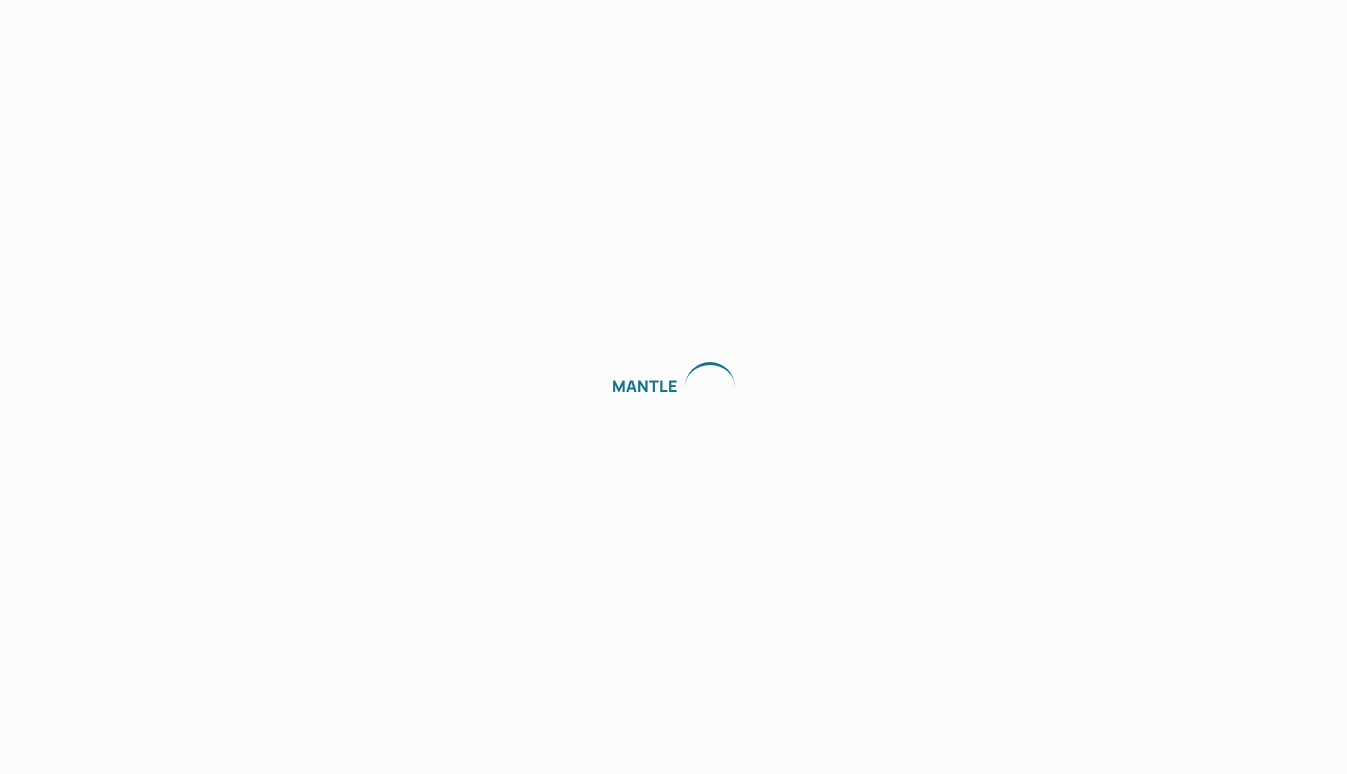 scroll, scrollTop: 0, scrollLeft: 0, axis: both 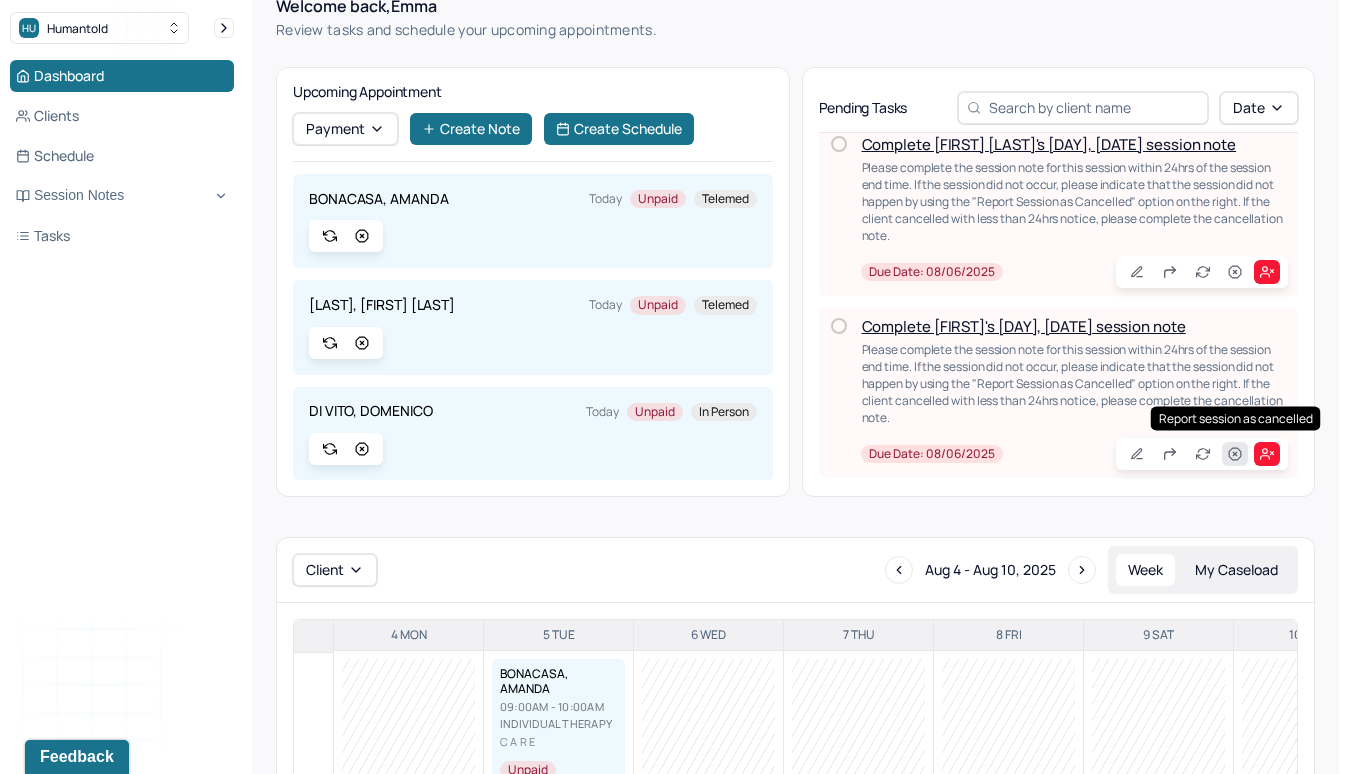 click at bounding box center (1235, 454) 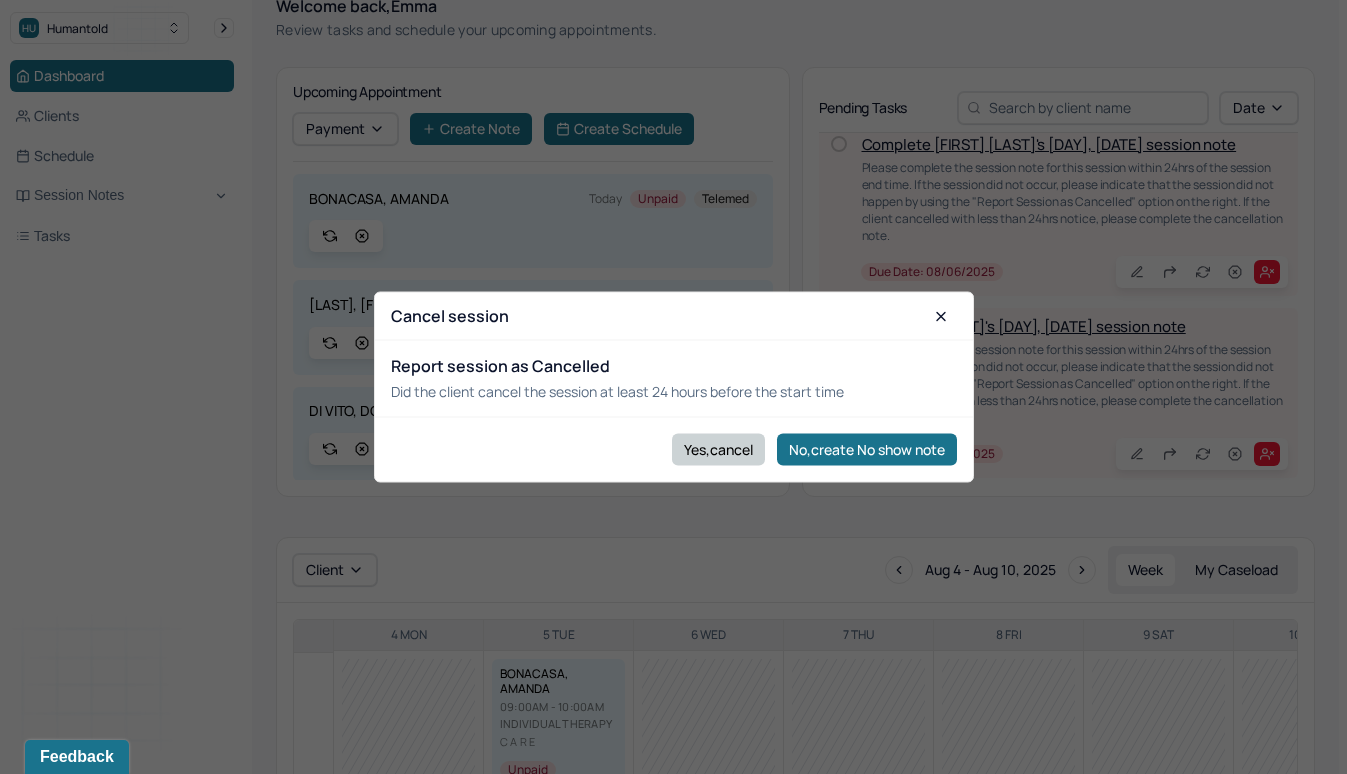 click on "Yes,cancel" at bounding box center [718, 449] 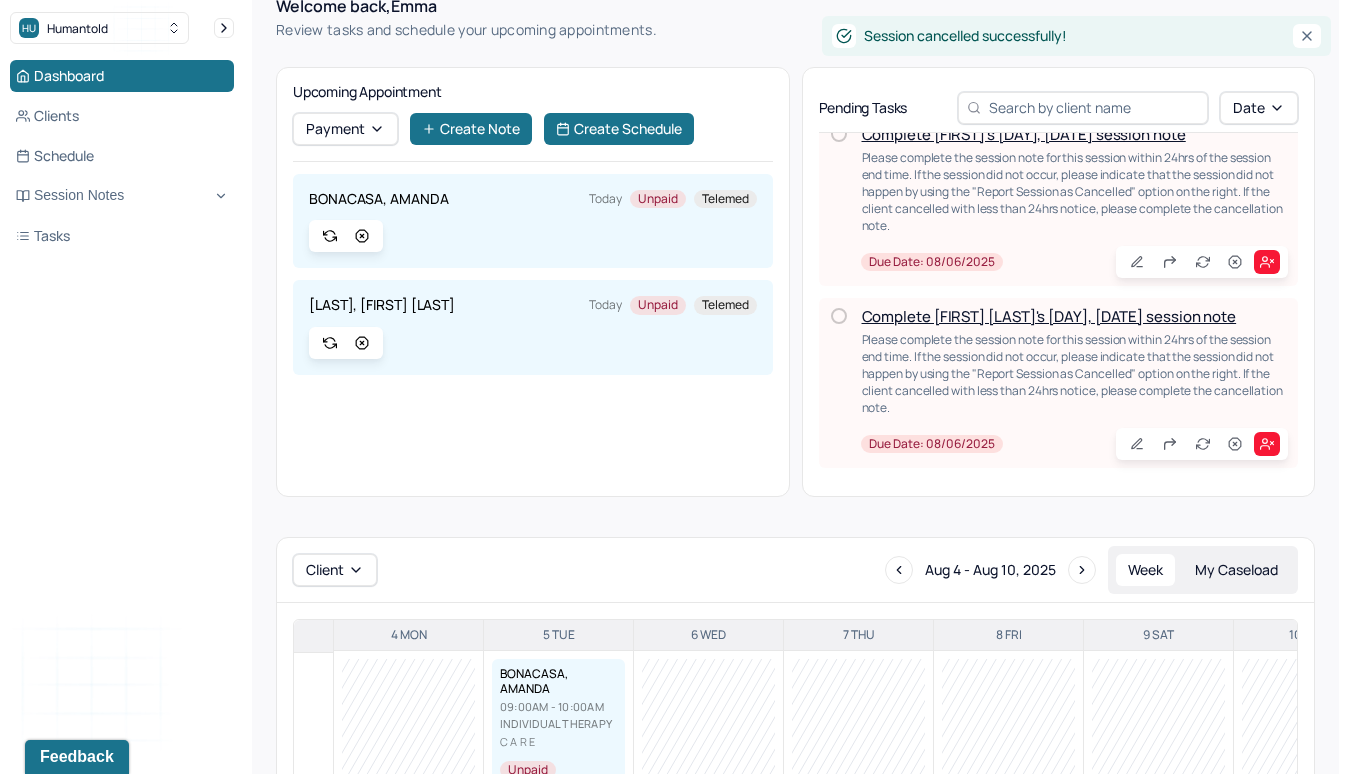 scroll, scrollTop: 22, scrollLeft: 0, axis: vertical 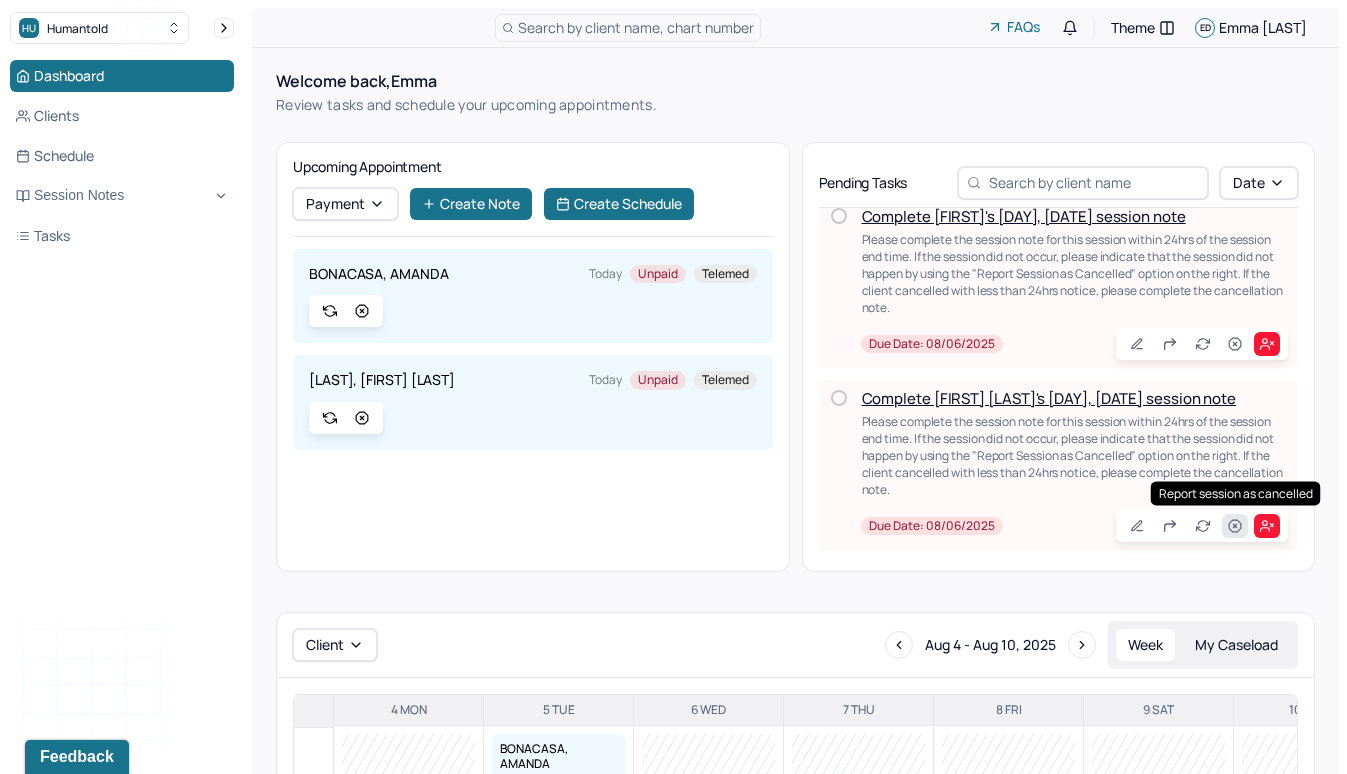 click 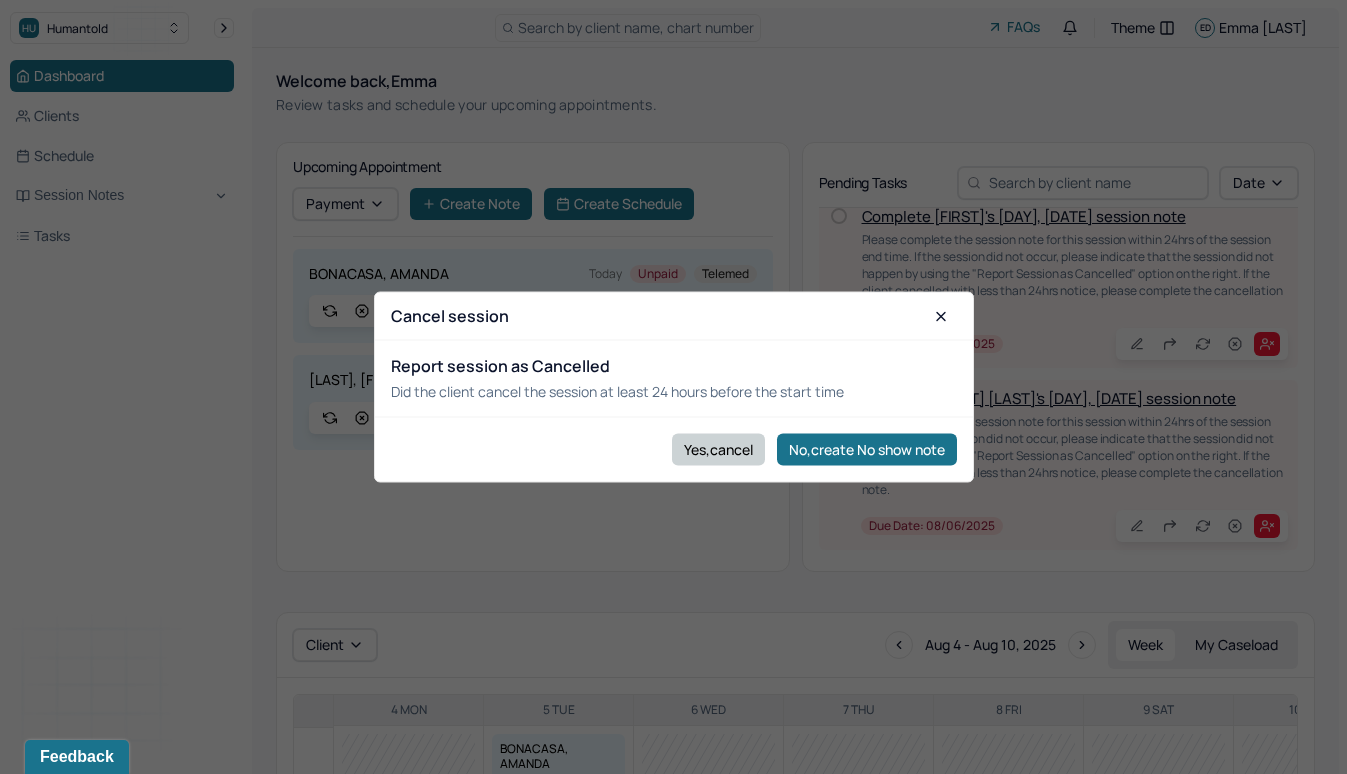 click on "Yes,cancel" at bounding box center [718, 449] 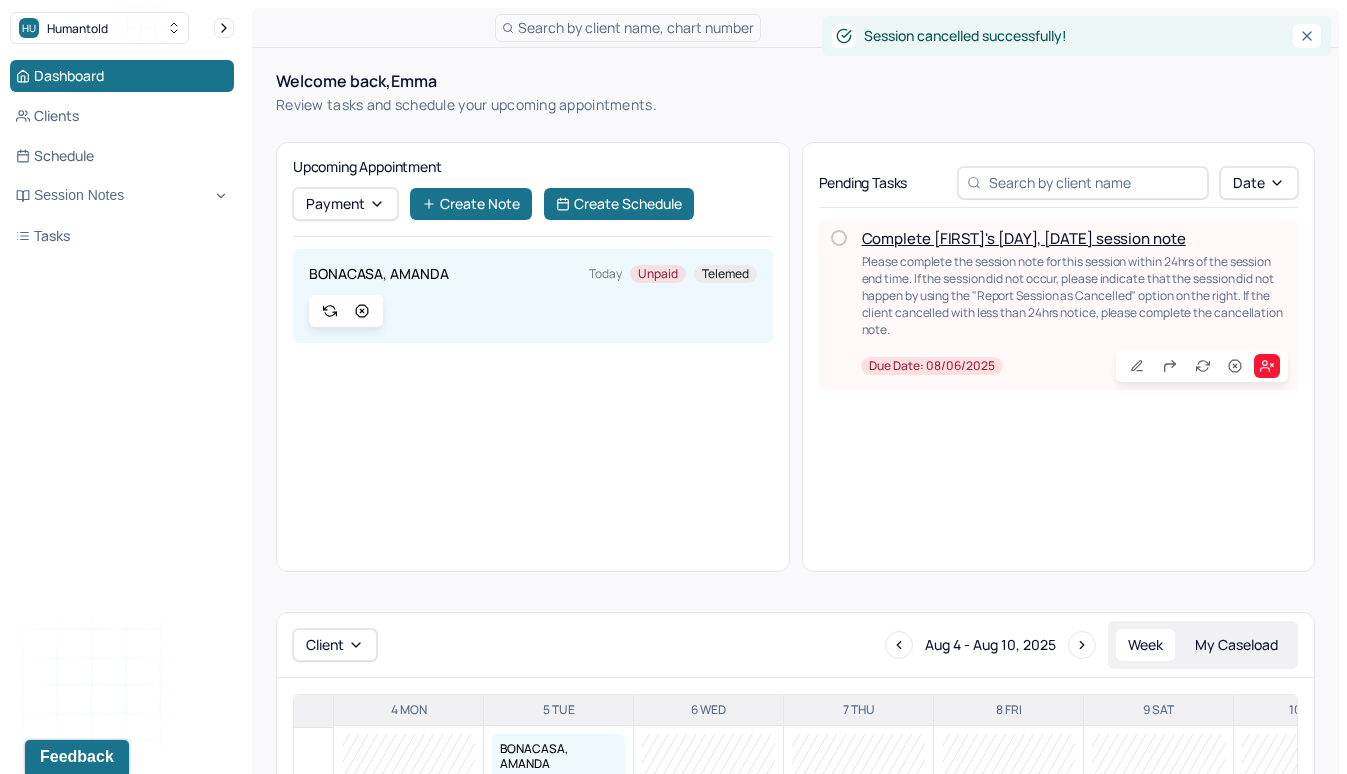 scroll, scrollTop: 0, scrollLeft: 0, axis: both 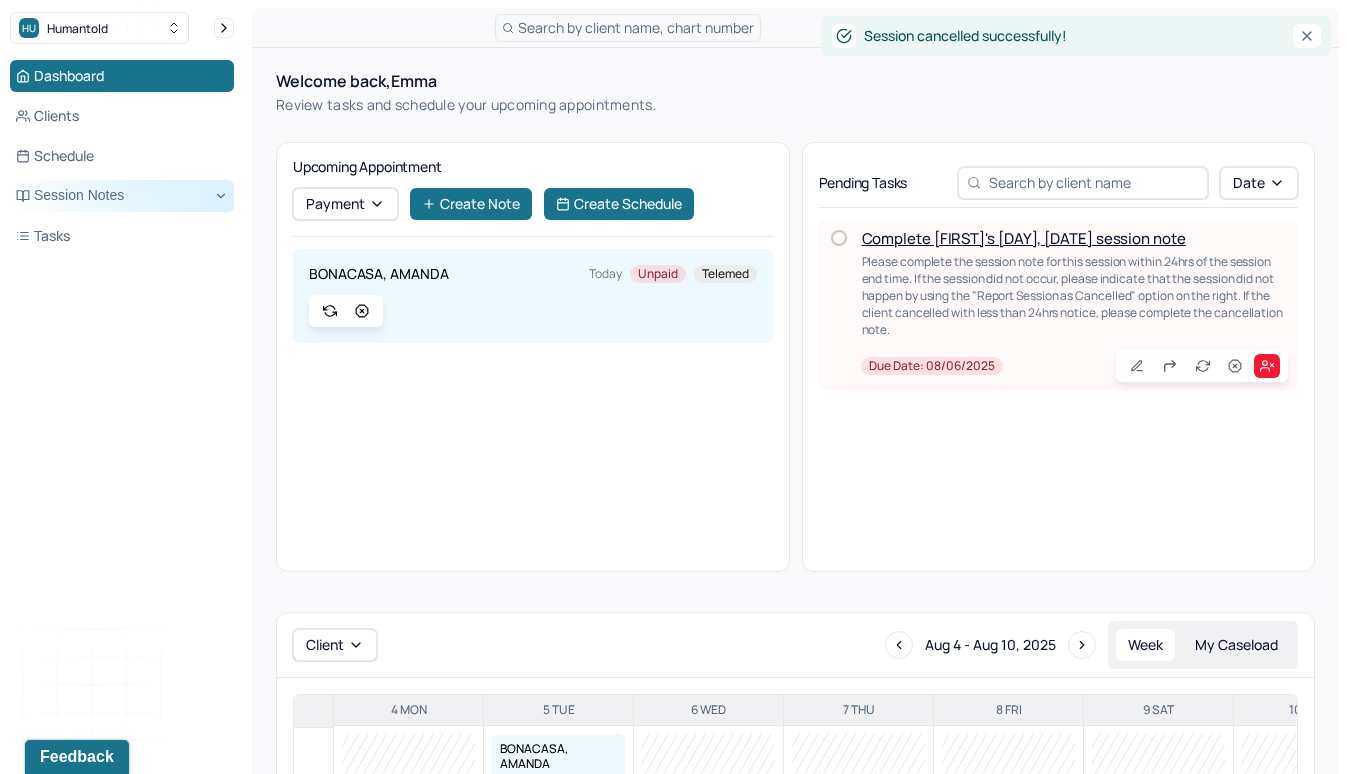 click on "Session Notes" at bounding box center (122, 196) 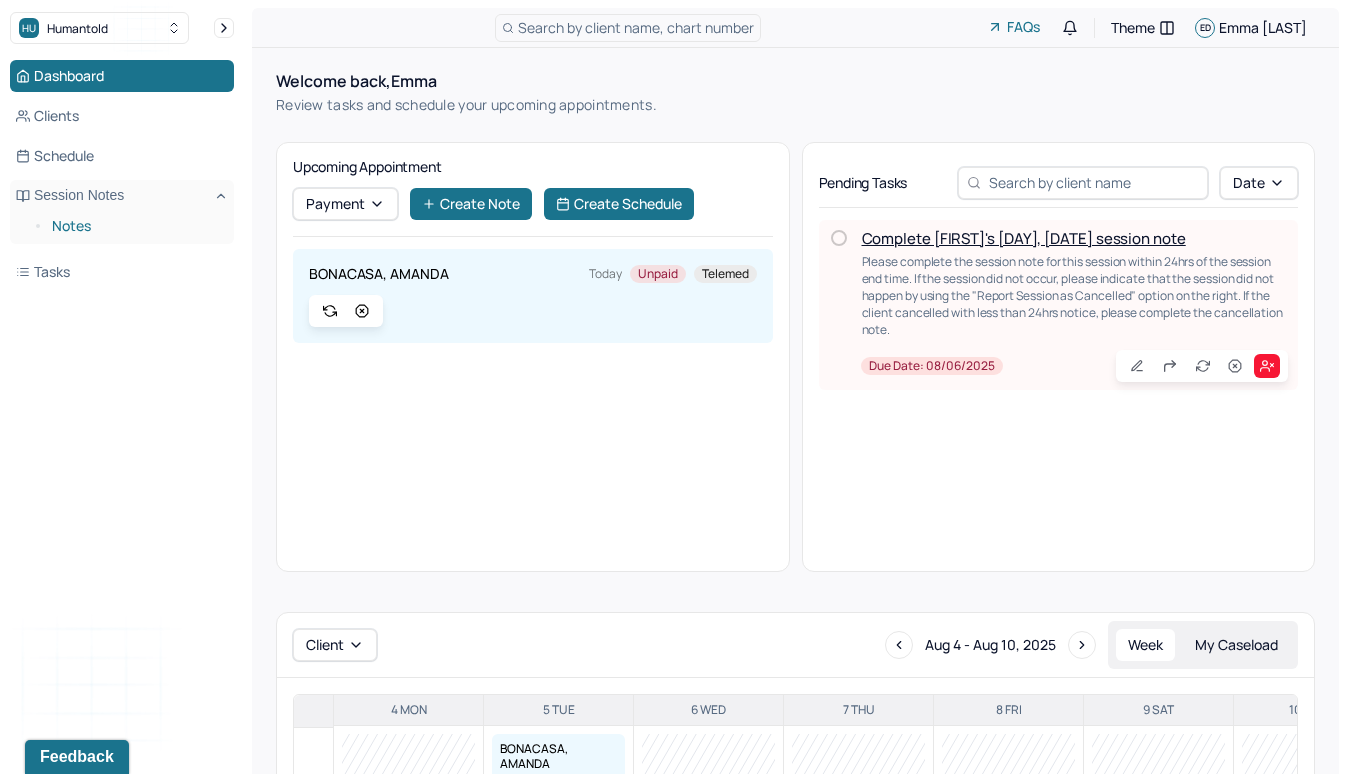 click on "Notes" at bounding box center (135, 226) 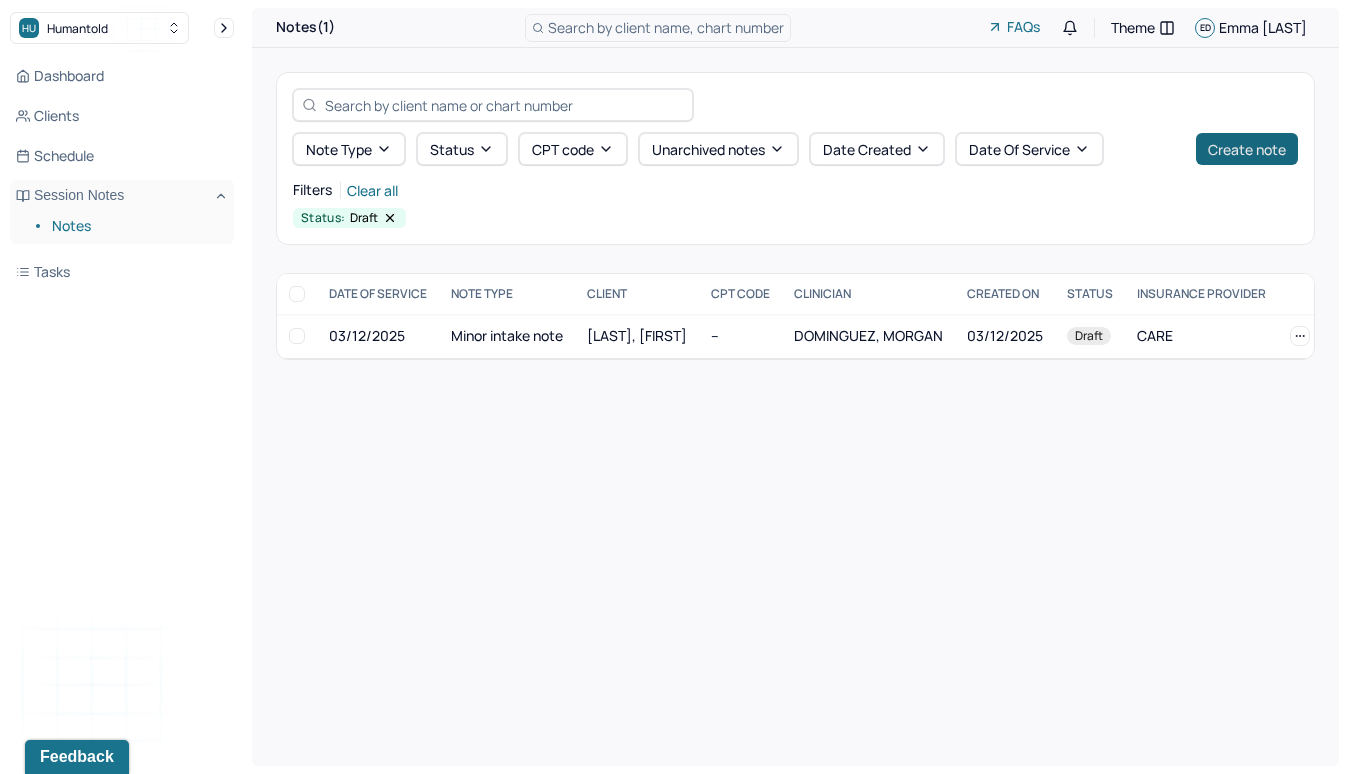 click on "Create note" at bounding box center [1247, 149] 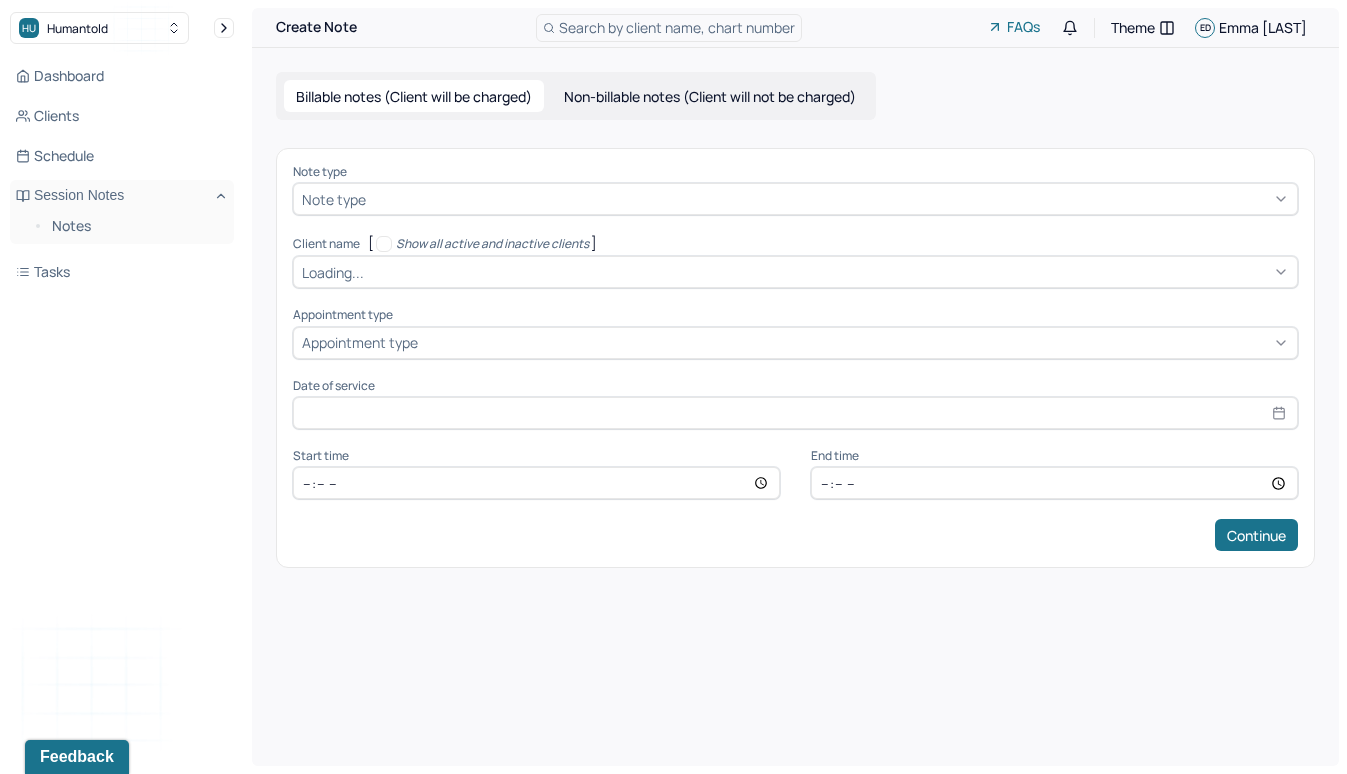 click on "Non-billable notes (Client will not be charged)" at bounding box center [710, 96] 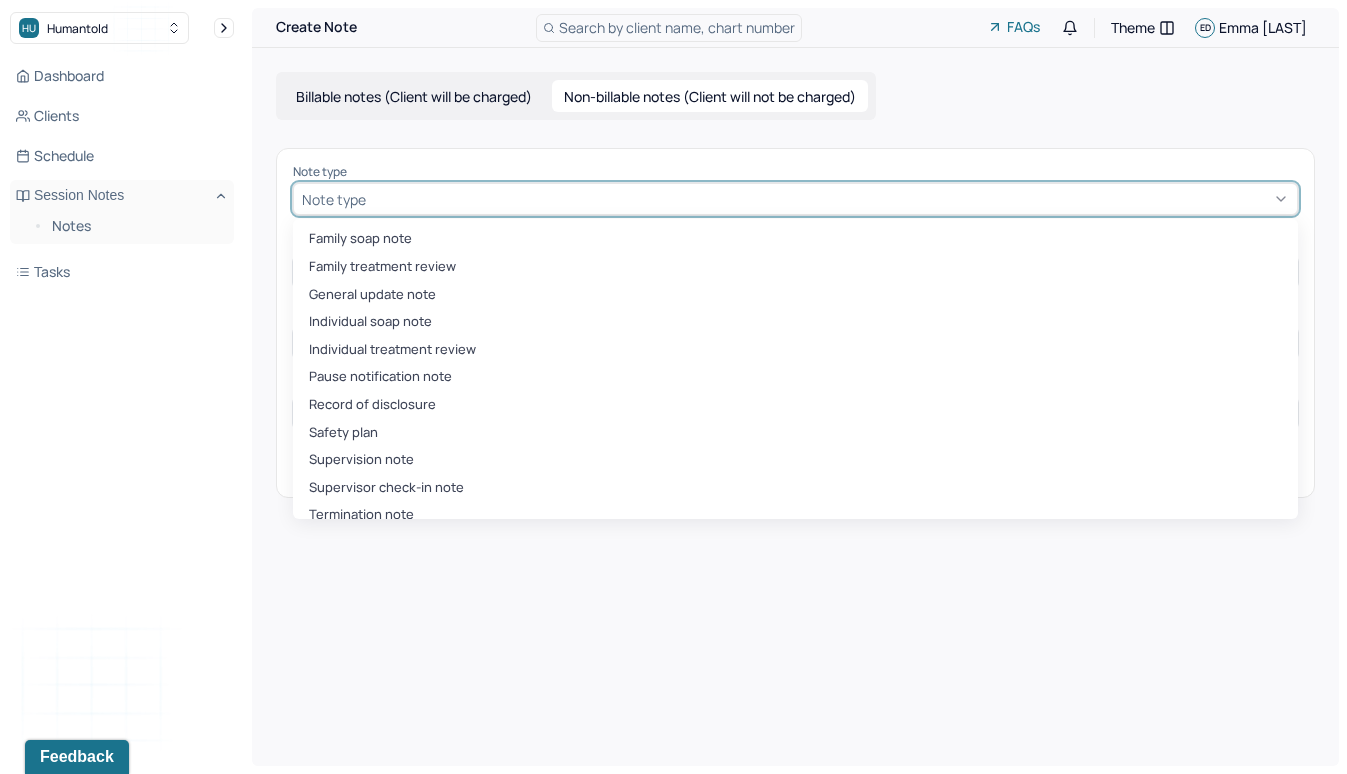 click at bounding box center [829, 199] 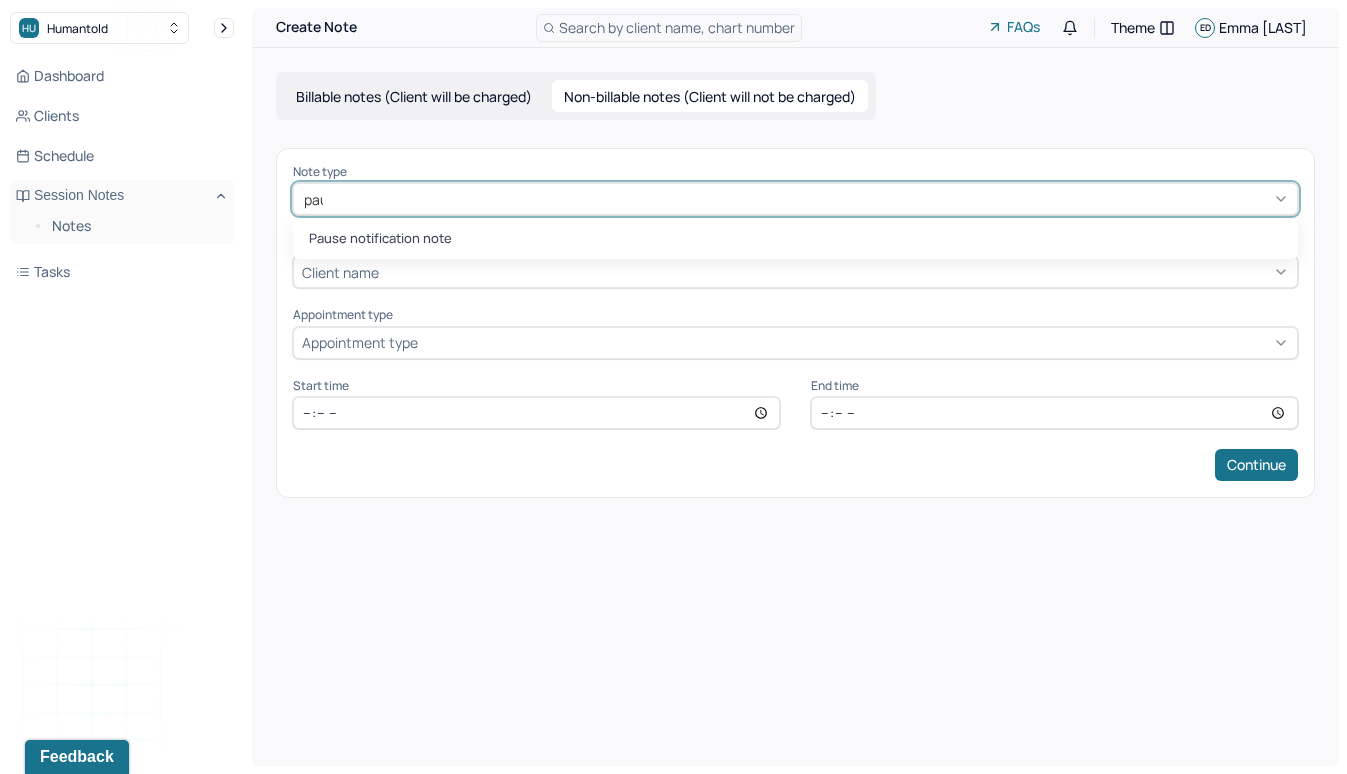 type on "paus" 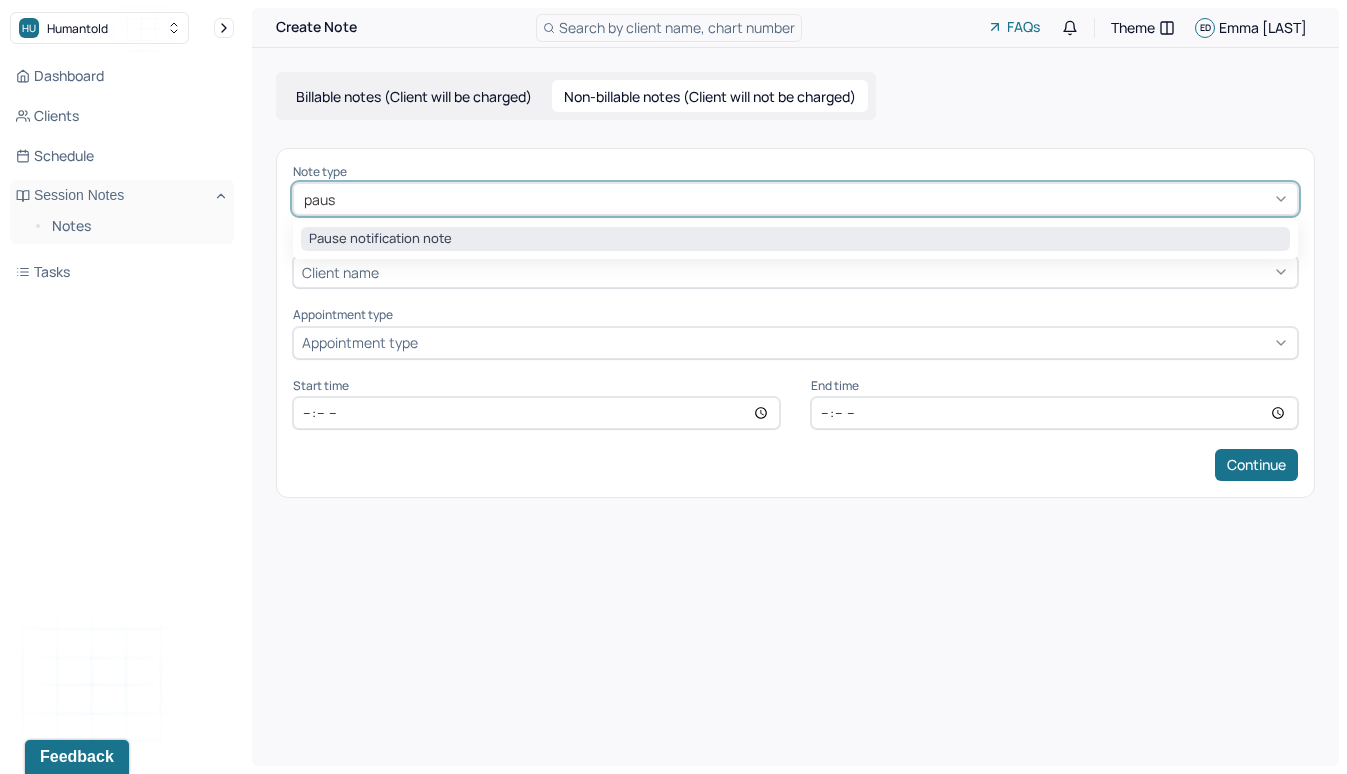 click on "Pause notification note" at bounding box center [795, 239] 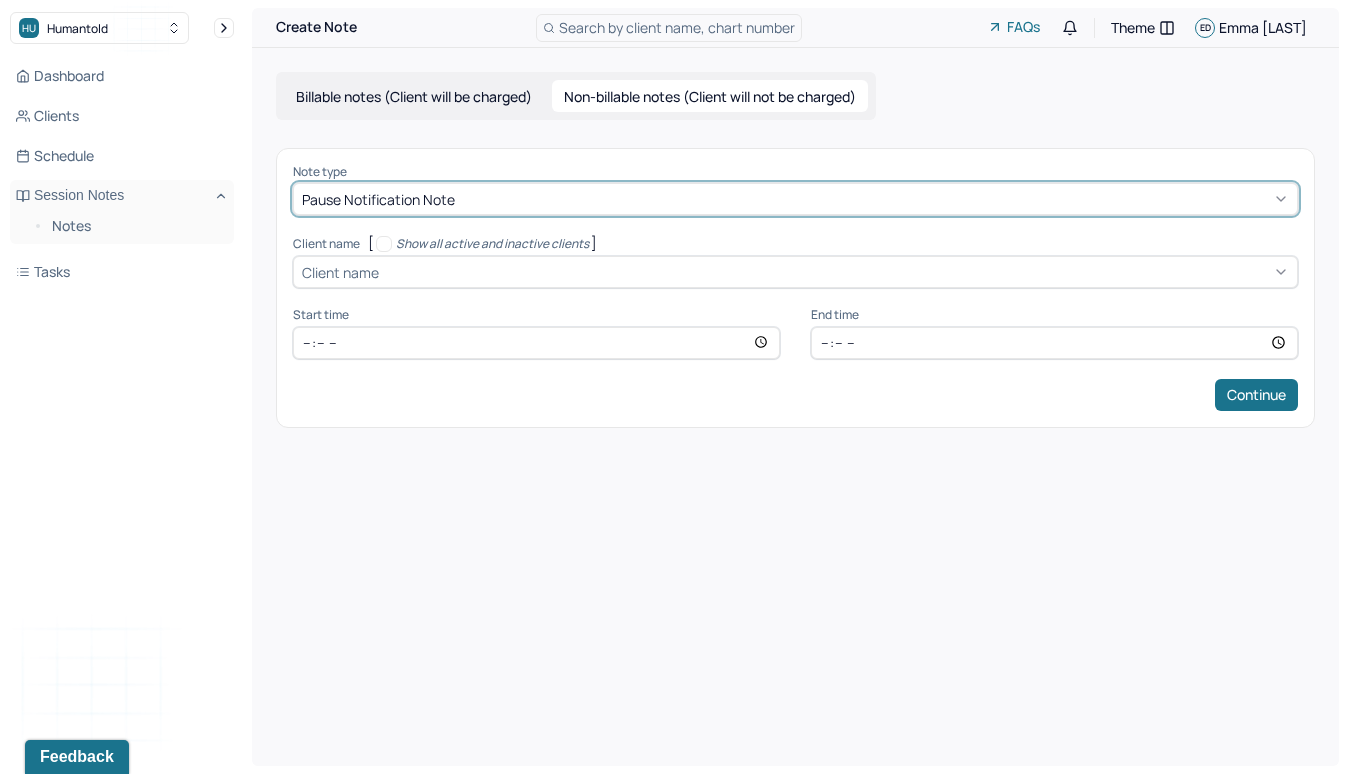 click at bounding box center (836, 272) 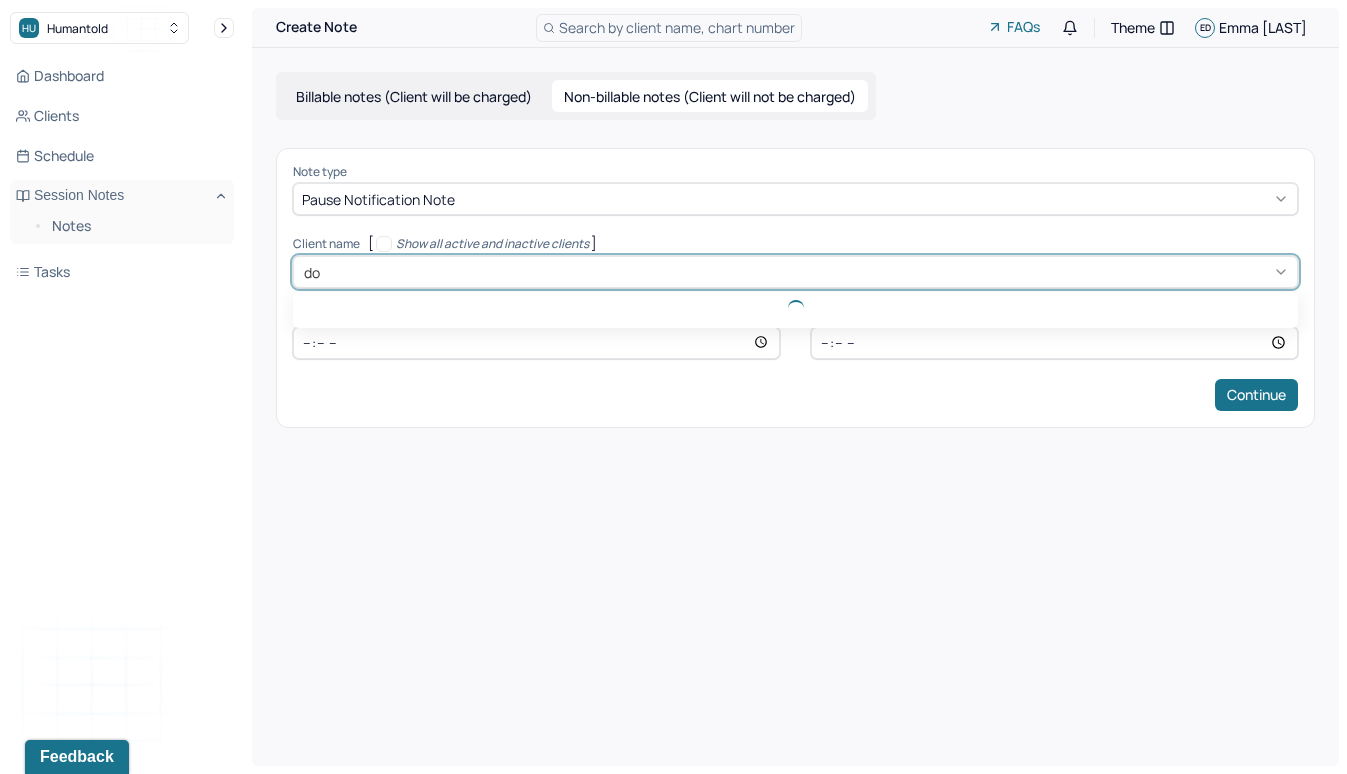 type on "[WORD]" 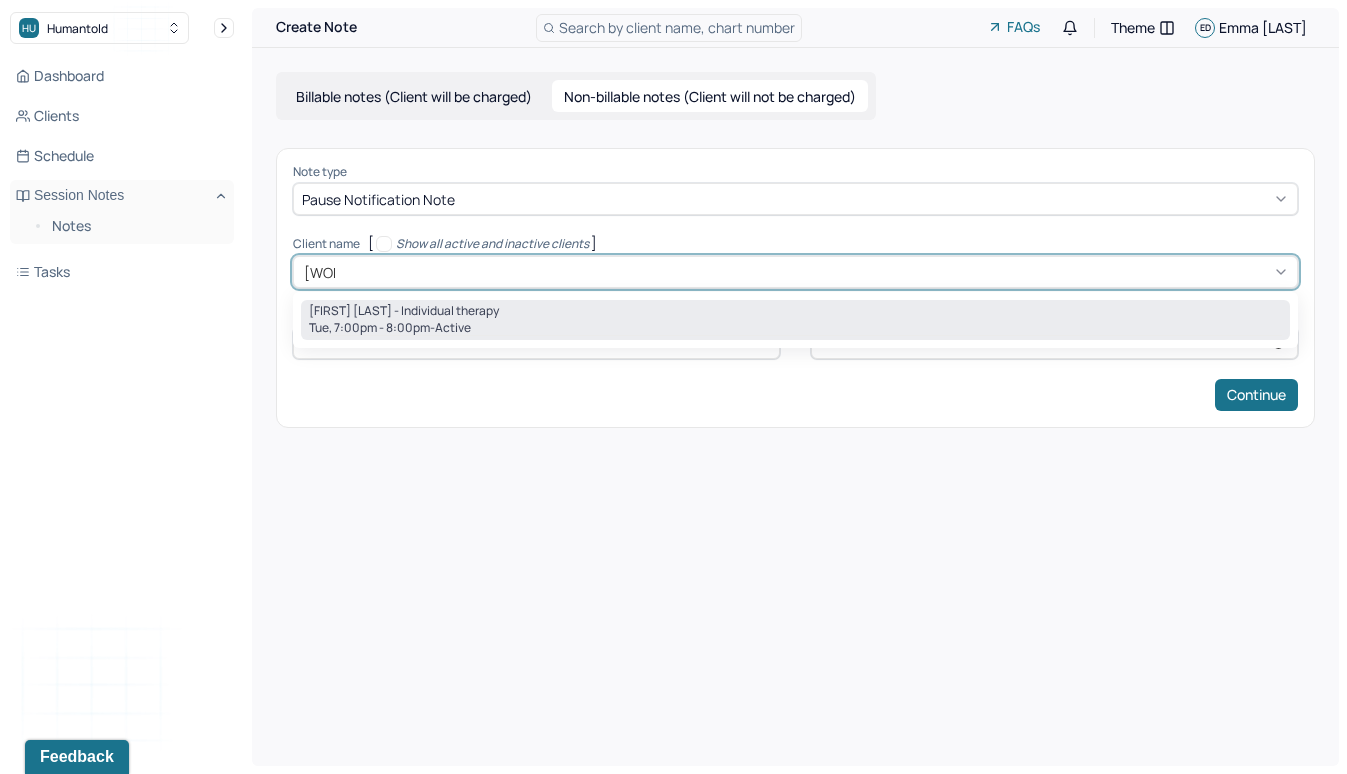 click on "[FIRST] [LAST] - Individual therapy" at bounding box center [404, 311] 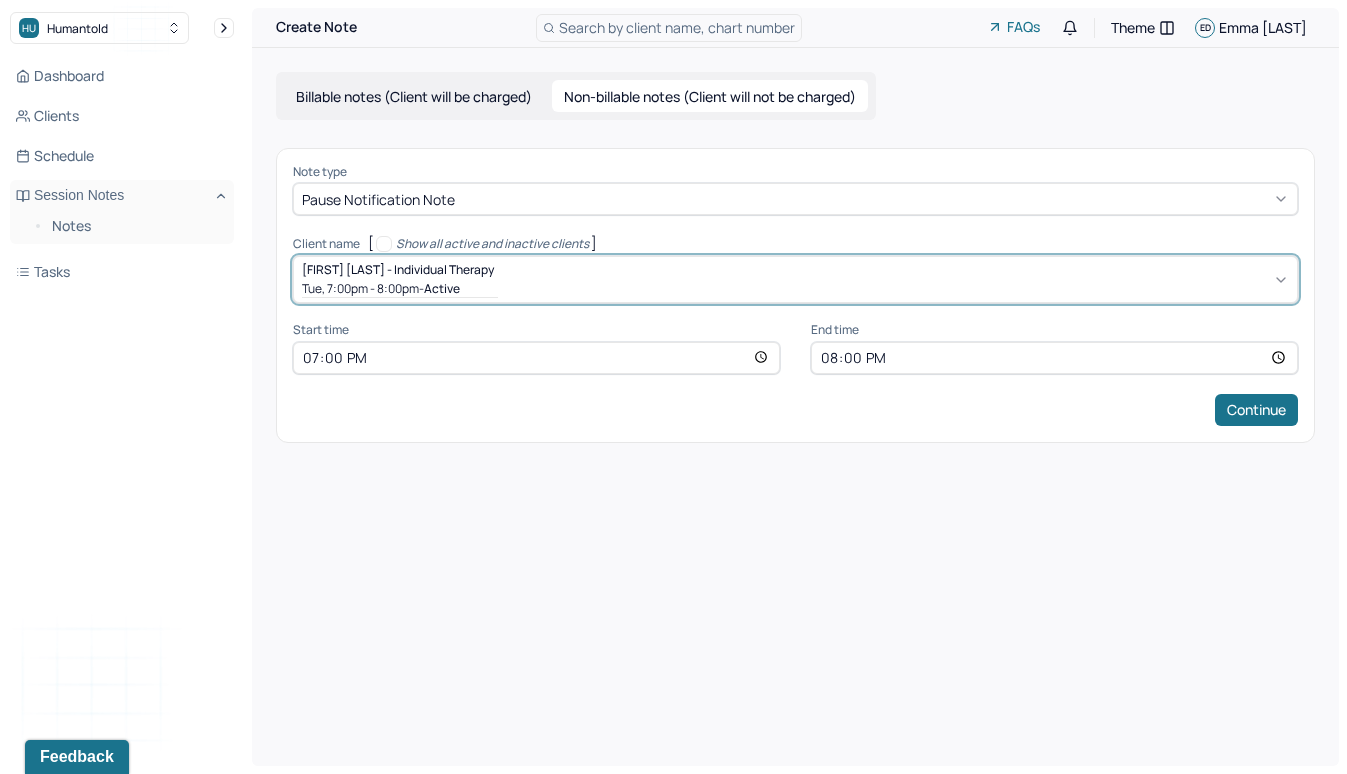 click on "20:00" at bounding box center (1054, 358) 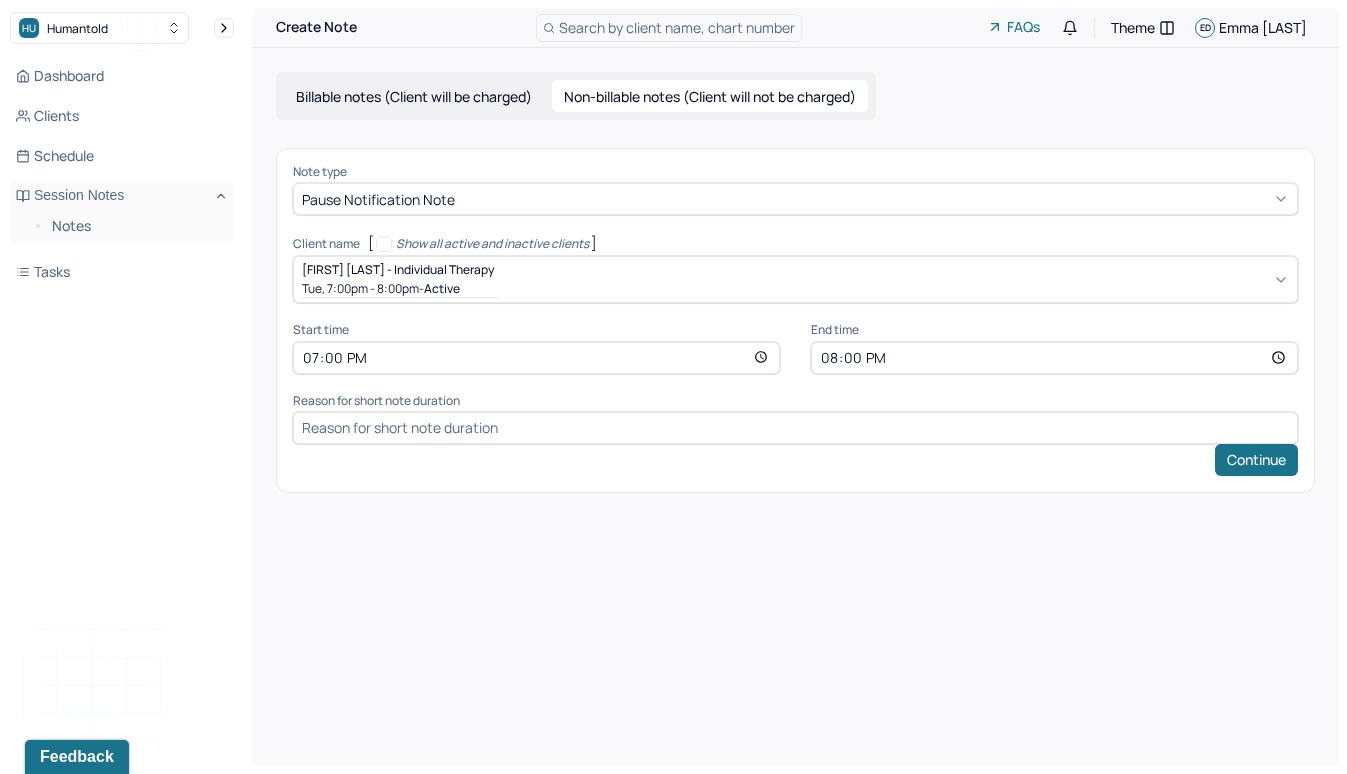 type on "19:55" 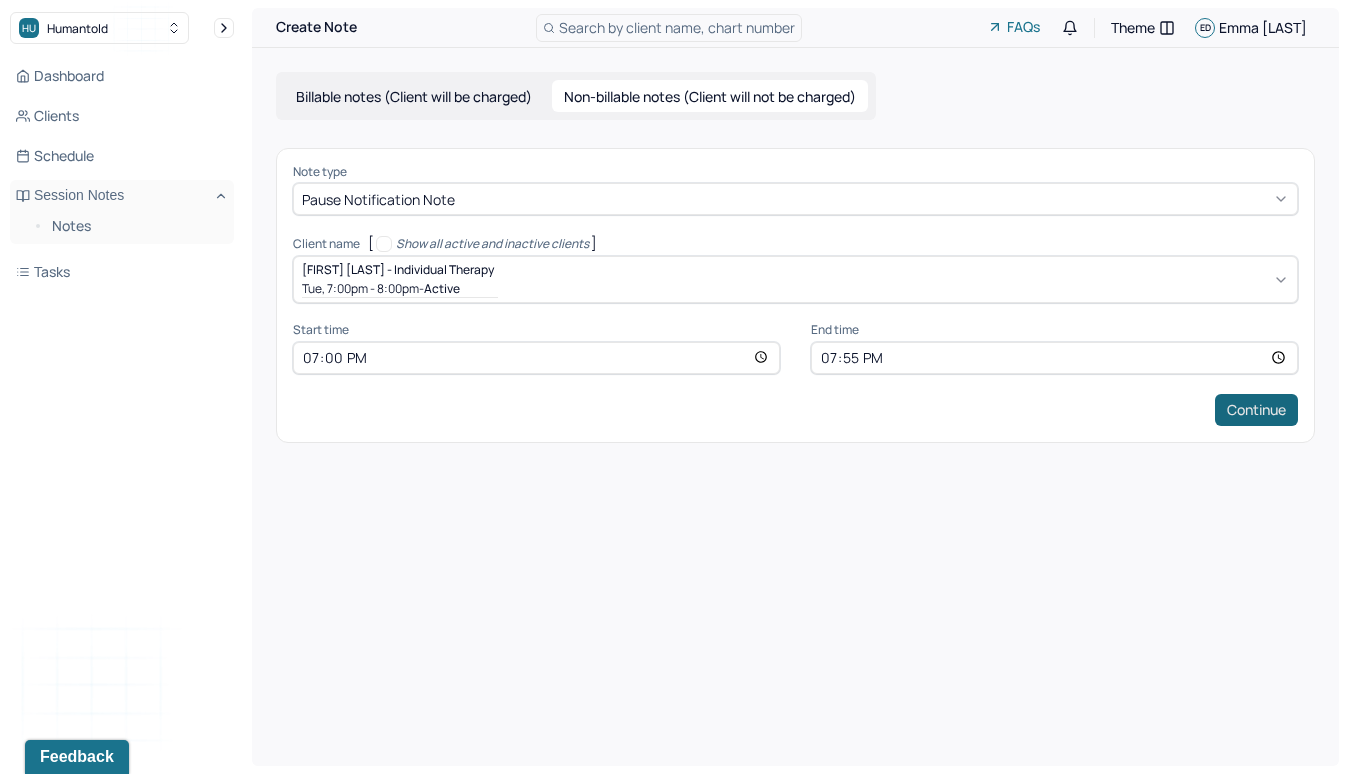 click on "Continue" at bounding box center [1256, 410] 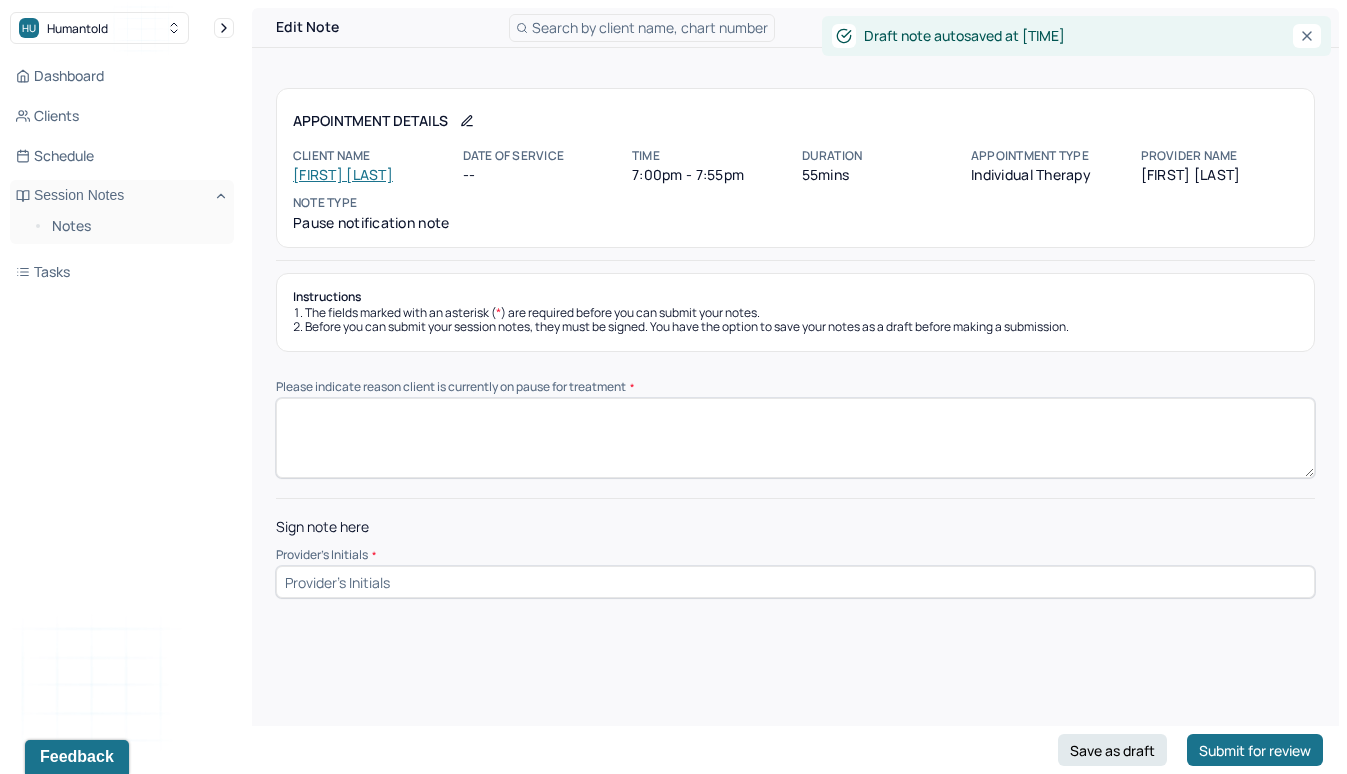 click on "Please indicate reason client is currently on pause for treatment *" at bounding box center [795, 438] 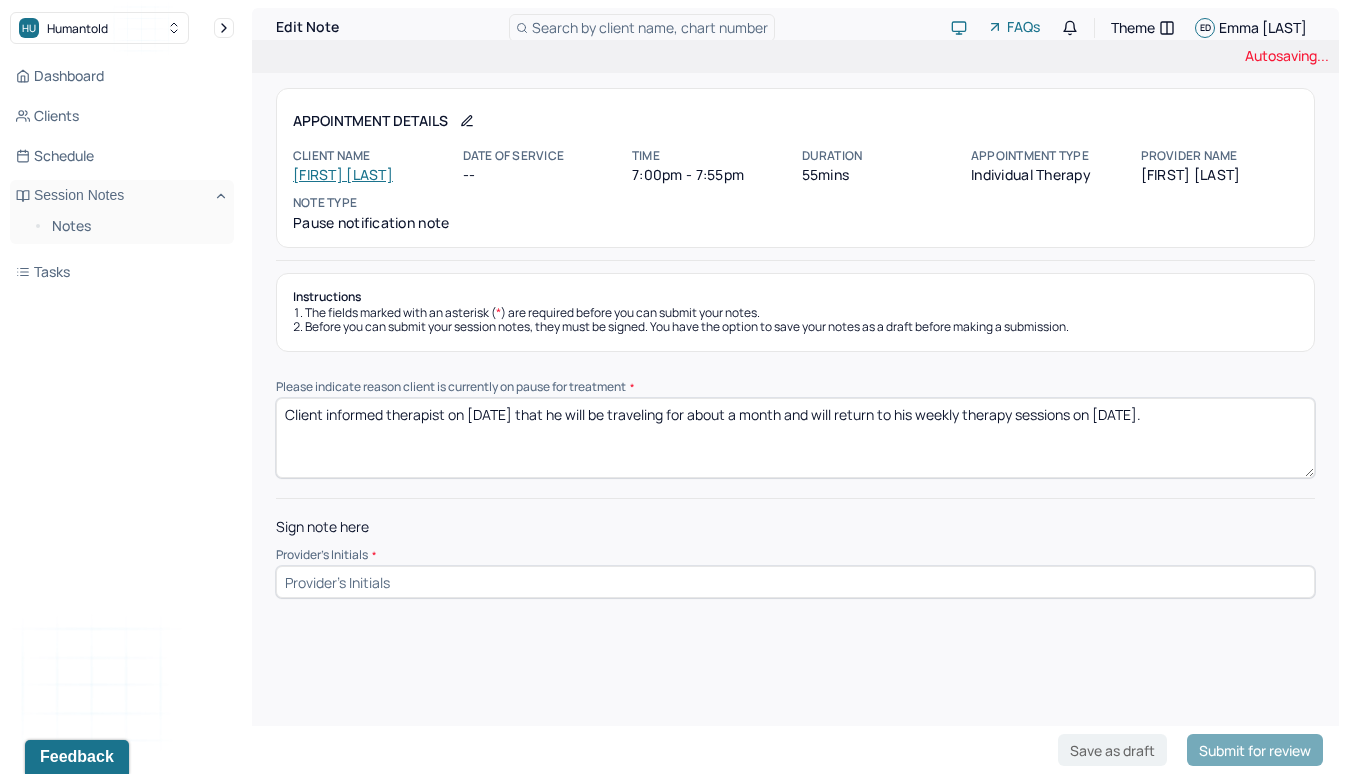 type on "Client informed therapist on [DATE] that he will be traveling for about a month and will return to his weekly therapy sessions on [DATE]." 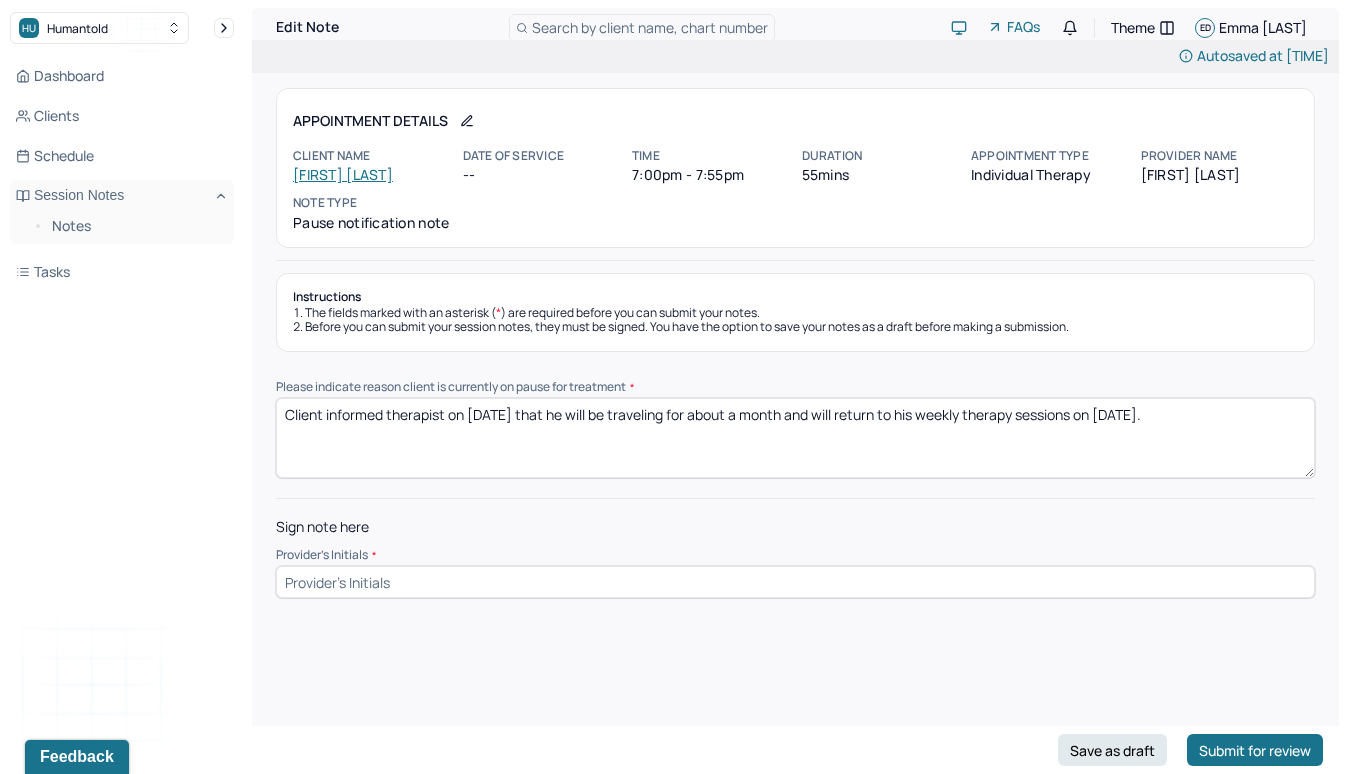 click at bounding box center [795, 582] 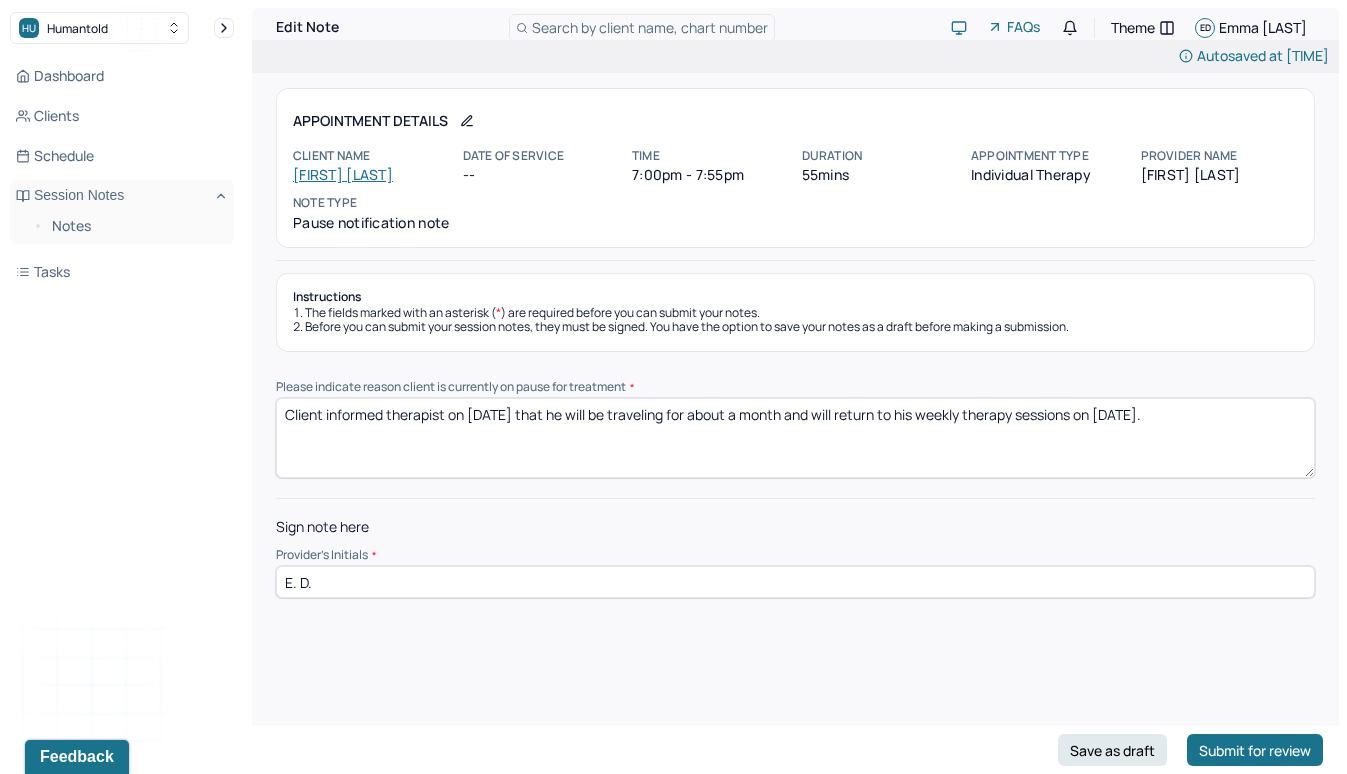 type on "E. D." 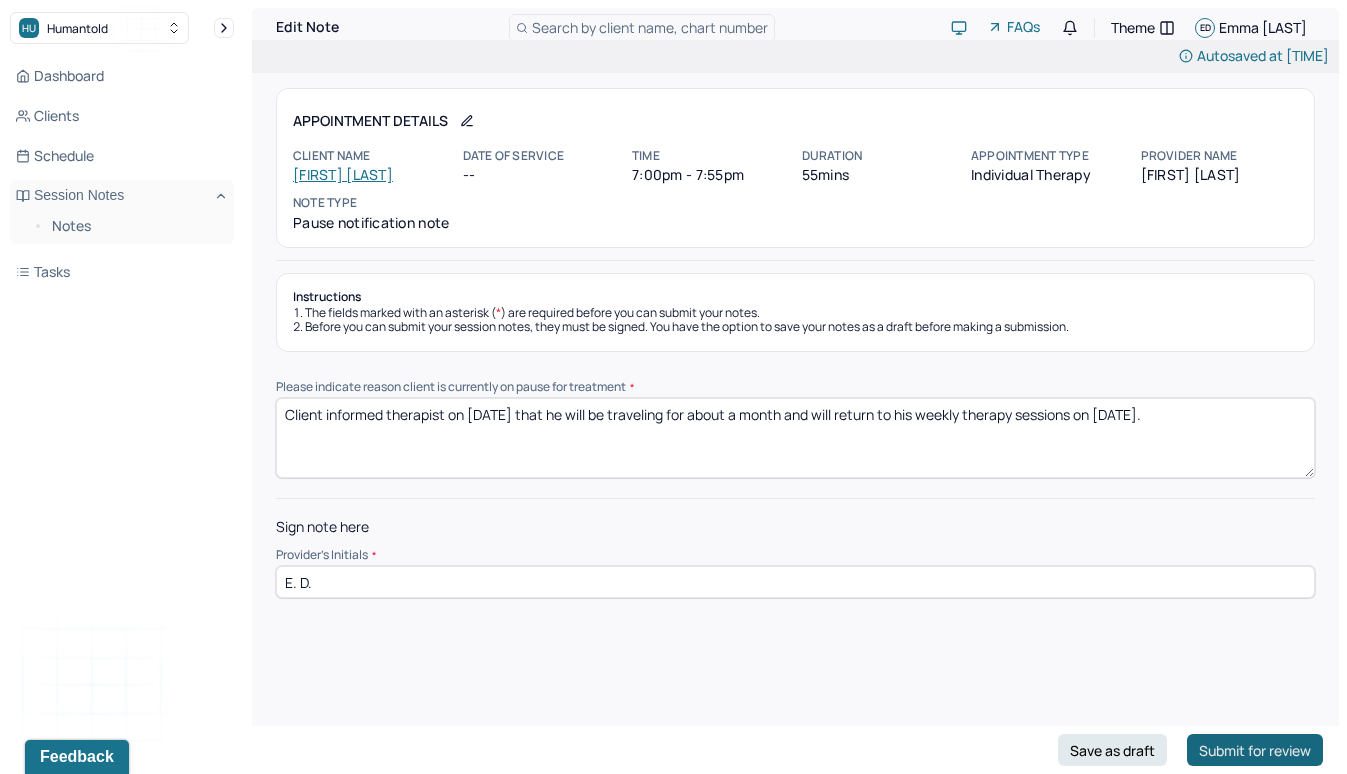 type on "Client informed therapist on [DATE] that he will be traveling for about a month and will return to his weekly therapy sessions on [DATE]." 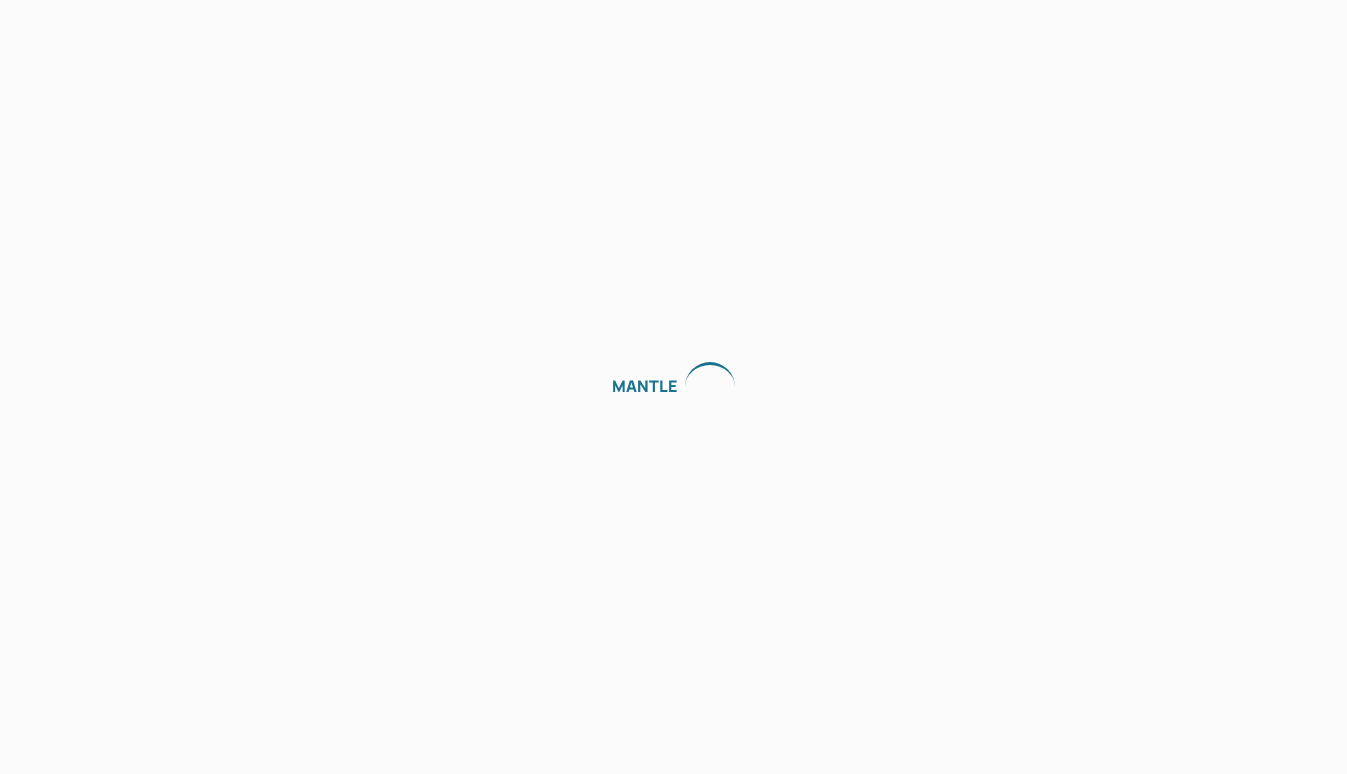 scroll, scrollTop: 0, scrollLeft: 0, axis: both 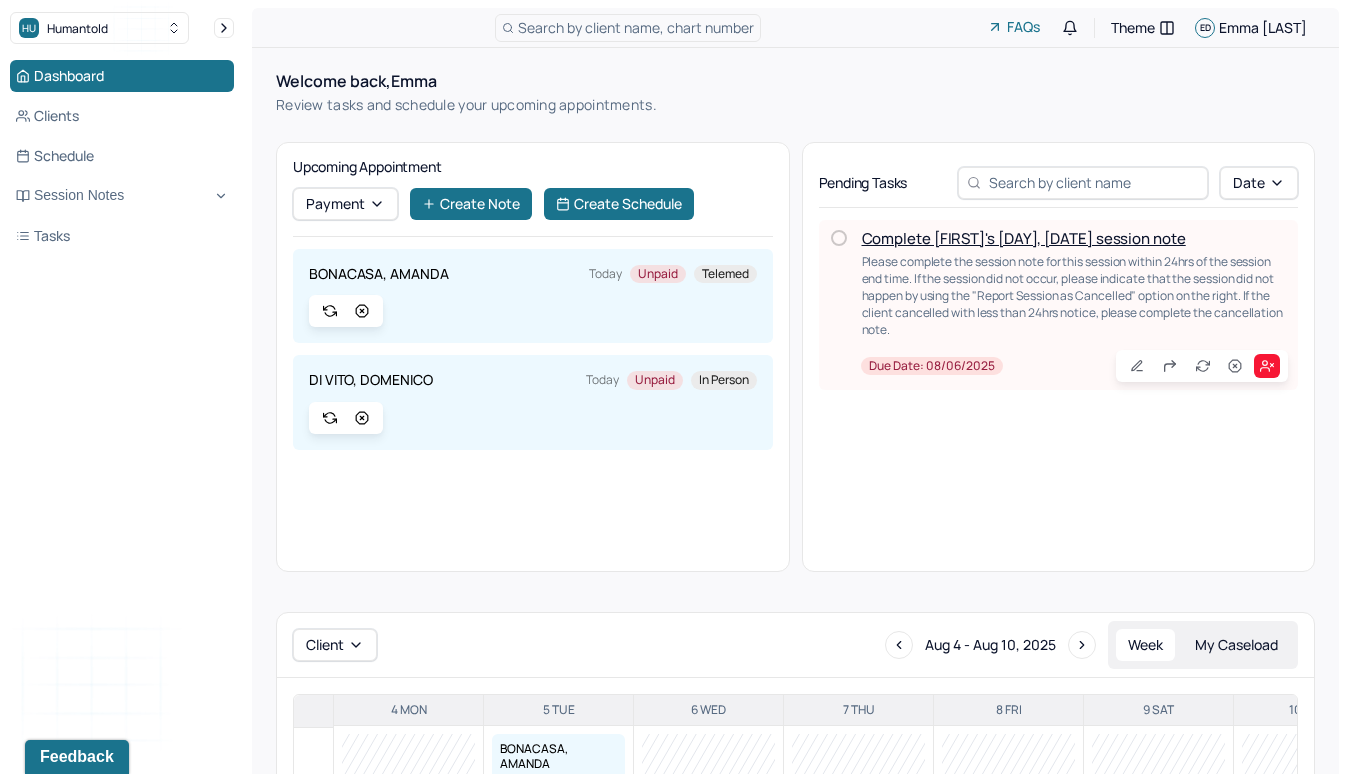 click on "Complete [FIRST]'s [DAY], [DATE] session note" at bounding box center (1024, 238) 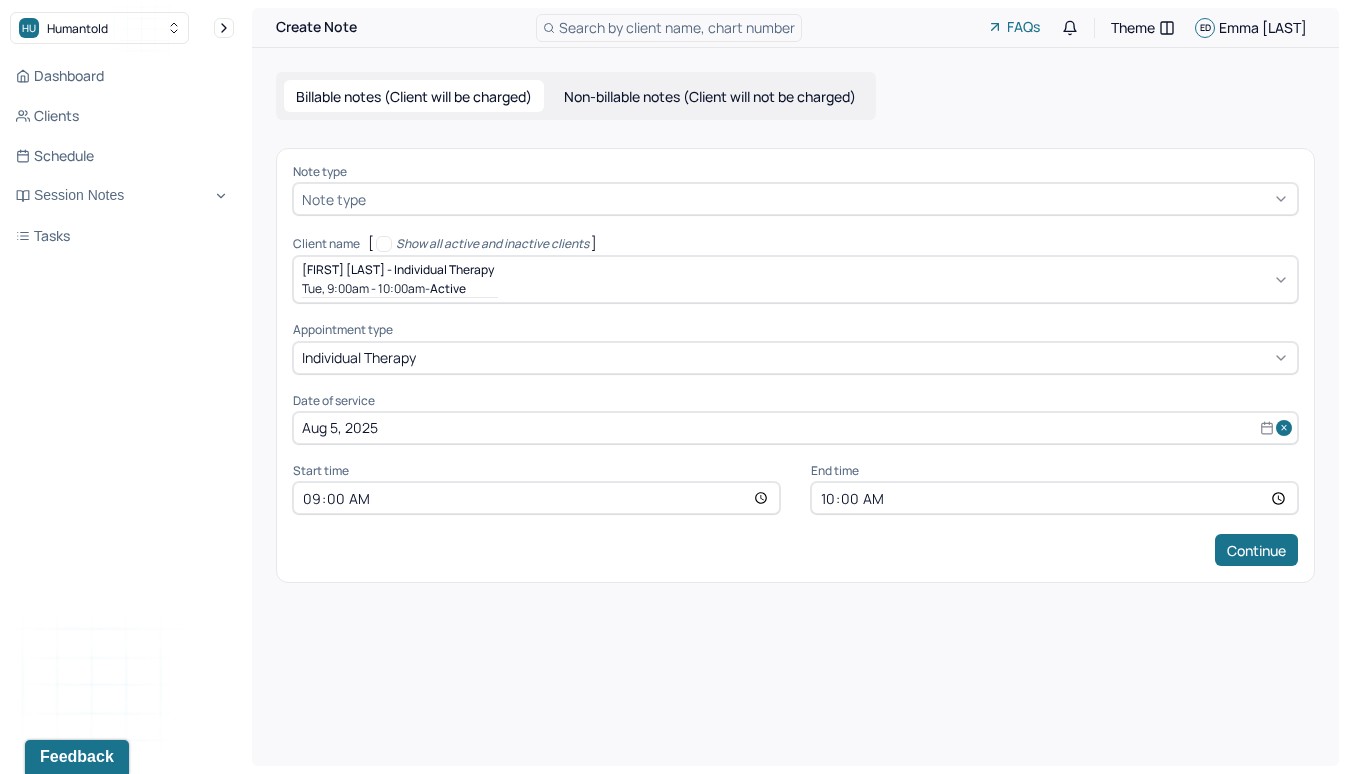 click at bounding box center [829, 199] 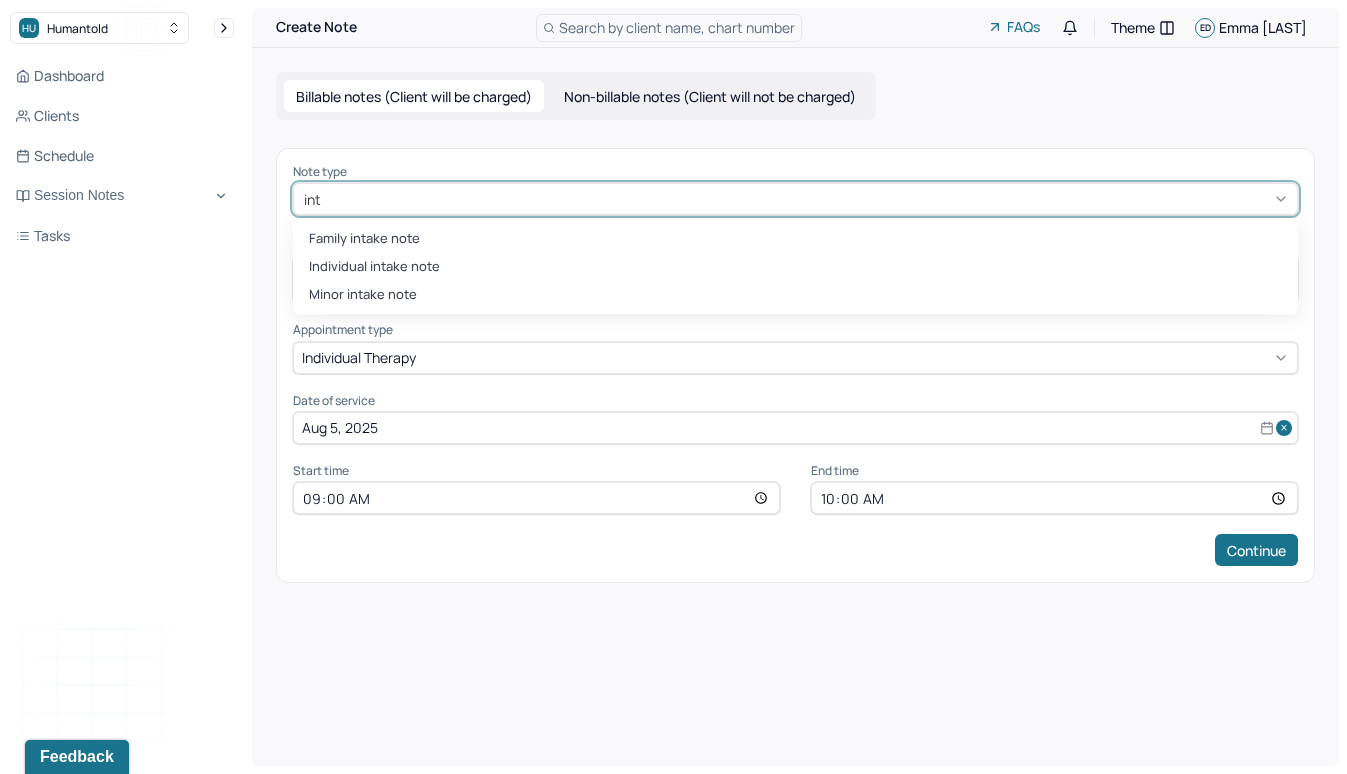 type on "inta" 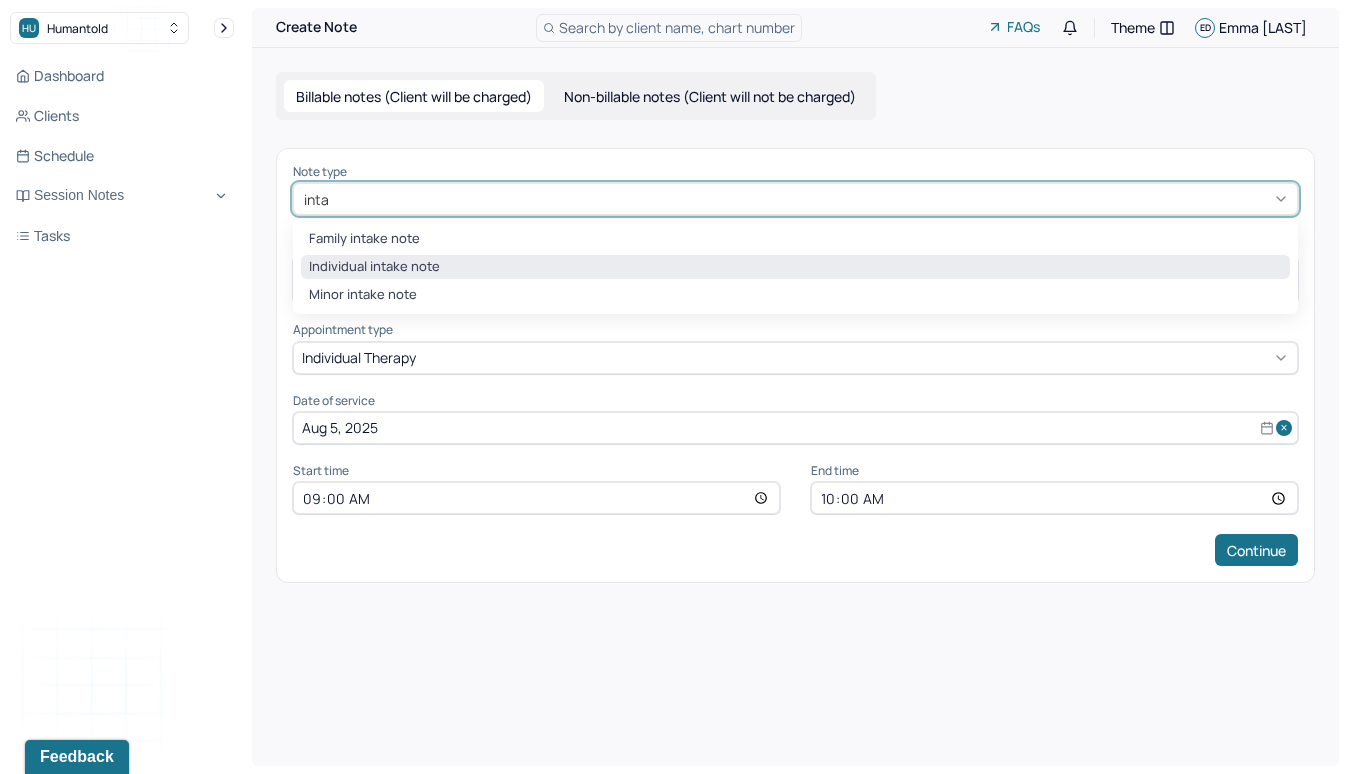 click on "Individual intake note" at bounding box center [795, 267] 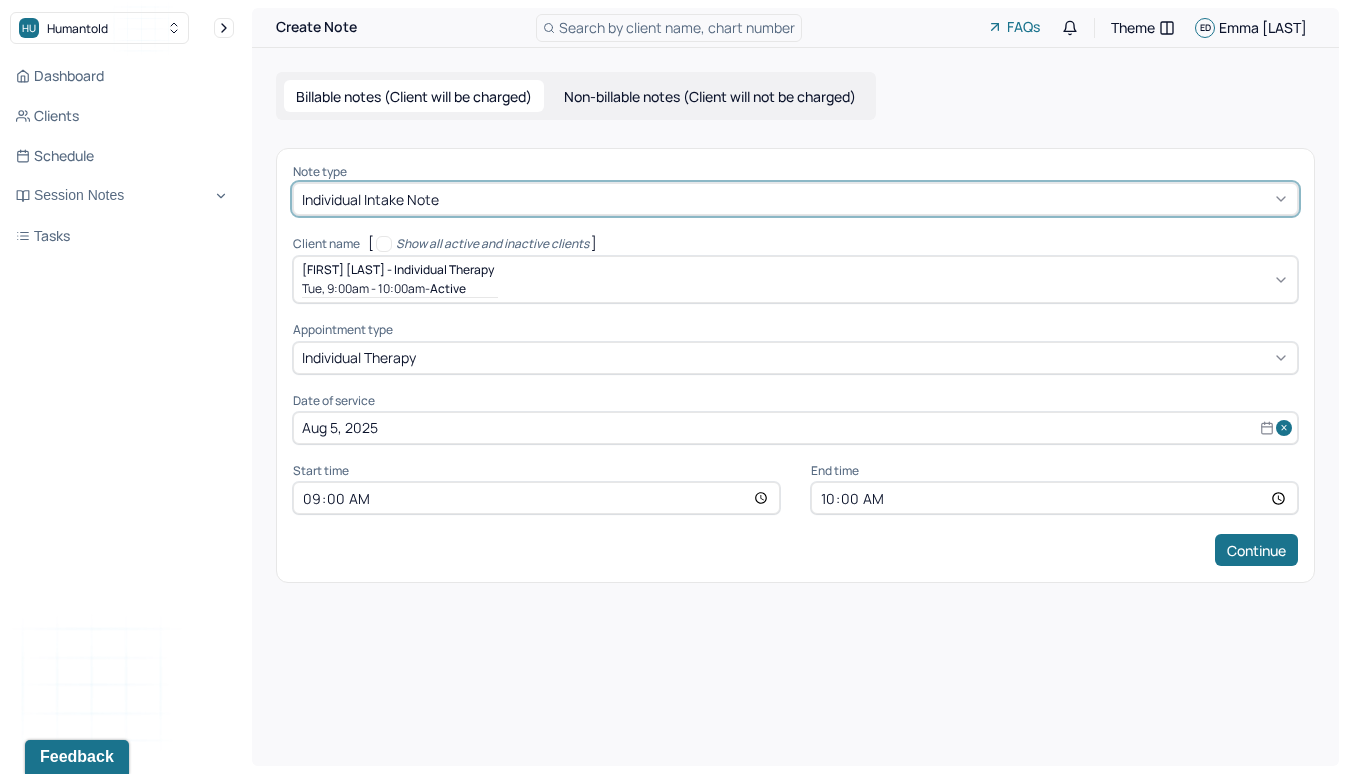 click on "10:00" at bounding box center [1054, 498] 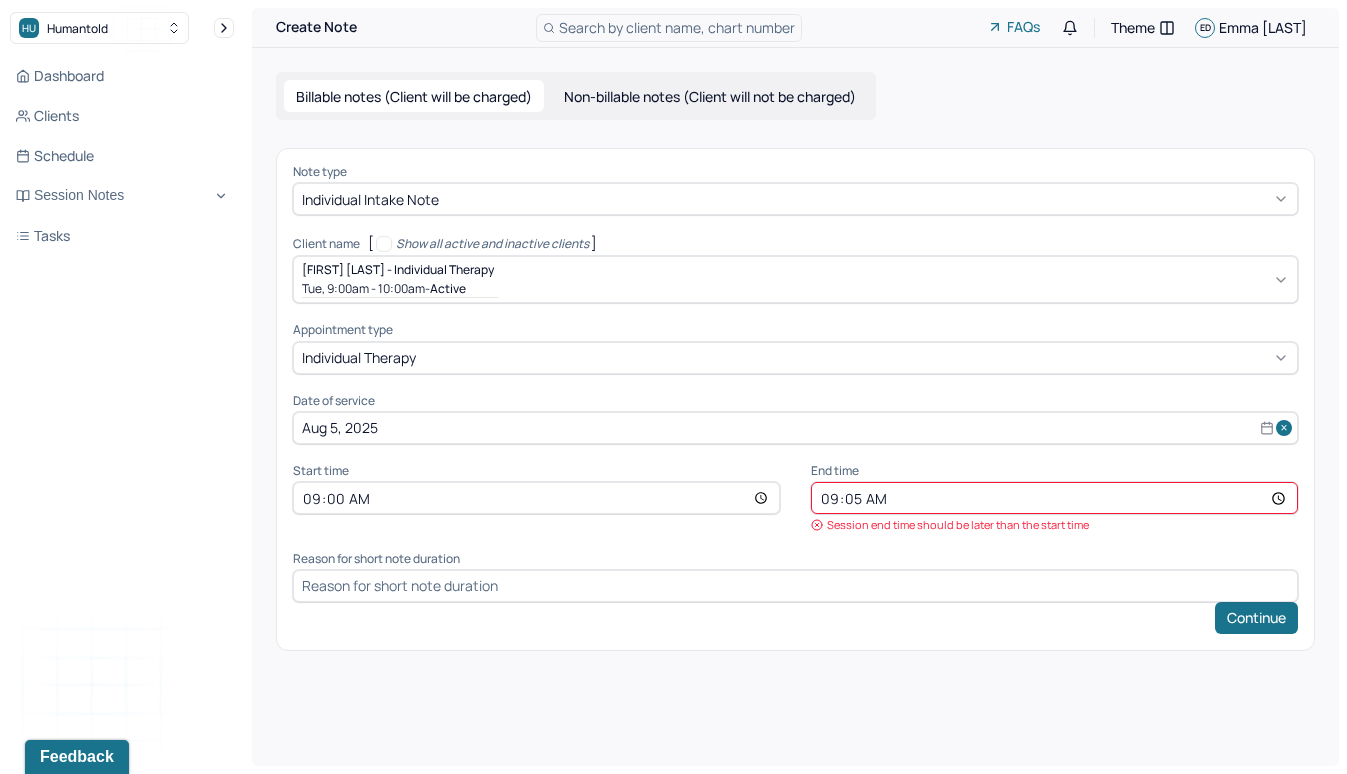 type on "09:55" 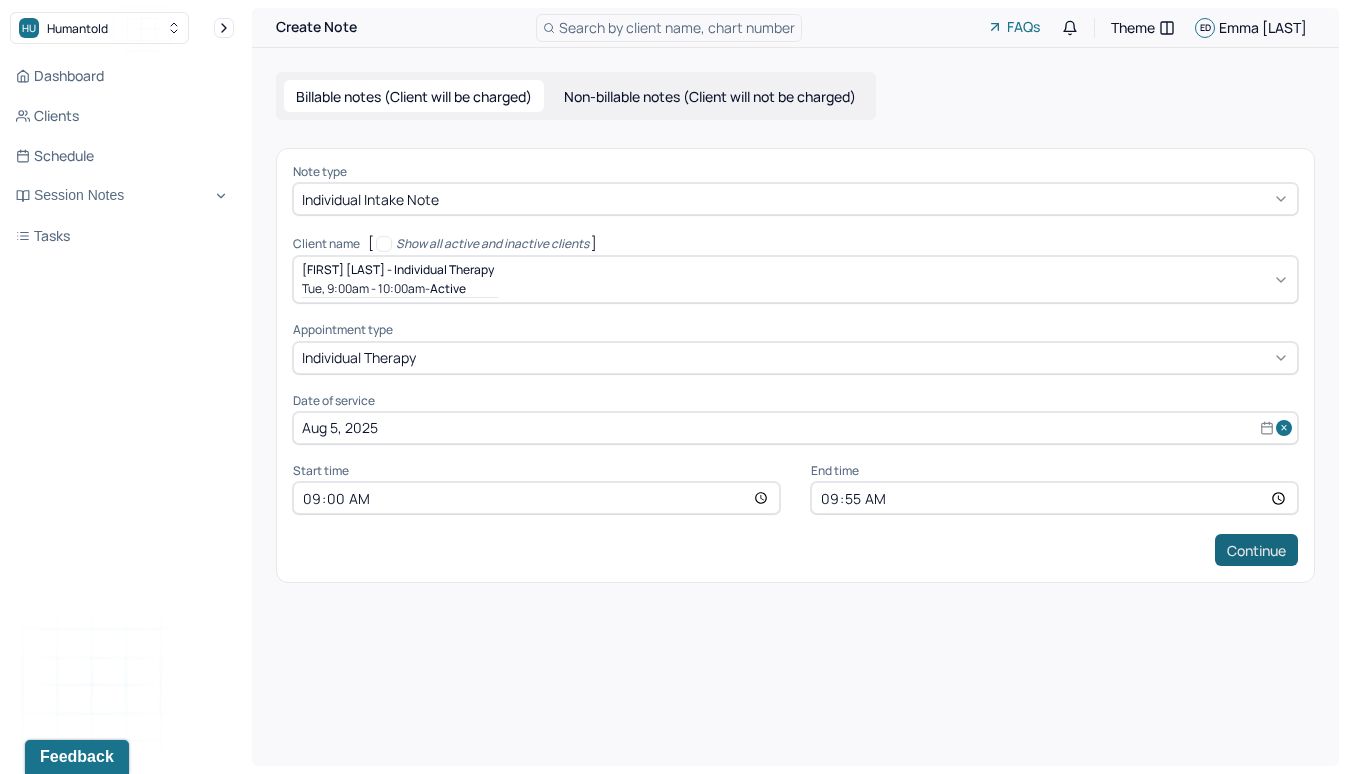 click on "Continue" at bounding box center [1256, 550] 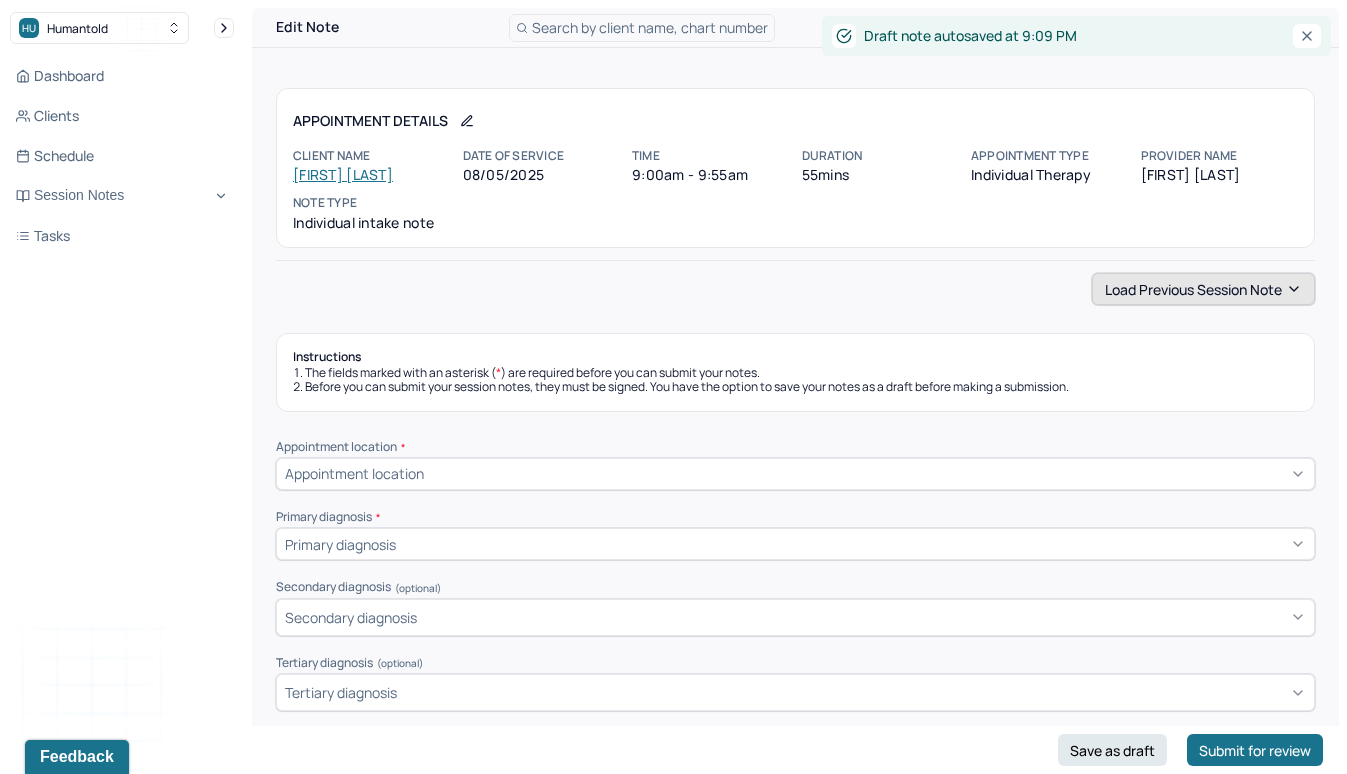 click on "Load previous session note" at bounding box center [1203, 289] 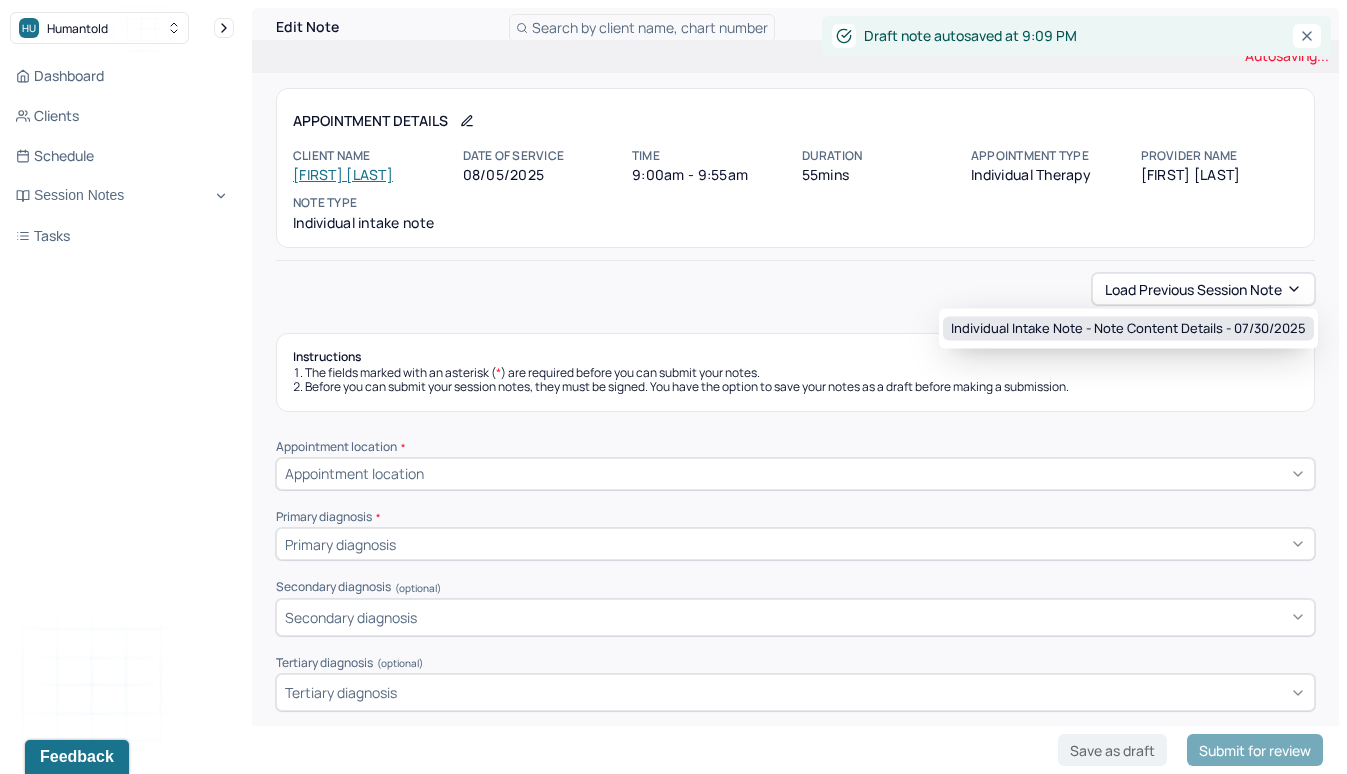 click on "Individual intake note   - Note content Details -   07/30/2025" at bounding box center (1128, 329) 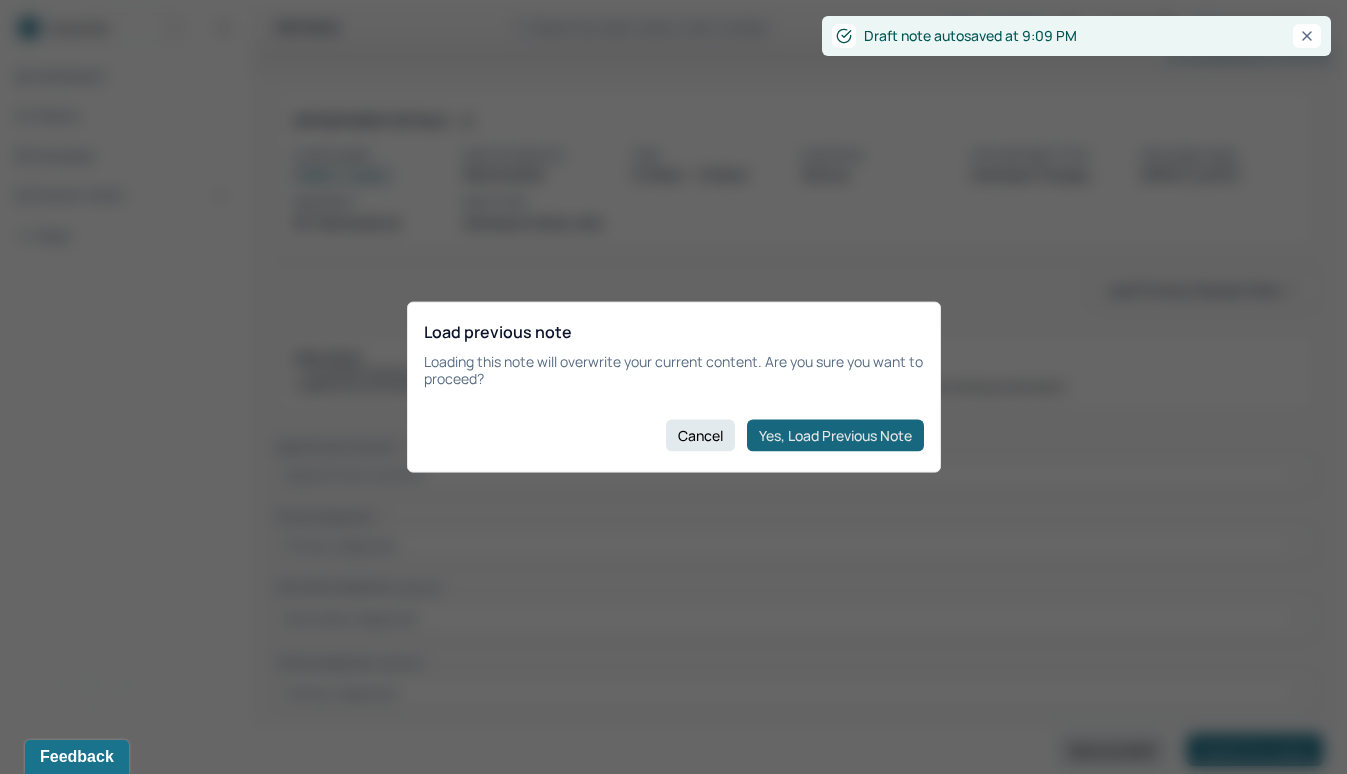 click on "Yes, Load Previous Note" at bounding box center [835, 435] 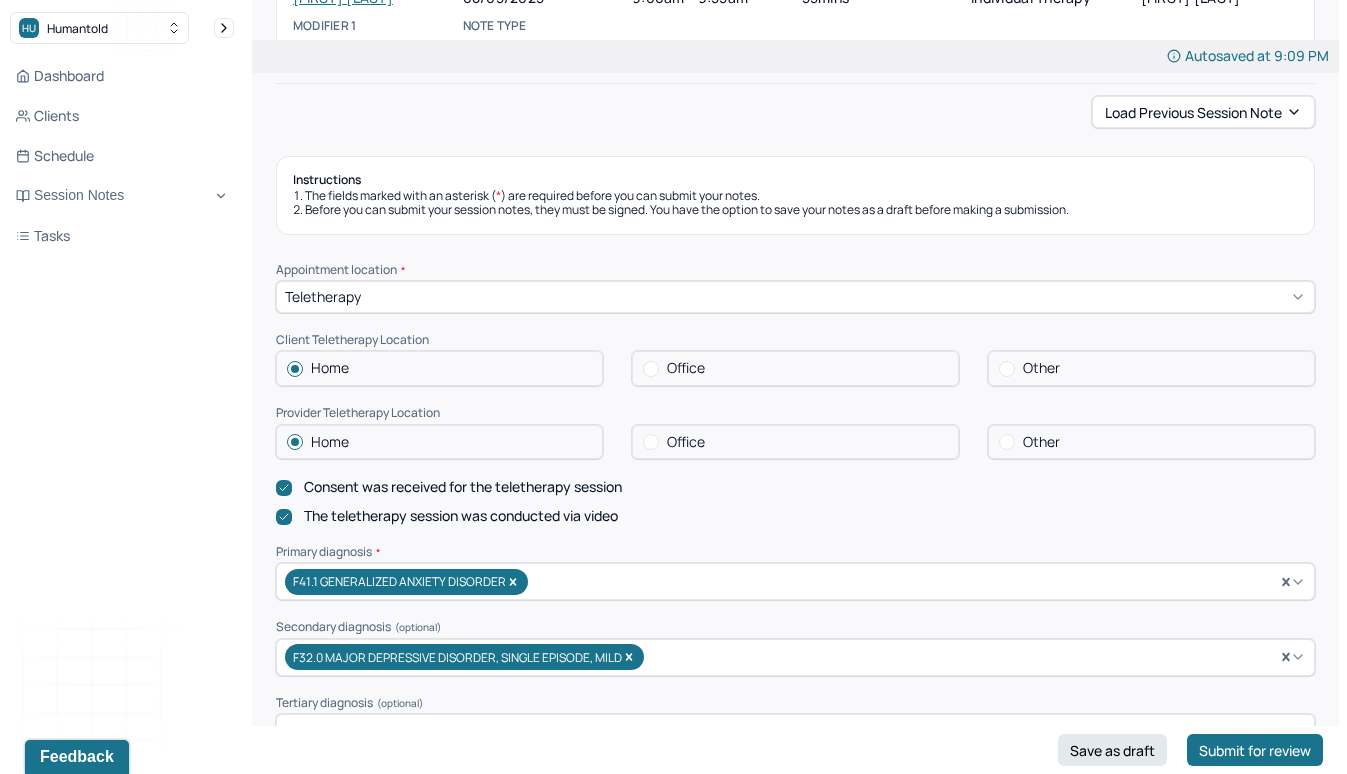 scroll, scrollTop: 182, scrollLeft: 0, axis: vertical 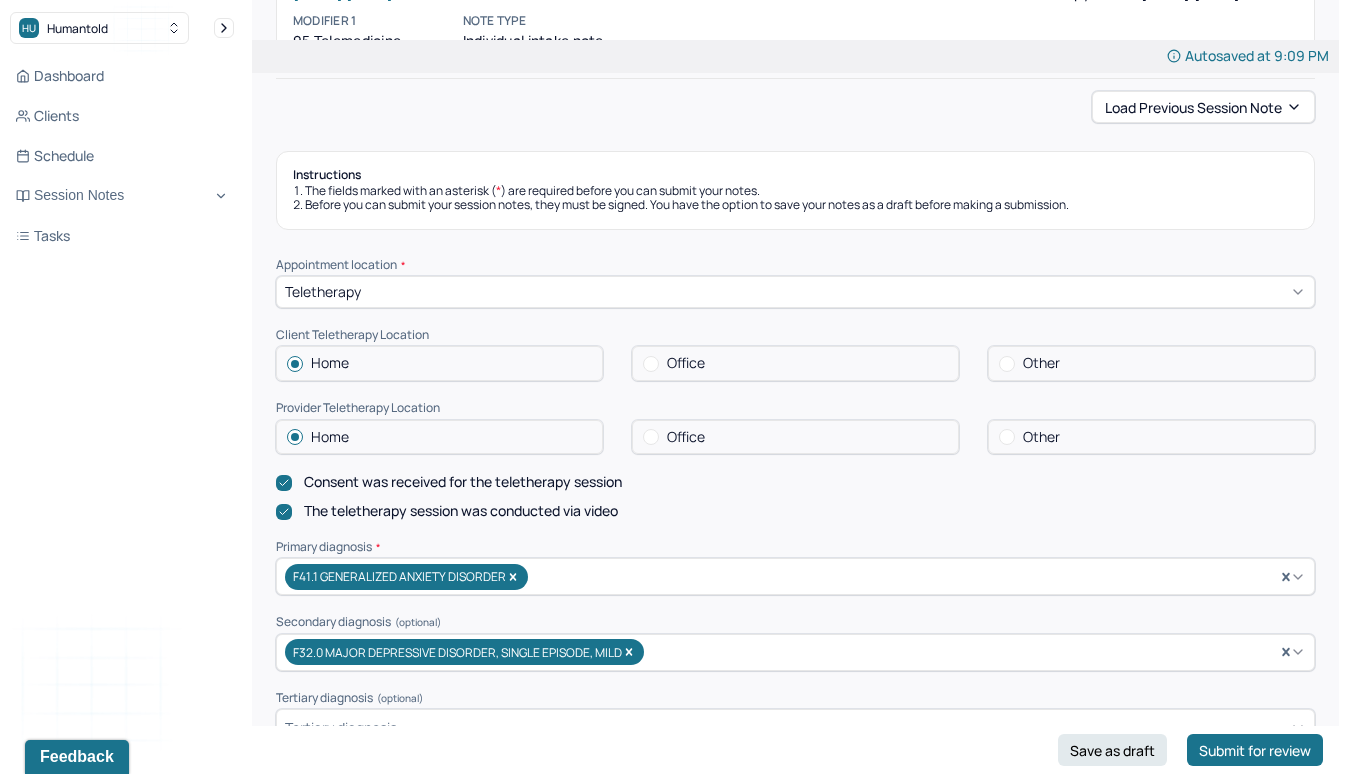 click at bounding box center [651, 437] 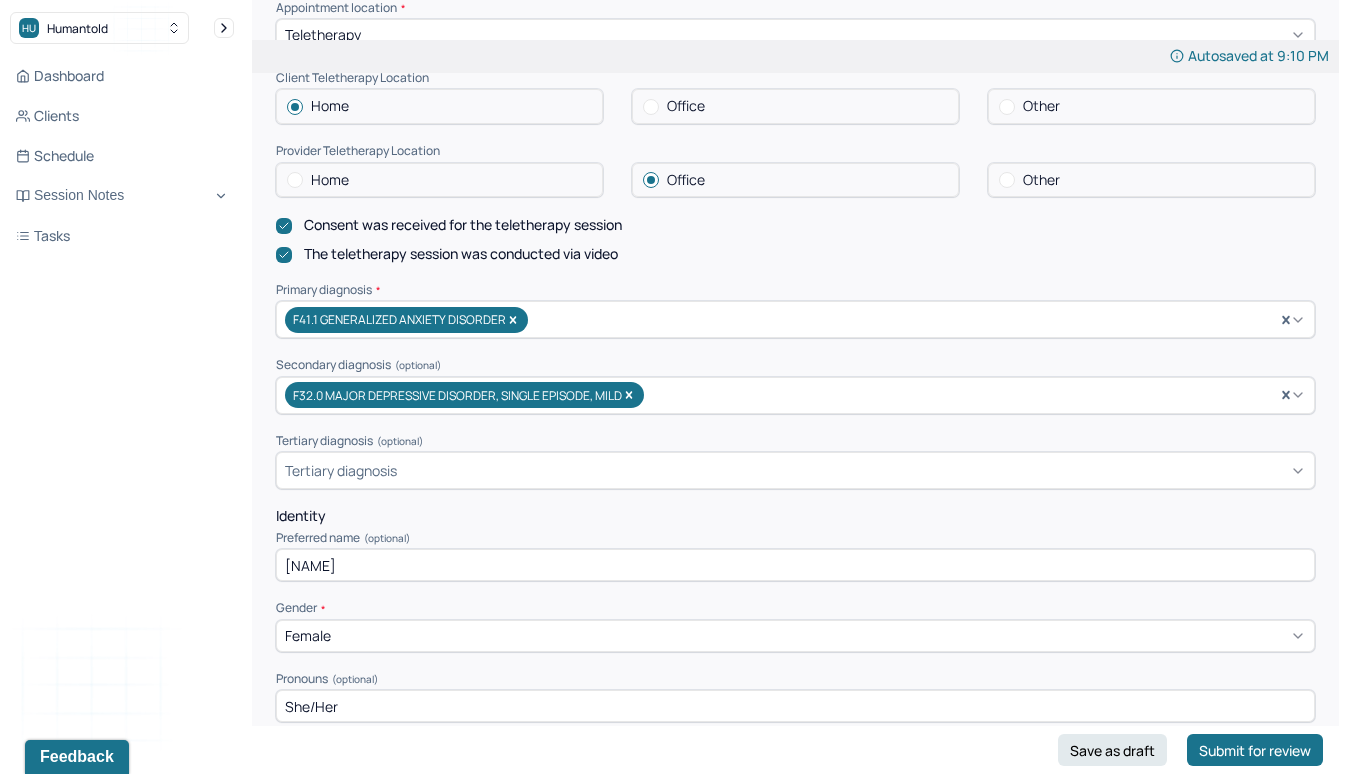 scroll, scrollTop: 441, scrollLeft: 0, axis: vertical 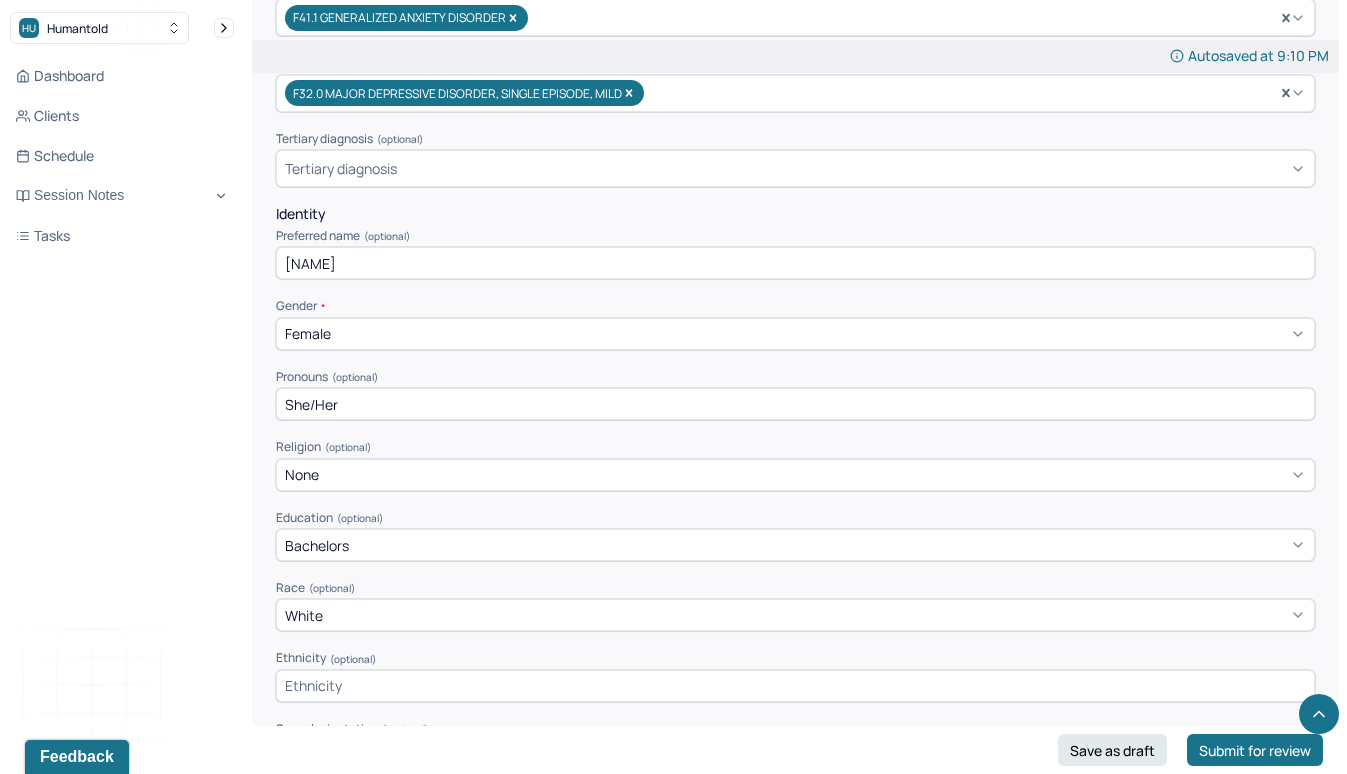 click on "[NAME]" at bounding box center (795, 263) 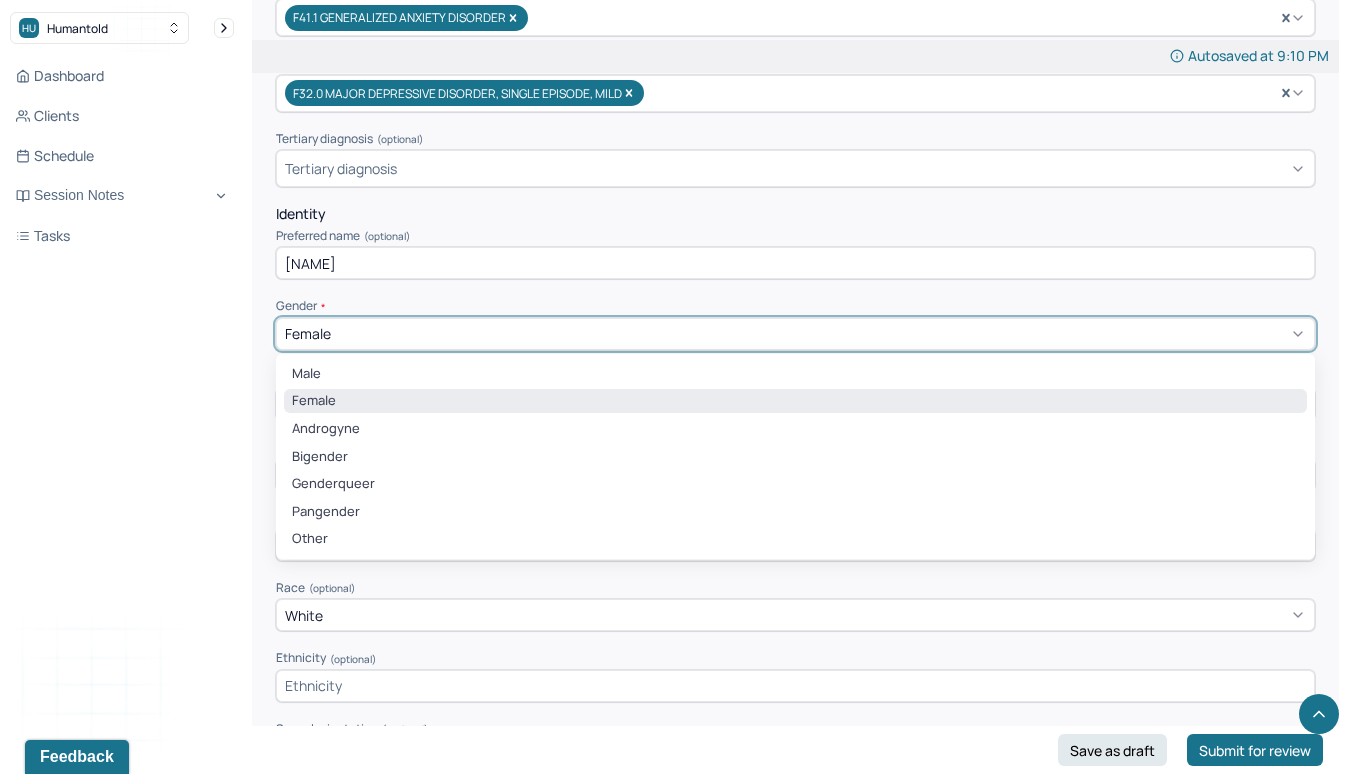 click on "Dashboard Clients Schedule Session Notes Tasks Emma Distler provider Logout" at bounding box center (122, 407) 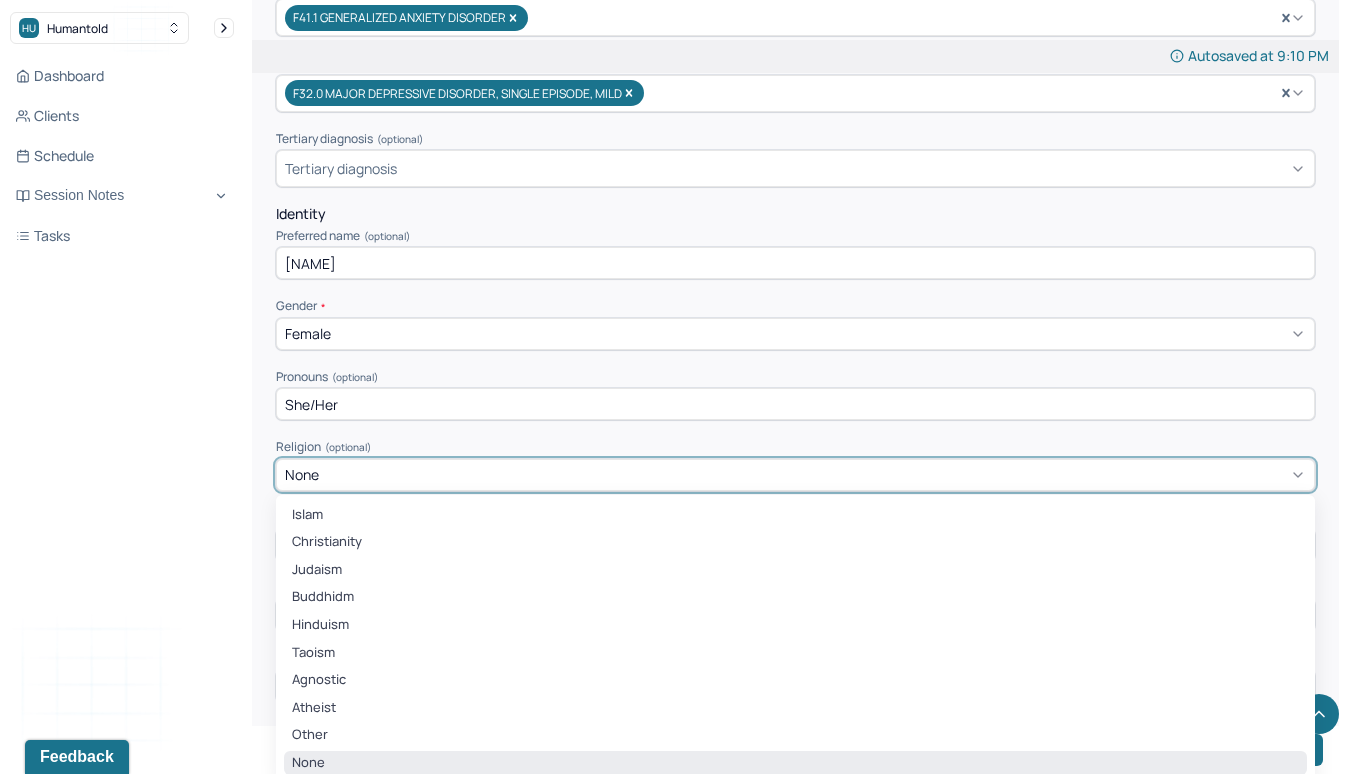 click on "None" at bounding box center [795, 475] 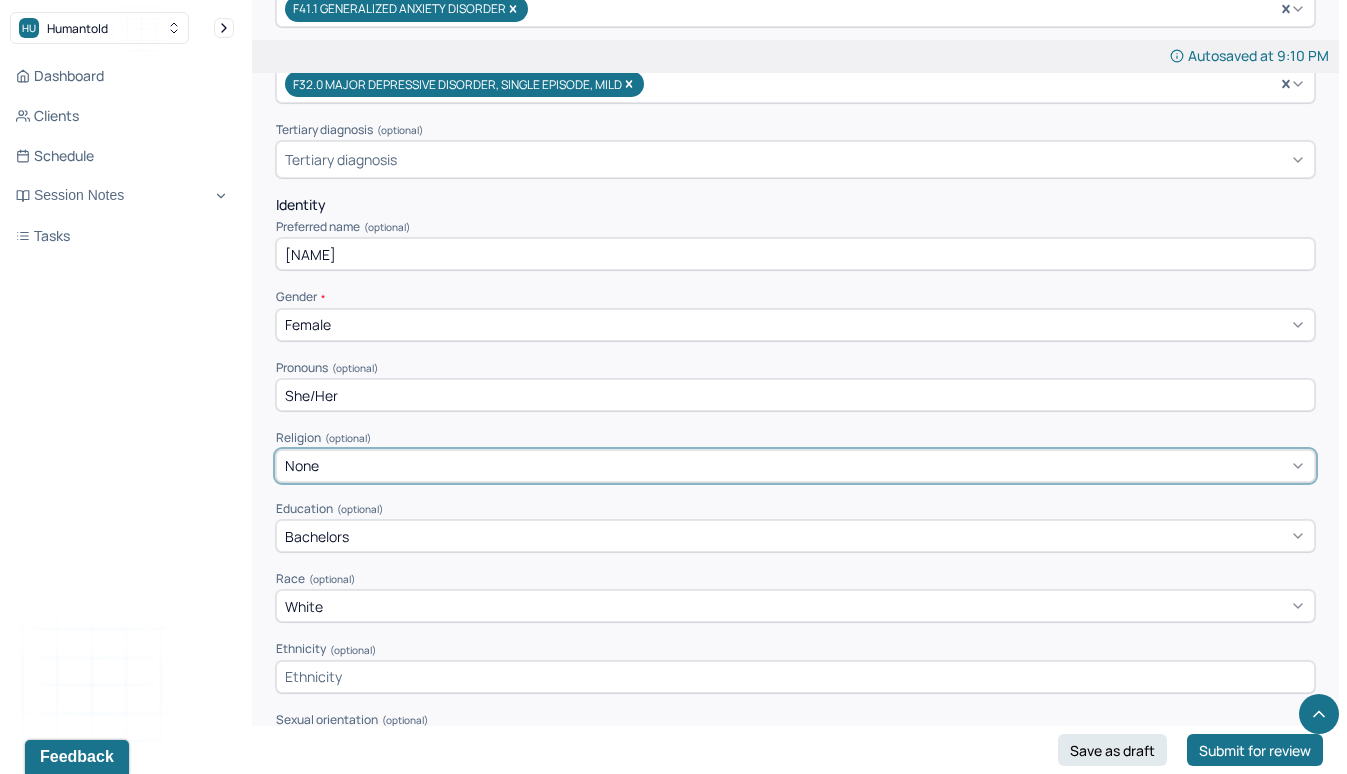 click on "None" at bounding box center [795, 466] 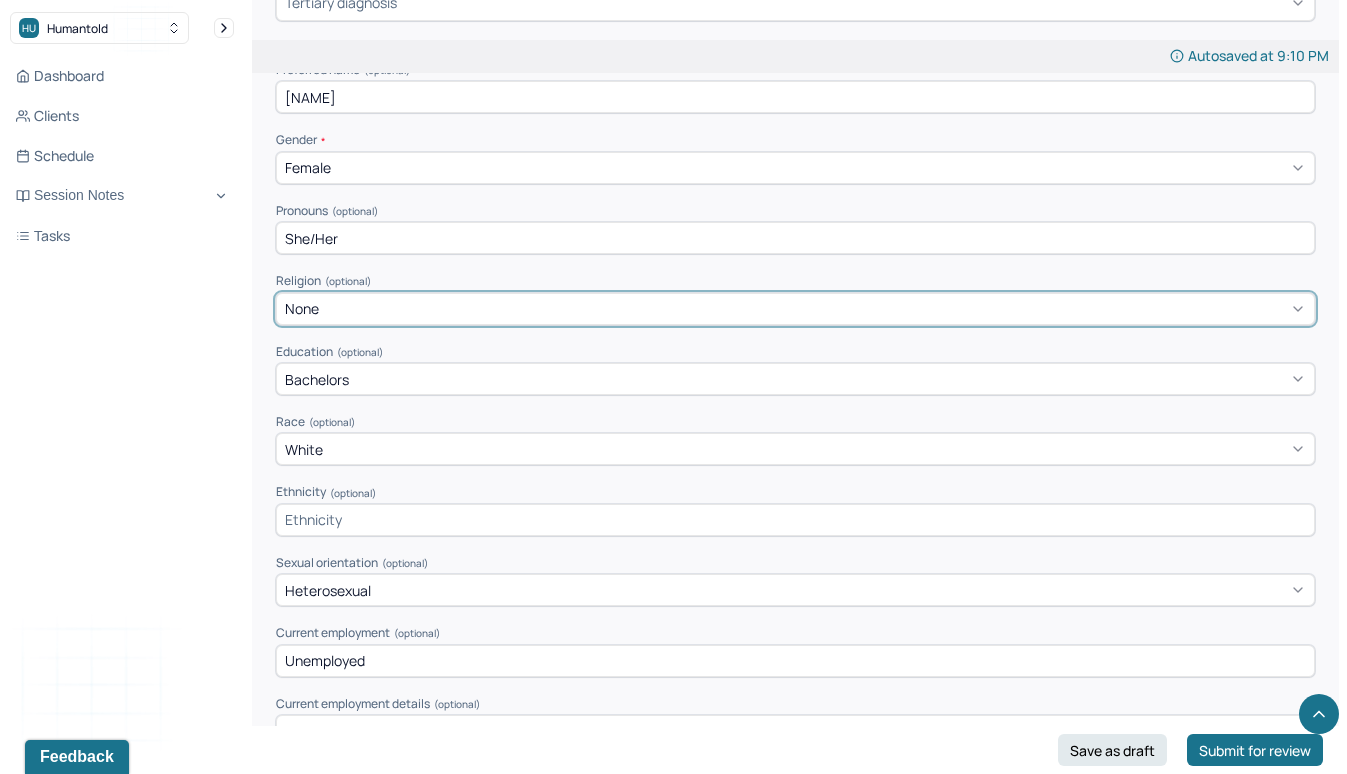 scroll, scrollTop: 1011, scrollLeft: 0, axis: vertical 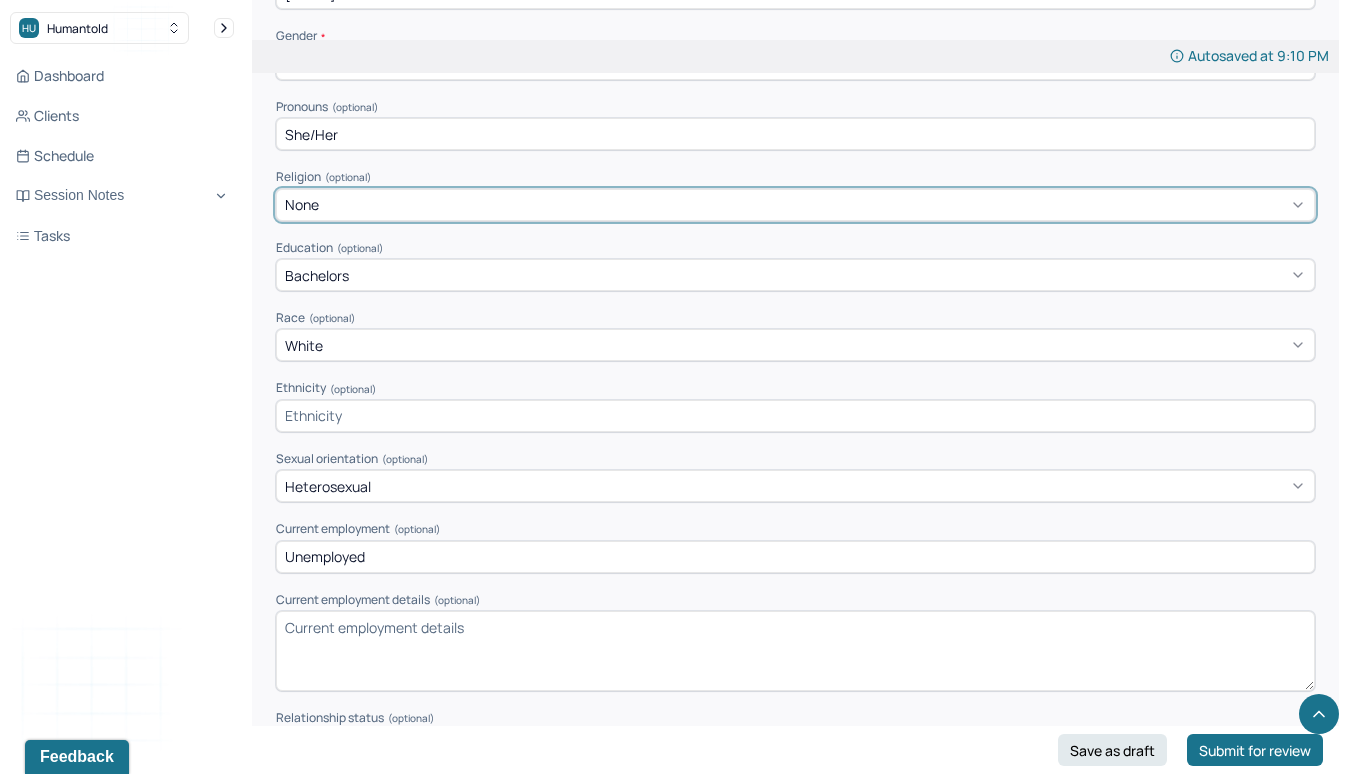 click on "Bachelors" at bounding box center [795, 275] 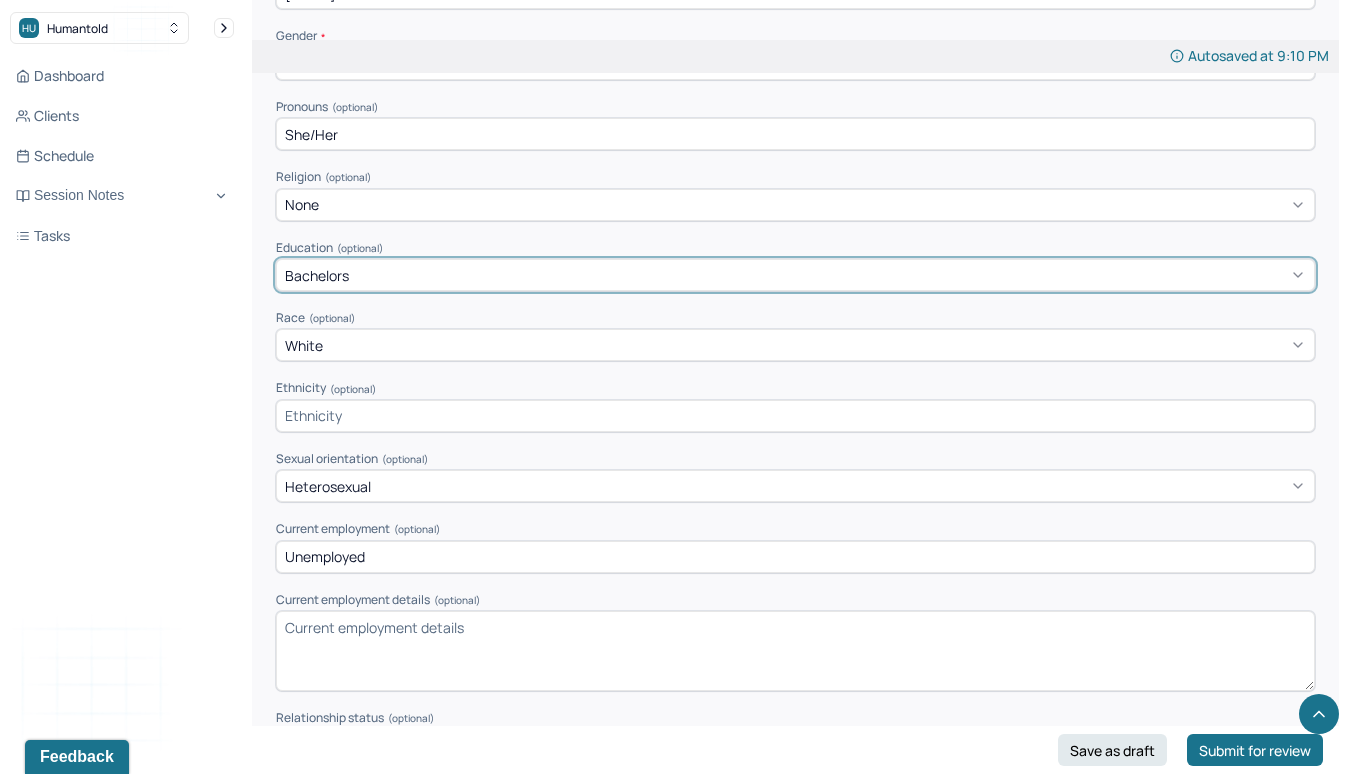 click on "Bachelors" at bounding box center (795, 275) 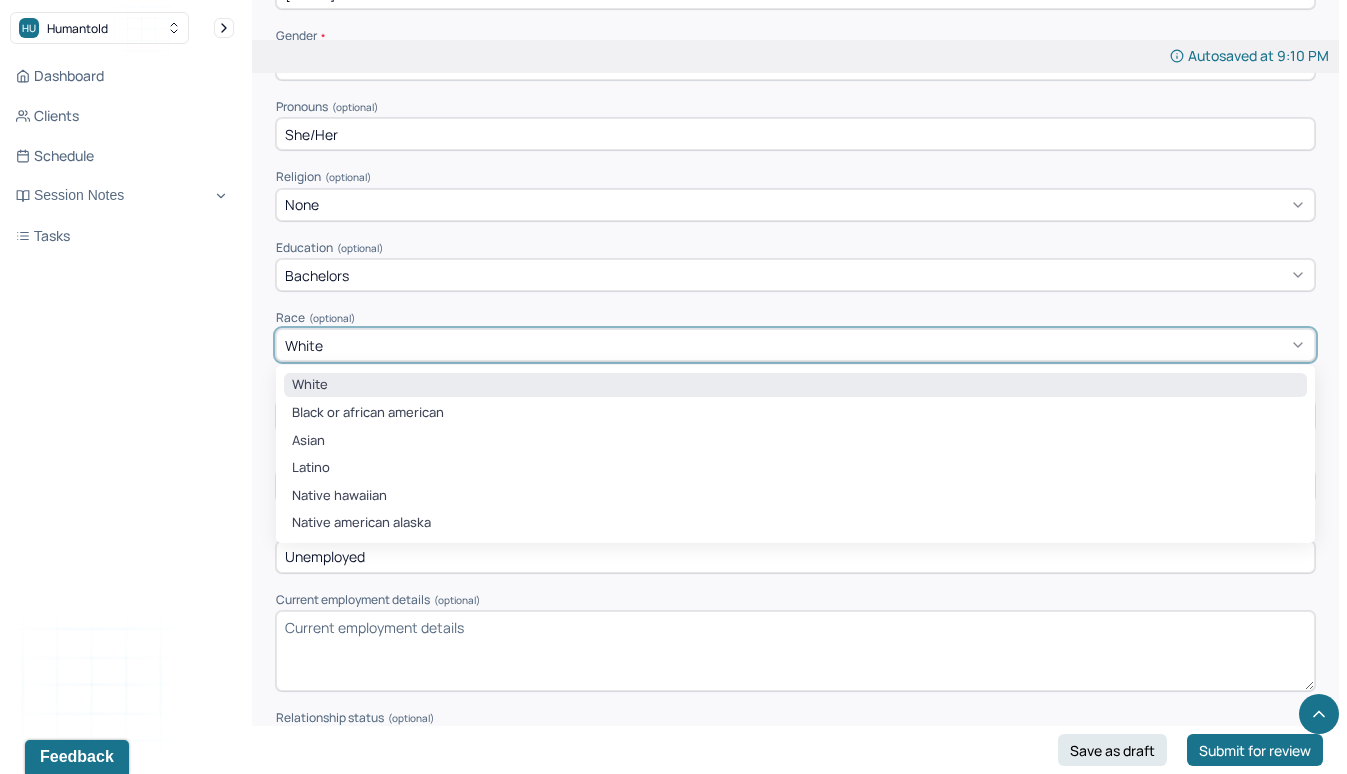 click on "White" at bounding box center (795, 345) 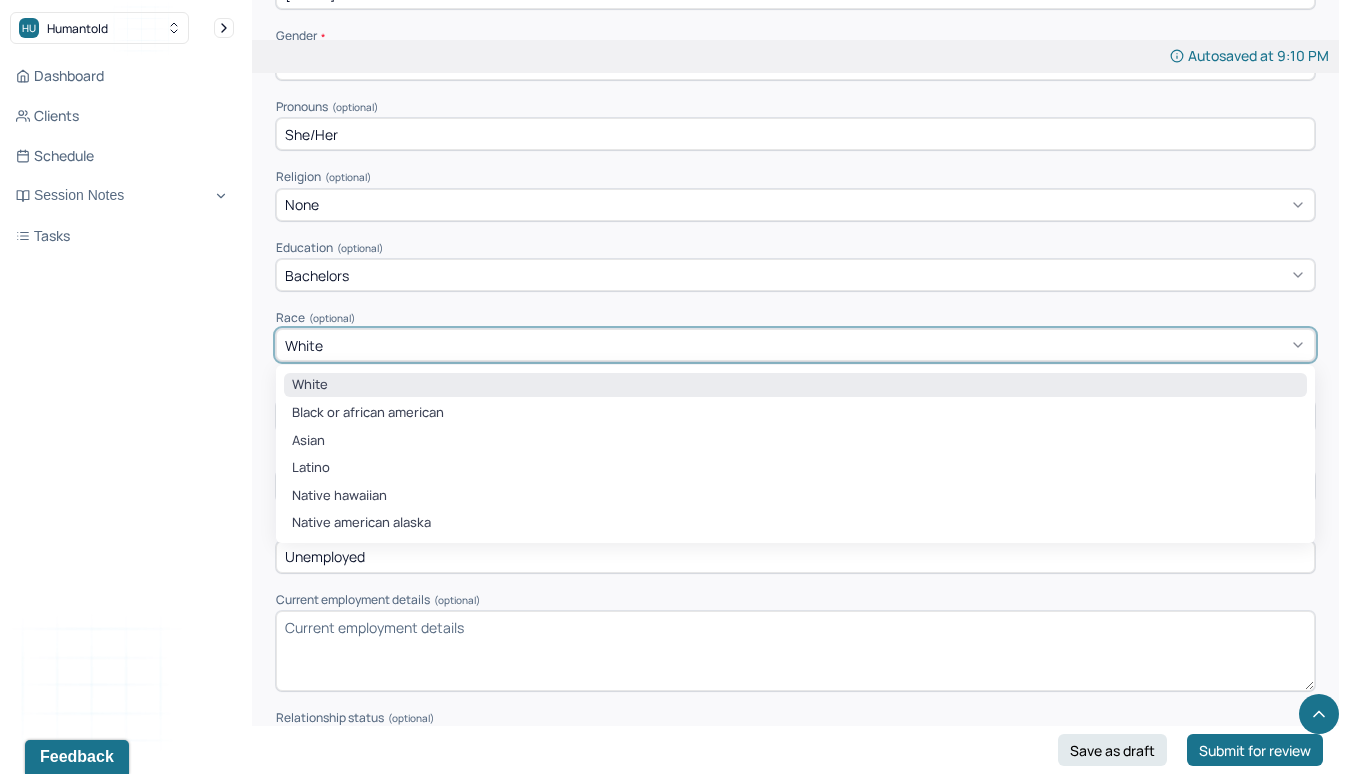 click on "White" at bounding box center (795, 385) 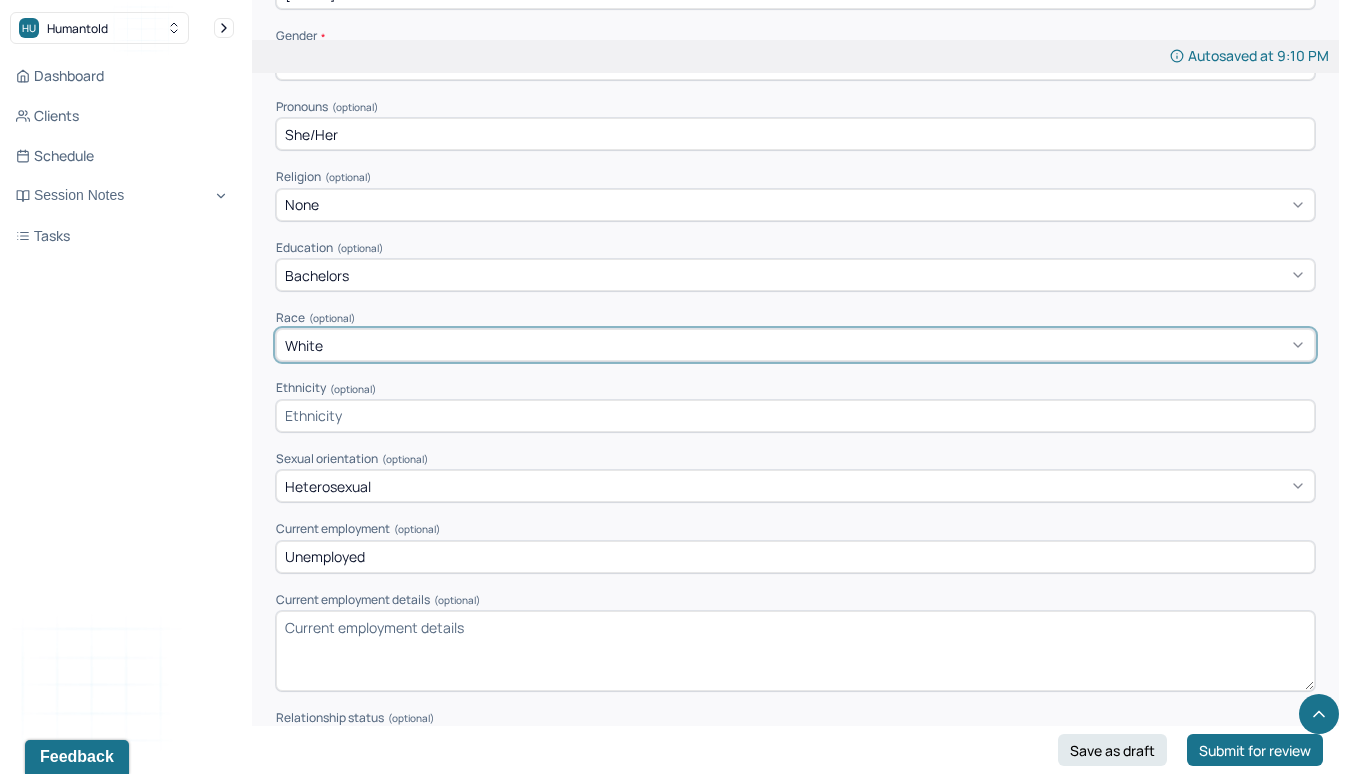 click at bounding box center (795, 416) 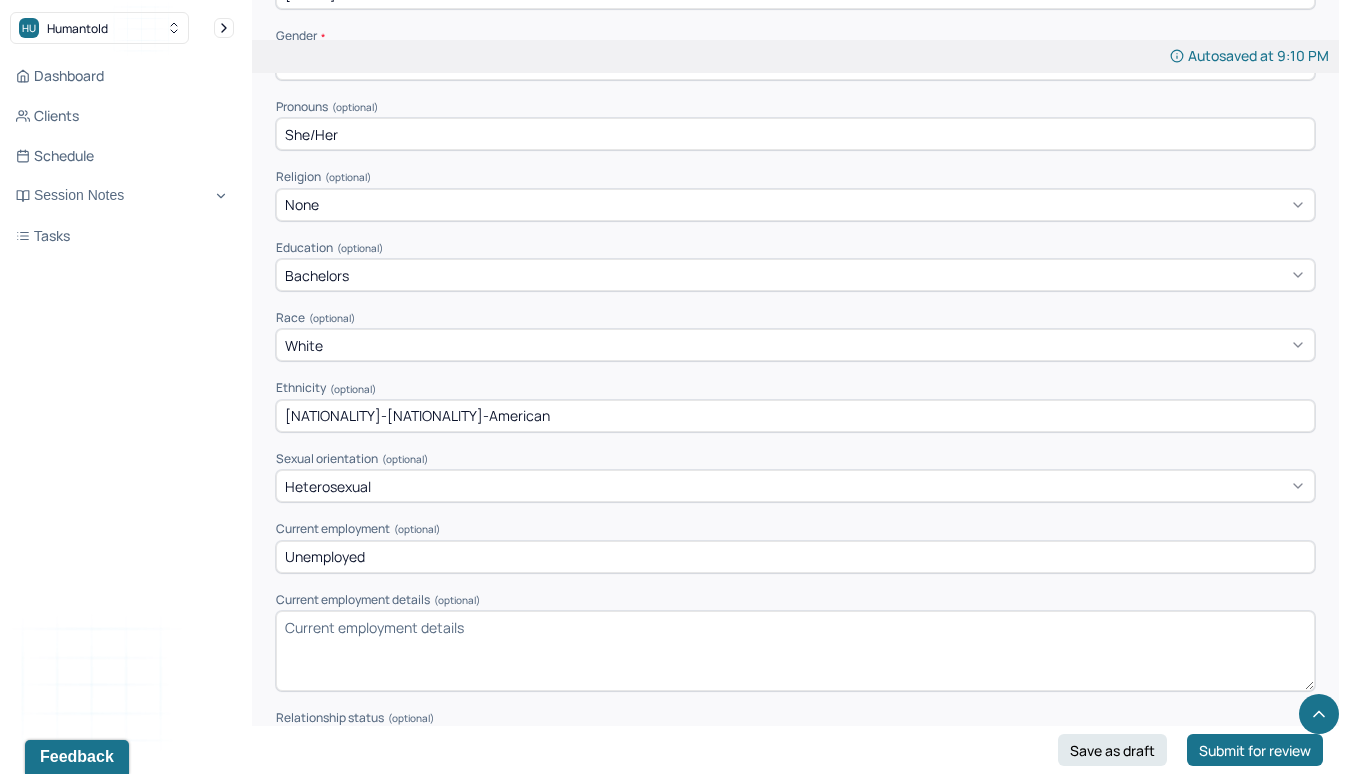 click on "[NATIONALITY]-[NATIONALITY]-American" at bounding box center (795, 416) 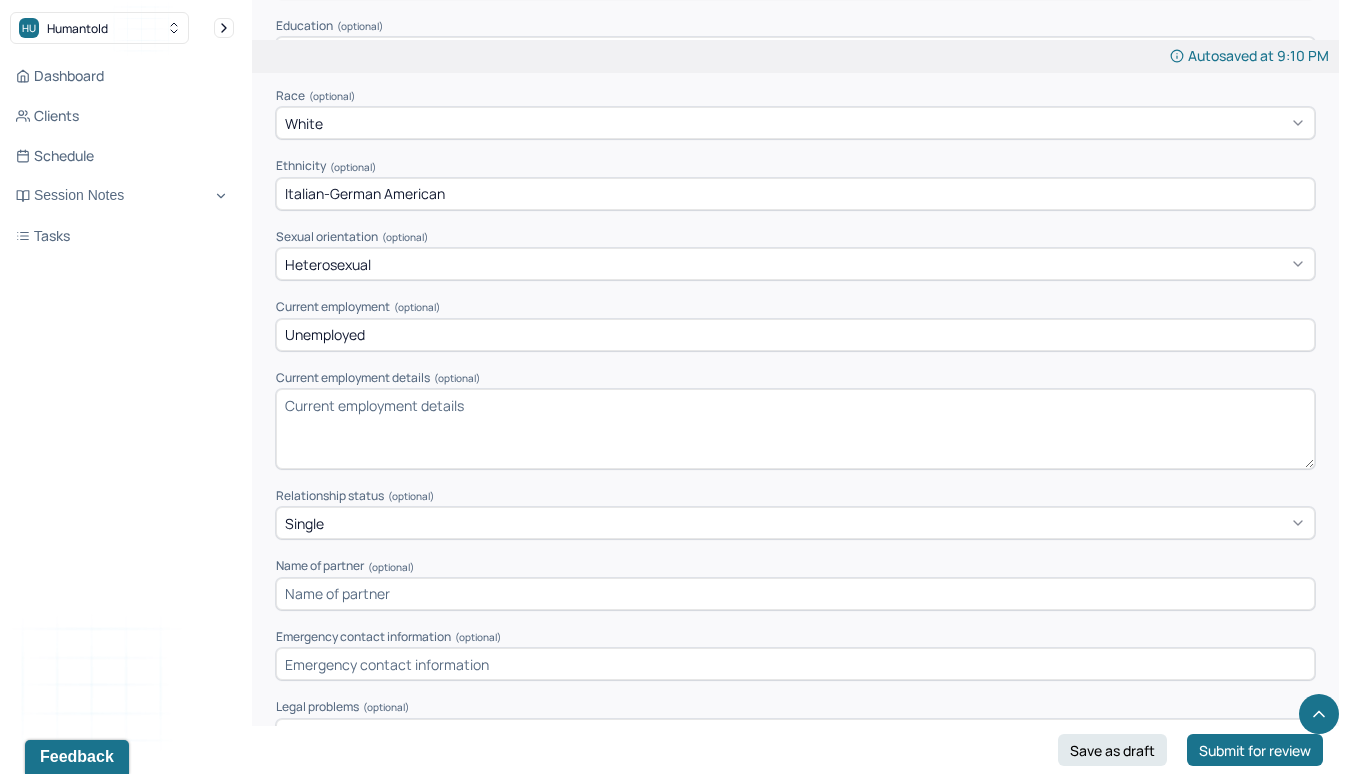 scroll, scrollTop: 1247, scrollLeft: 0, axis: vertical 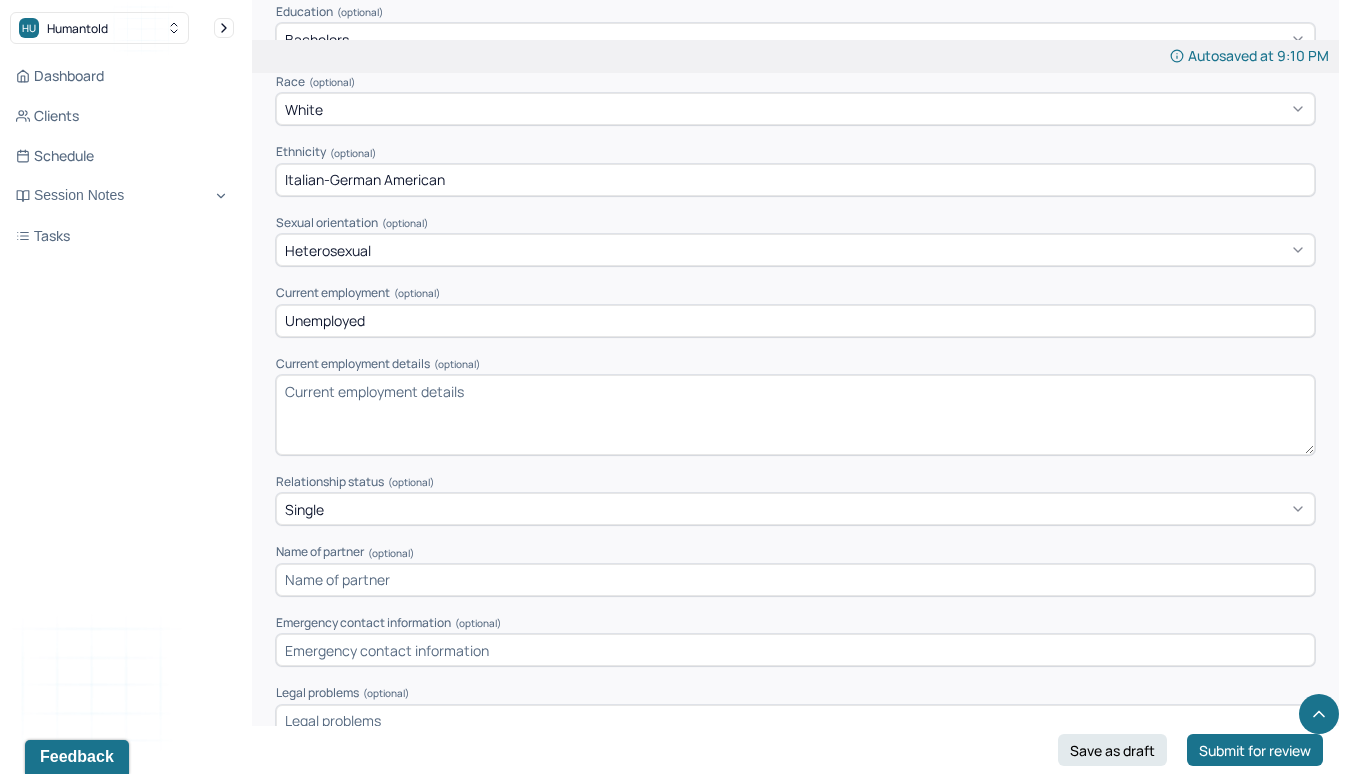 type on "Italian-German American" 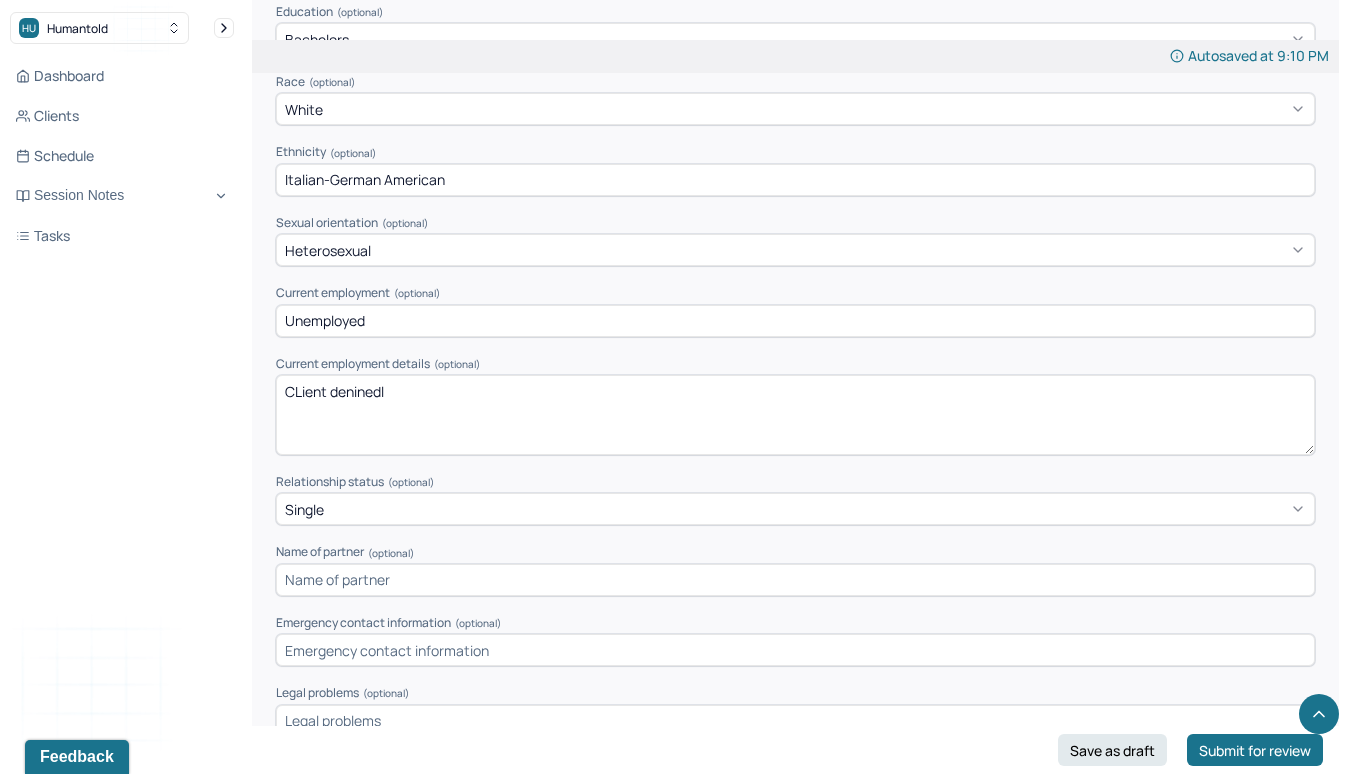 type on "CLient deninedl" 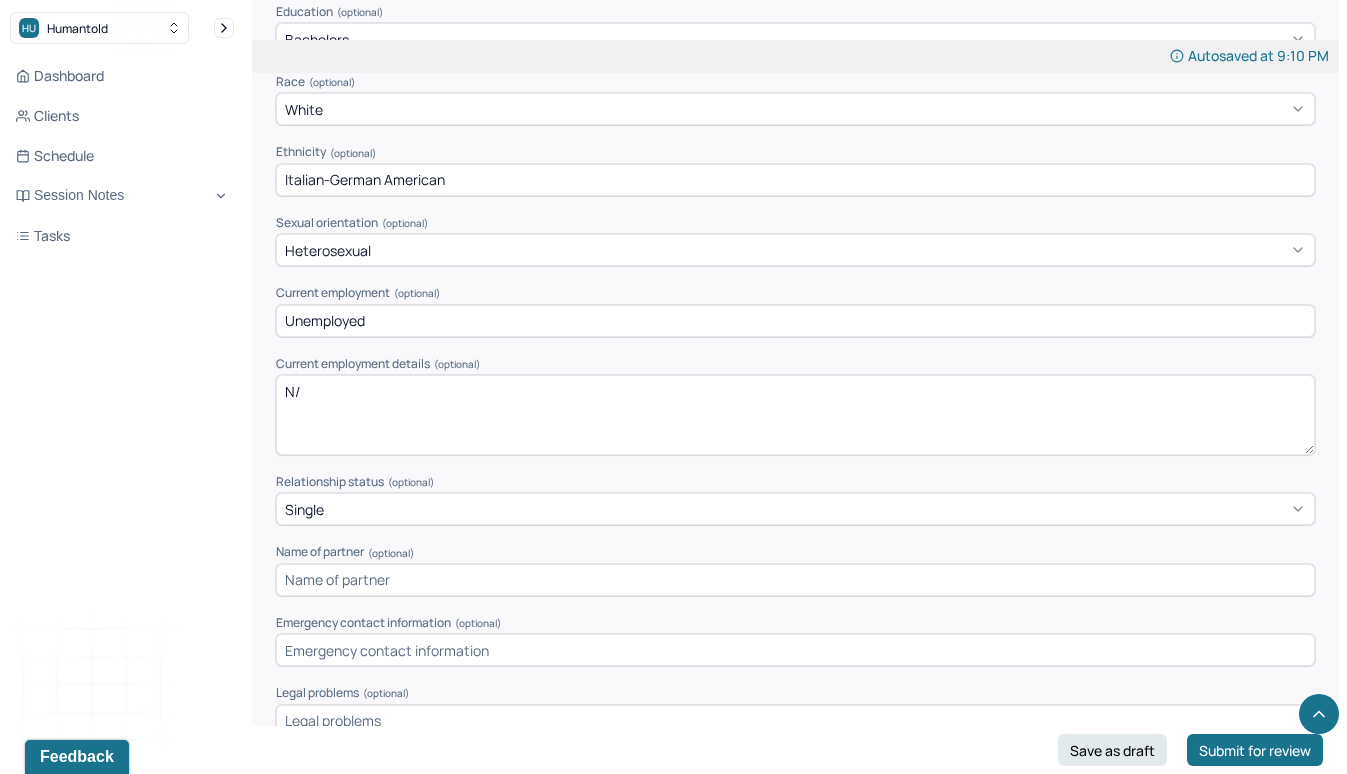 type on "N" 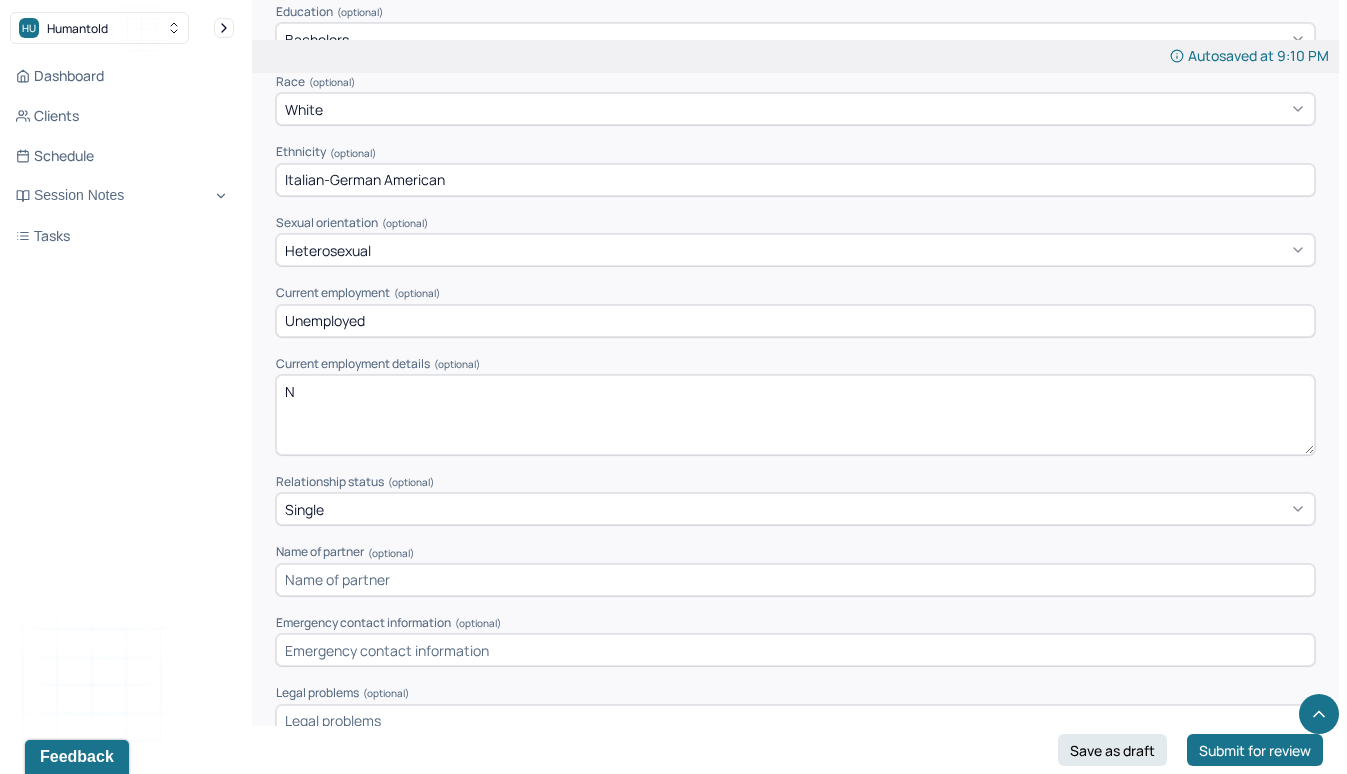 type 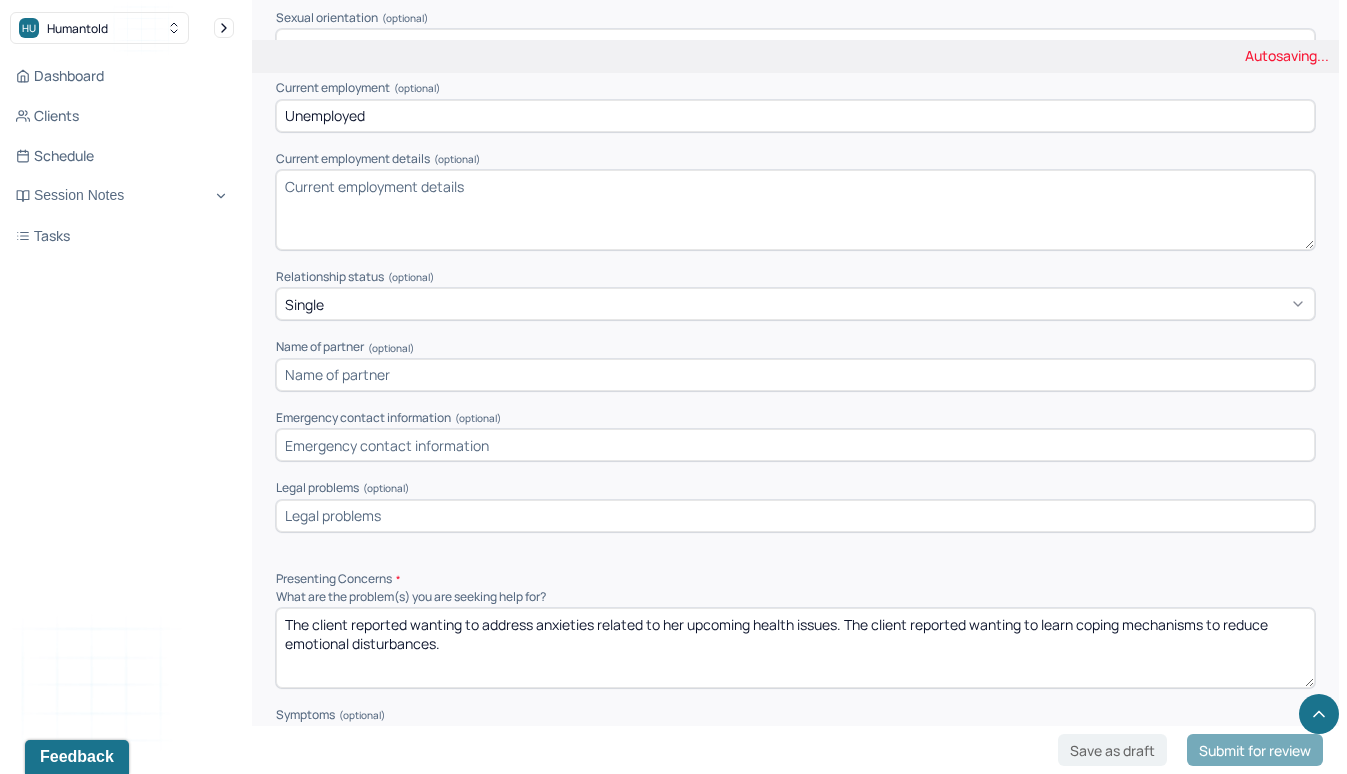 scroll, scrollTop: 1459, scrollLeft: 0, axis: vertical 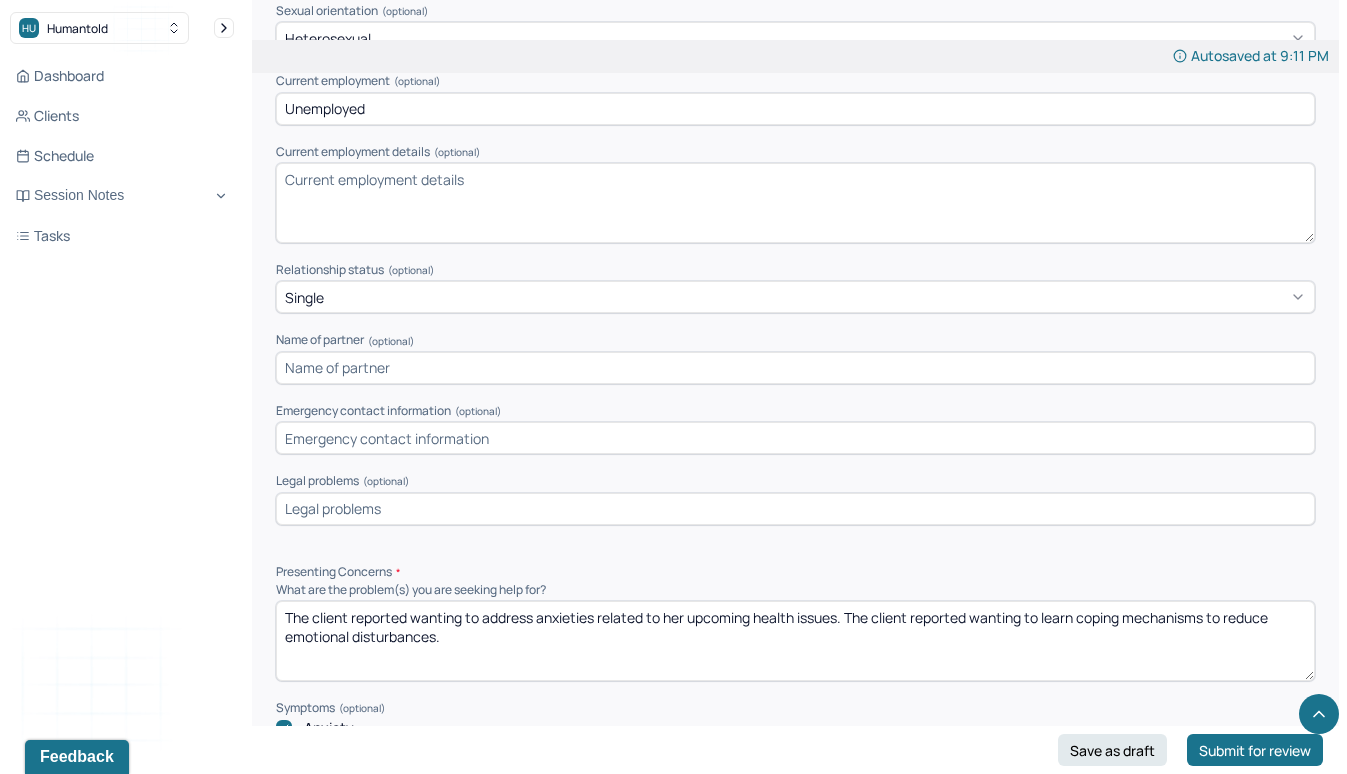 click at bounding box center (795, 438) 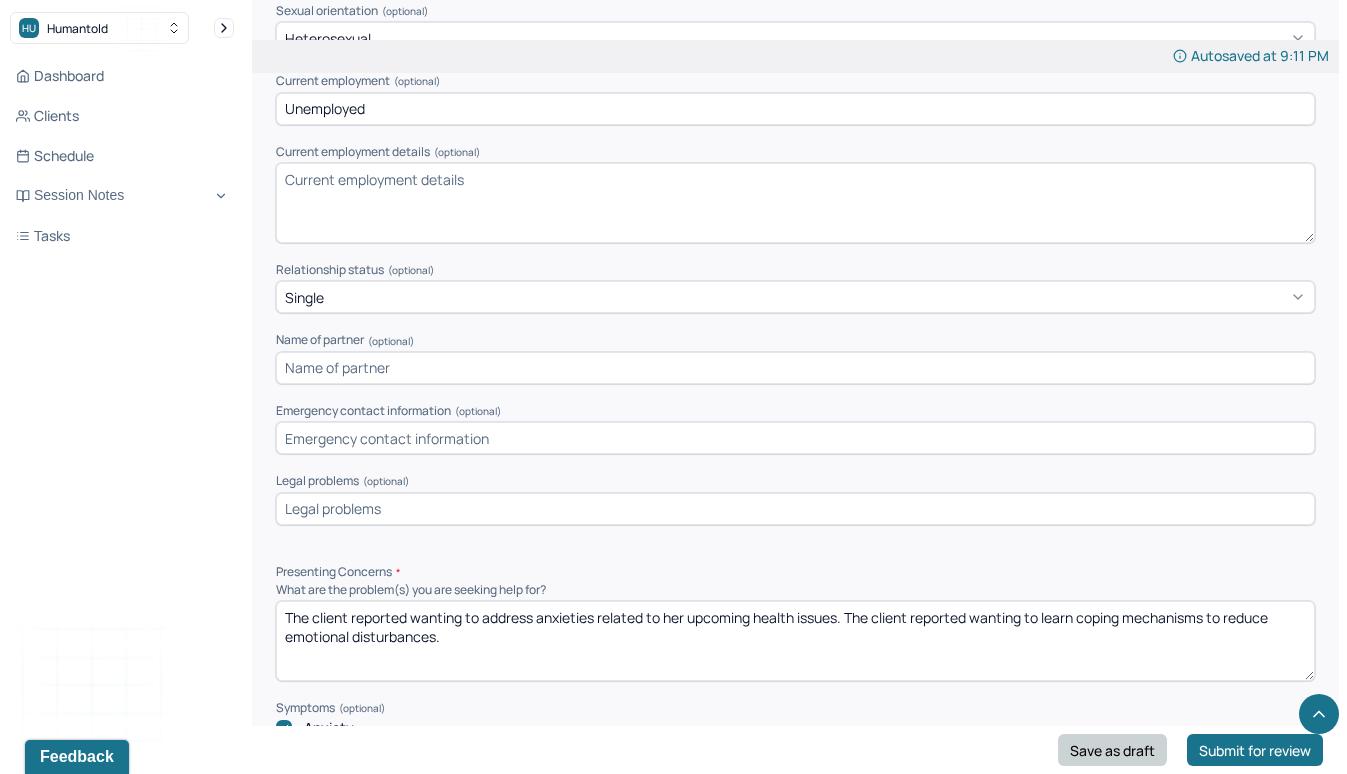 click on "Save as draft" at bounding box center (1112, 750) 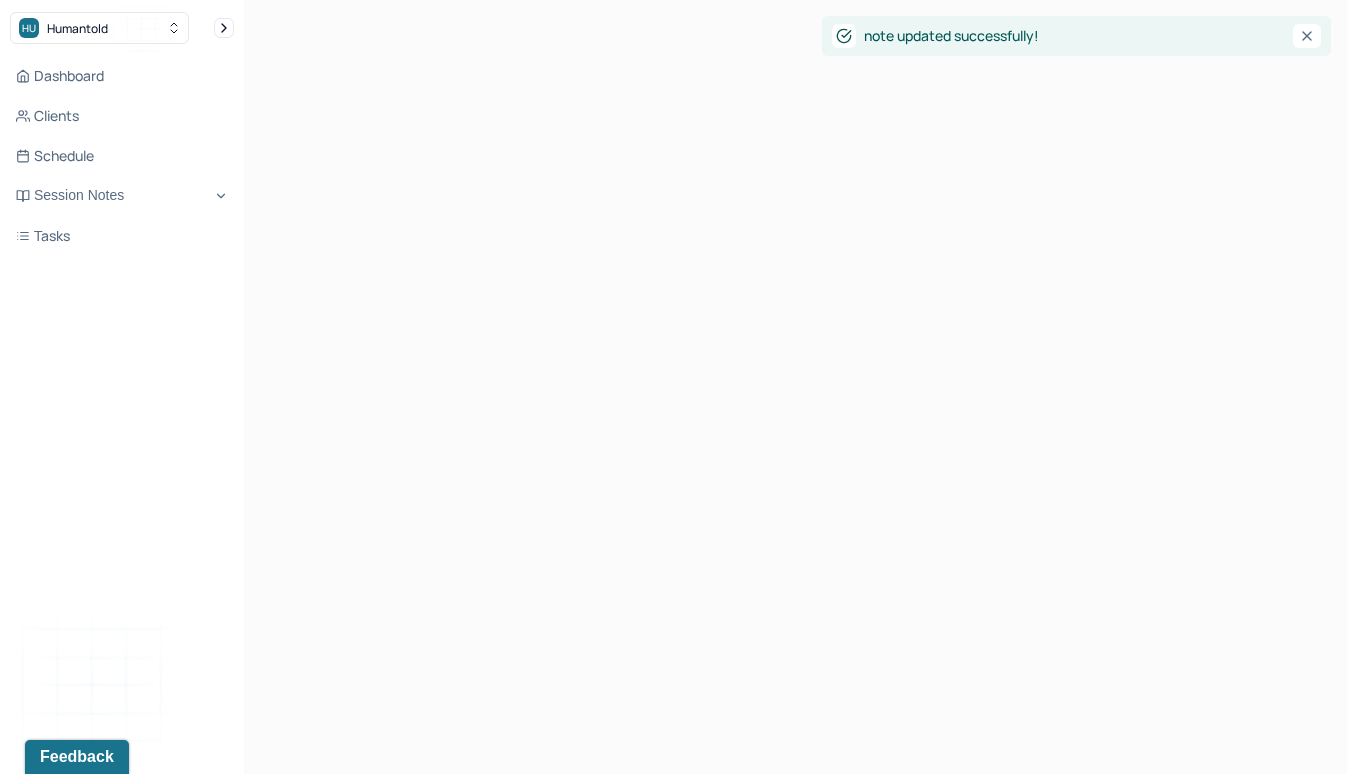 scroll, scrollTop: 0, scrollLeft: 0, axis: both 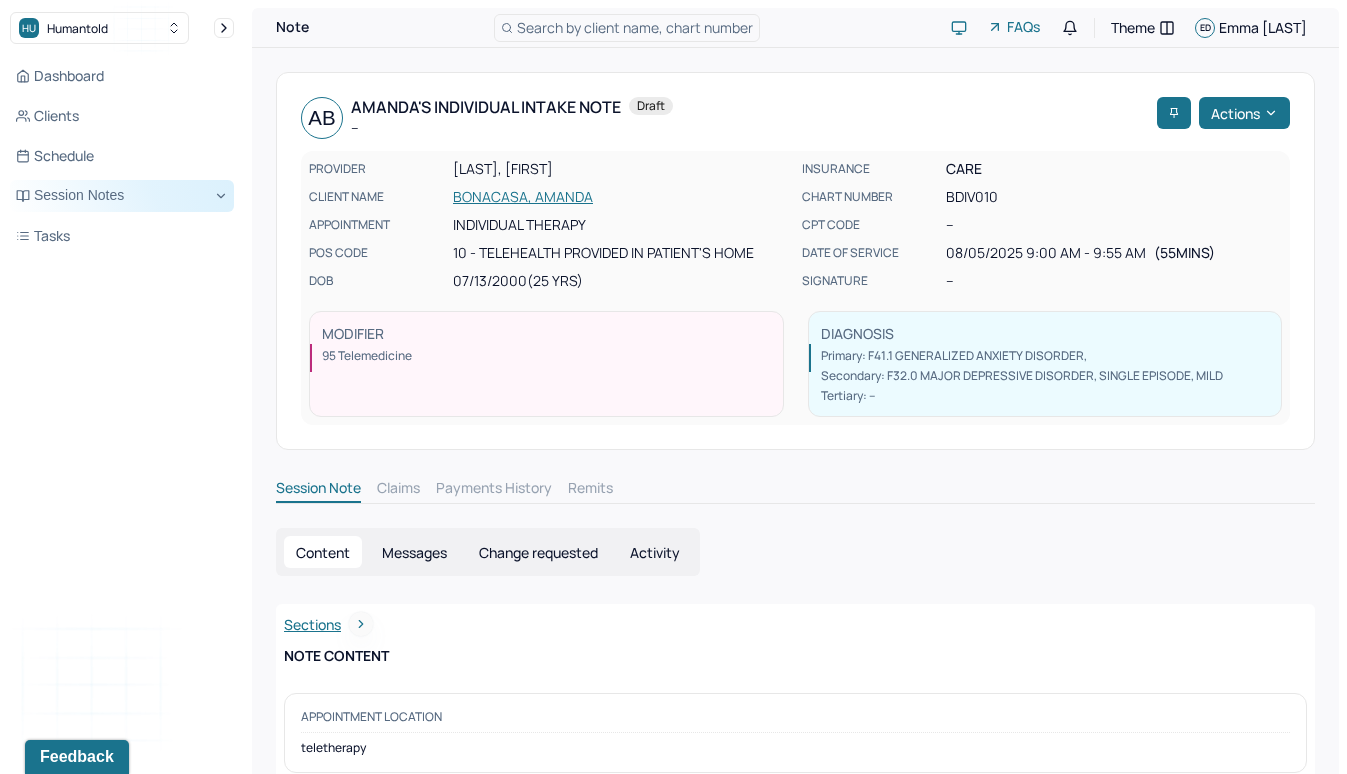 click on "Session Notes" at bounding box center (122, 196) 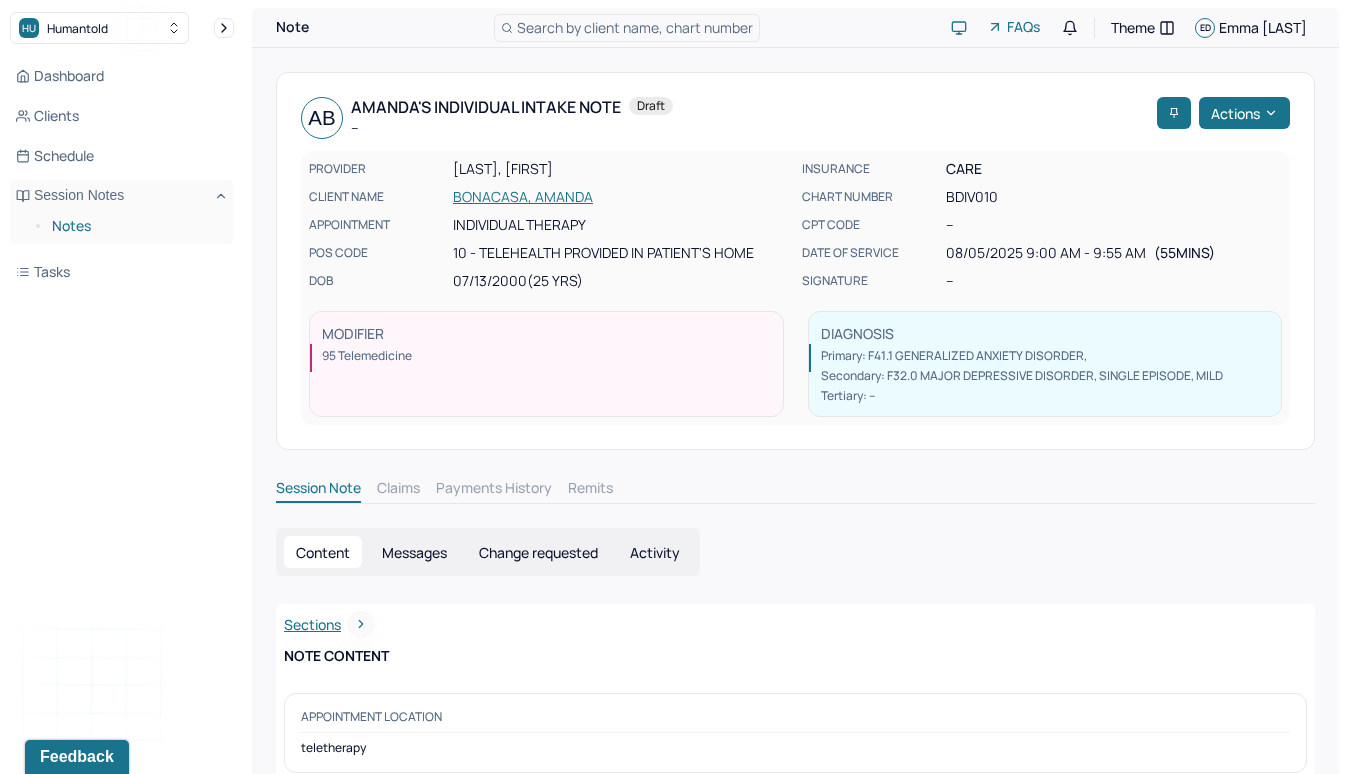 click on "Notes" at bounding box center (135, 226) 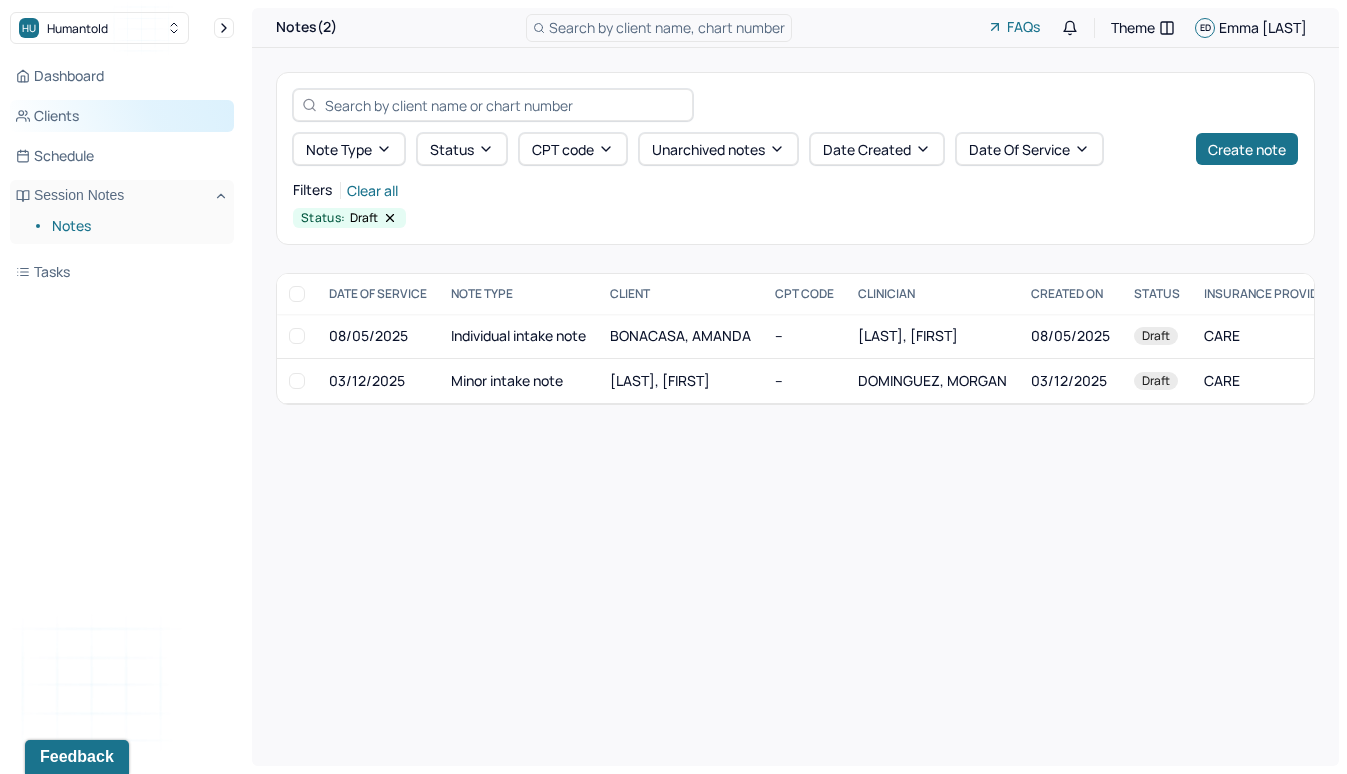 click on "Clients" at bounding box center [122, 116] 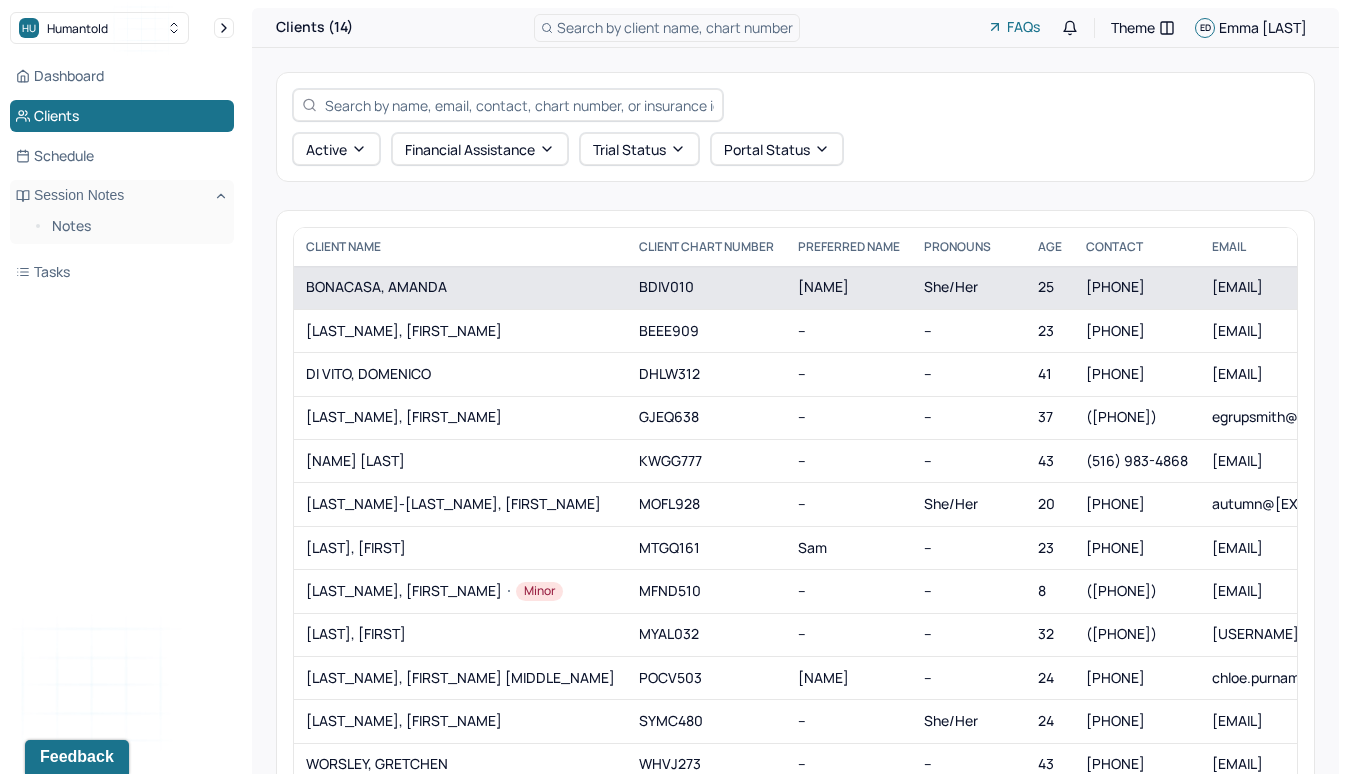 click on "BONACASA, AMANDA" at bounding box center (460, 287) 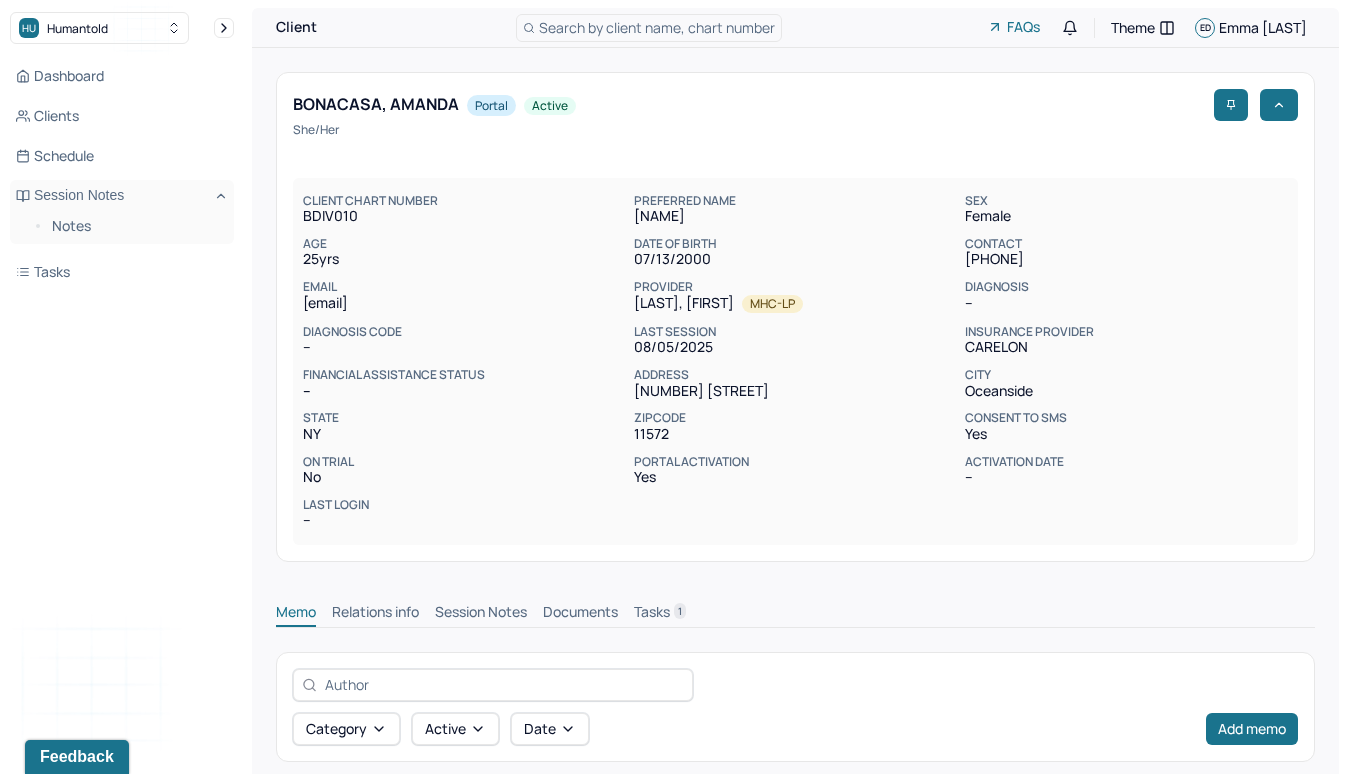 click on "Session Notes" at bounding box center (481, 614) 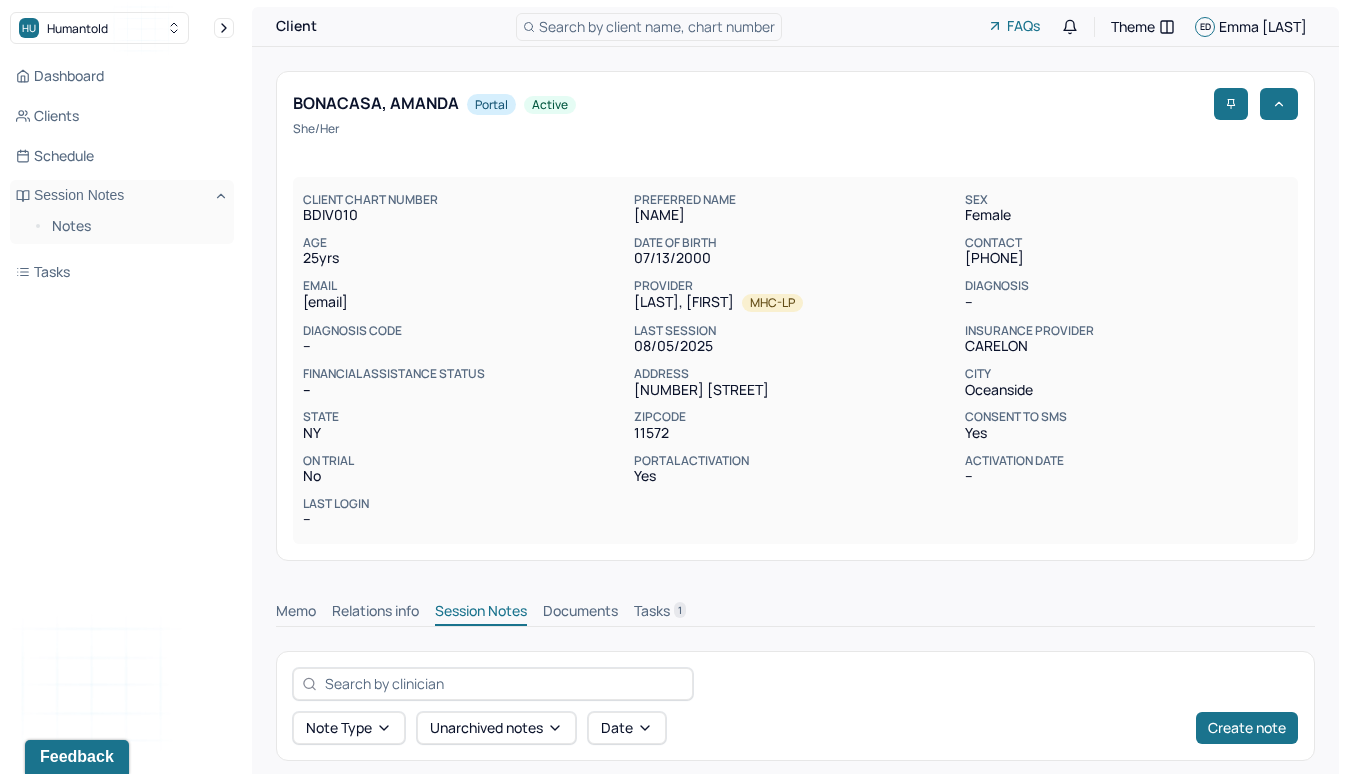 scroll, scrollTop: 177, scrollLeft: 0, axis: vertical 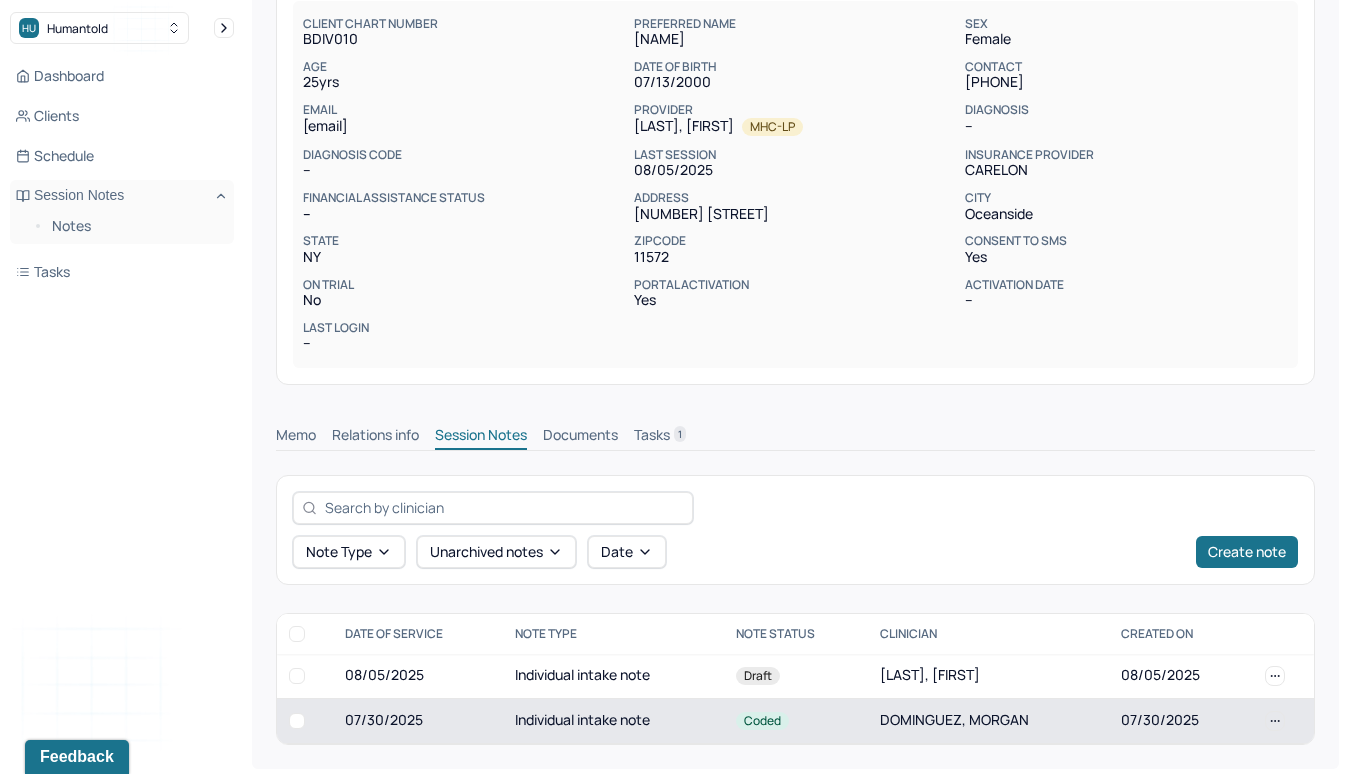 click on "Coded" at bounding box center (796, 720) 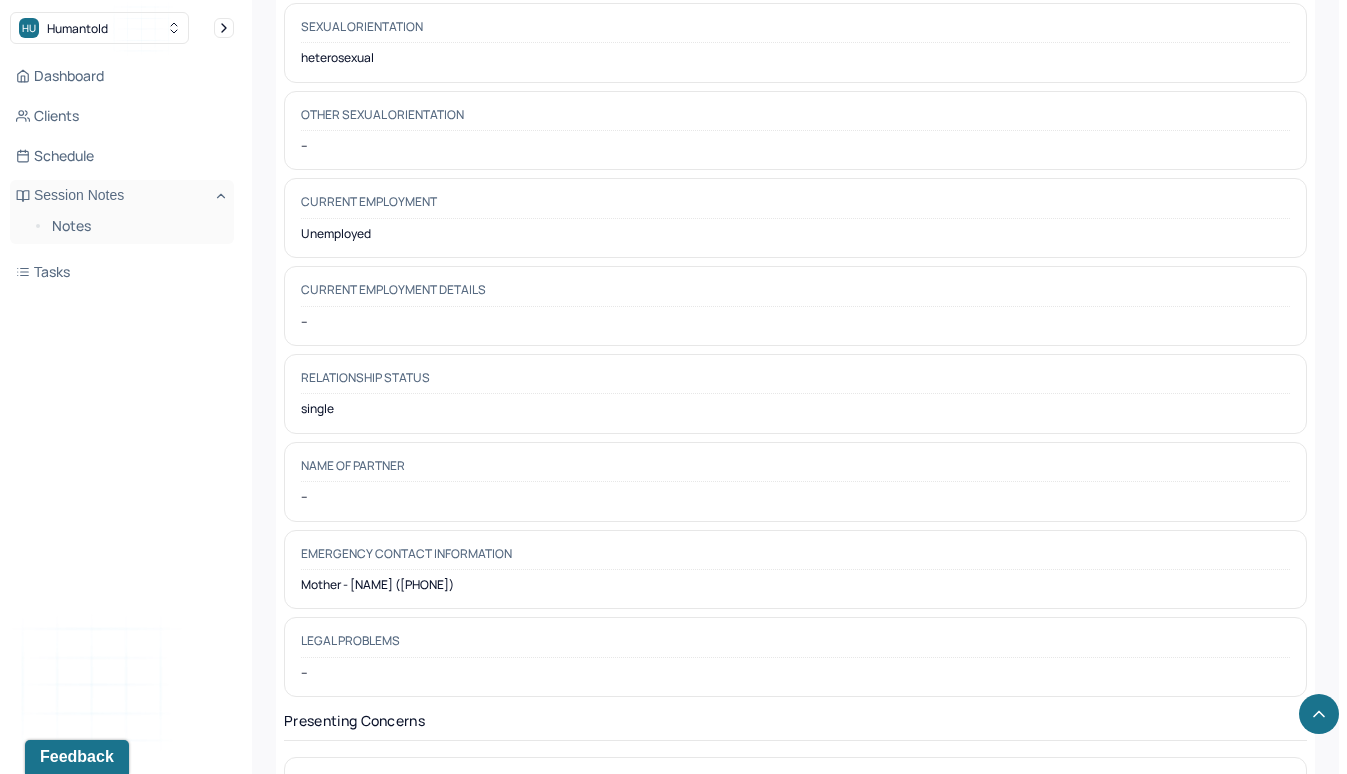 scroll, scrollTop: 2282, scrollLeft: 0, axis: vertical 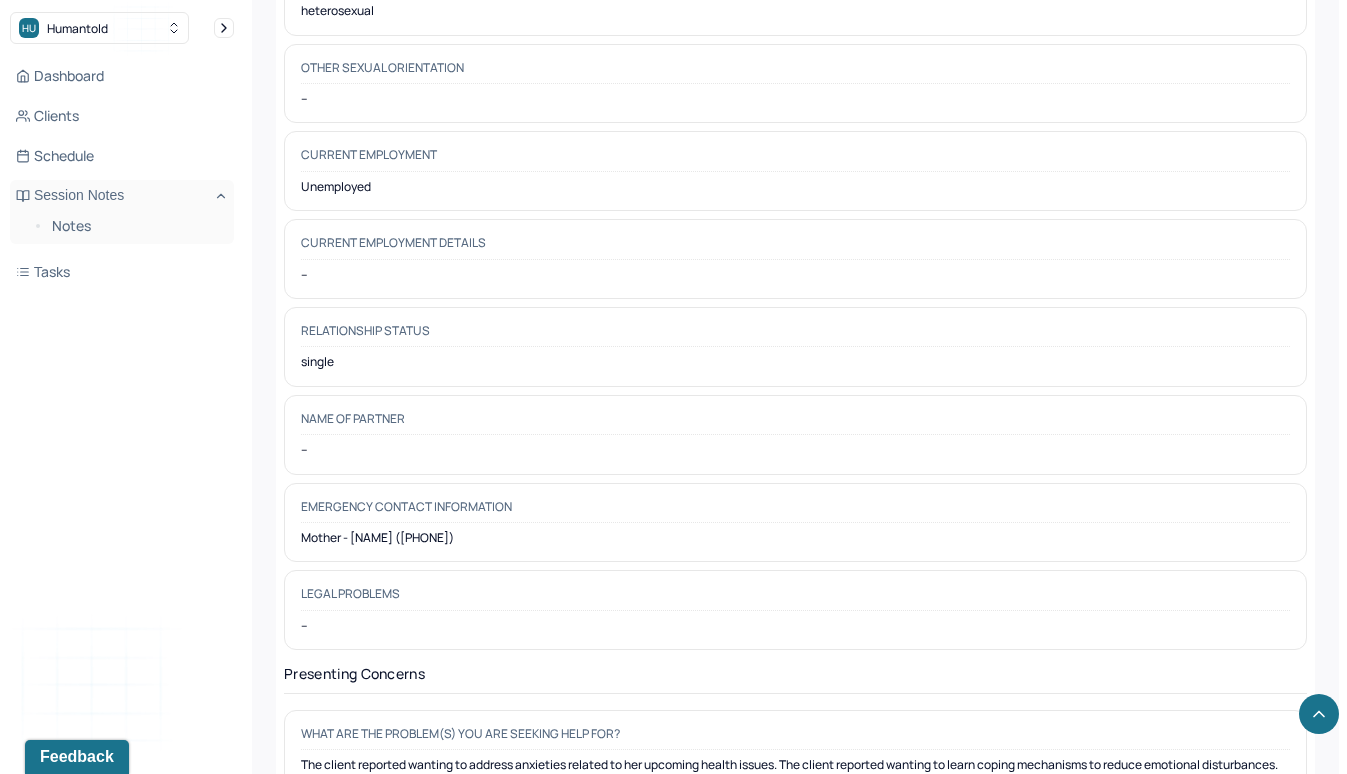 drag, startPoint x: 493, startPoint y: 518, endPoint x: 303, endPoint y: 516, distance: 190.01053 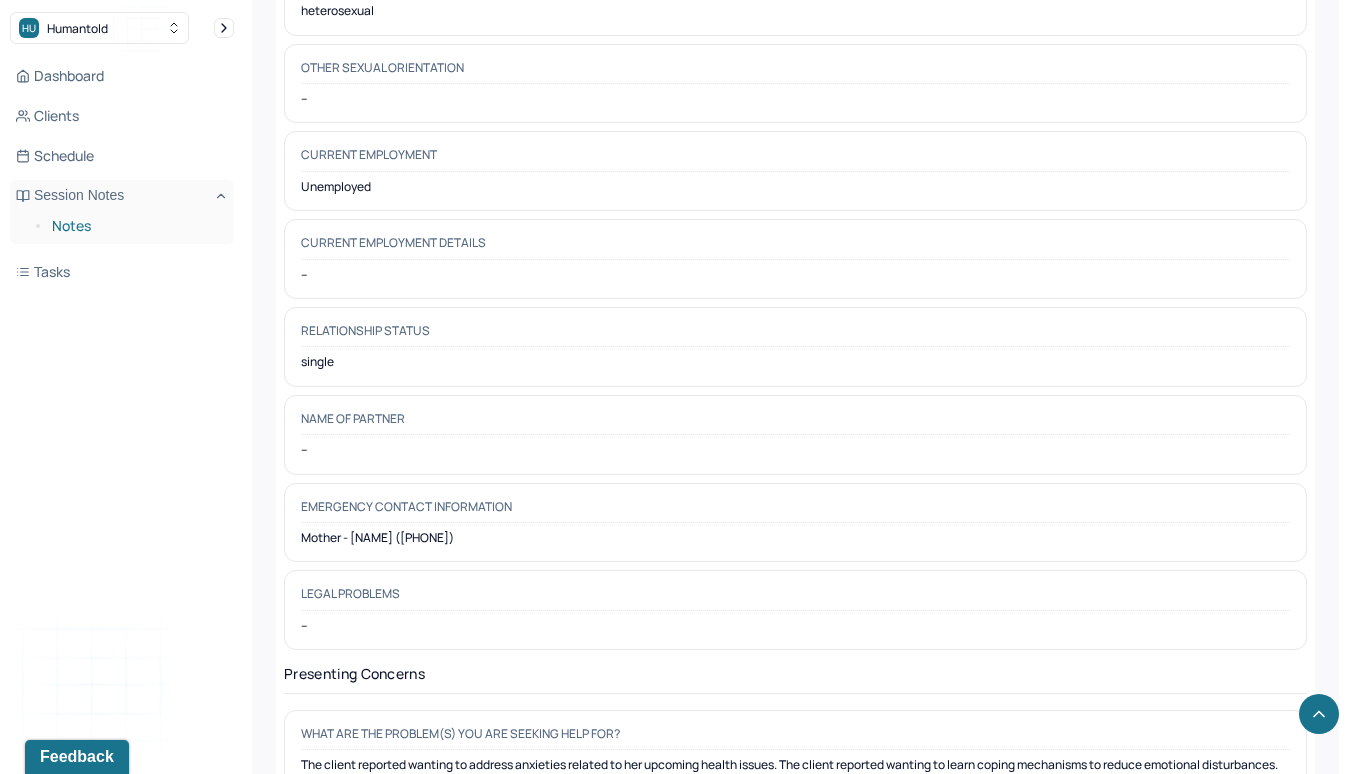 click on "Notes" at bounding box center (135, 226) 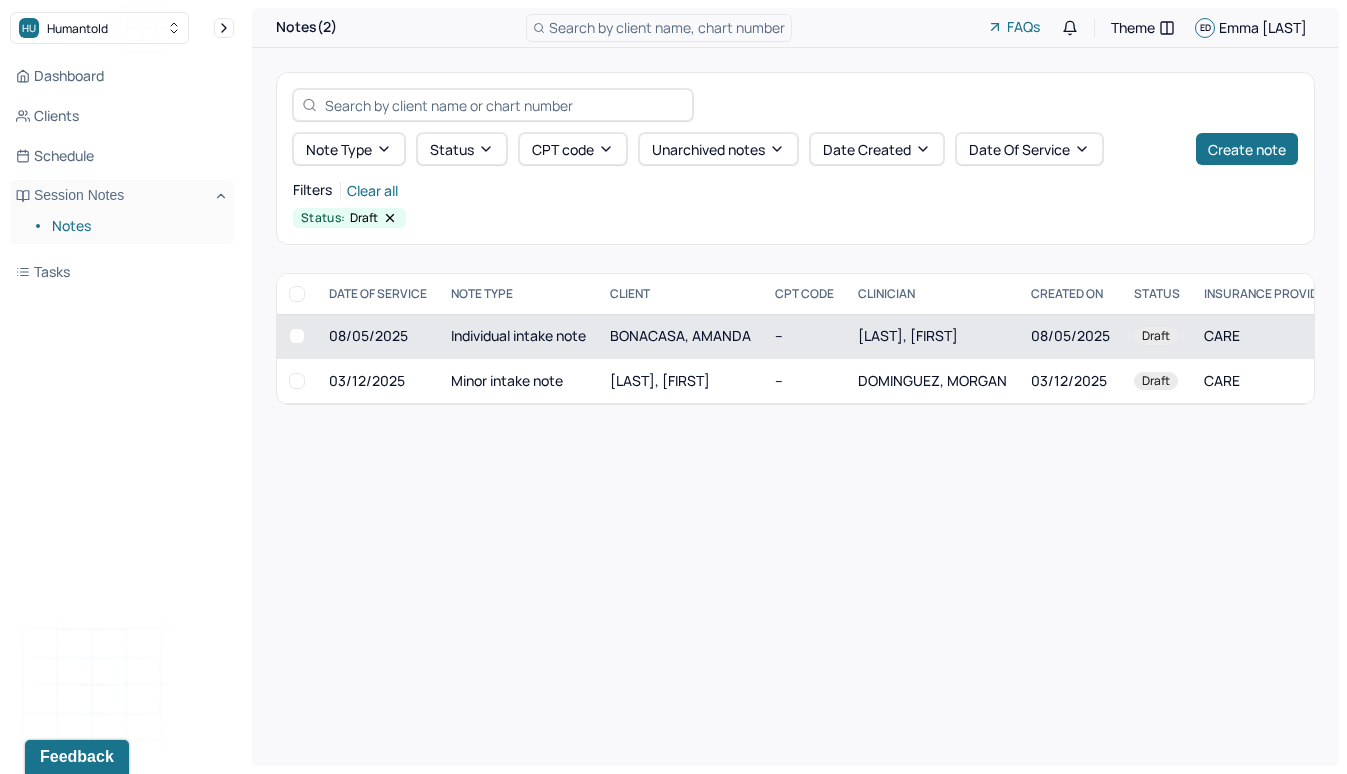 click on "BONACASA, AMANDA" at bounding box center [680, 335] 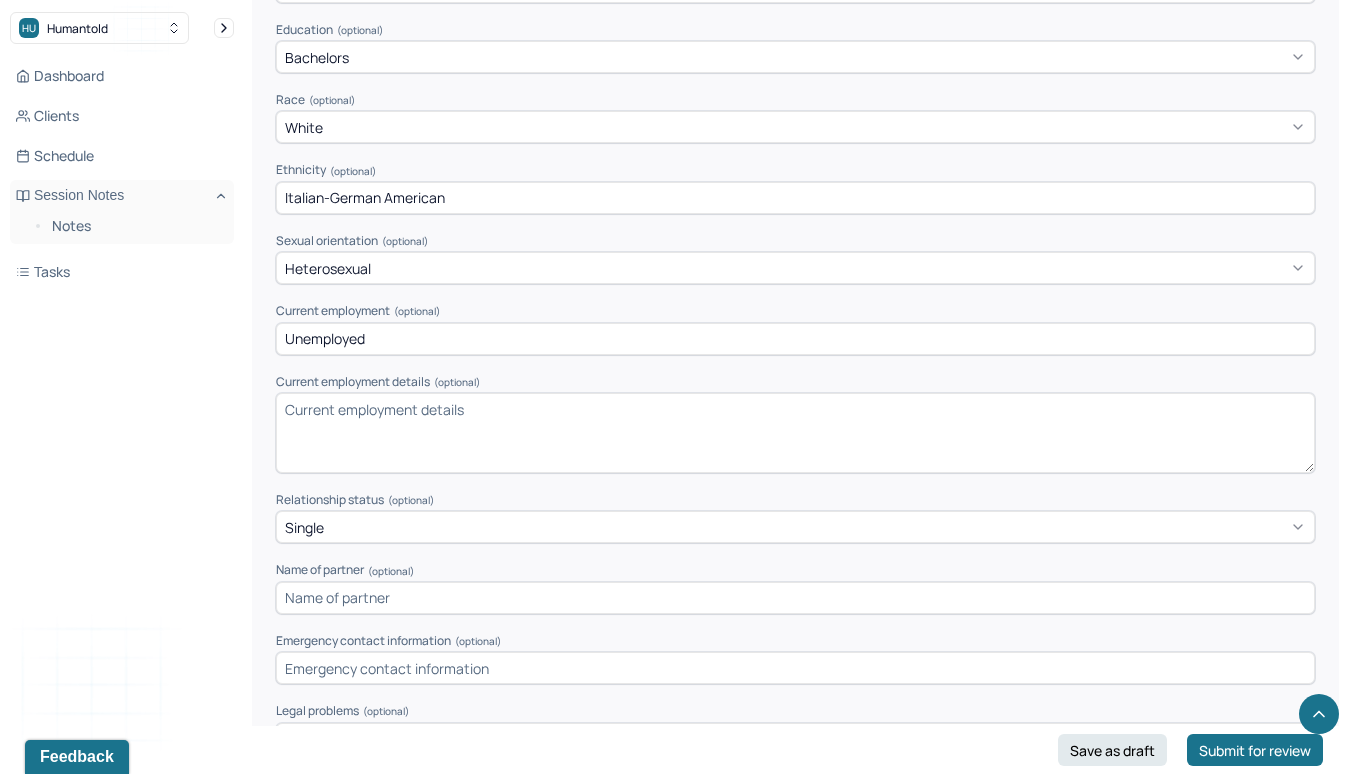 scroll, scrollTop: 1395, scrollLeft: 0, axis: vertical 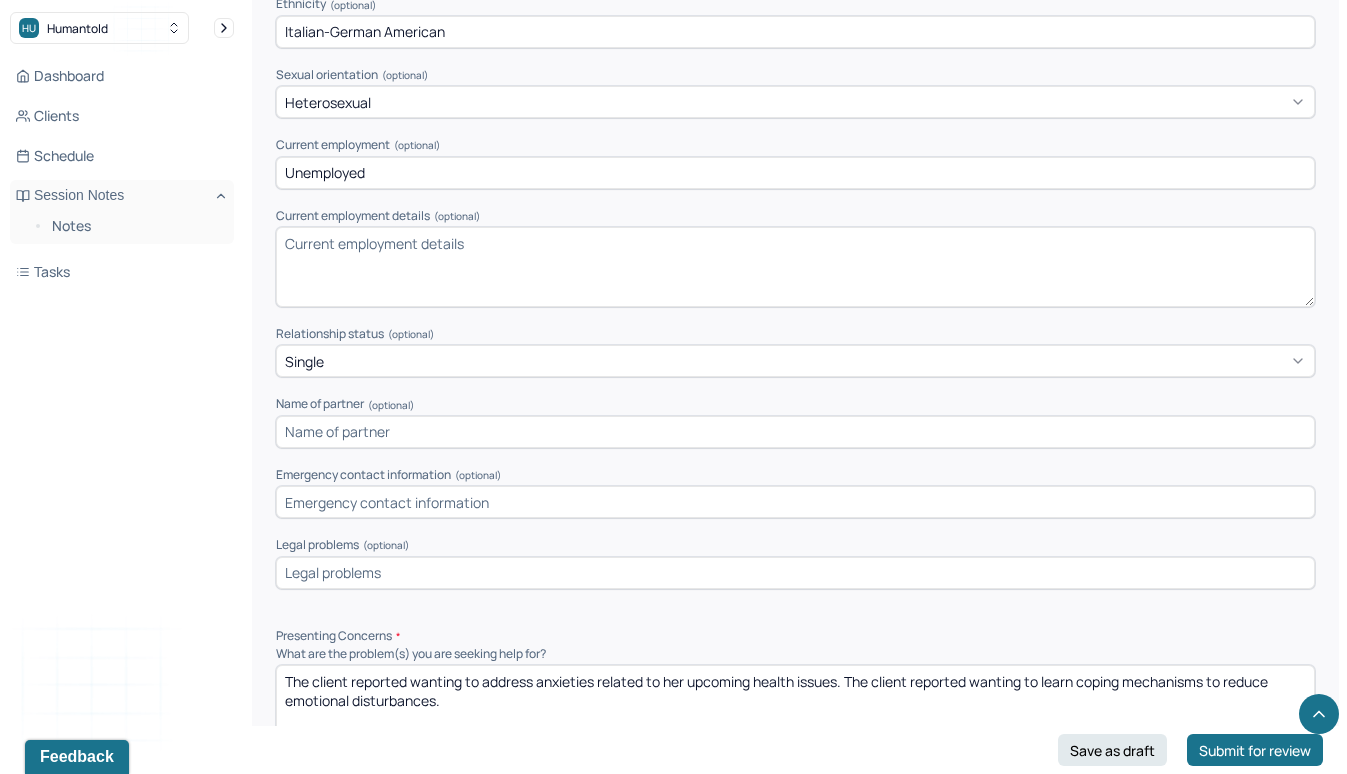 click at bounding box center [795, 502] 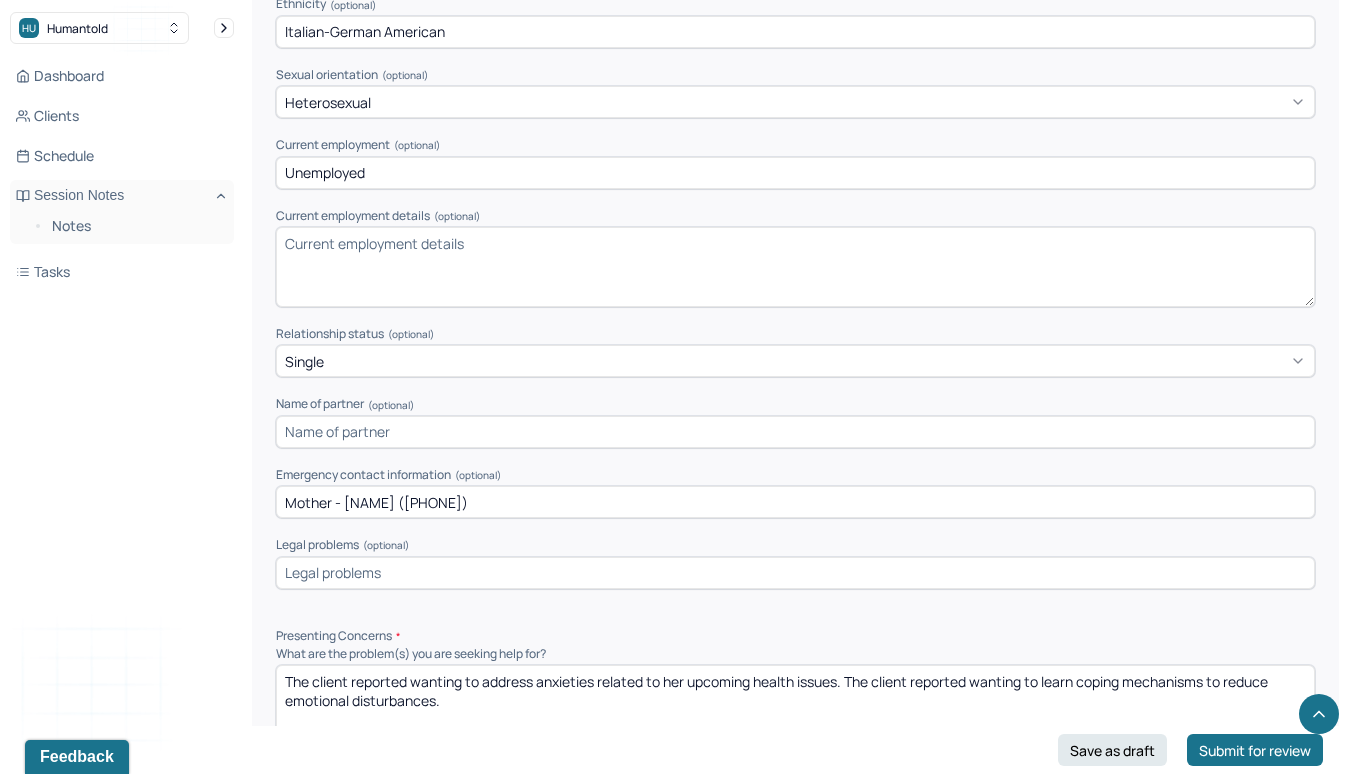 drag, startPoint x: 342, startPoint y: 495, endPoint x: 247, endPoint y: 495, distance: 95 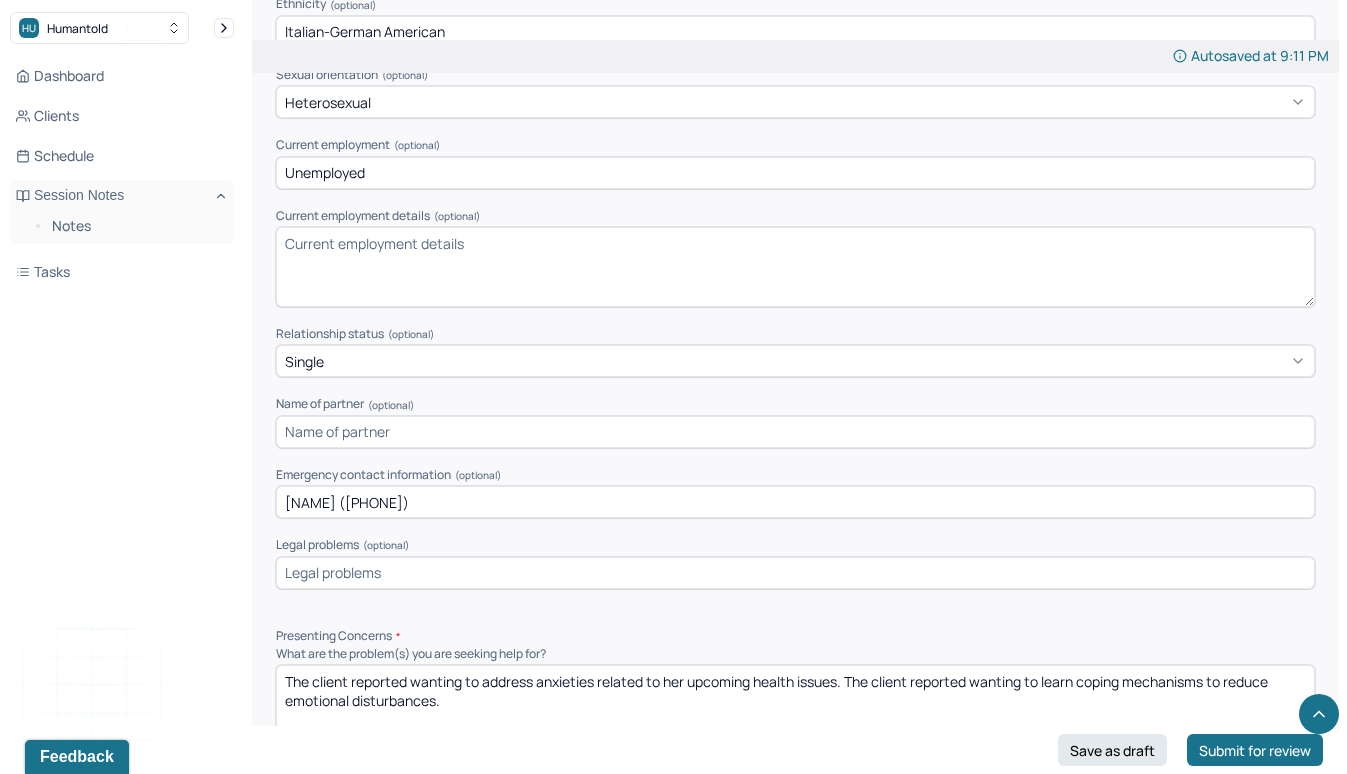 click on "[NAME] ([PHONE])" at bounding box center (795, 502) 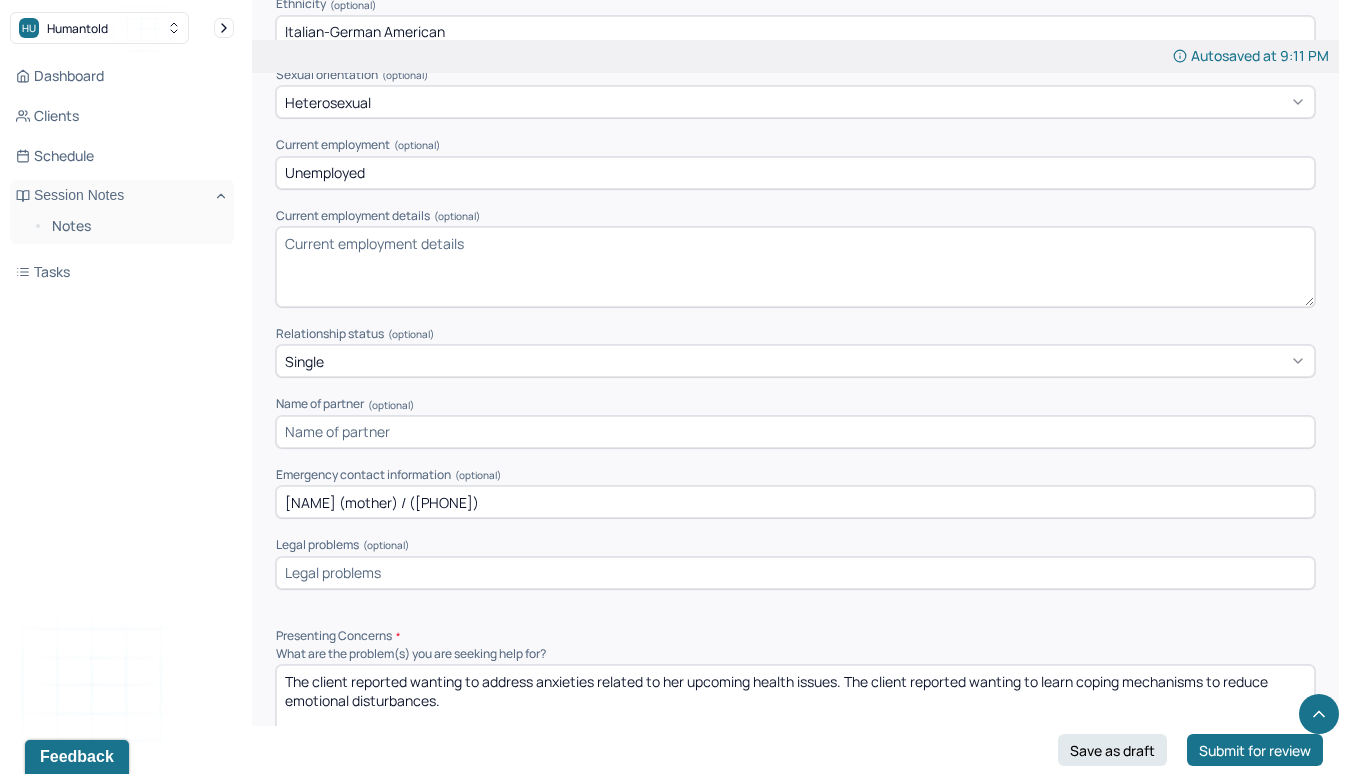 click on "[NAME] (mother) / ([PHONE])" at bounding box center (795, 502) 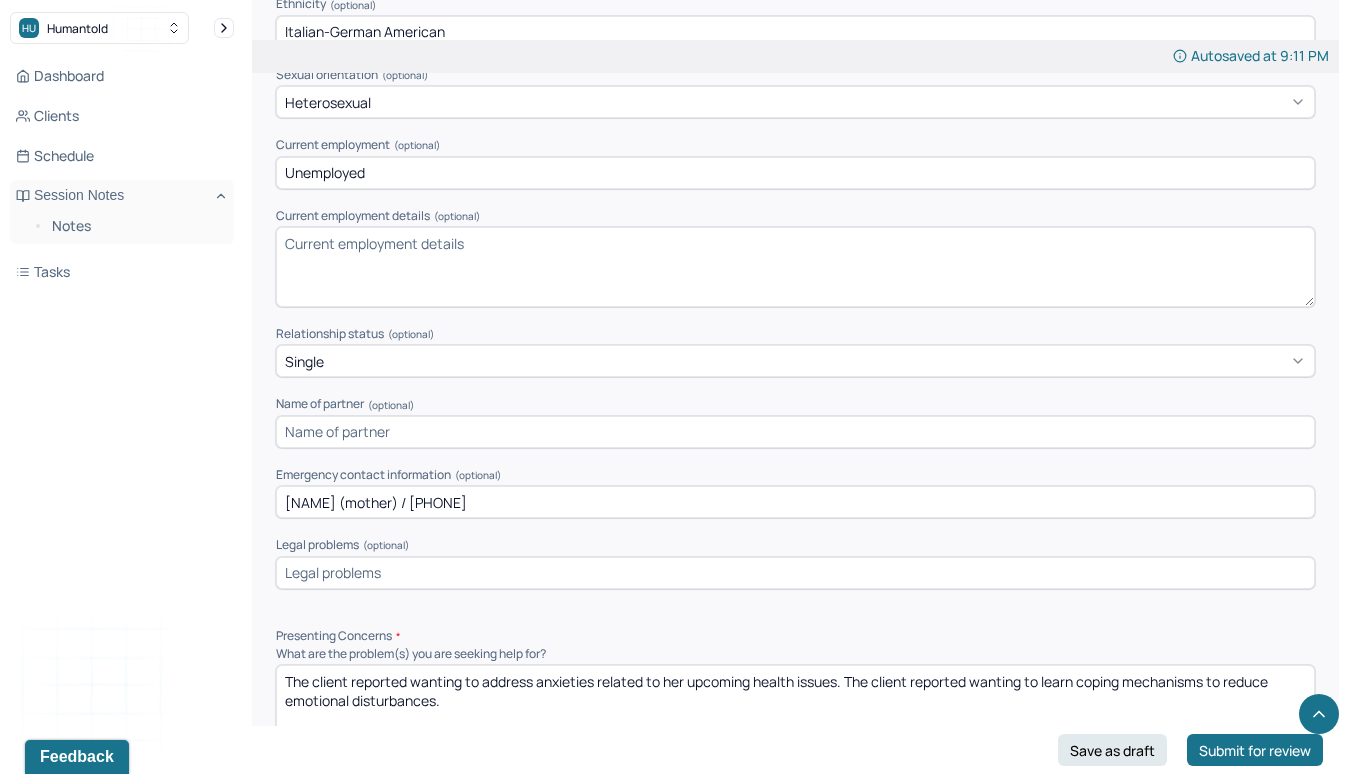 type on "[NAME] (mother) / [PHONE]" 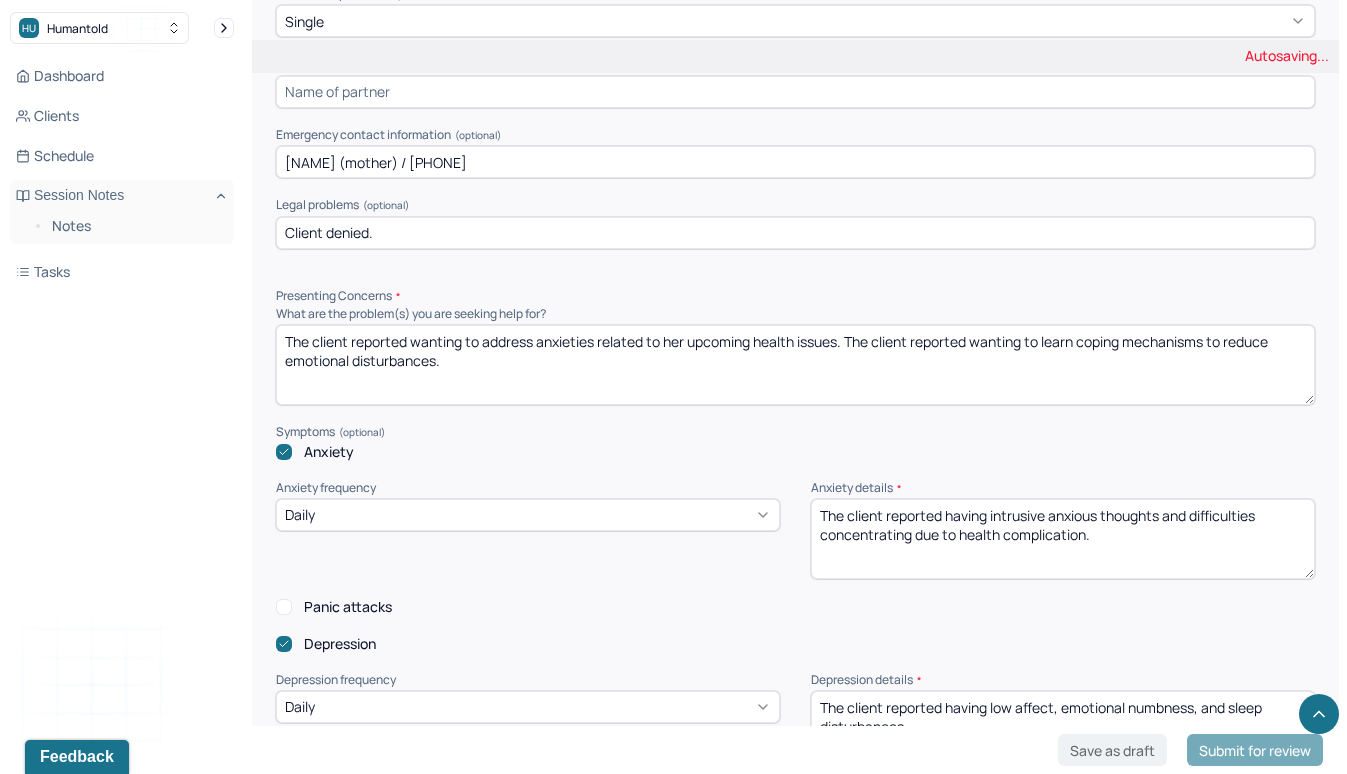 scroll, scrollTop: 1741, scrollLeft: 0, axis: vertical 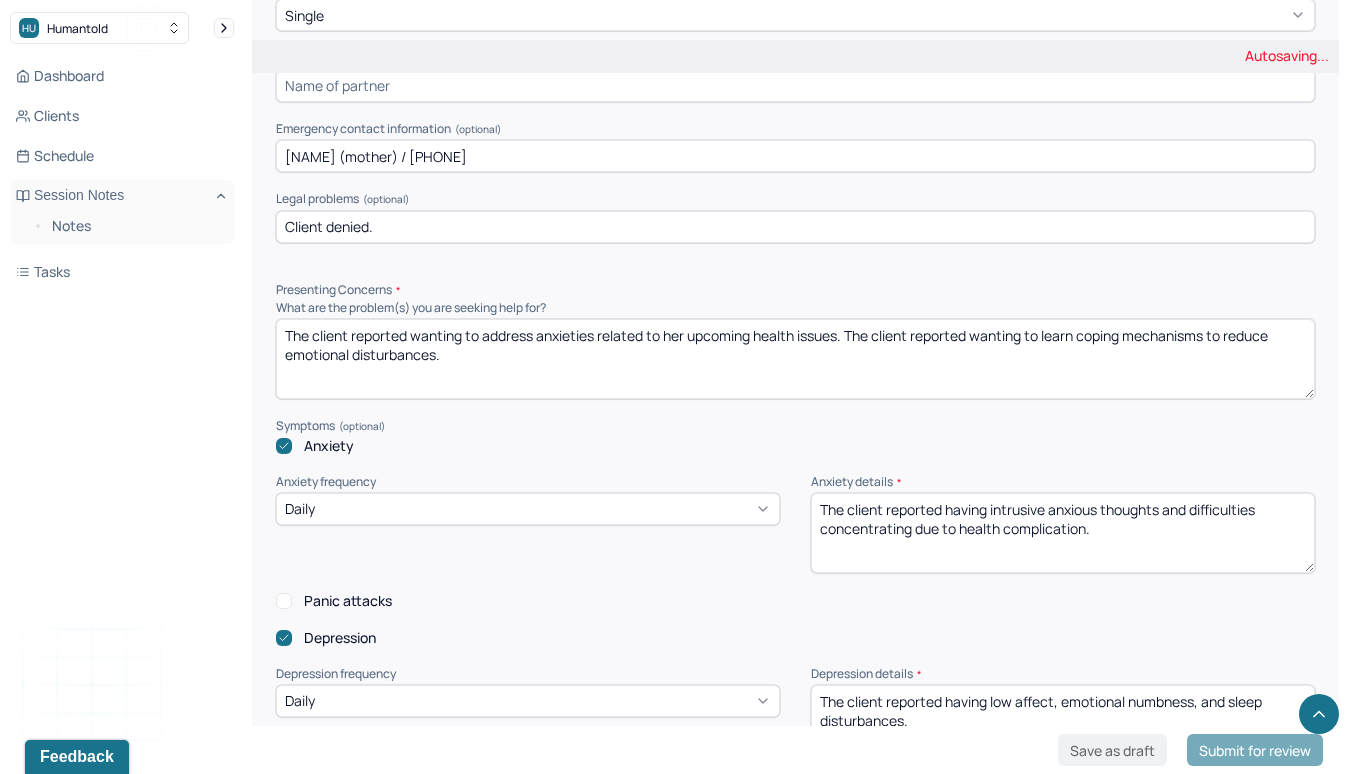 type on "Client denied." 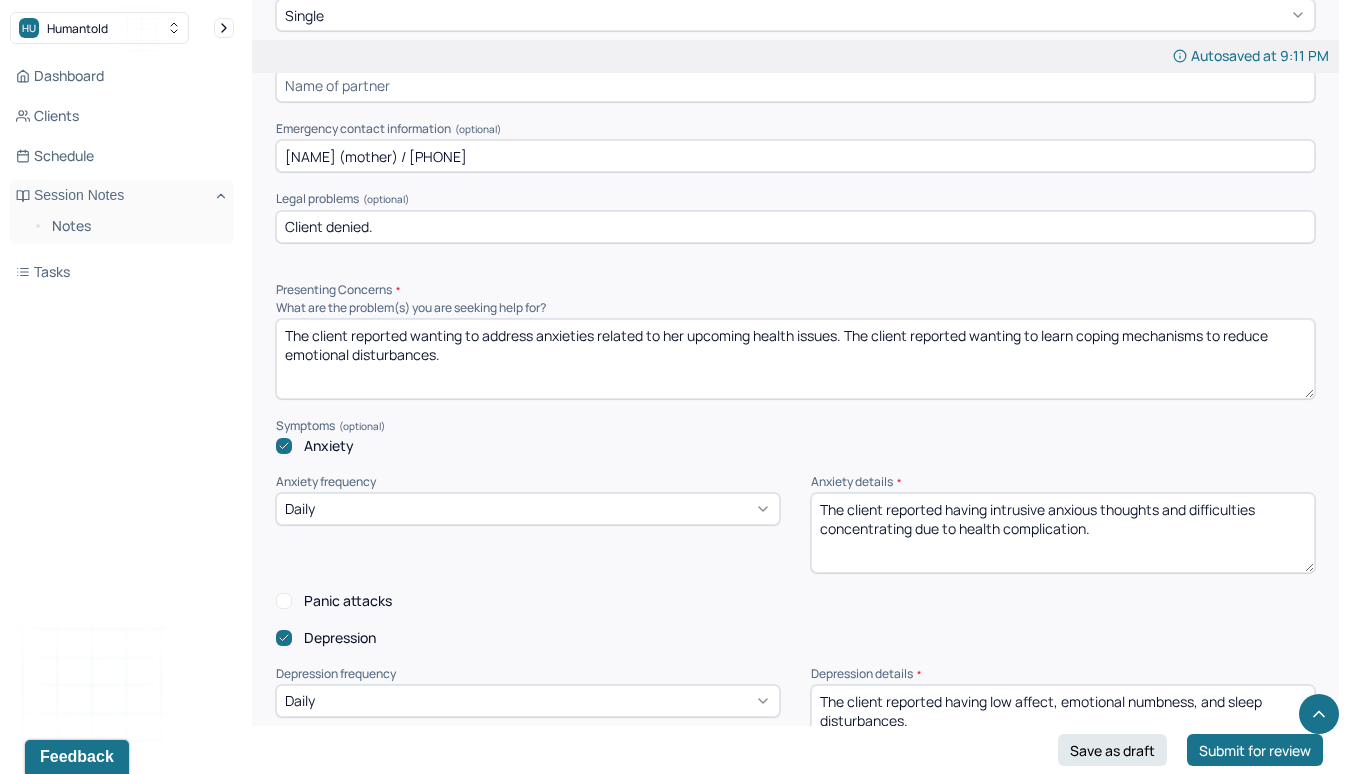 drag, startPoint x: 350, startPoint y: 330, endPoint x: 237, endPoint y: 328, distance: 113.0177 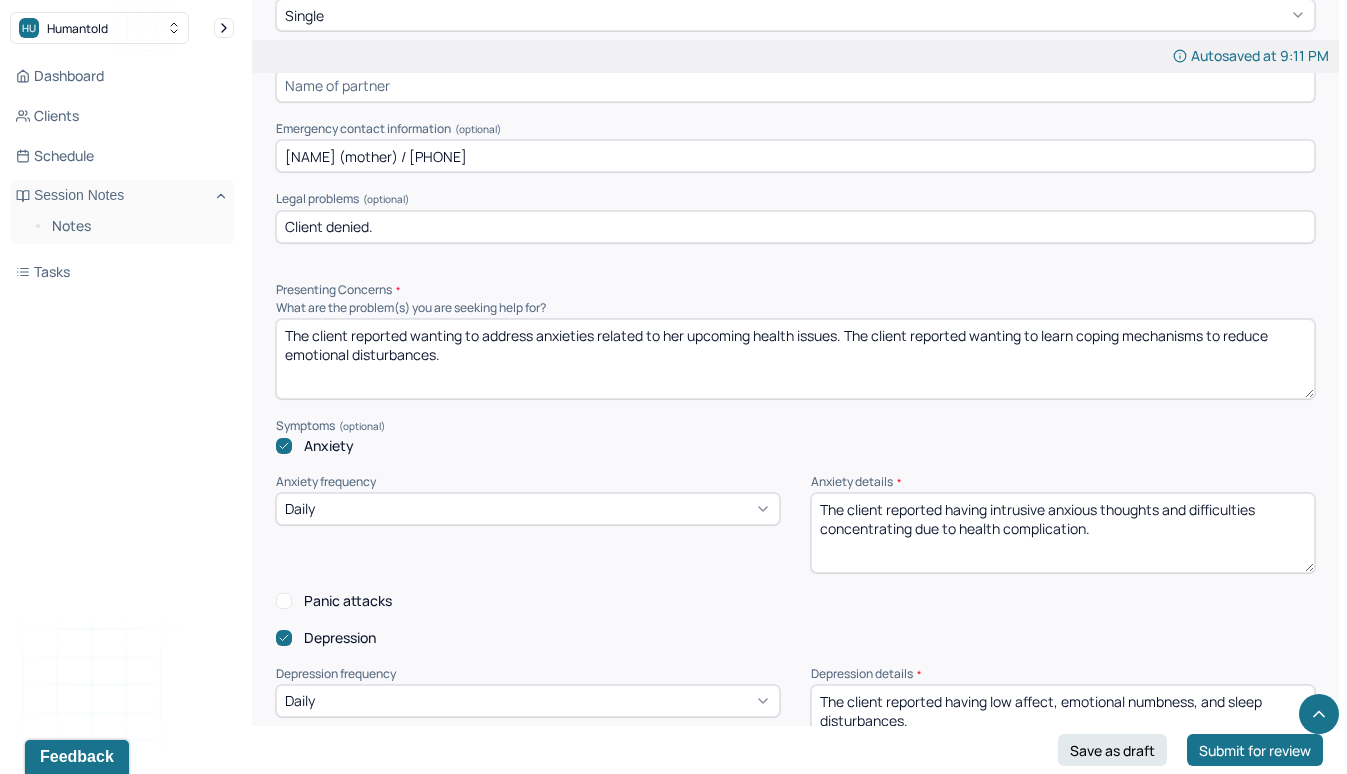 click on "HU Humantold Dashboard Clients Schedule Session Notes Notes Tasks ED [NAME] provider Logout Edit Note Search by client name, chart number  FAQs Theme ED [NAME] Autosaved at 9:11 PM Appointment Details Client name [NAME] Date of service 08/05/2025 Time 9:00am - 9:55am Duration 55mins Appointment type individual therapy Provider name [NAME] Modifier 1 95 Telemedicine Note type Individual intake note Load previous session note Instructions The fields marked with an asterisk ( * ) are required before you can submit your notes. Before you can submit your session notes, they must be signed. You have the option to save your notes as a draft before making a submission. Appointment location * Teletherapy Client Teletherapy Location Home Office Other Provider Teletherapy Location Home Office Other Consent was received for the teletherapy session The teletherapy session was conducted via video Primary diagnosis * F41.1 GENERALIZED ANXIETY DISORDER Secondary diagnosis (optional) (optional)" at bounding box center [673, 2857] 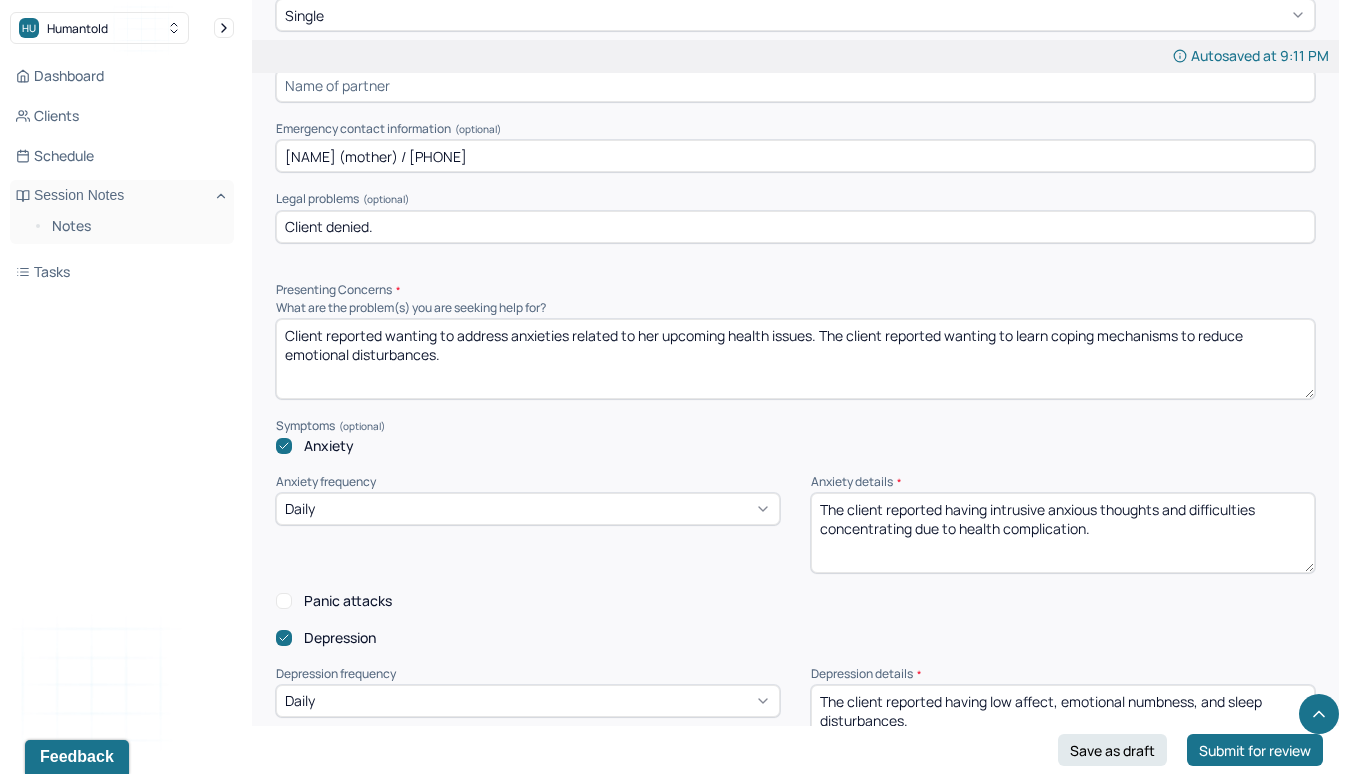 click on "Client reported wanting to address anxieties related to her upcoming health issues. The client reported wanting to learn coping mechanisms to reduce emotional disturbances." at bounding box center [795, 359] 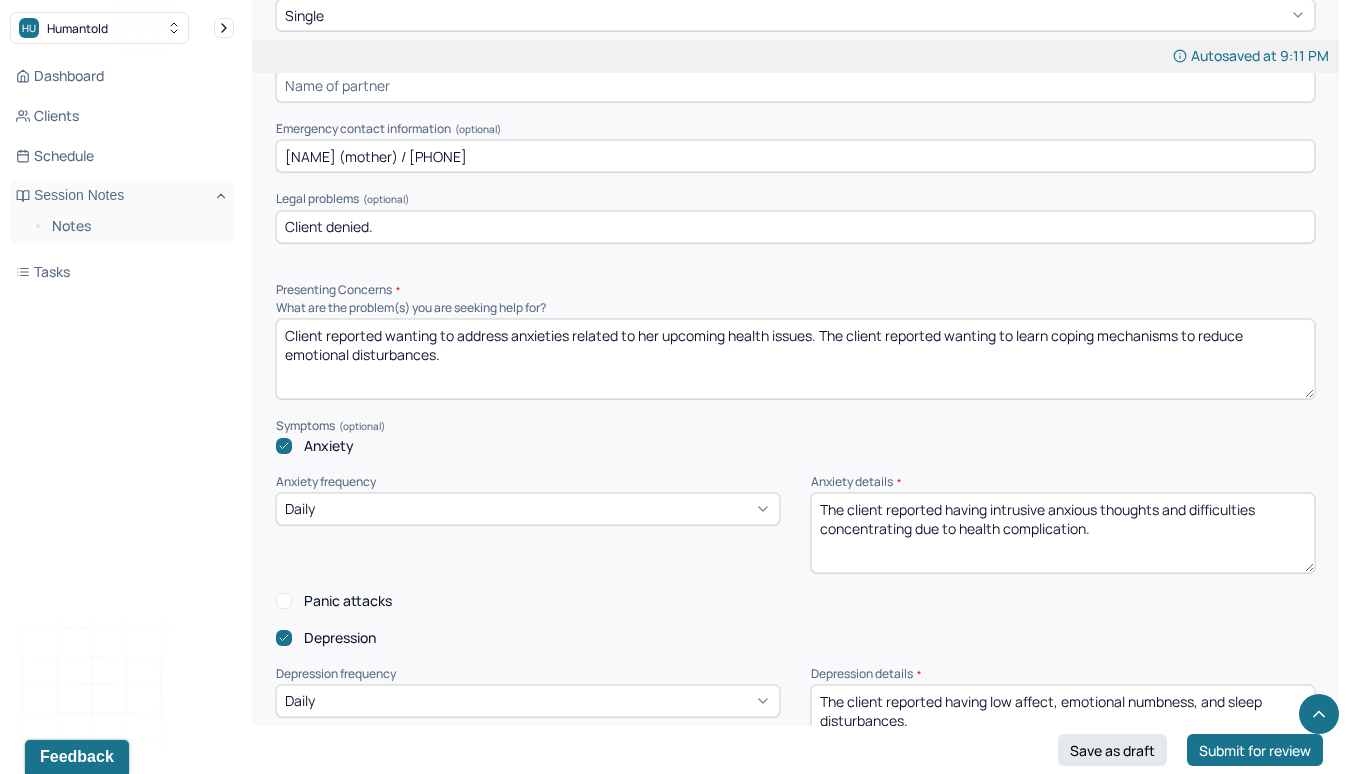 click on "Client reported wanting to address anxieties related to her upcoming health issues. The client reported wanting to learn coping mechanisms to reduce emotional disturbances." at bounding box center [795, 359] 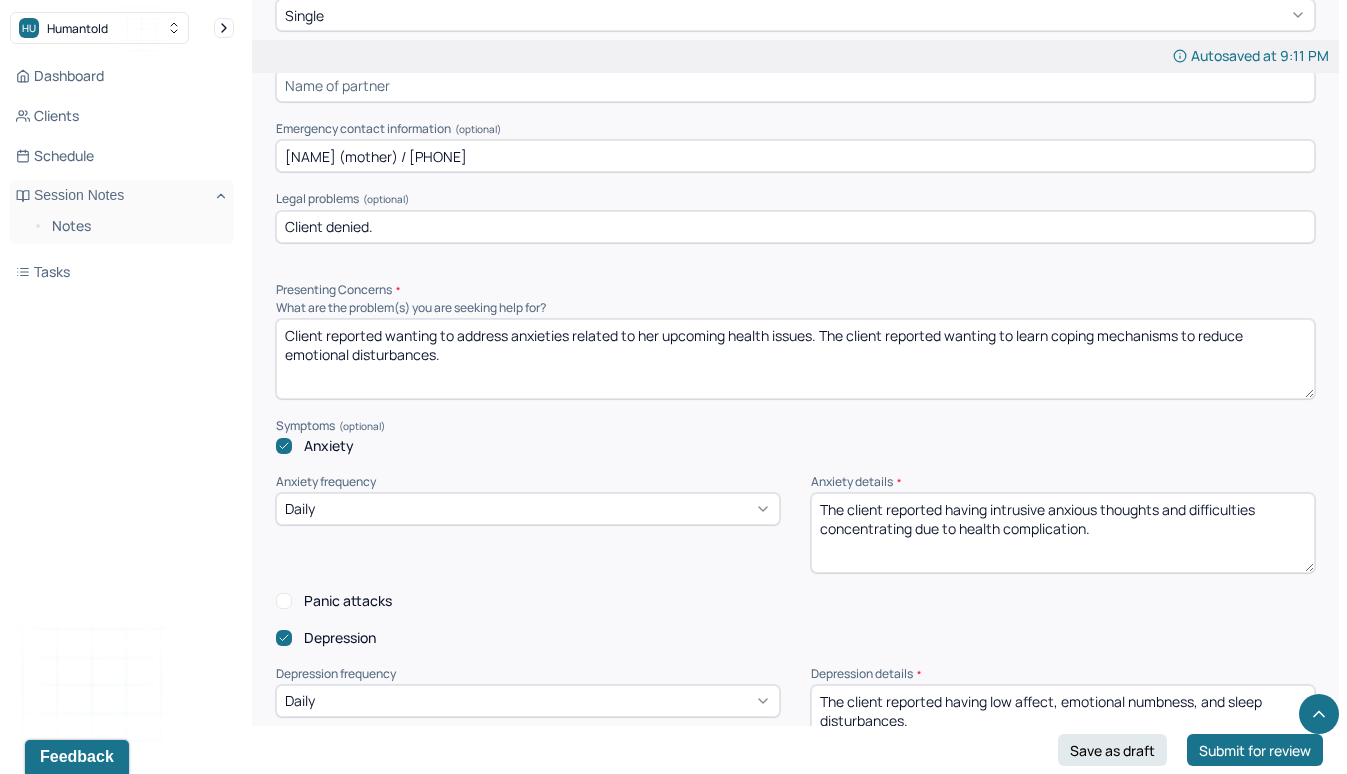drag, startPoint x: 730, startPoint y: 332, endPoint x: 812, endPoint y: 332, distance: 82 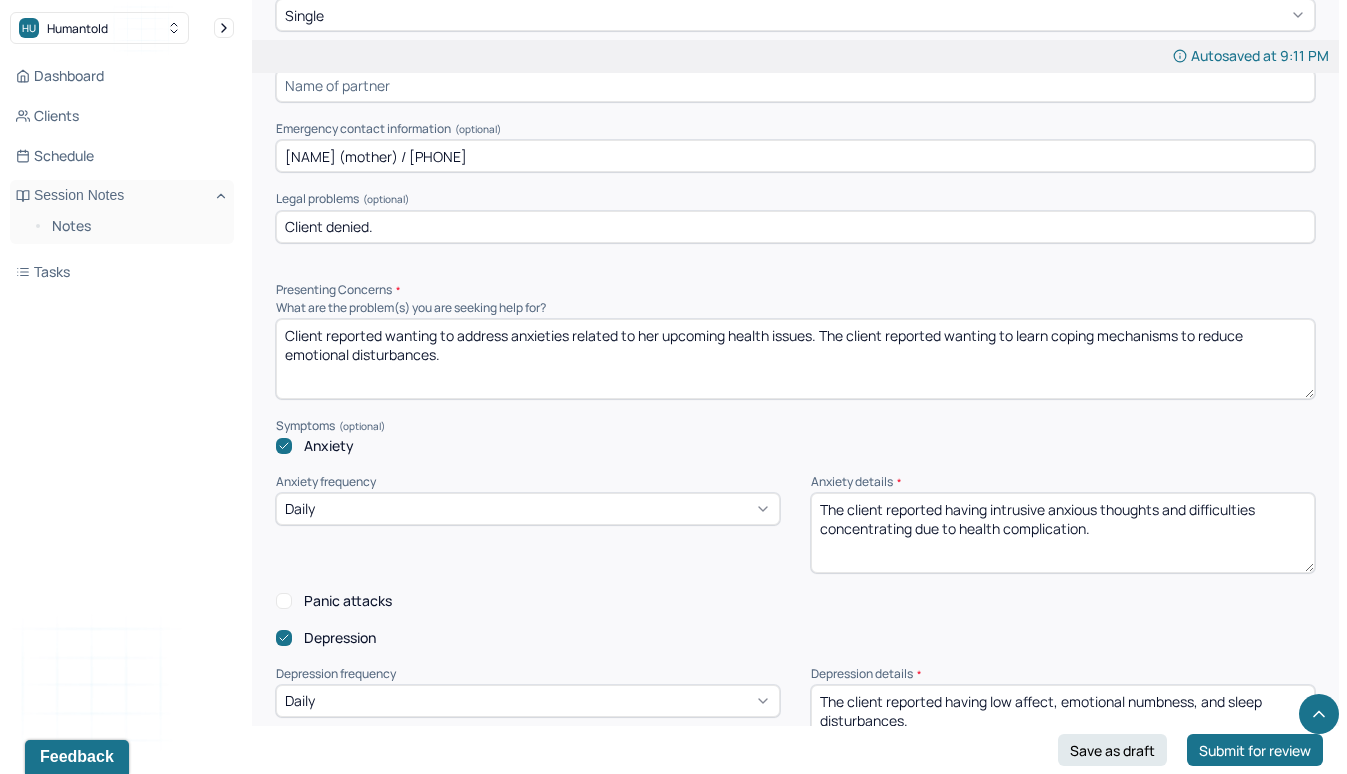 click on "Client reported wanting to address anxieties related to her upcoming health issues. The client reported wanting to learn coping mechanisms to reduce emotional disturbances." at bounding box center (795, 359) 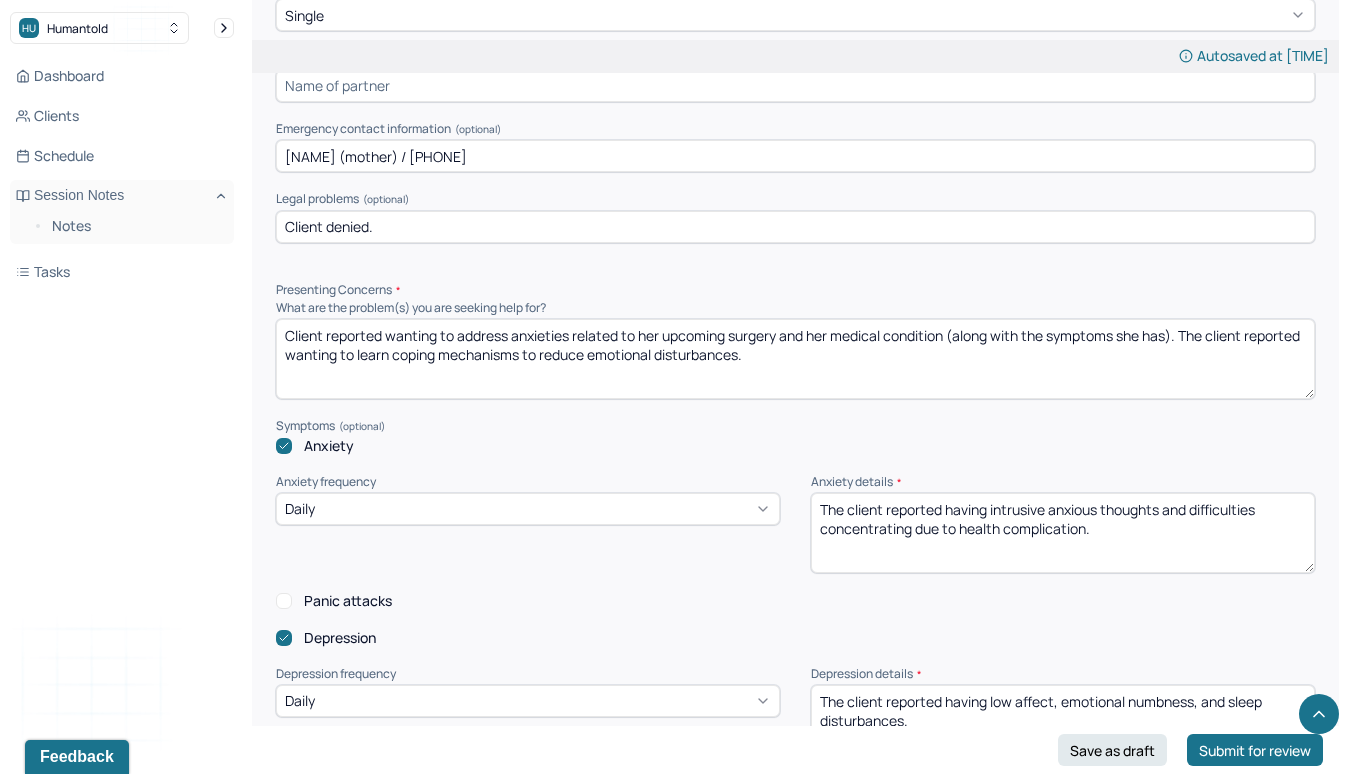 click on "Client reported wanting to address anxieties related to her upcoming surgery and her medical condition (along with the symptoms she has). The client reported wanting to learn coping mechanisms to reduce emotional disturbances." at bounding box center (795, 359) 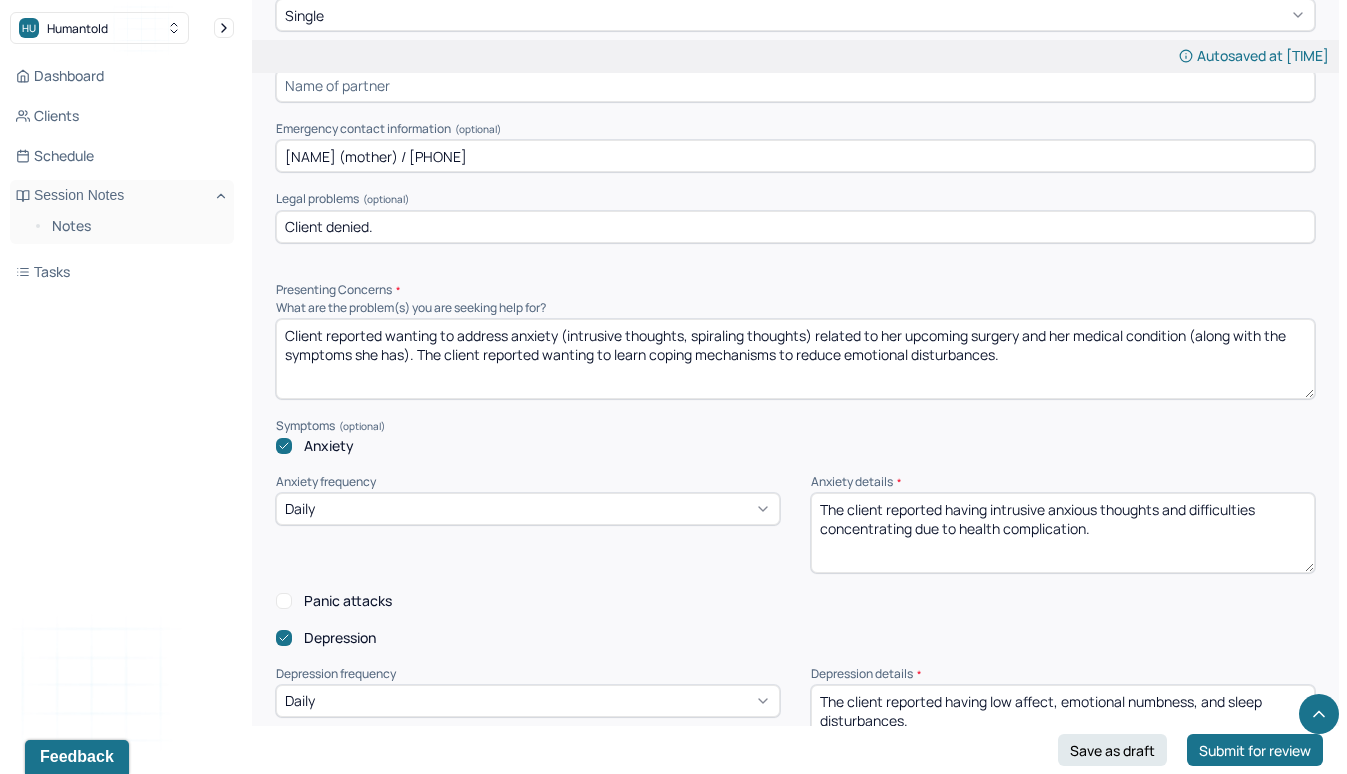 click on "Client reported wanting to address anxiety (intrusive thoughts, spiraling thoughts) related to her upcoming surgery and her medical condition (along with the symptoms she has). The client reported wanting to learn coping mechanisms to reduce emotional disturbances." at bounding box center [795, 359] 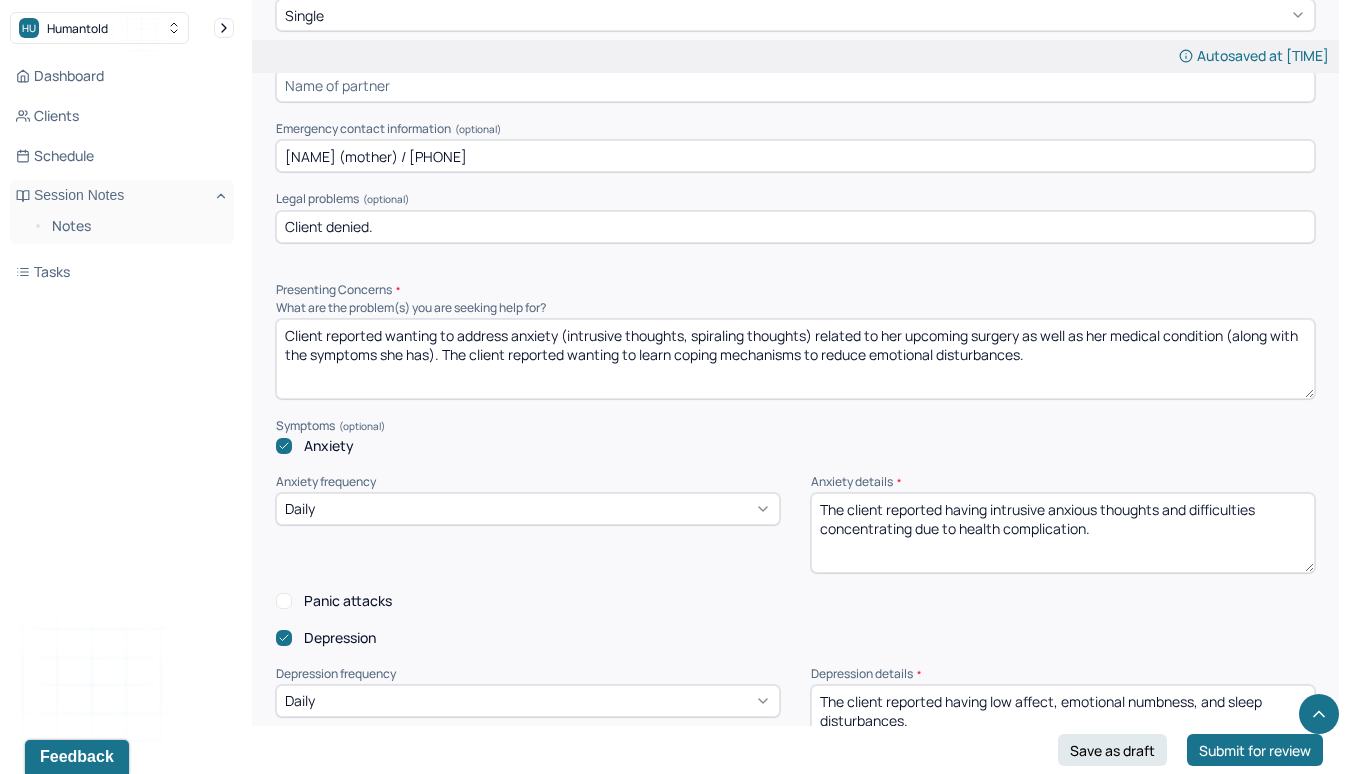 drag, startPoint x: 1233, startPoint y: 330, endPoint x: 440, endPoint y: 351, distance: 793.278 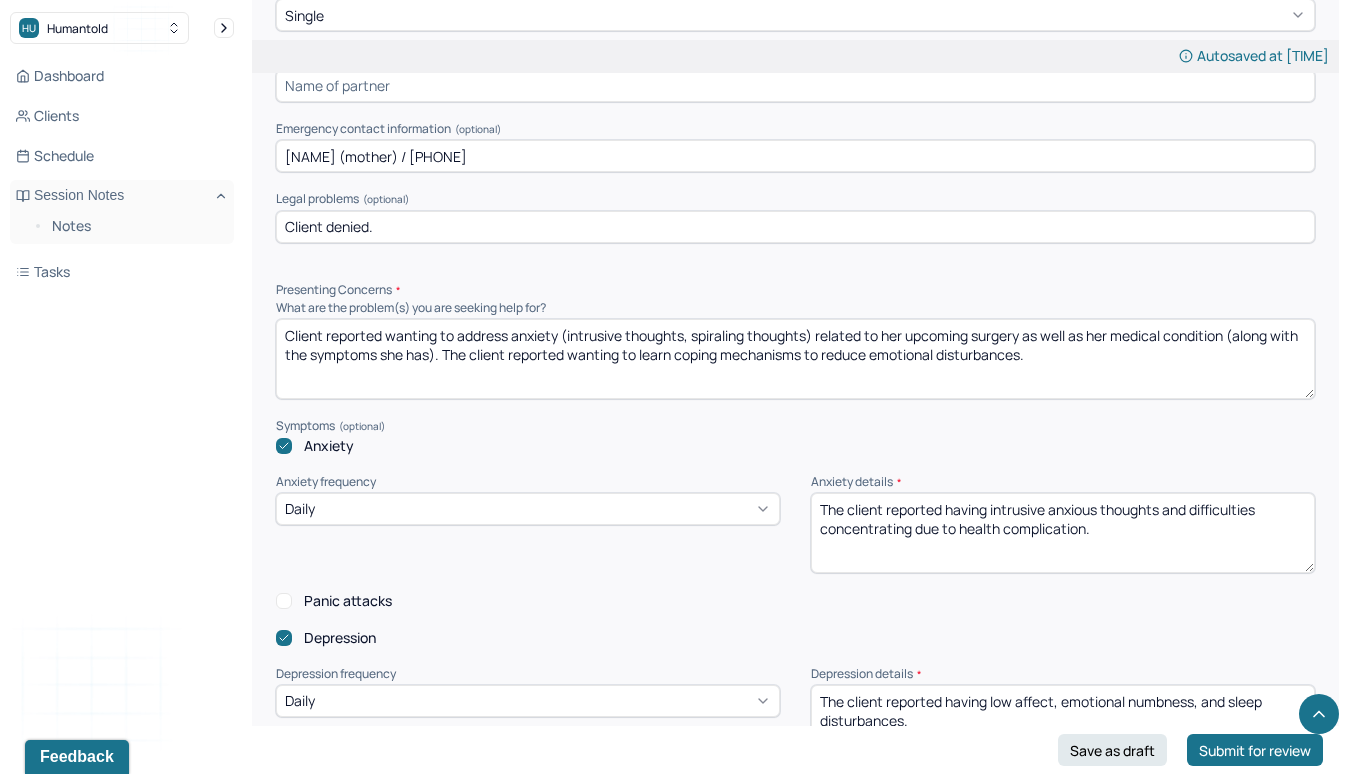click on "Client reported wanting to address anxiety (intrusive thoughts, spiraling thoughts) related to her upcoming surgery as well as her medical condition (along with the symptoms she has). The client reported wanting to learn coping mechanisms to reduce emotional disturbances." at bounding box center (795, 359) 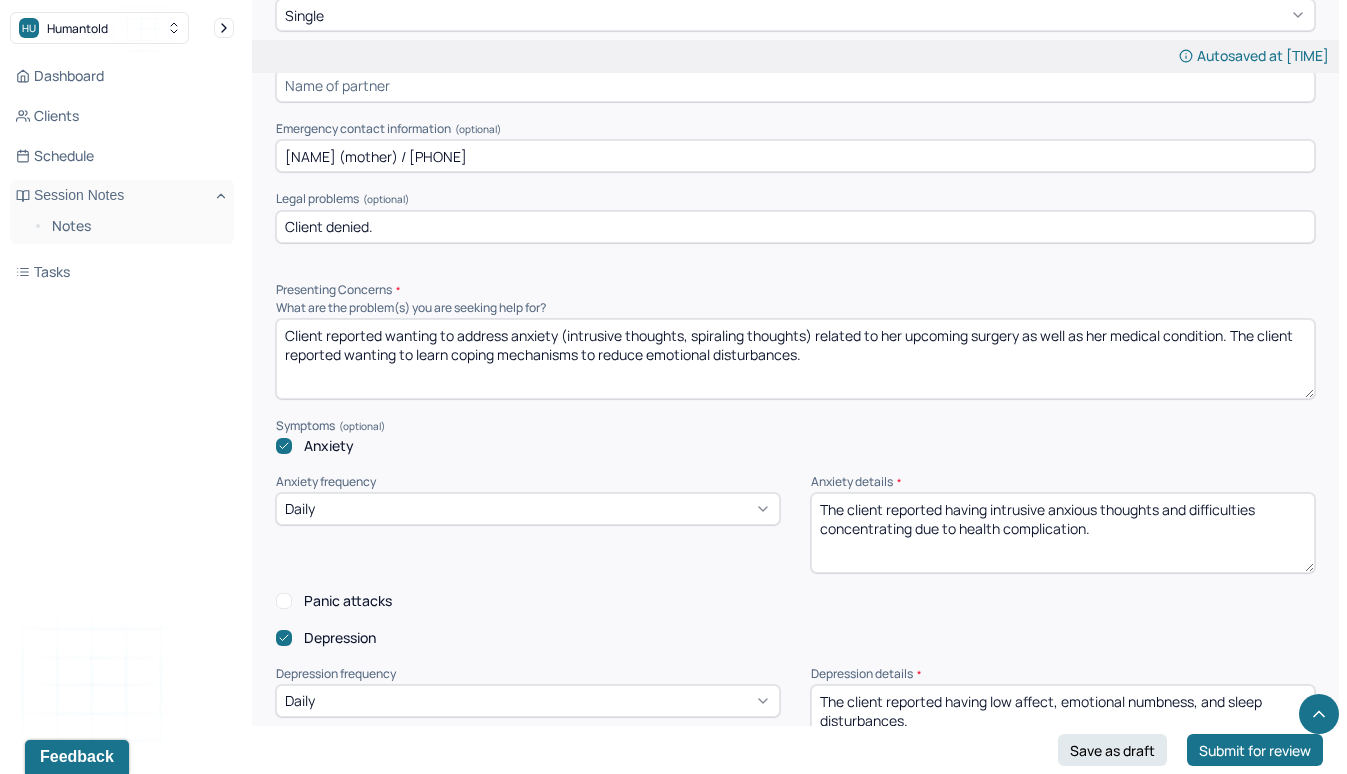 click on "Client reported wanting to address anxiety (intrusive thoughts, spiraling thoughts) related to her upcoming surgery as well as her medical condition. The client reported wanting to learn coping mechanisms to reduce emotional disturbances." at bounding box center [795, 359] 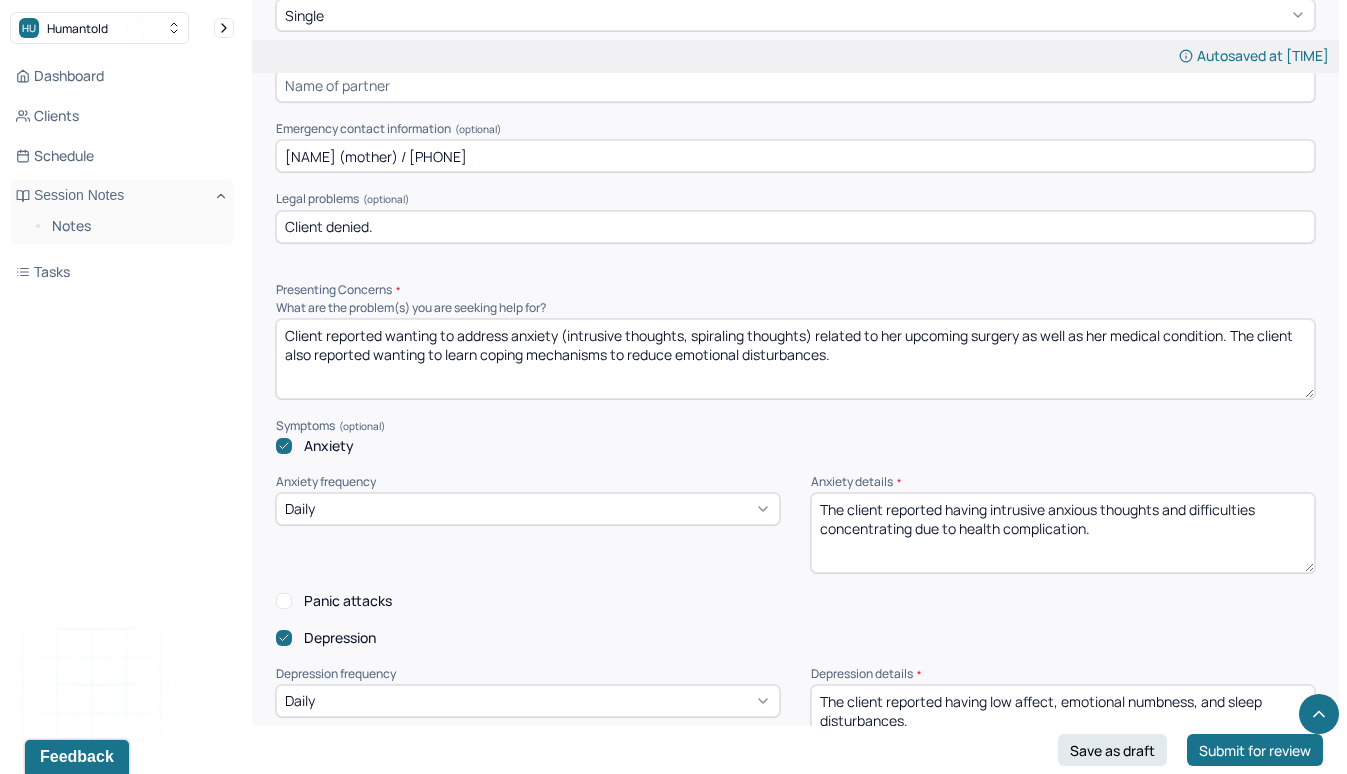 click on "Client reported wanting to address anxiety (intrusive thoughts, spiraling thoughts) related to her upcoming surgery as well as her medical condition. The client also reported wanting to learn coping mechanisms to reduce emotional disturbances." at bounding box center [795, 359] 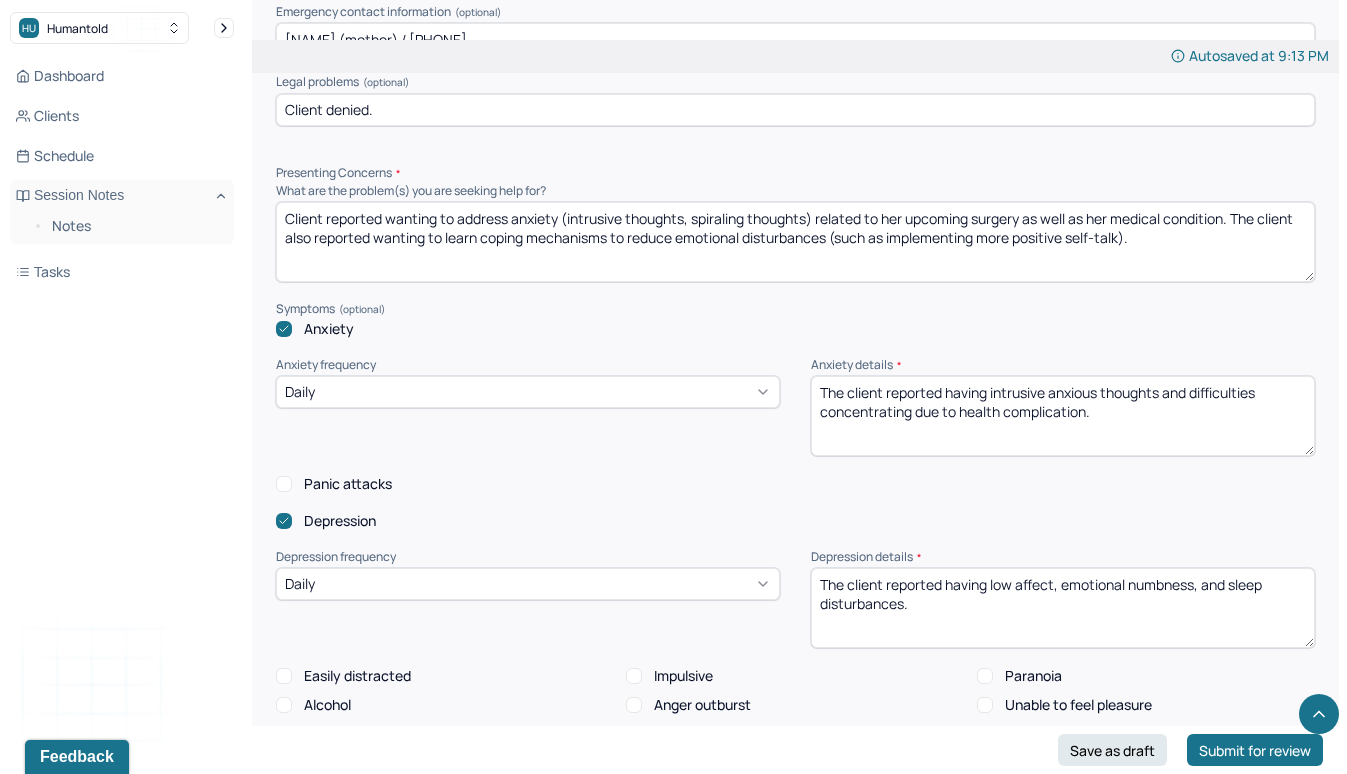 scroll, scrollTop: 1926, scrollLeft: 0, axis: vertical 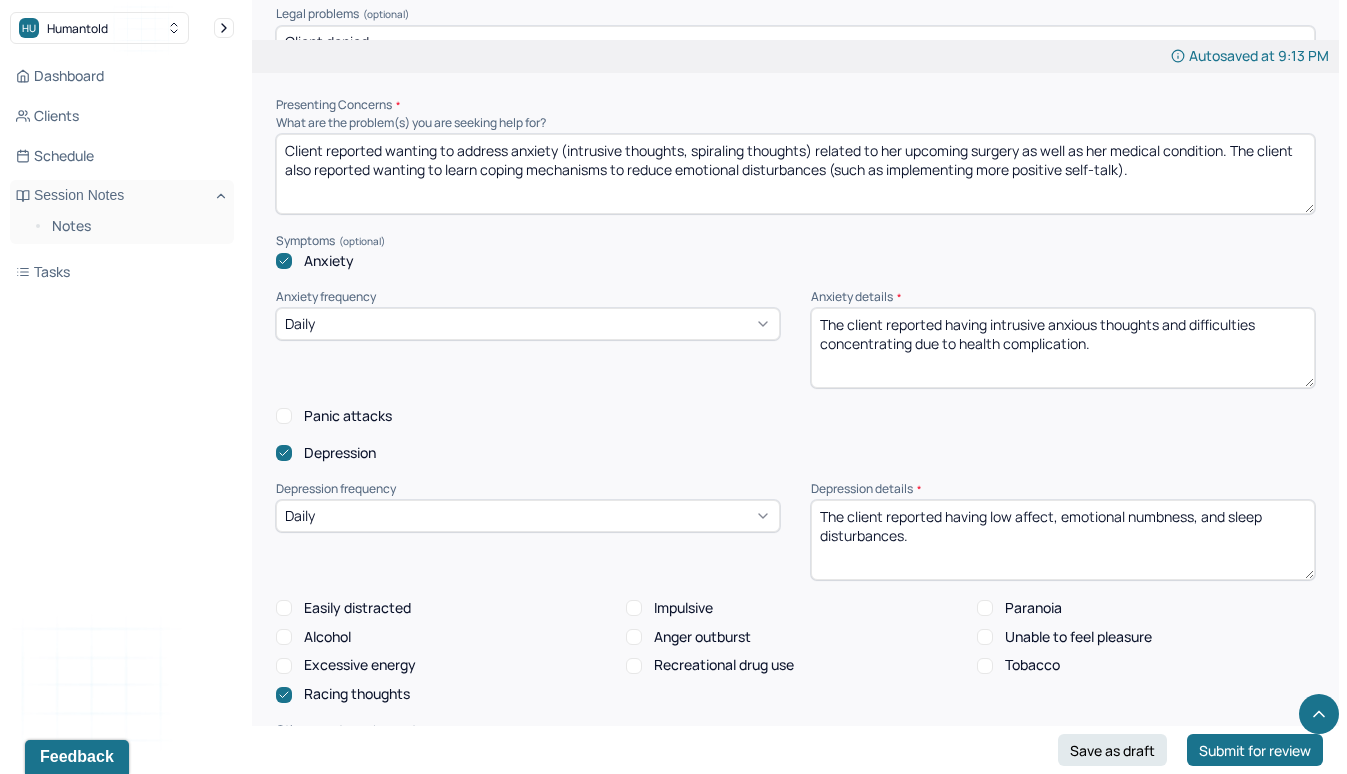 type on "Client reported wanting to address anxiety (intrusive thoughts, spiraling thoughts) related to her upcoming surgery as well as her medical condition. The client also reported wanting to learn coping mechanisms to reduce emotional disturbances (such as implementing more positive self-talk)." 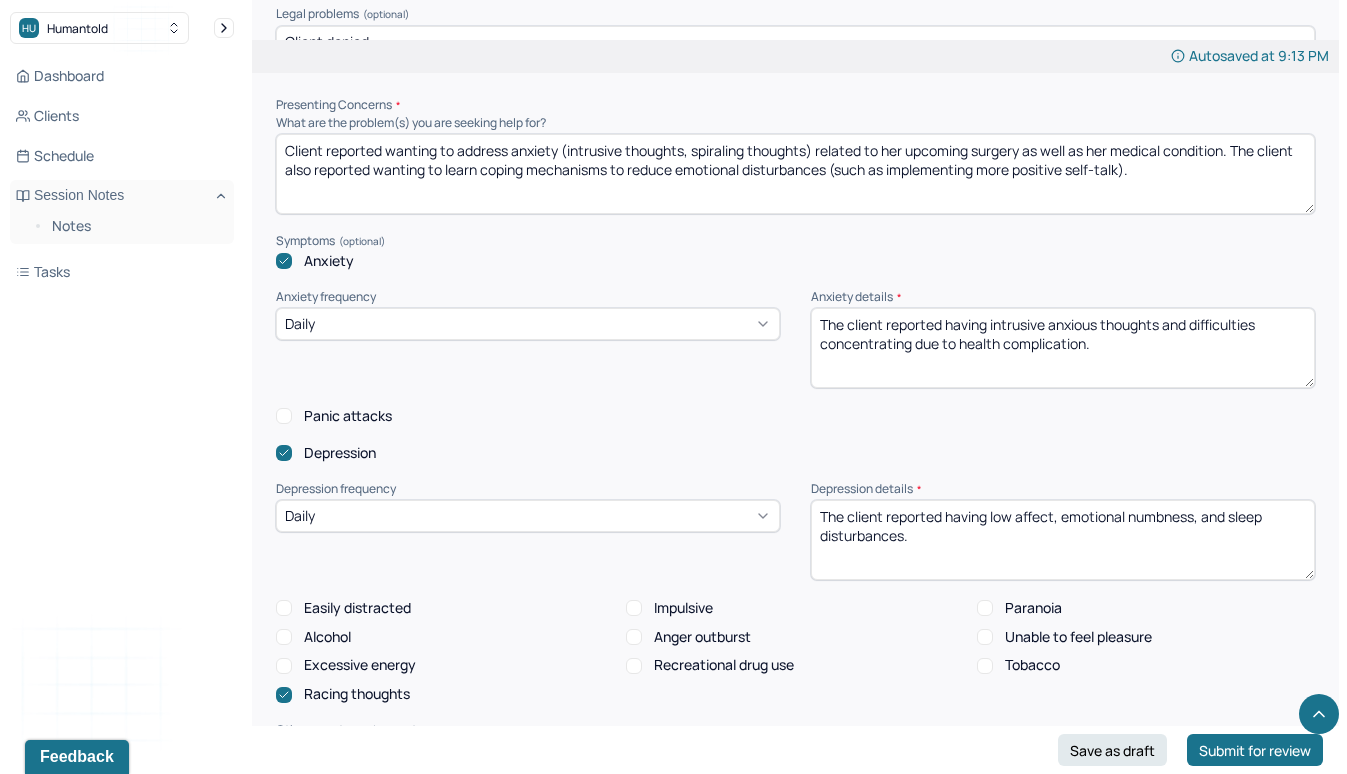 drag, startPoint x: 885, startPoint y: 320, endPoint x: 763, endPoint y: 310, distance: 122.40915 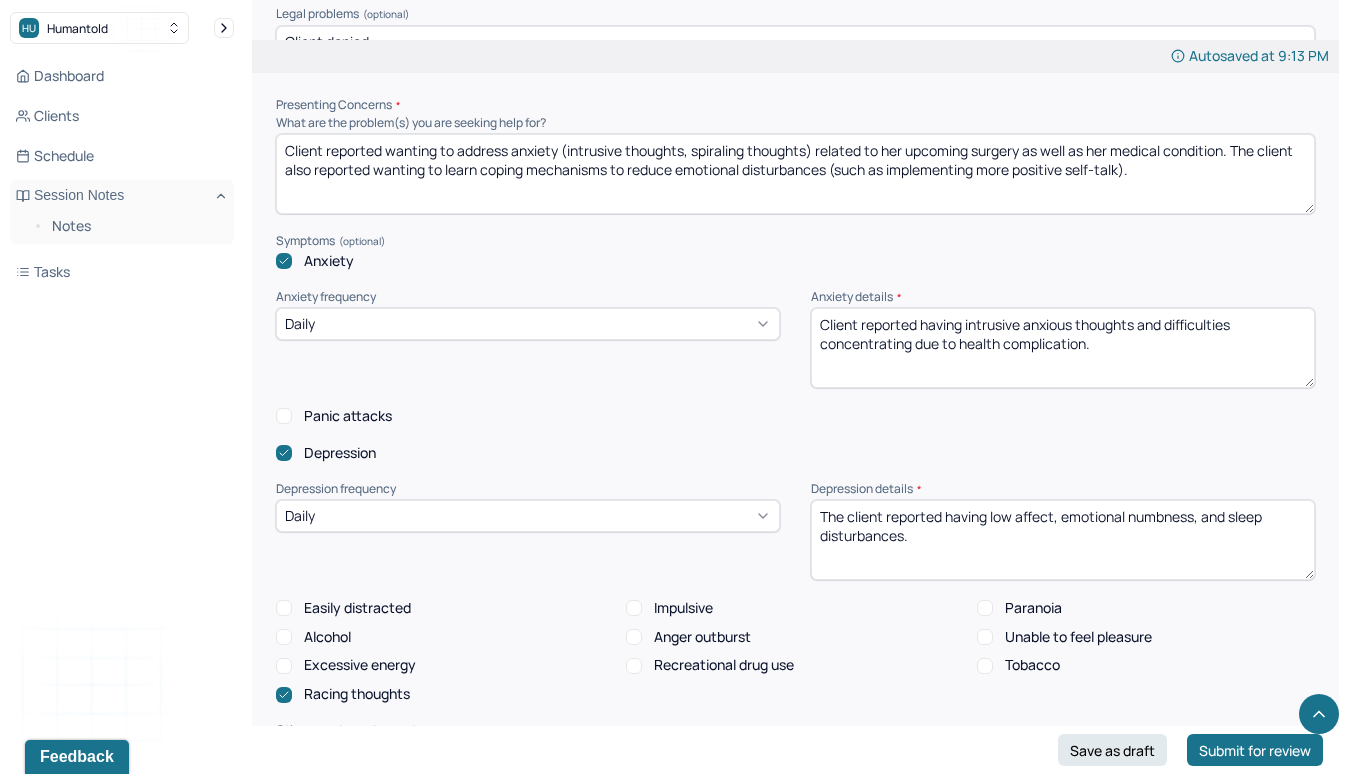 click on "Client reported having intrusive anxious thoughts and difficulties concentrating due to health complication." at bounding box center (1063, 348) 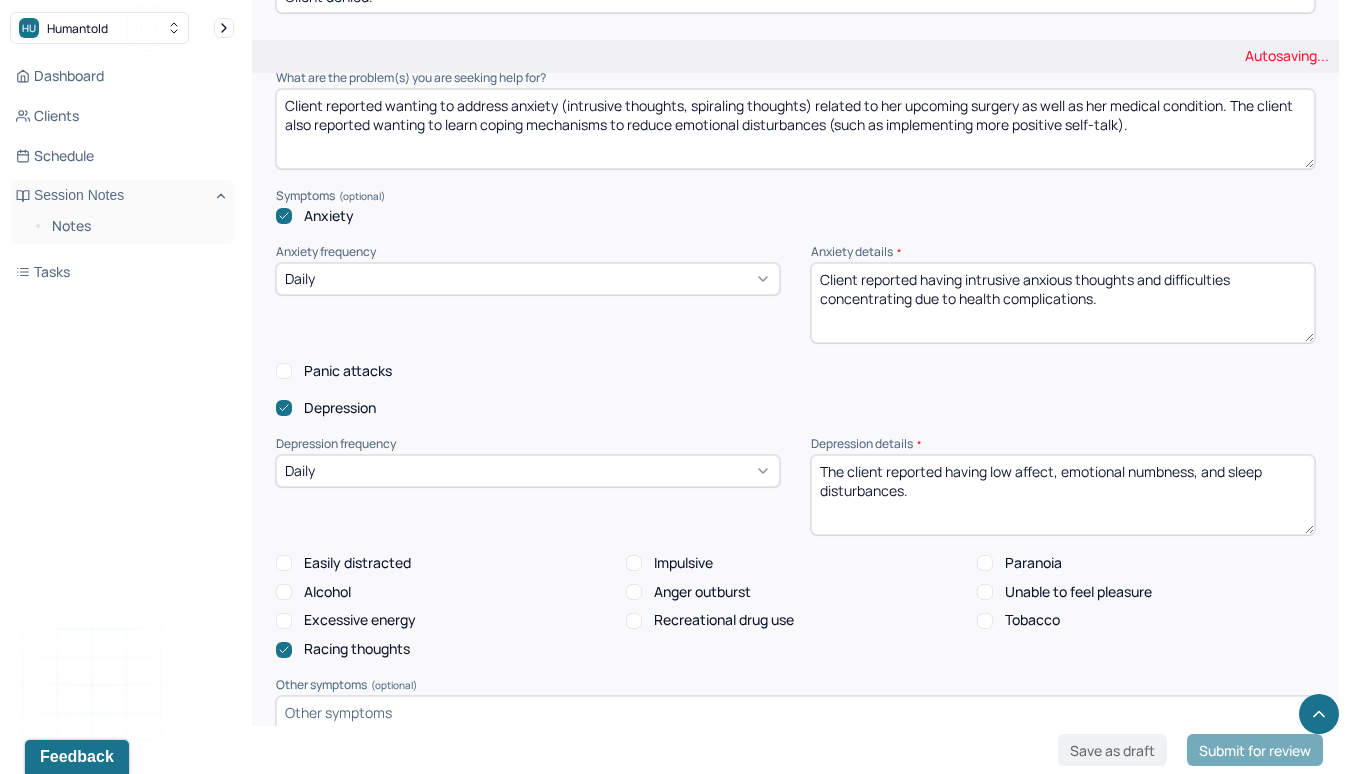scroll, scrollTop: 1999, scrollLeft: 0, axis: vertical 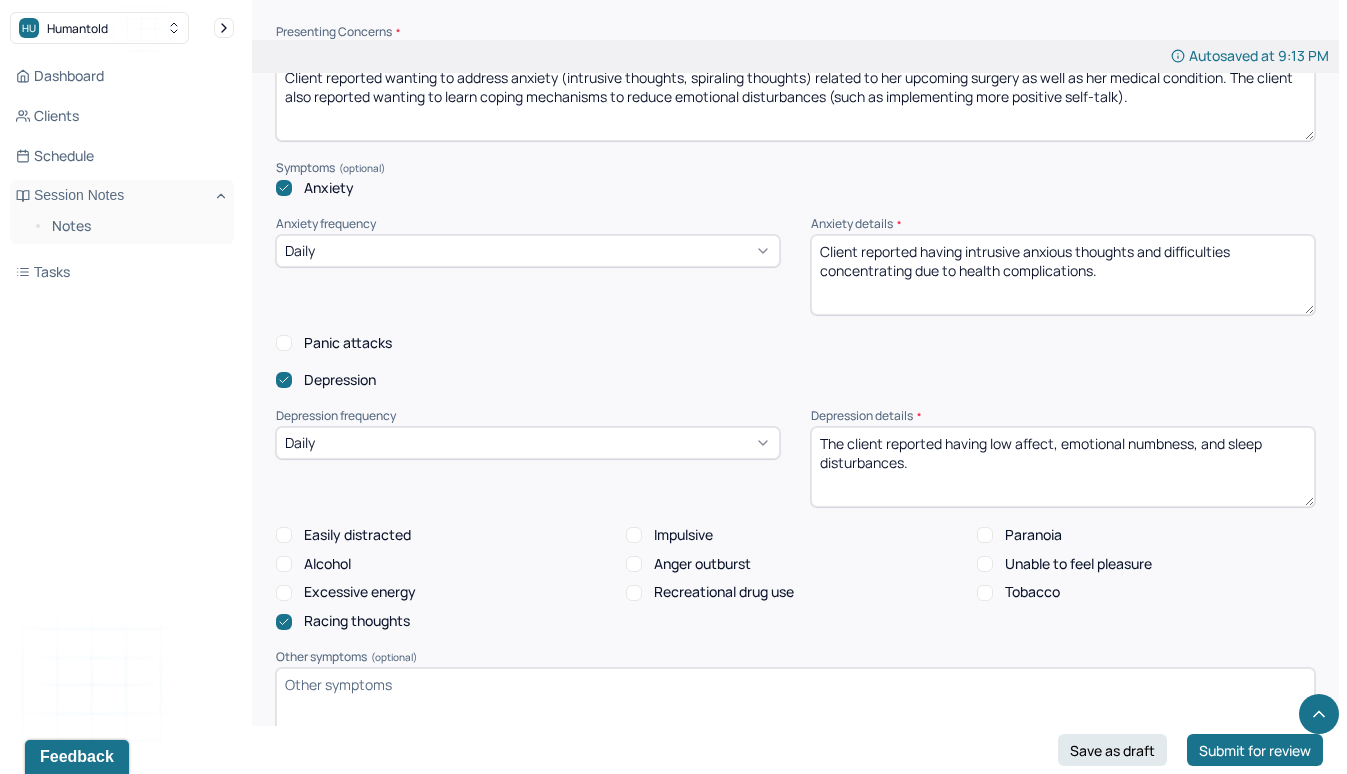 type on "Client reported having intrusive anxious thoughts and difficulties concentrating due to health complications." 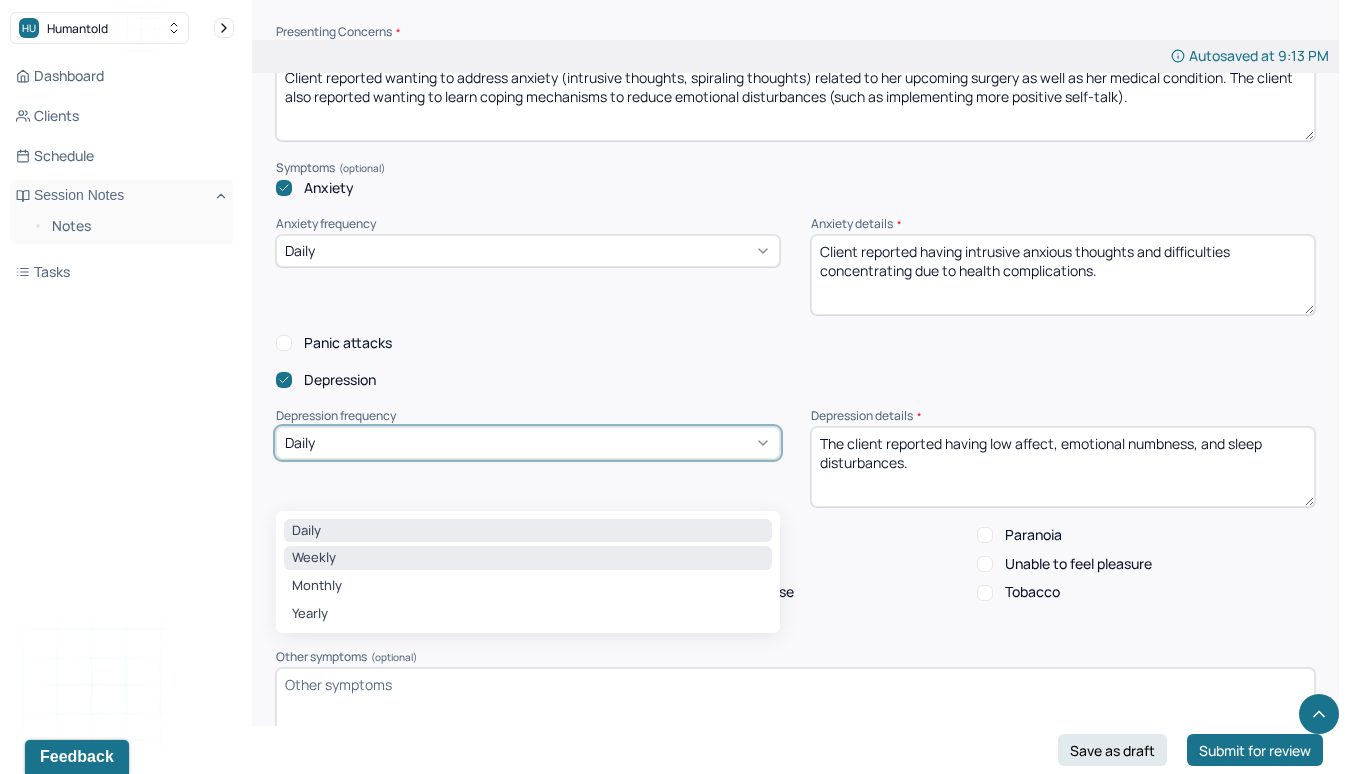 click on "Weekly" at bounding box center [528, 558] 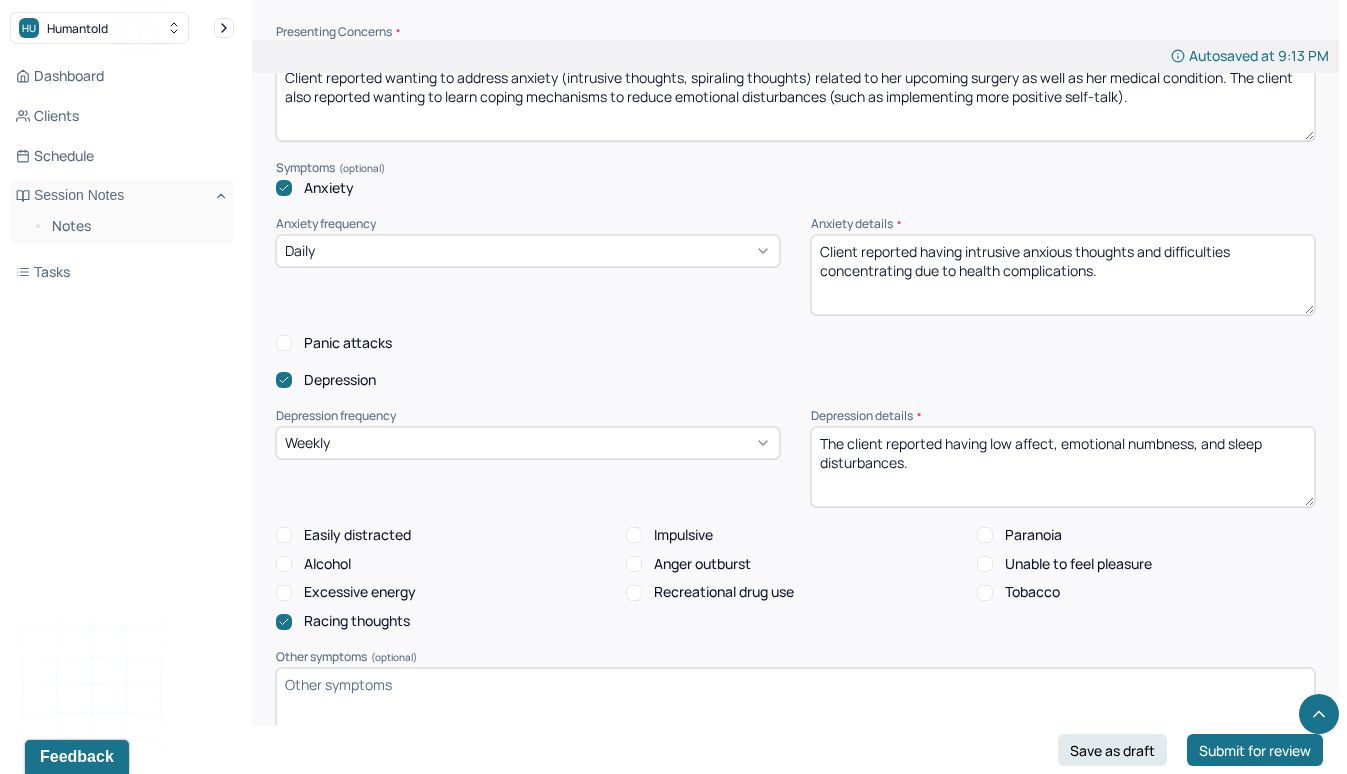 click on "The client reported having low affect, emotional numbness, and sleep disturbances." at bounding box center (1063, 467) 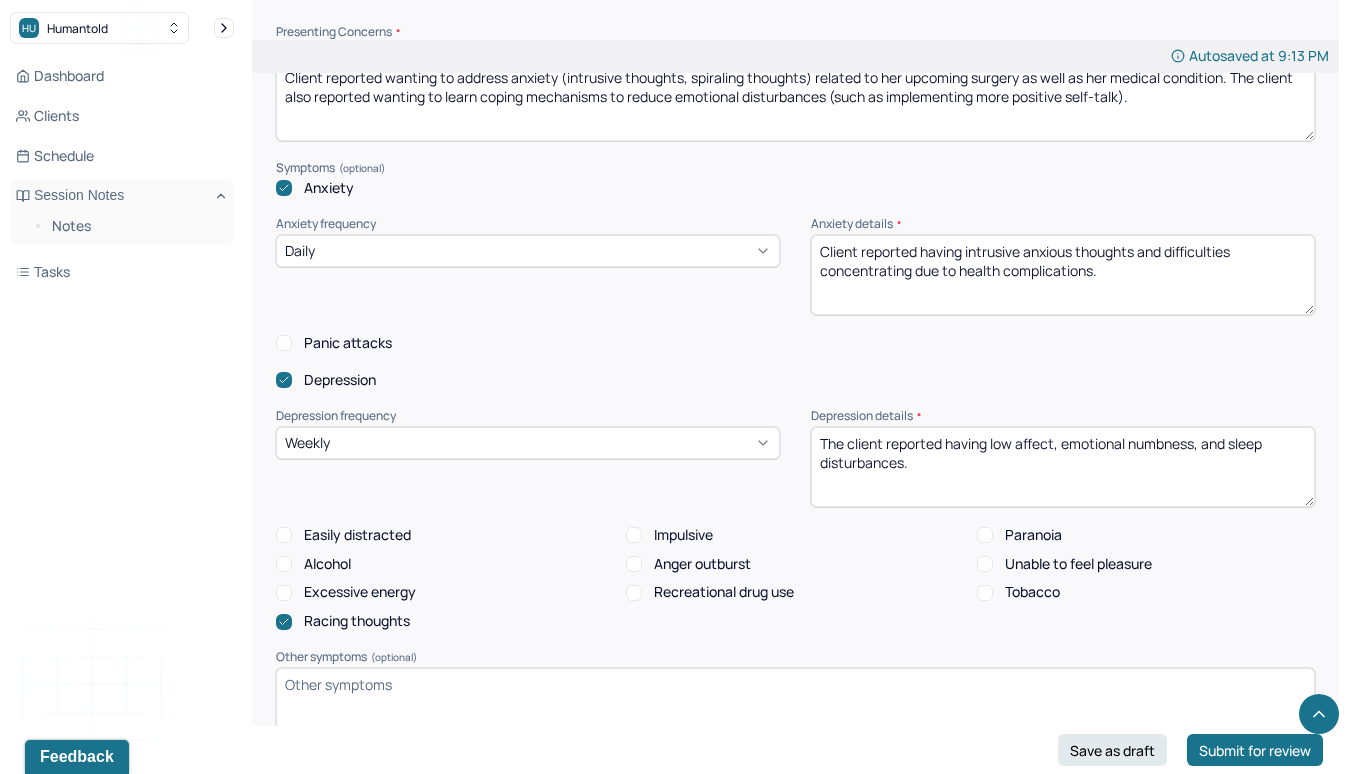 scroll, scrollTop: 2019, scrollLeft: 0, axis: vertical 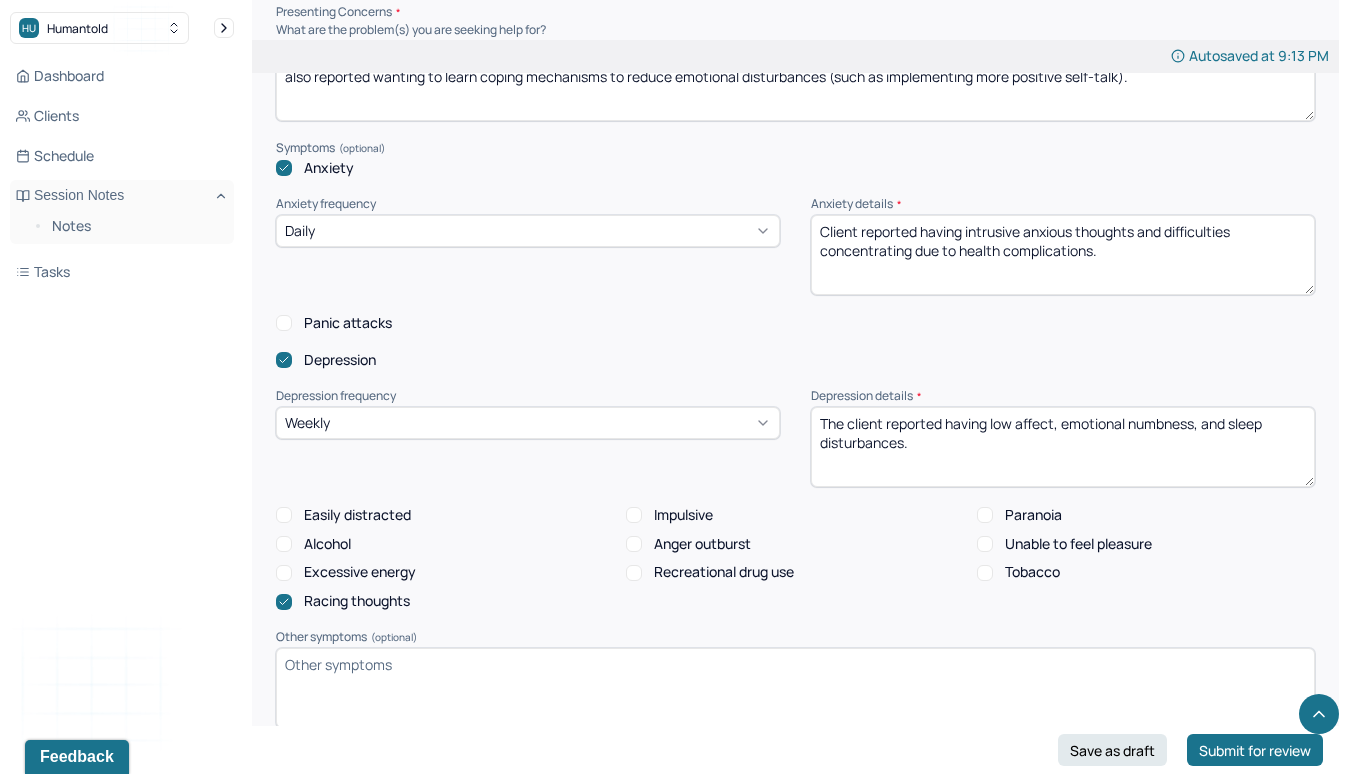 click on "The client reported having low affect, emotional numbness, and sleep disturbances." at bounding box center [1063, 447] 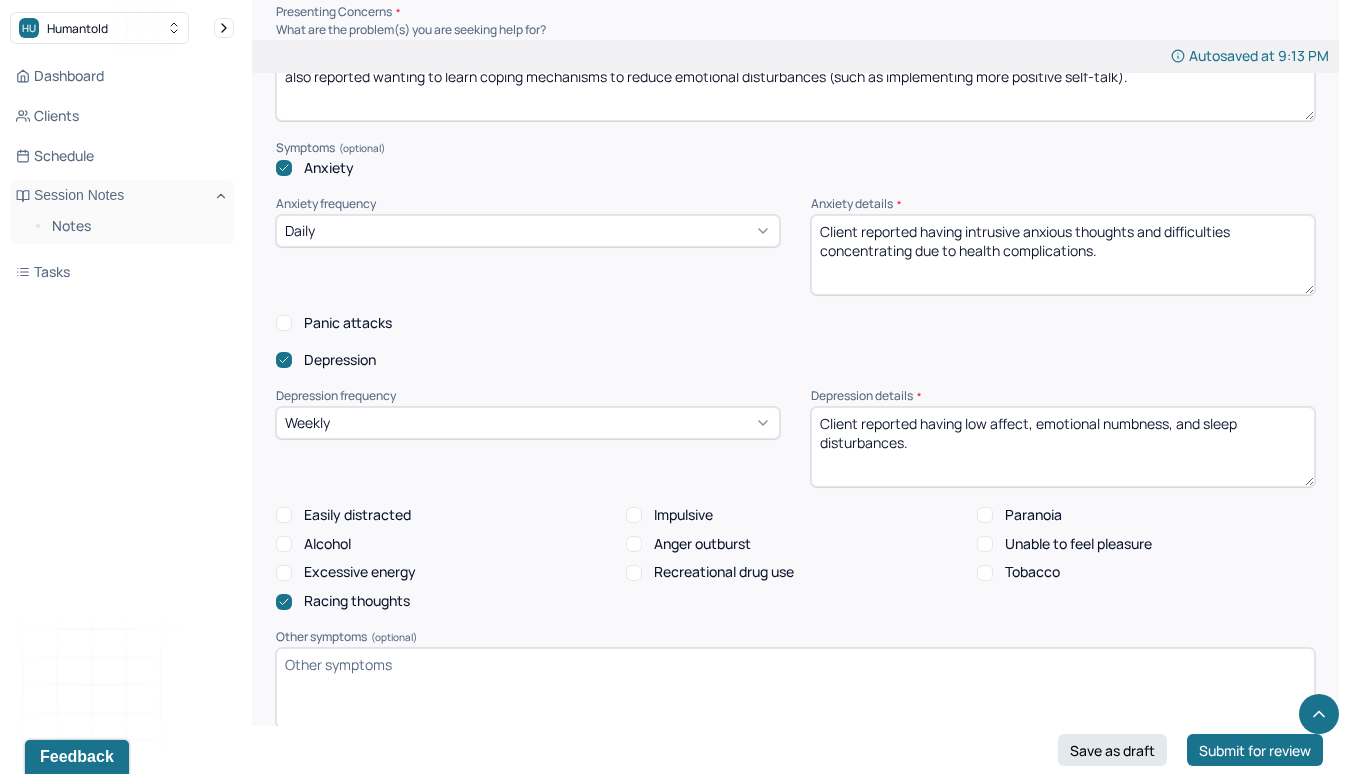type on "Client reported having low affect, emotional numbness, and sleep disturbances." 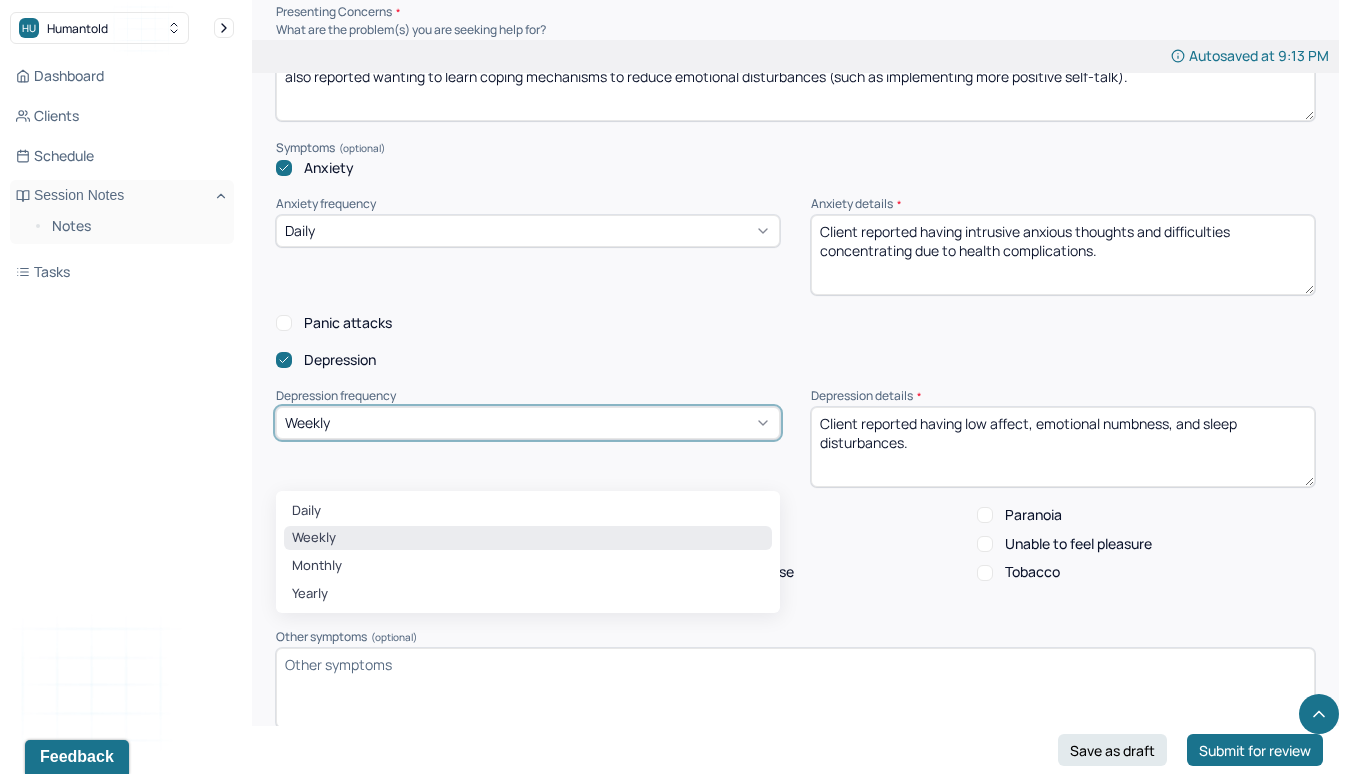 click on "Weekly" at bounding box center [528, 423] 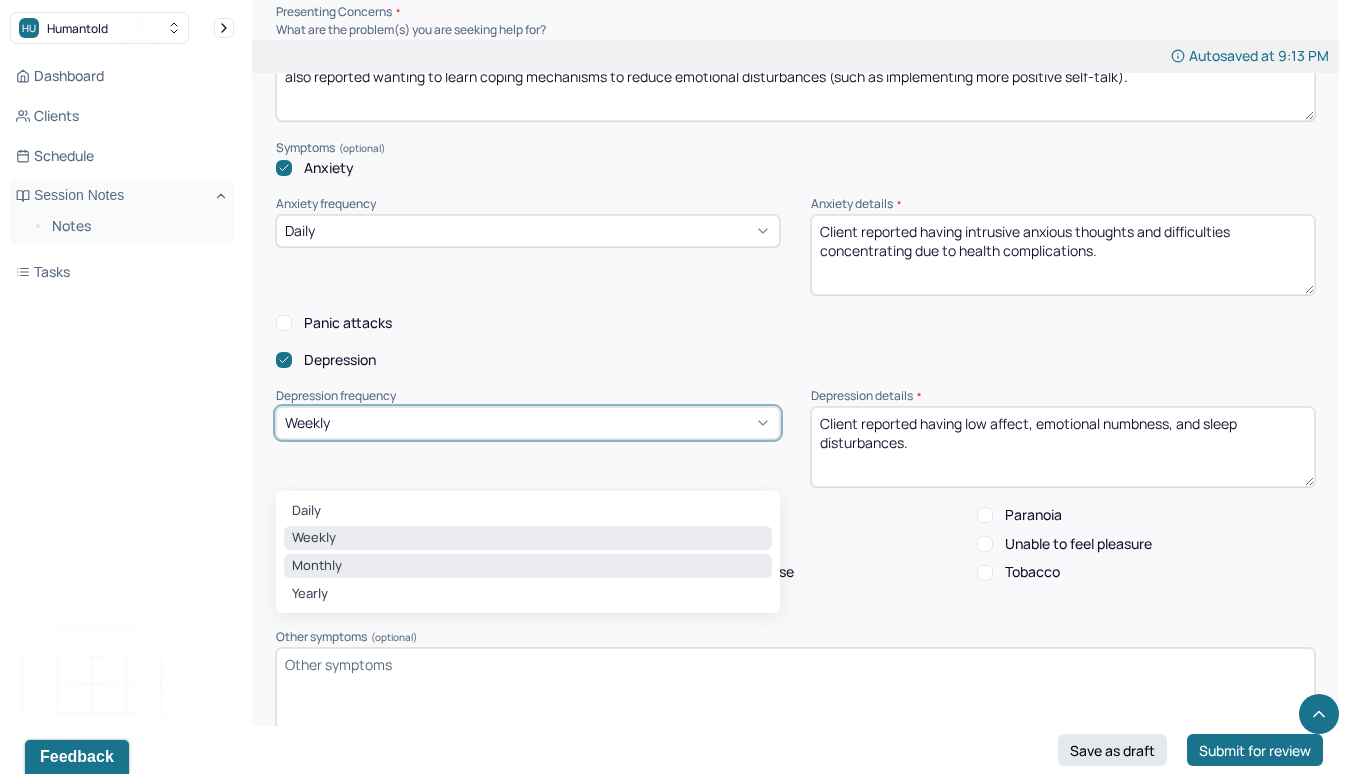click on "Monthly" at bounding box center [528, 566] 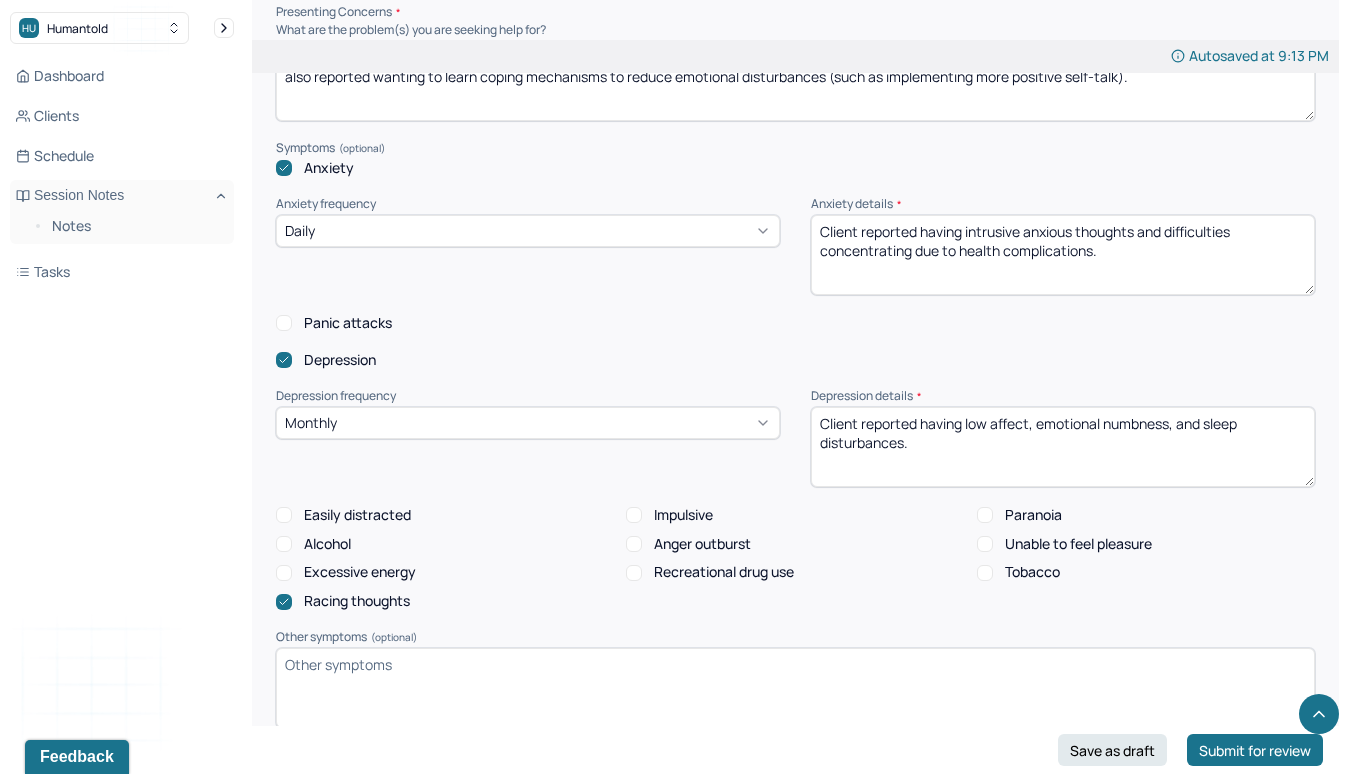 click on "Client reported having low affect, emotional numbness, and sleep disturbances." at bounding box center [1063, 447] 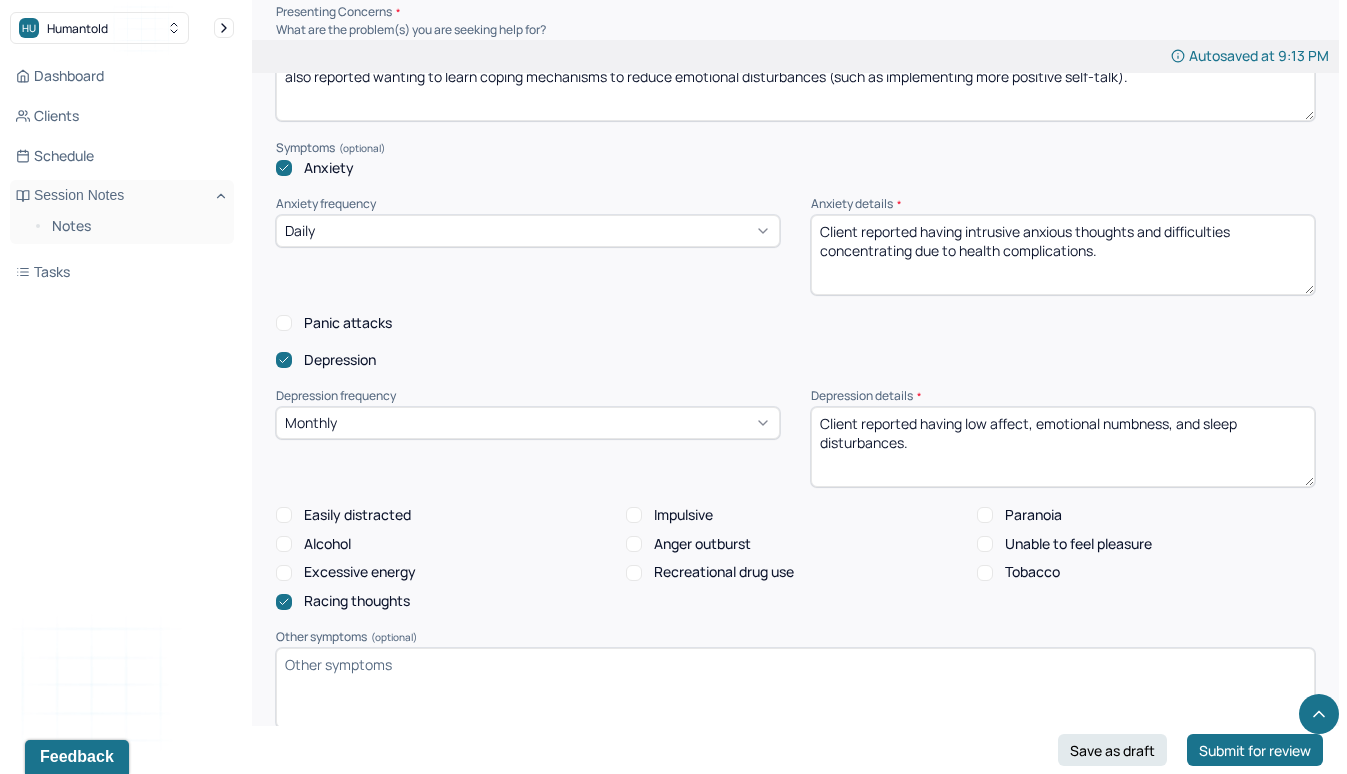 click on "Monthly" at bounding box center (528, 423) 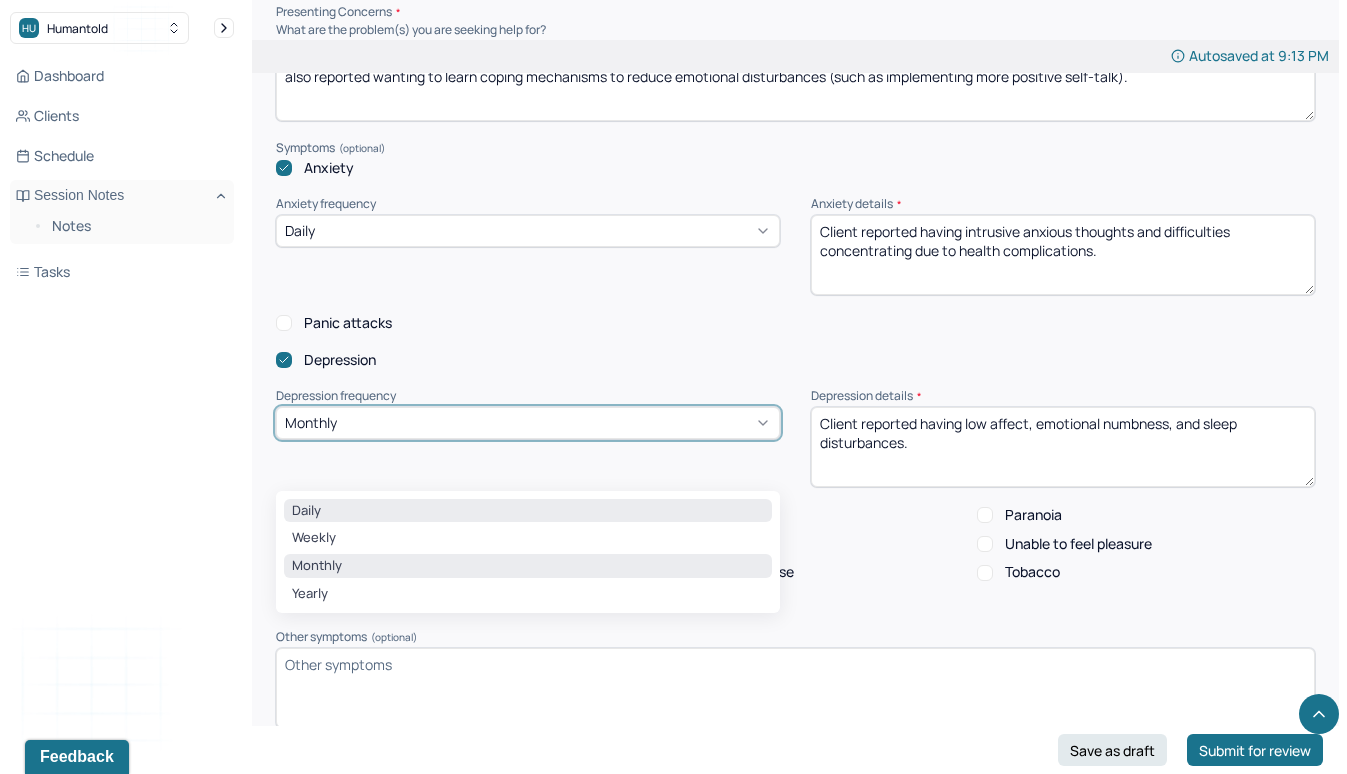 click on "Daily" at bounding box center [528, 511] 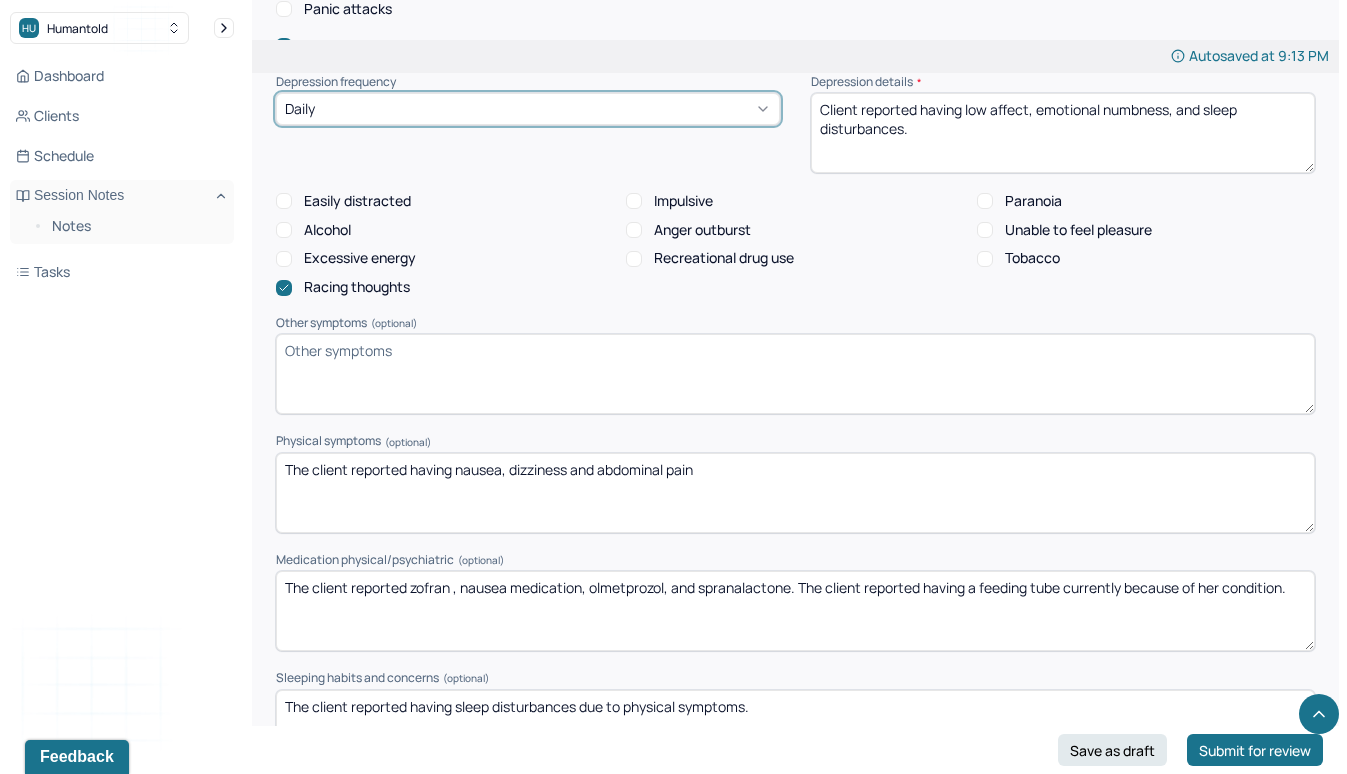 scroll, scrollTop: 2388, scrollLeft: 0, axis: vertical 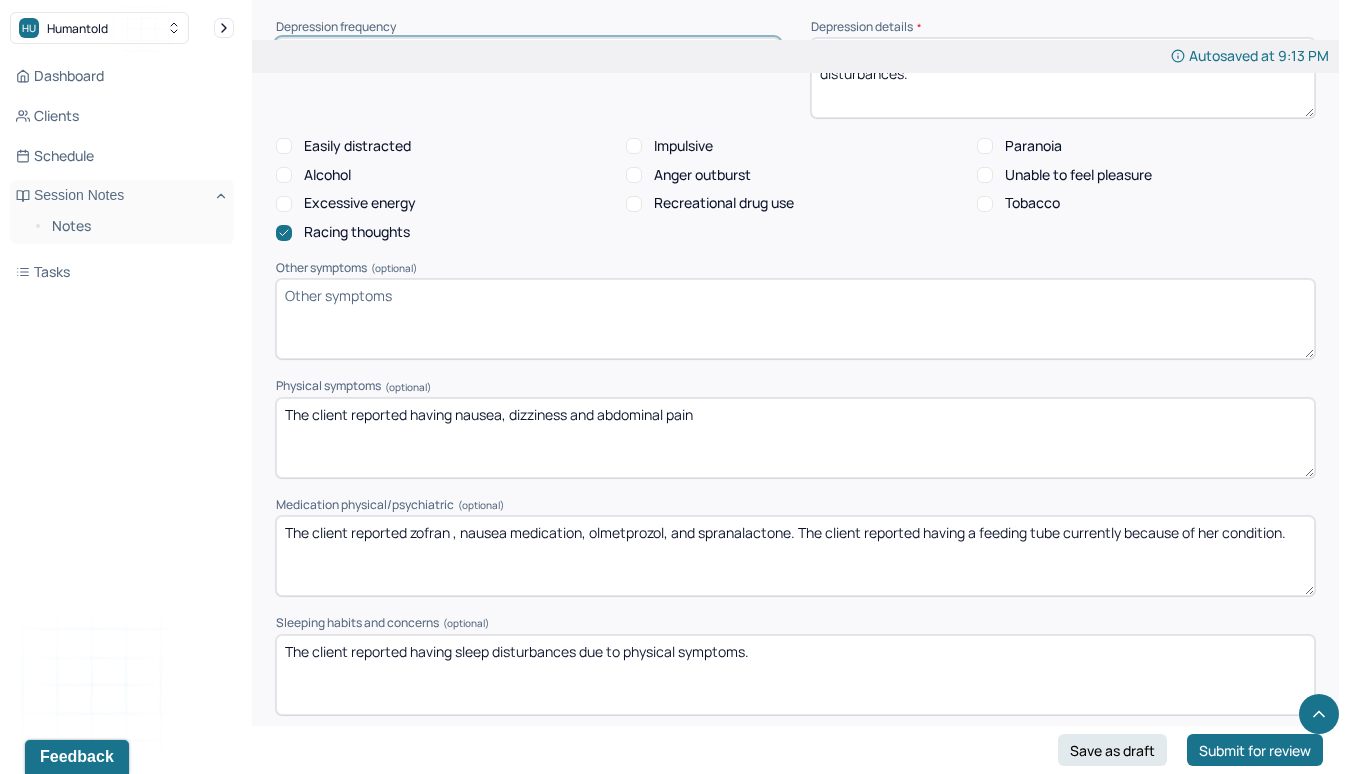 click on "The client reported having nausea, dizziness and abdominal pain" at bounding box center [795, 438] 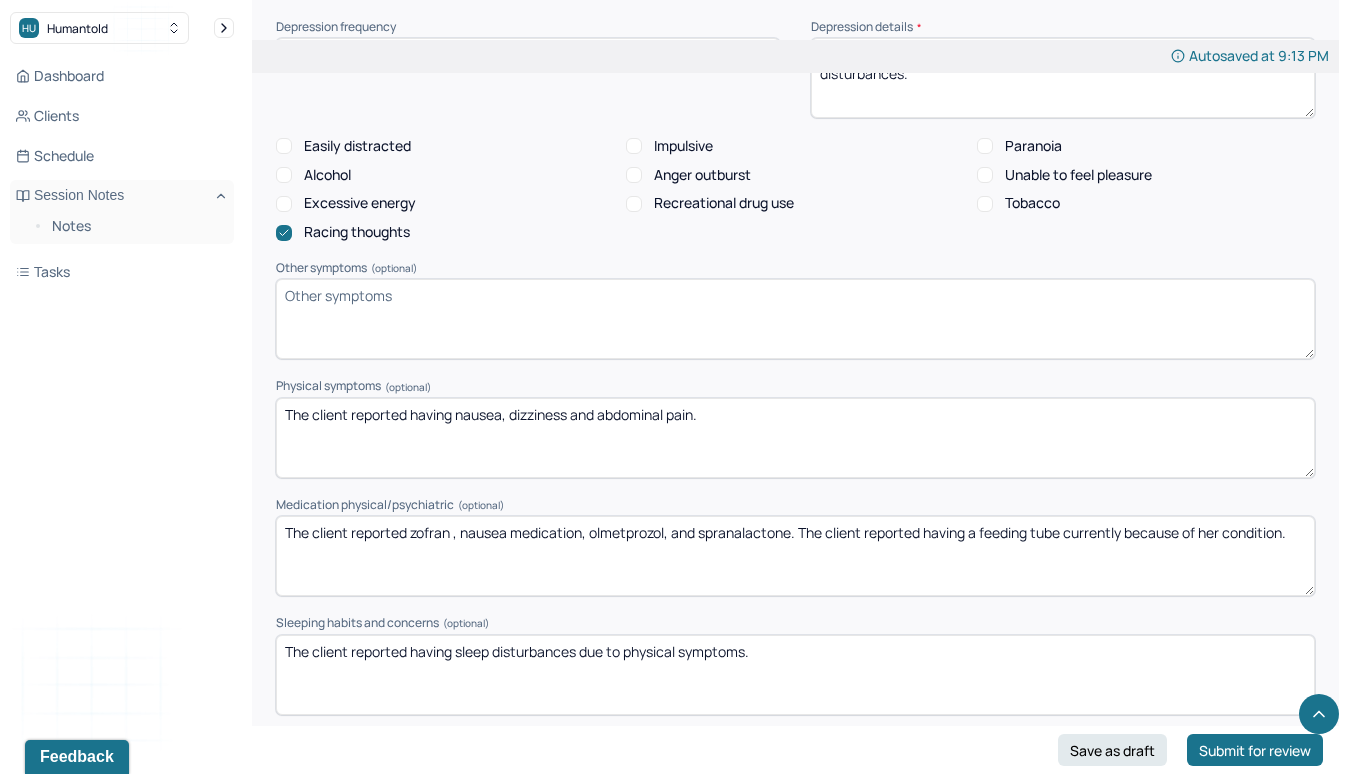 drag, startPoint x: 346, startPoint y: 409, endPoint x: 196, endPoint y: 404, distance: 150.08331 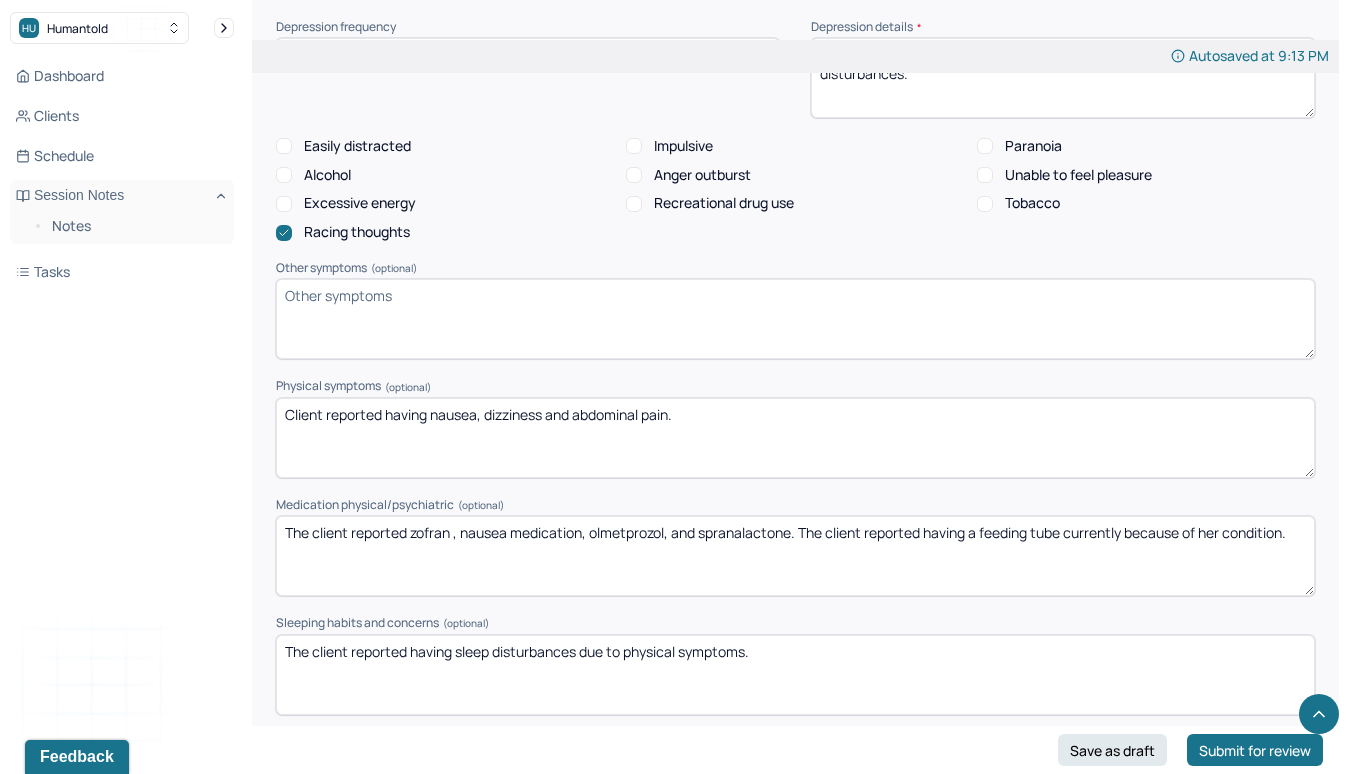 click on "Client reported having nausea, dizziness and abdominal pain." at bounding box center [795, 438] 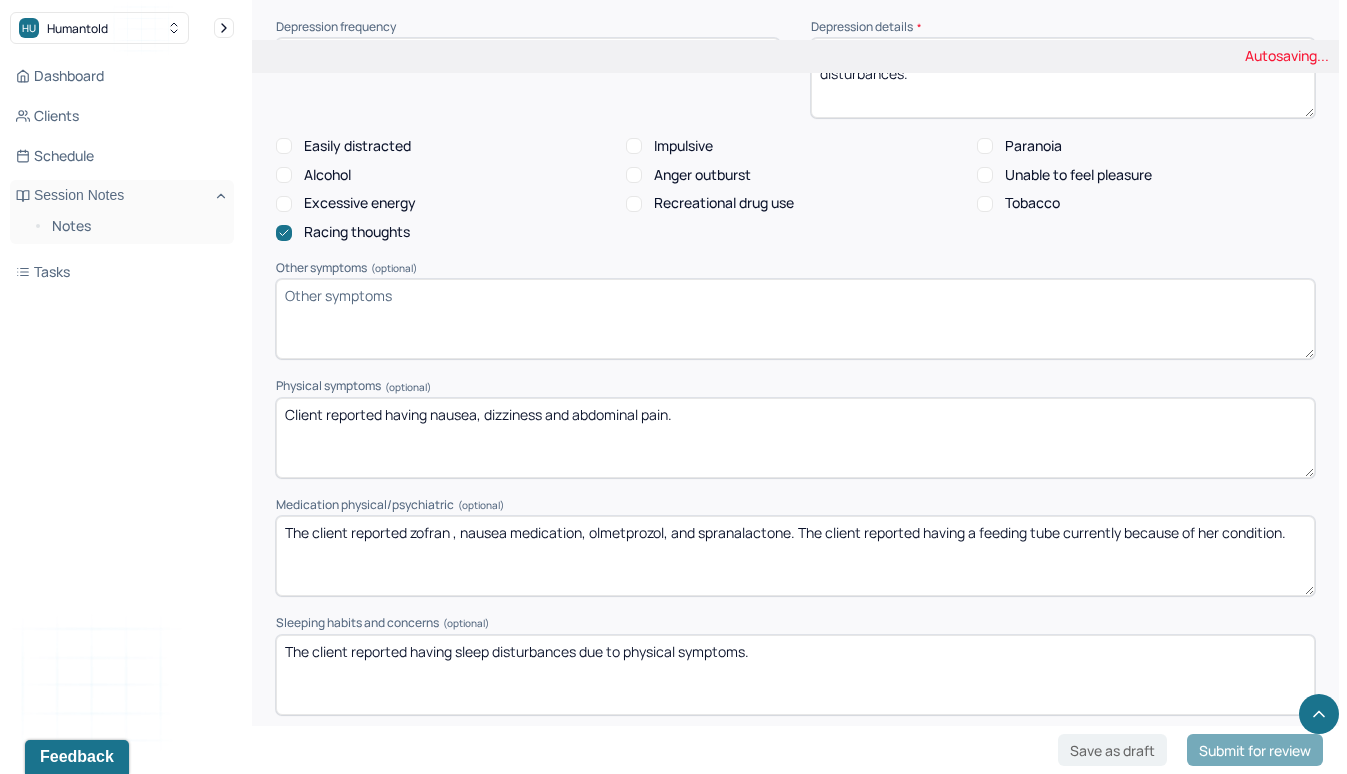 click on "Client reported having nausea, dizziness and abdominal pain." at bounding box center (795, 438) 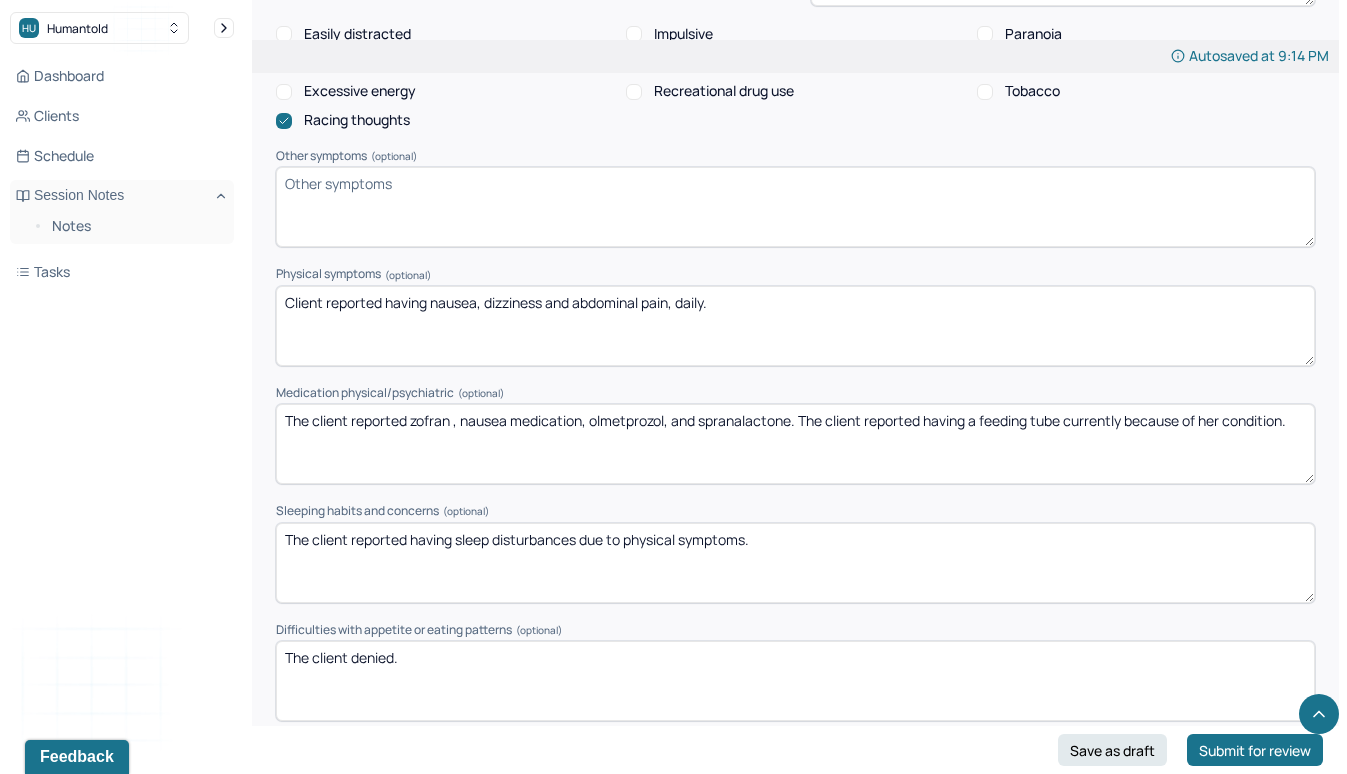 scroll, scrollTop: 2604, scrollLeft: 0, axis: vertical 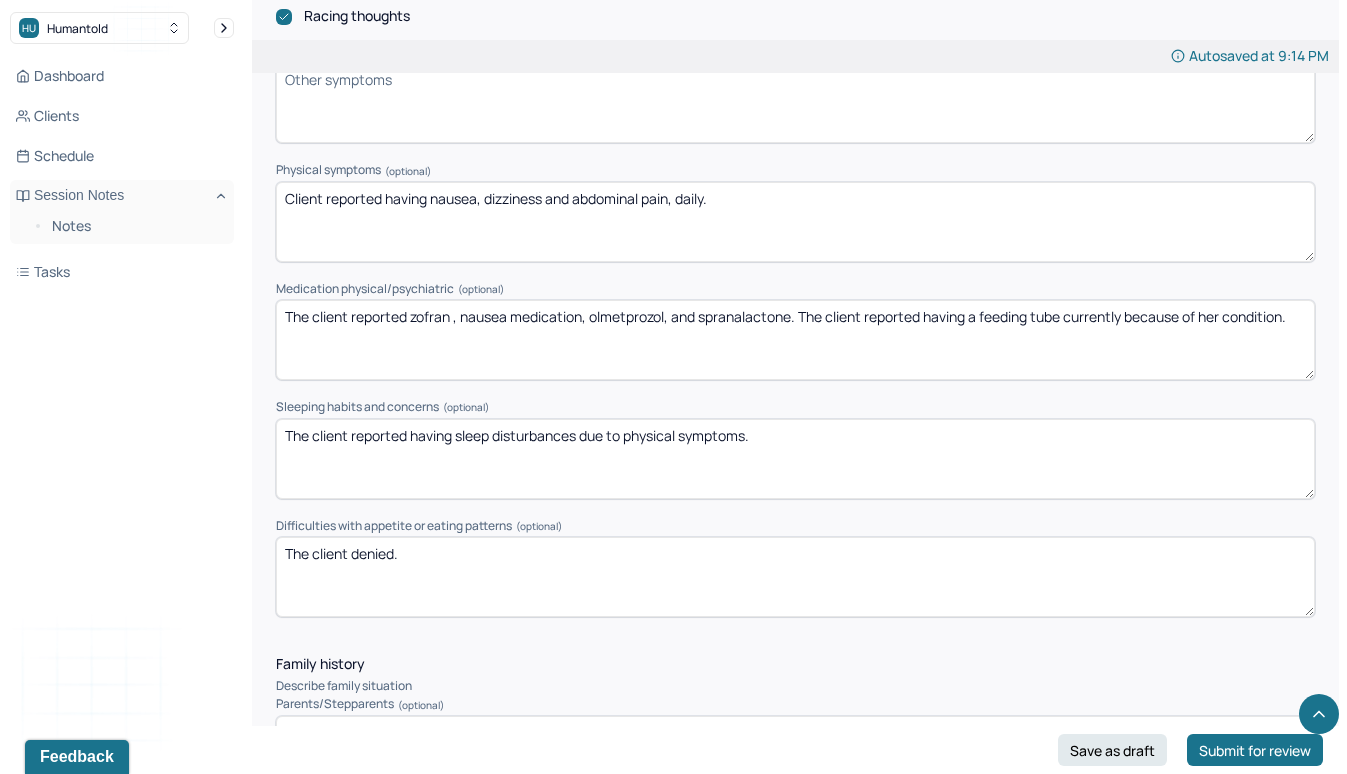 type on "Client reported having nausea, dizziness and abdominal pain, daily." 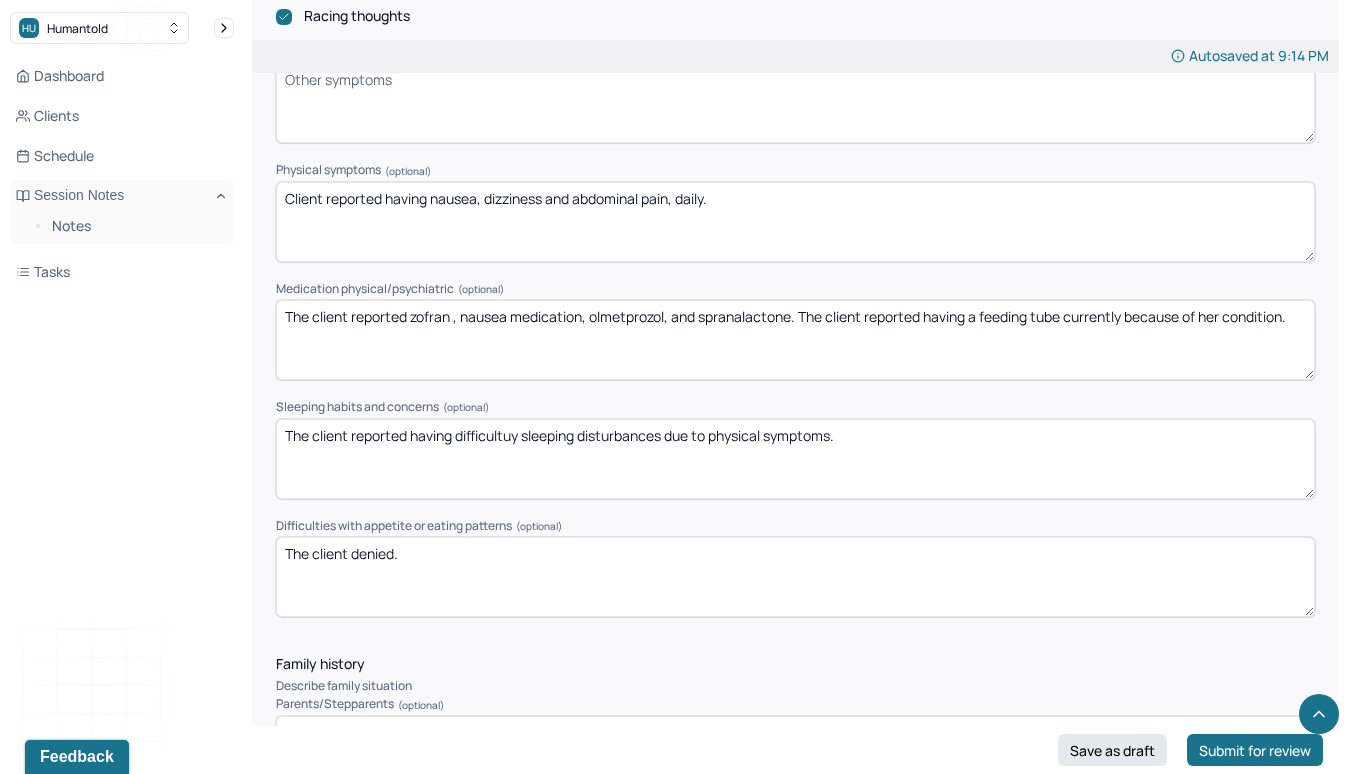 click on "The client reported having sleep disturbances due to physical symptoms." at bounding box center [795, 459] 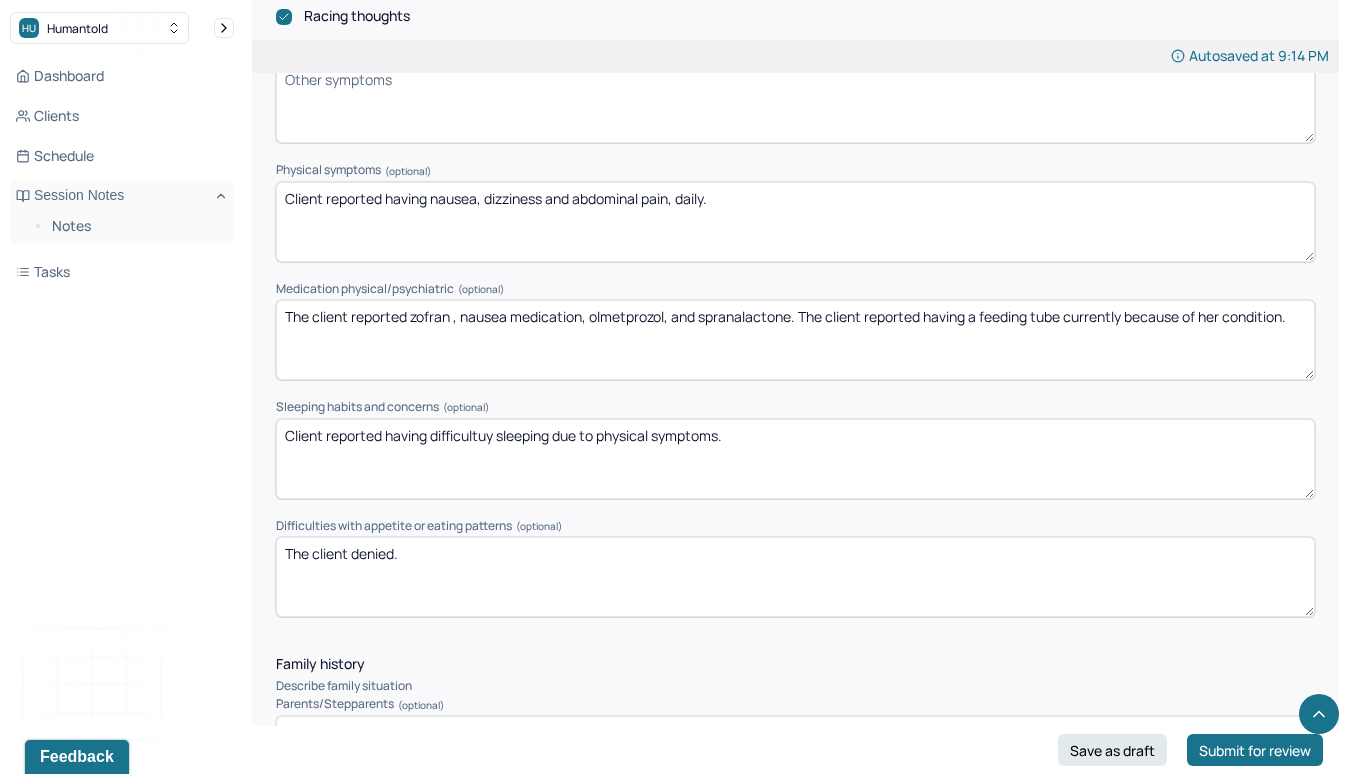 click on "The client reported having difficultuy sleeping disturbances due to physical symptoms." at bounding box center [795, 459] 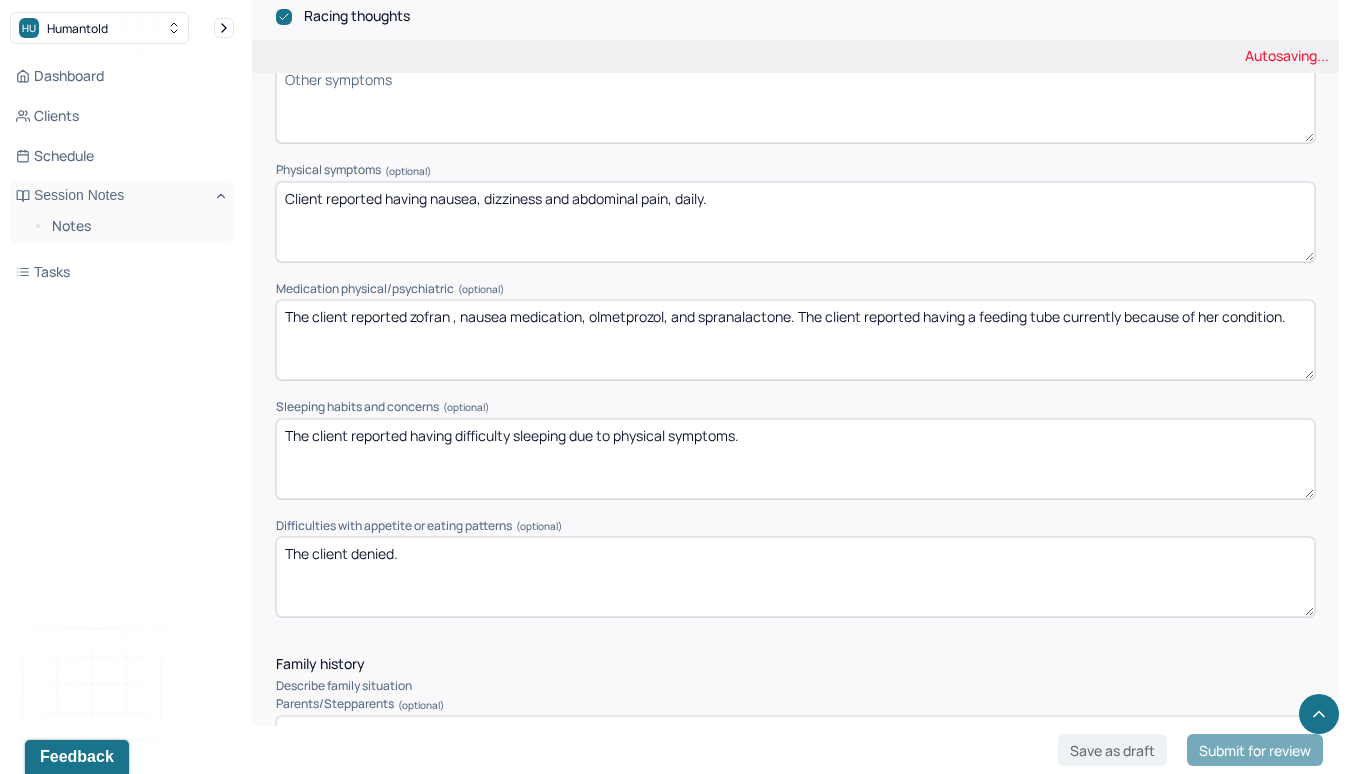 click on "The client reported having difficultuy sleeping disturbances due to physical symptoms." at bounding box center [795, 459] 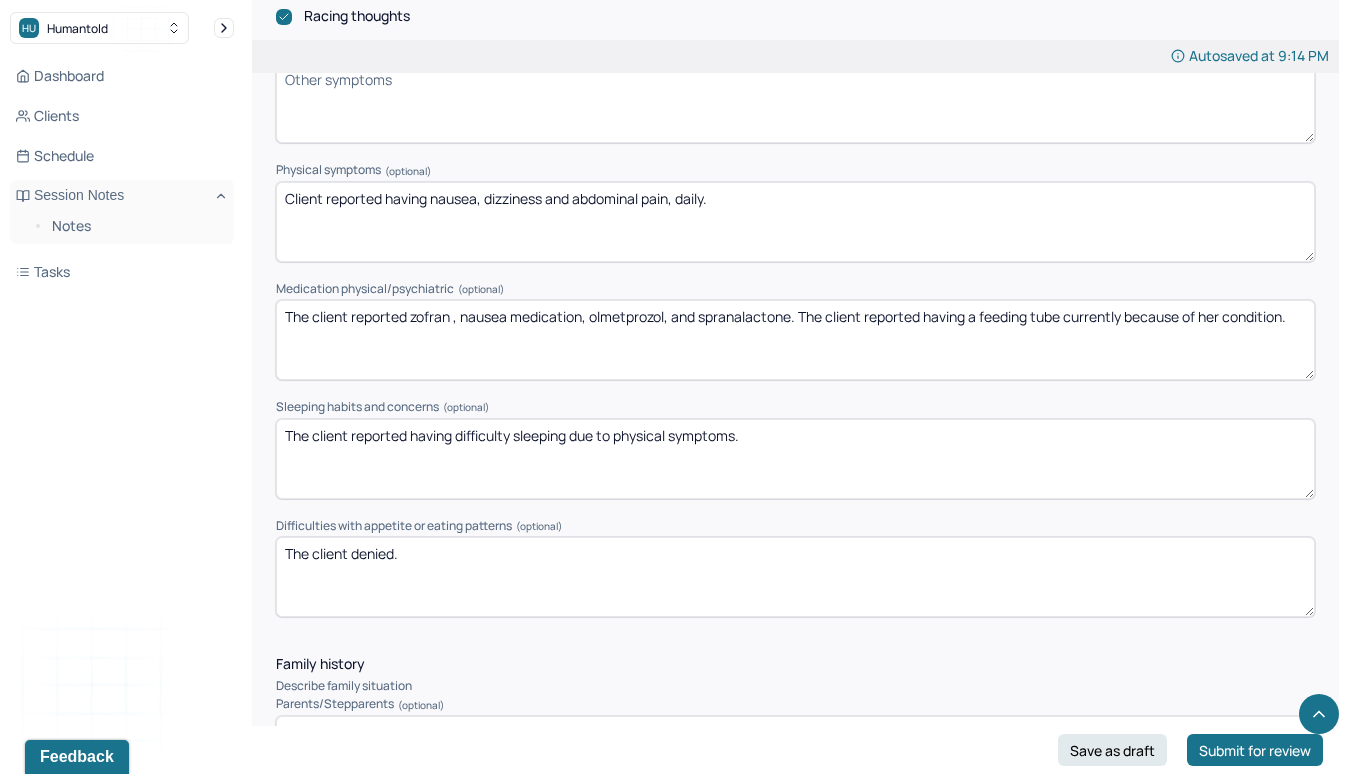 type on "The client reported having difficulty sleeping due to physical symptoms." 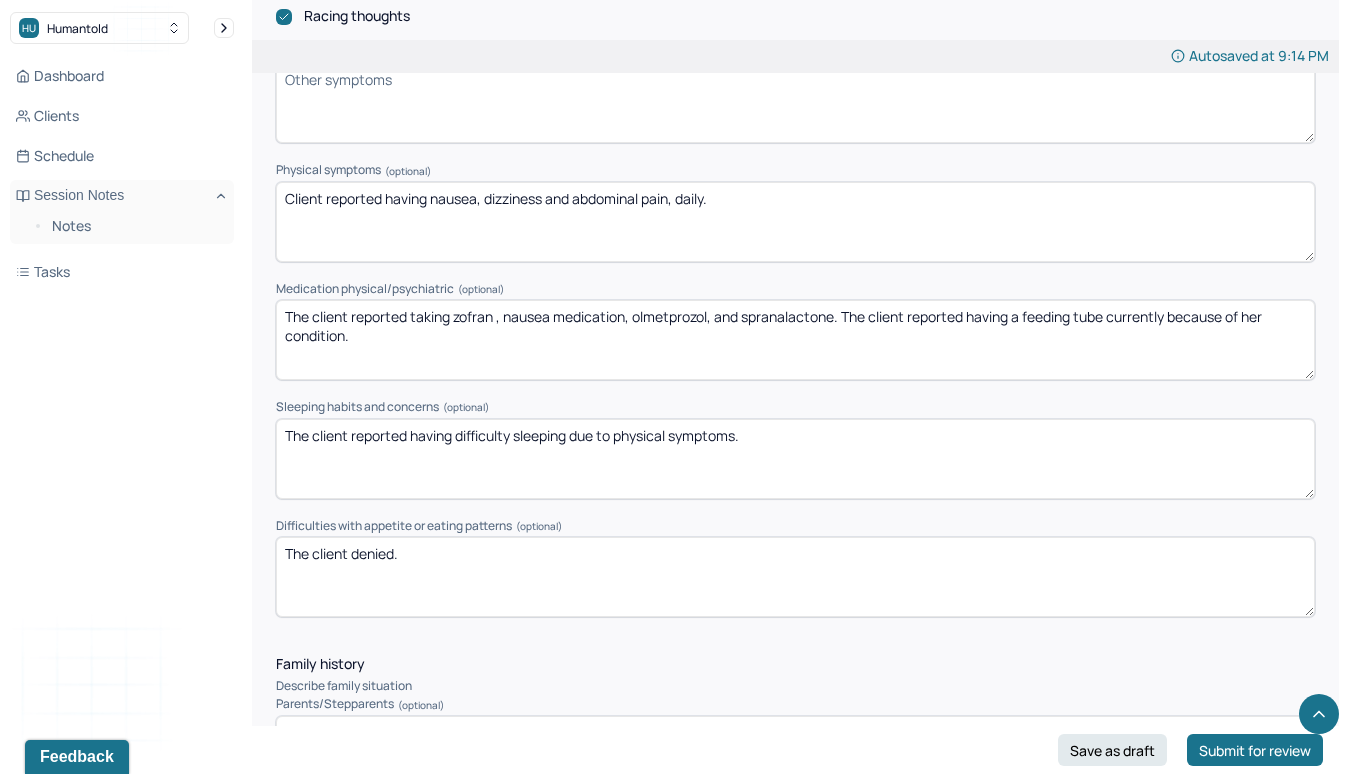 type on "The client reported taking zofran , nausea medication, olmetprozol, and spranalactone. The client reported having a feeding tube currently because of her condition." 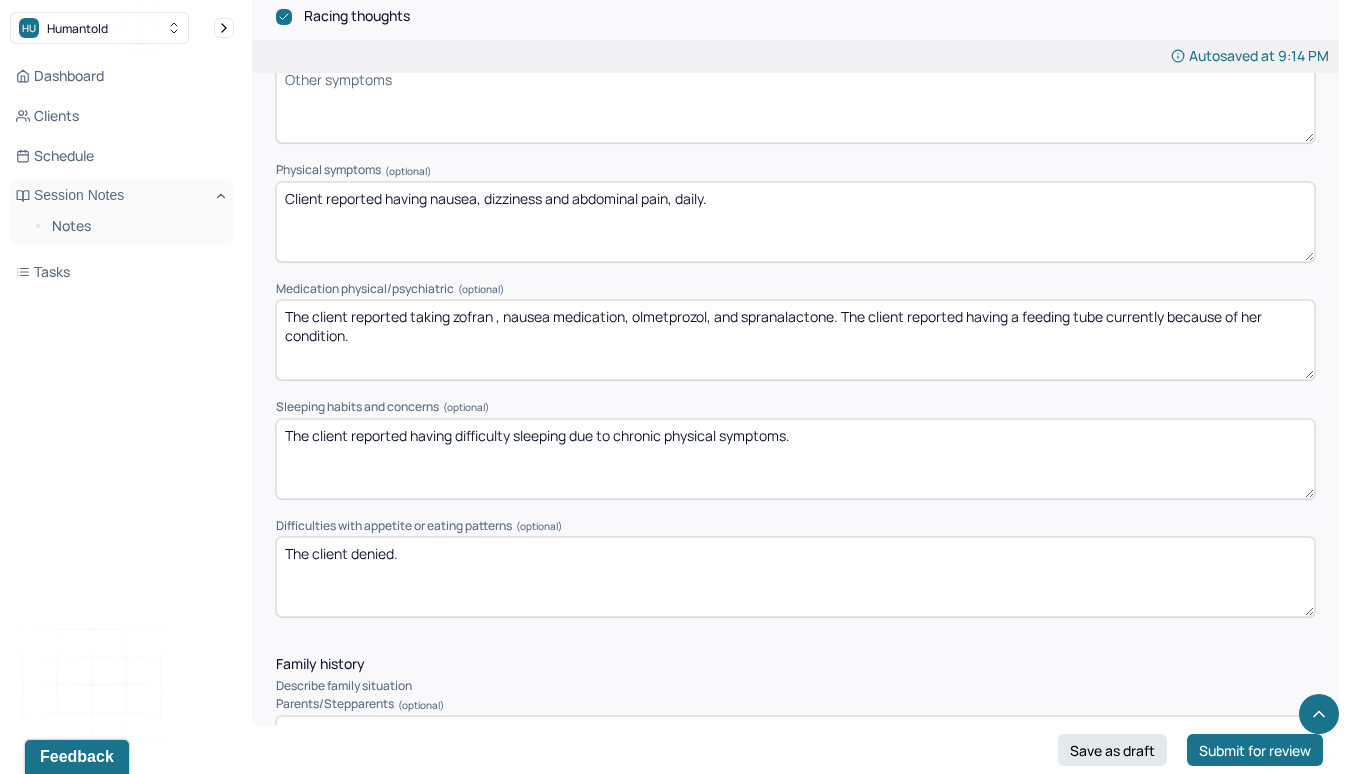type on "The client reported having difficulty sleeping due to chronic physical symptoms." 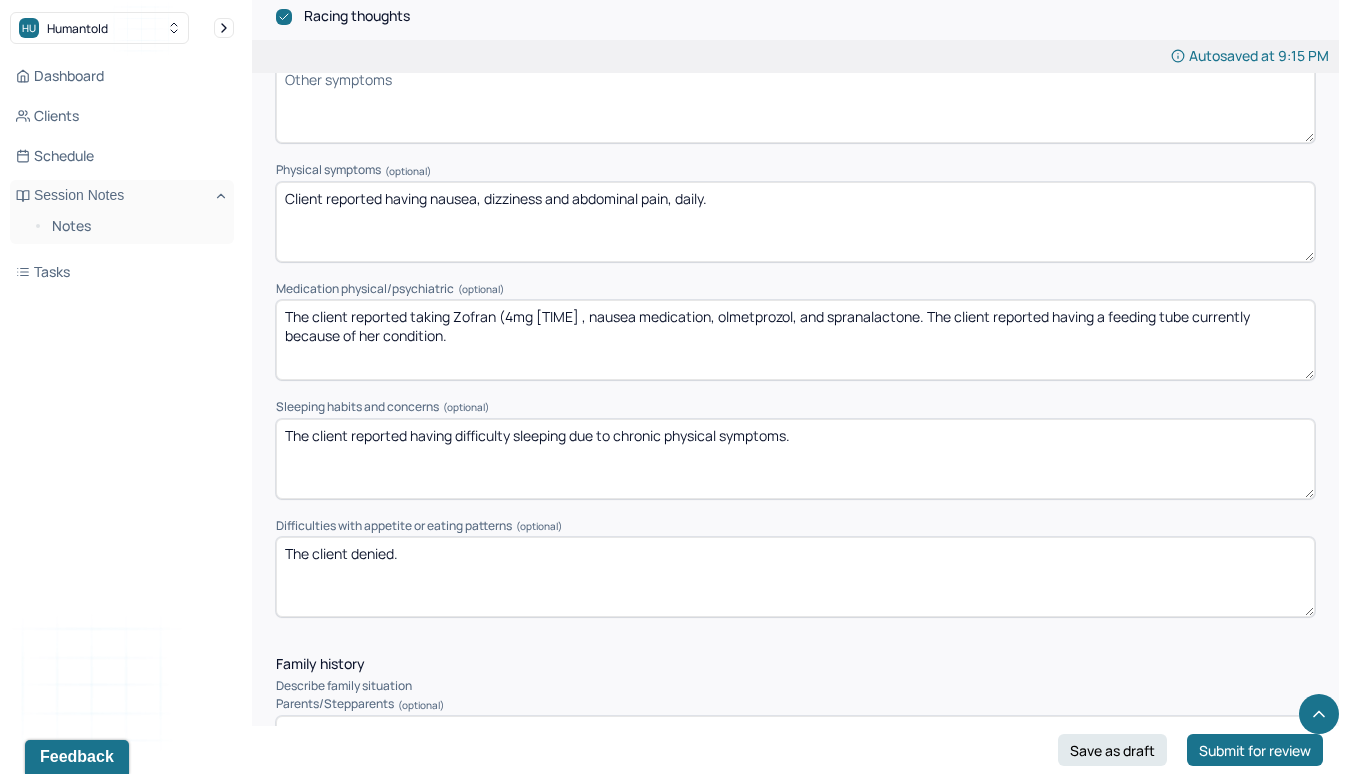 click on "The client reported taking Zofran (4mg [TIME] , nausea medication, olmetprozol, and spranalactone. The client reported having a feeding tube currently because of her condition." at bounding box center [795, 340] 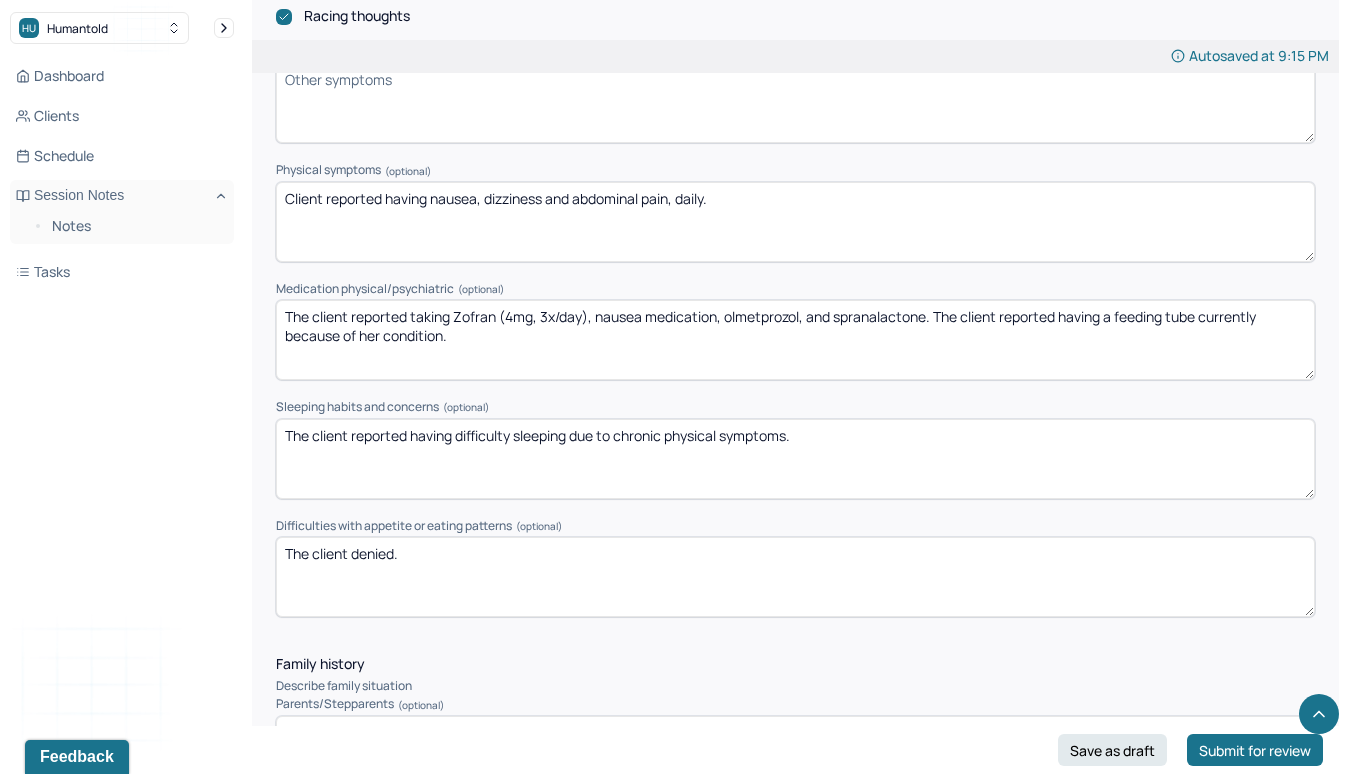 drag, startPoint x: 723, startPoint y: 310, endPoint x: 599, endPoint y: 312, distance: 124.01613 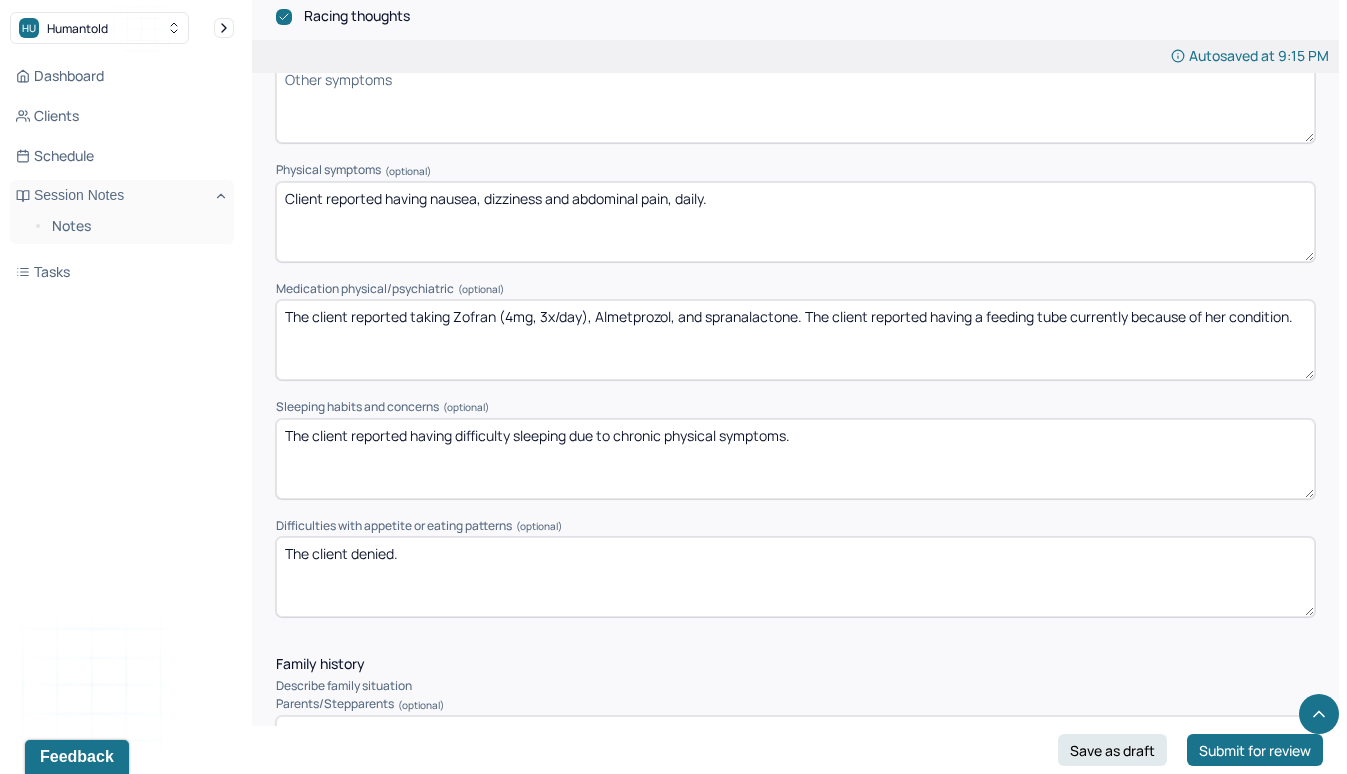 click on "The client reported taking Zofran (4mg, 3x/day), olmetprozol, and spranalactone. The client reported having a feeding tube currently because of her condition." at bounding box center [795, 340] 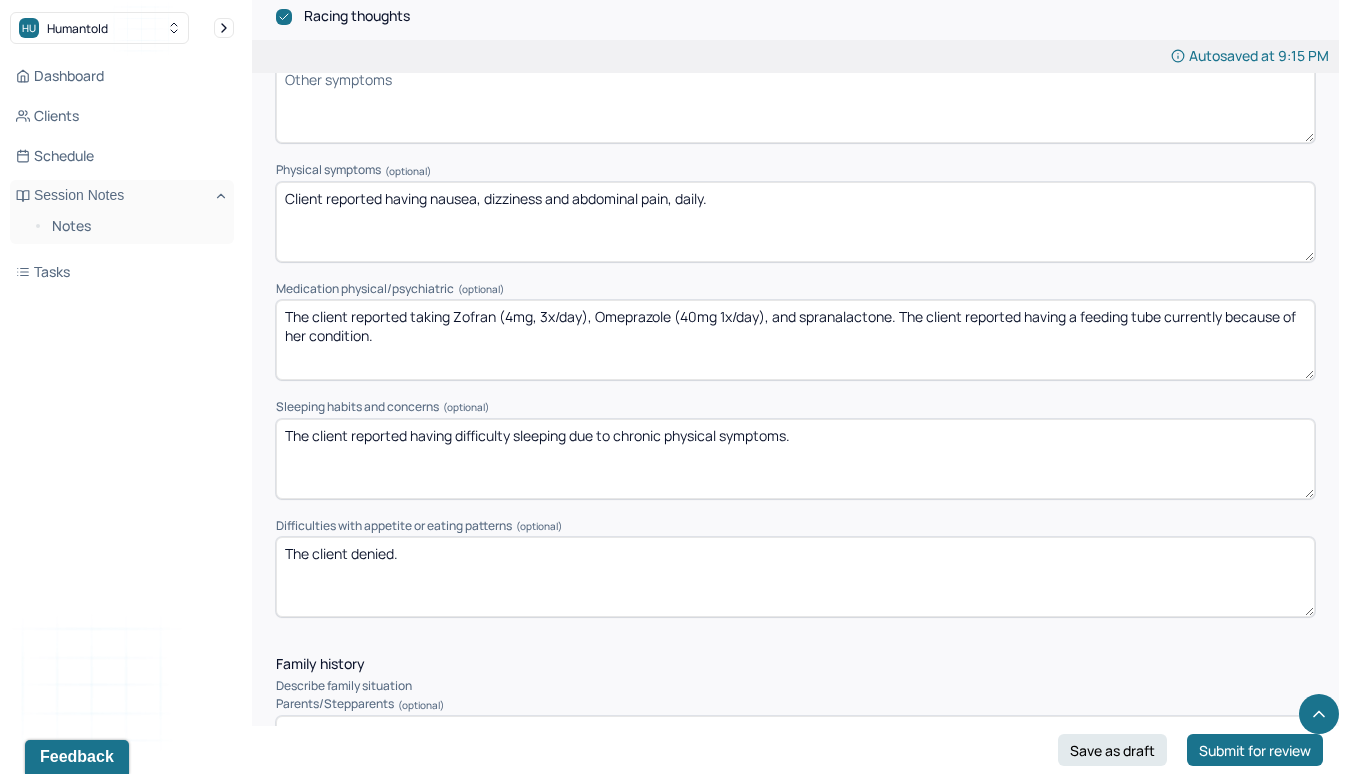 click on "The client reported taking Zofran (4mg, 3x/day), Omeprazole (40mg 1x/day), and spranalactone. The client reported having a feeding tube currently because of her condition." at bounding box center (795, 340) 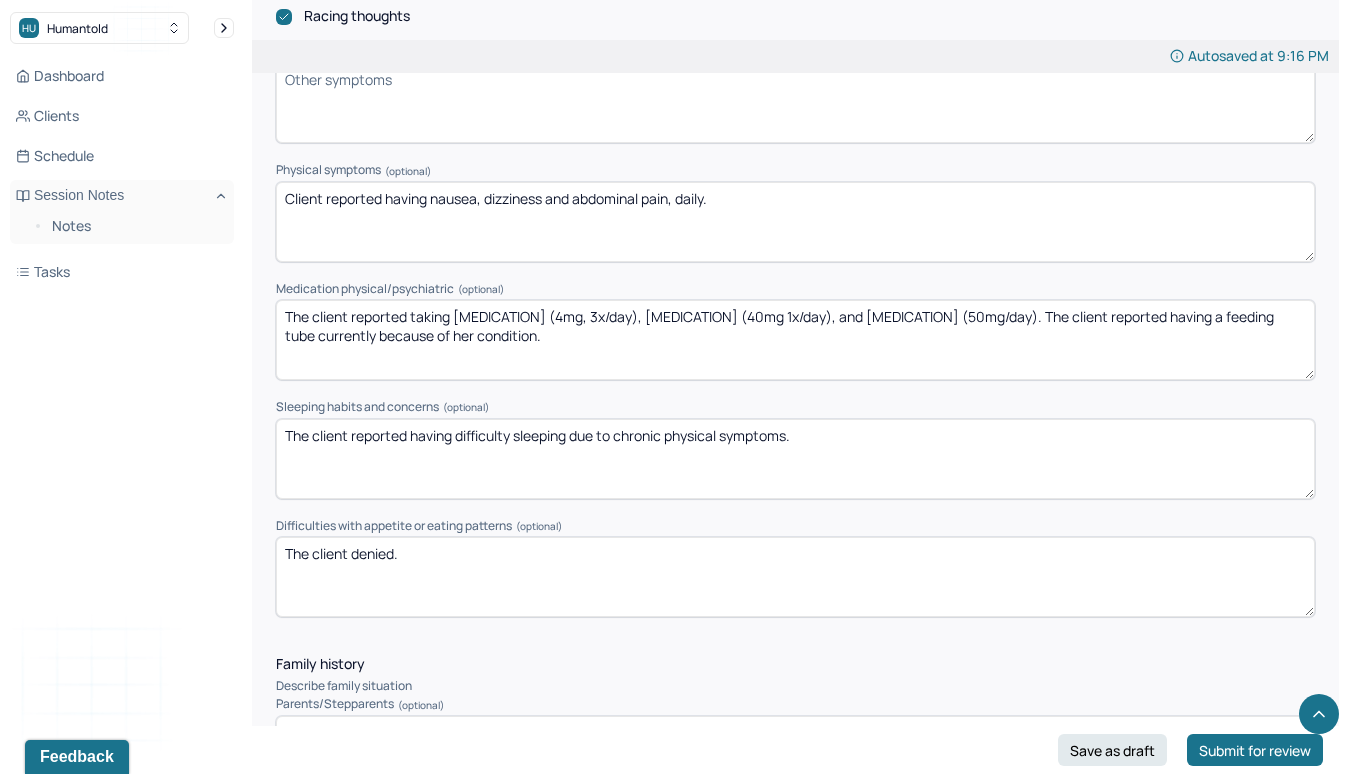 type on "The client reported taking [MEDICATION] (4mg, 3x/day), [MEDICATION] (40mg 1x/day), and [MEDICATION] (50mg/day). The client reported having a feeding tube currently because of her condition." 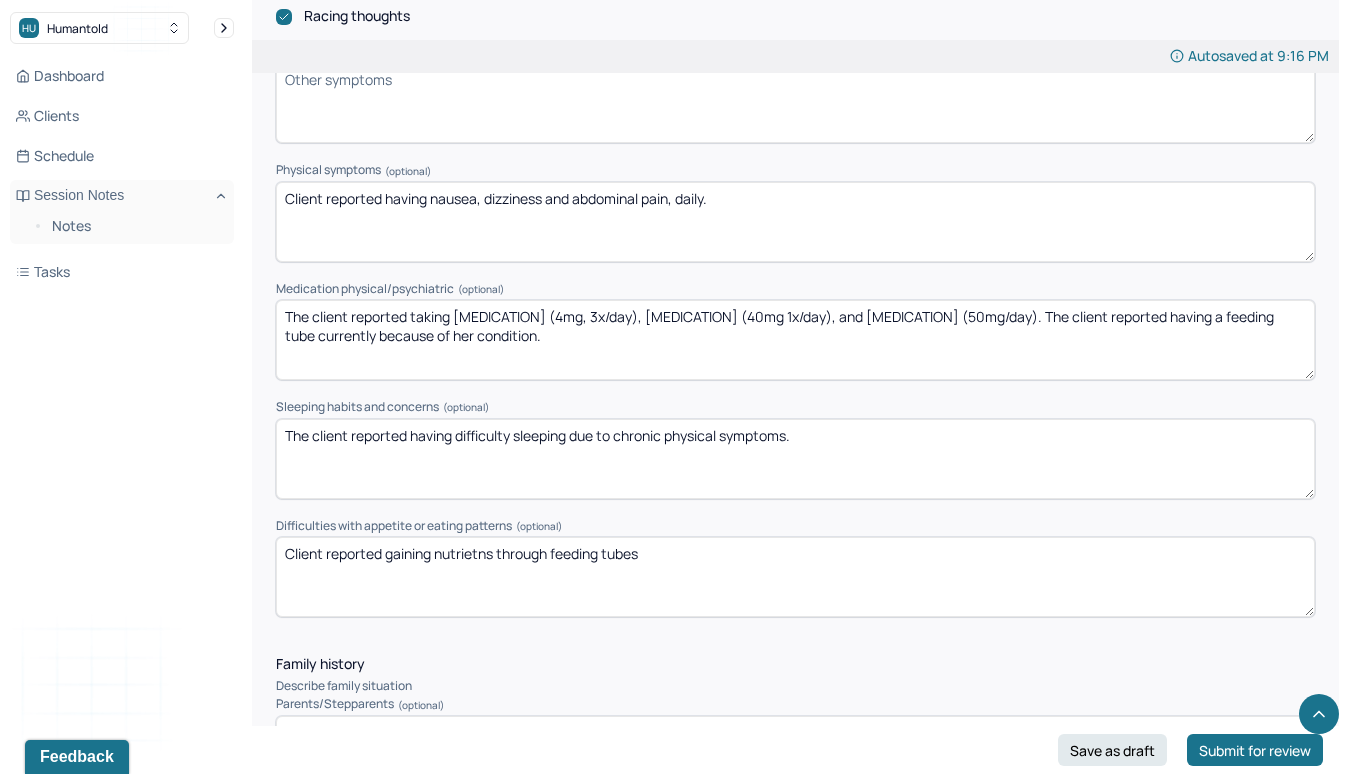 click on "Client reported gaining nutrietns through" at bounding box center (795, 577) 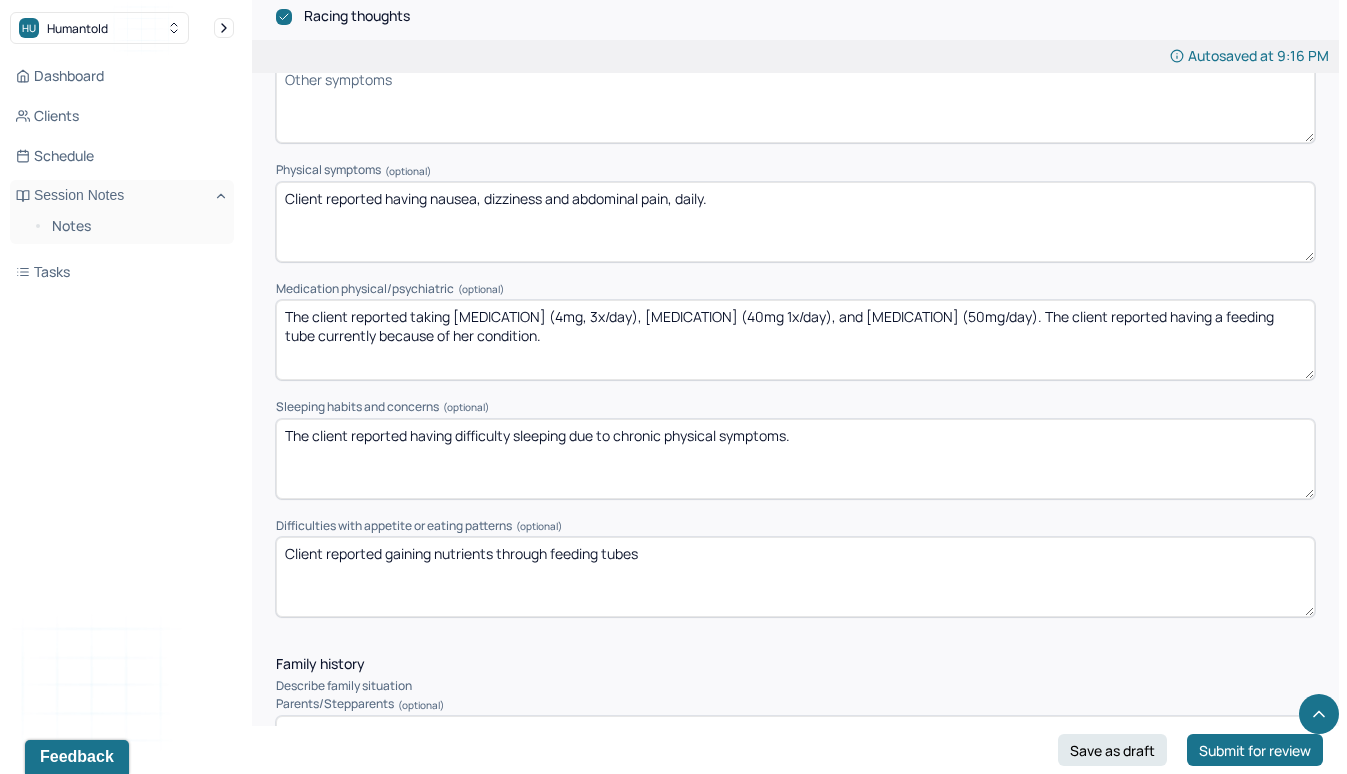 click on "Client reported gaining nutrietns through feeding tubes" at bounding box center [795, 577] 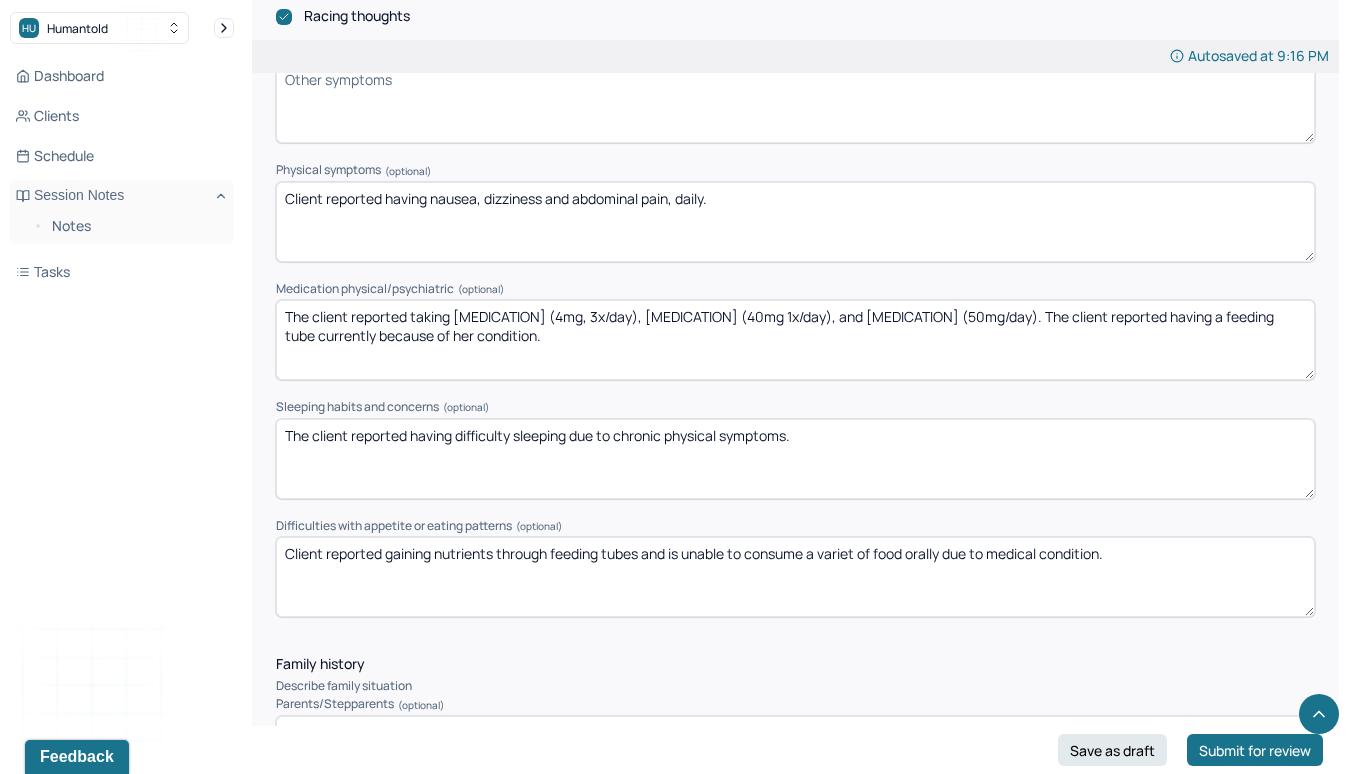 click on "Client reported gaining nutrients through feeding tubes and is unable to consume" at bounding box center [795, 577] 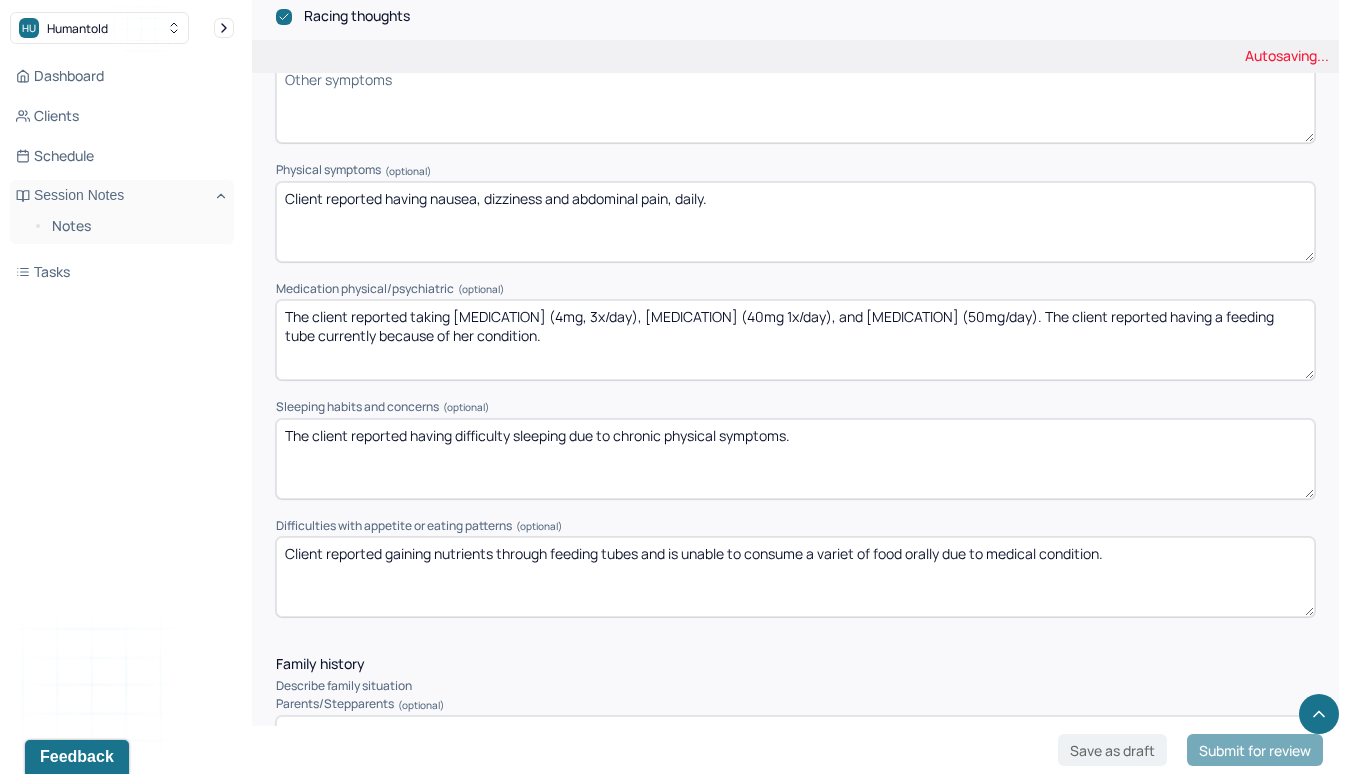 click on "Client reported gaining nutrients through feeding tubes and is unable to consume" at bounding box center [795, 577] 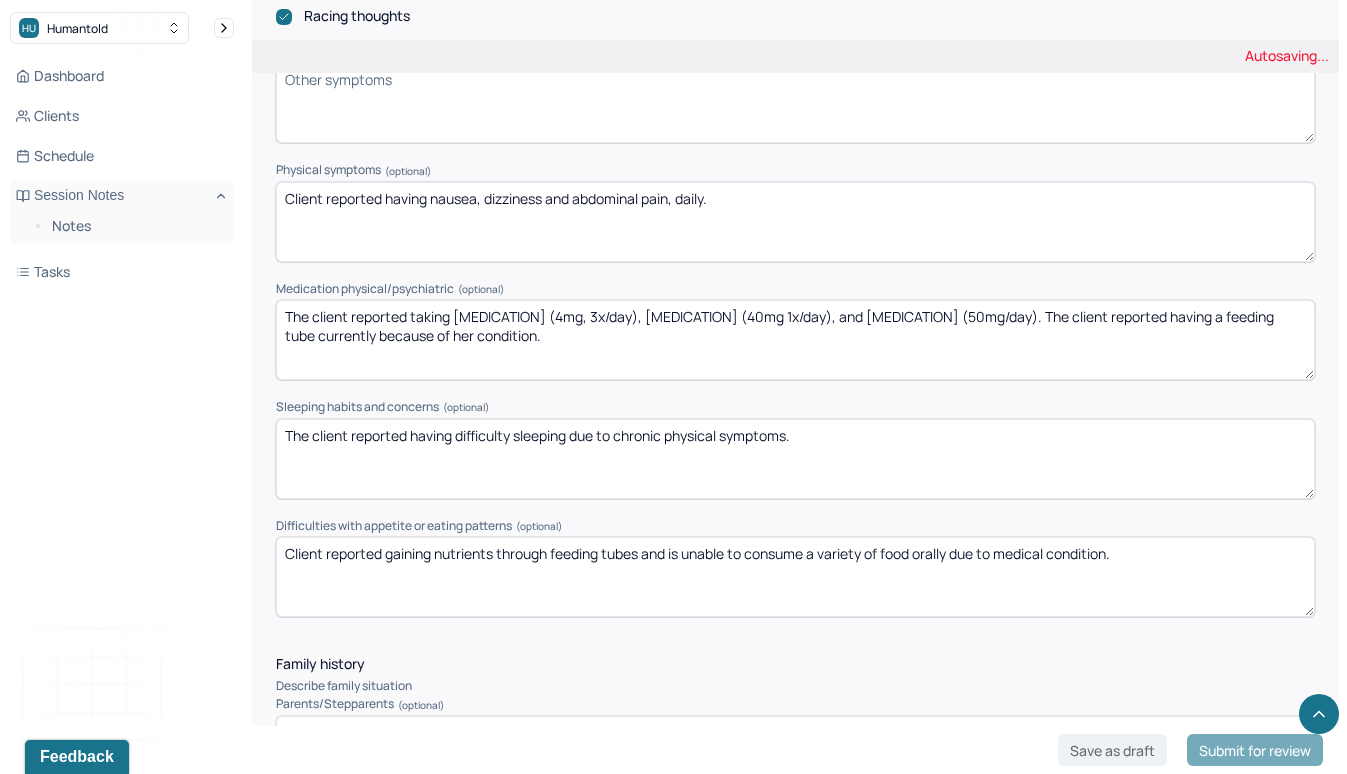 click on "Client reported gaining nutrients through feeding tubes and is unable to consume a variet of food orally due to medical condition." at bounding box center (795, 577) 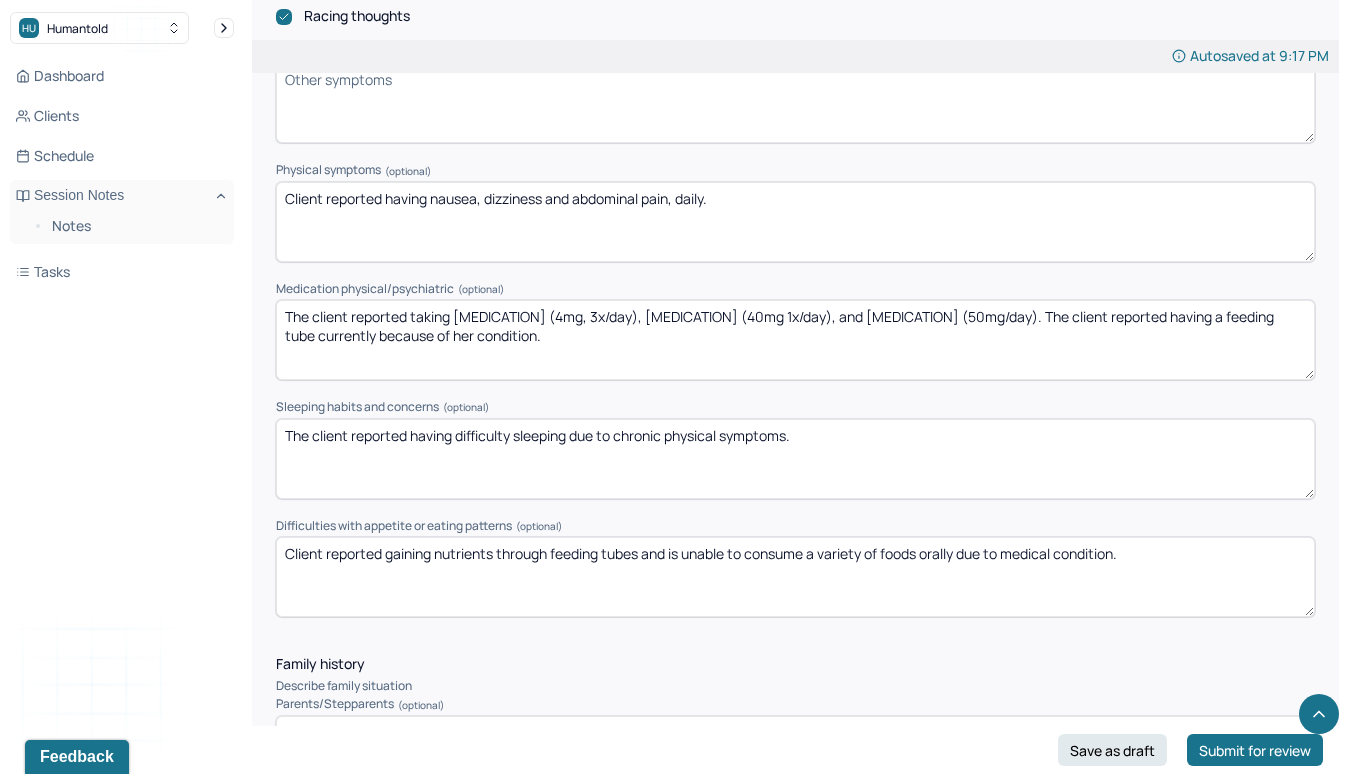 click on "Client reported gaining nutrients through feeding tubes and is unable to consume a variety of food orally due to medical condition." at bounding box center [795, 577] 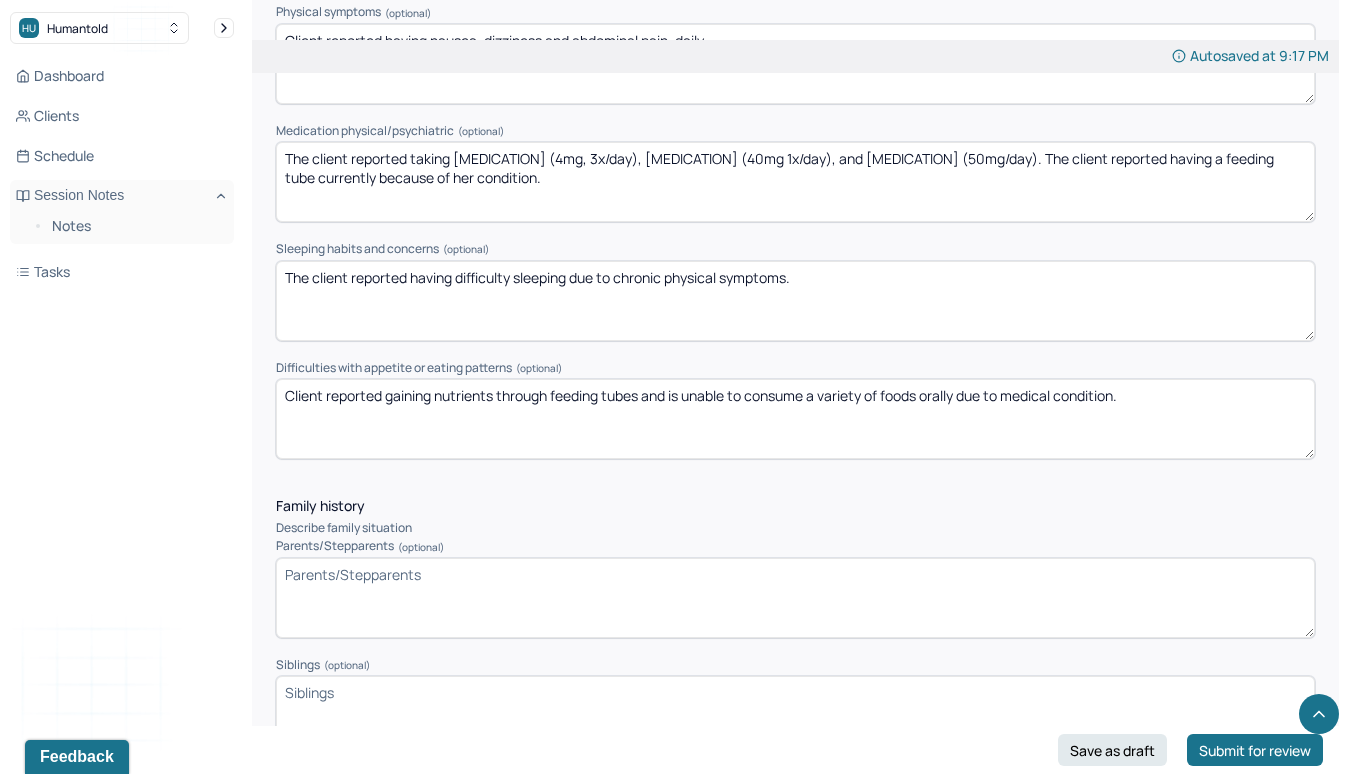 scroll, scrollTop: 2768, scrollLeft: 0, axis: vertical 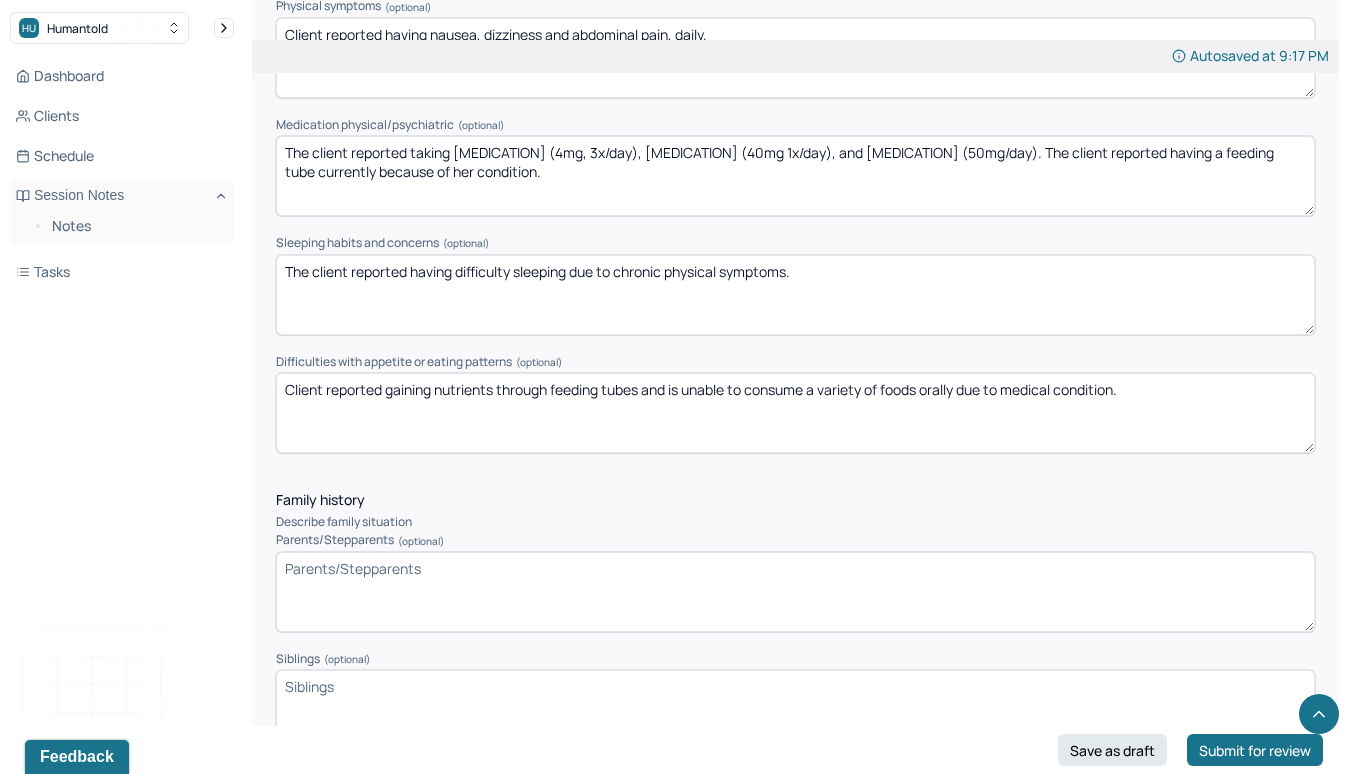 click on "The client reported taking [MEDICATION] (4mg, 3x/day), [MEDICATION] (40mg 1x/day), and [MEDICATION] (50mg/day). The client reported having a feeding tube currently because of her condition." at bounding box center (795, 176) 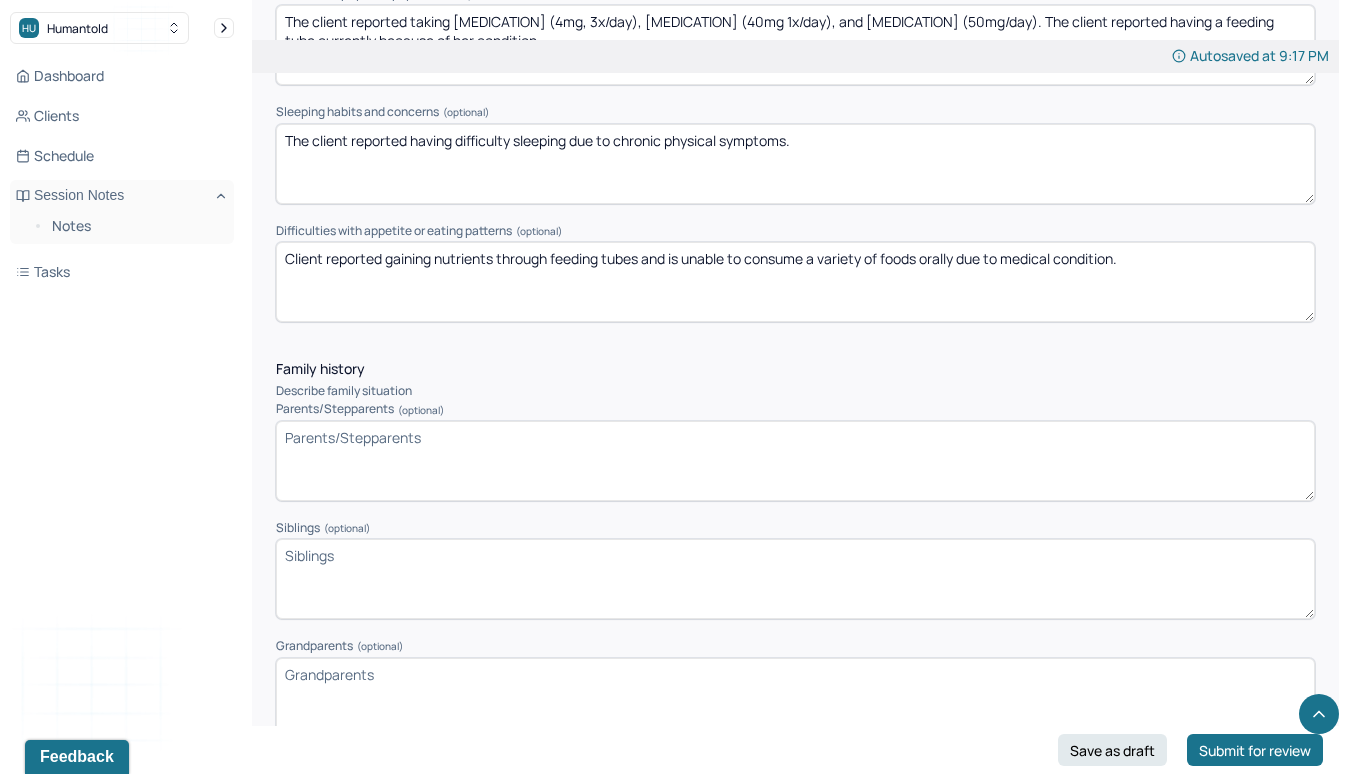 scroll, scrollTop: 2976, scrollLeft: 0, axis: vertical 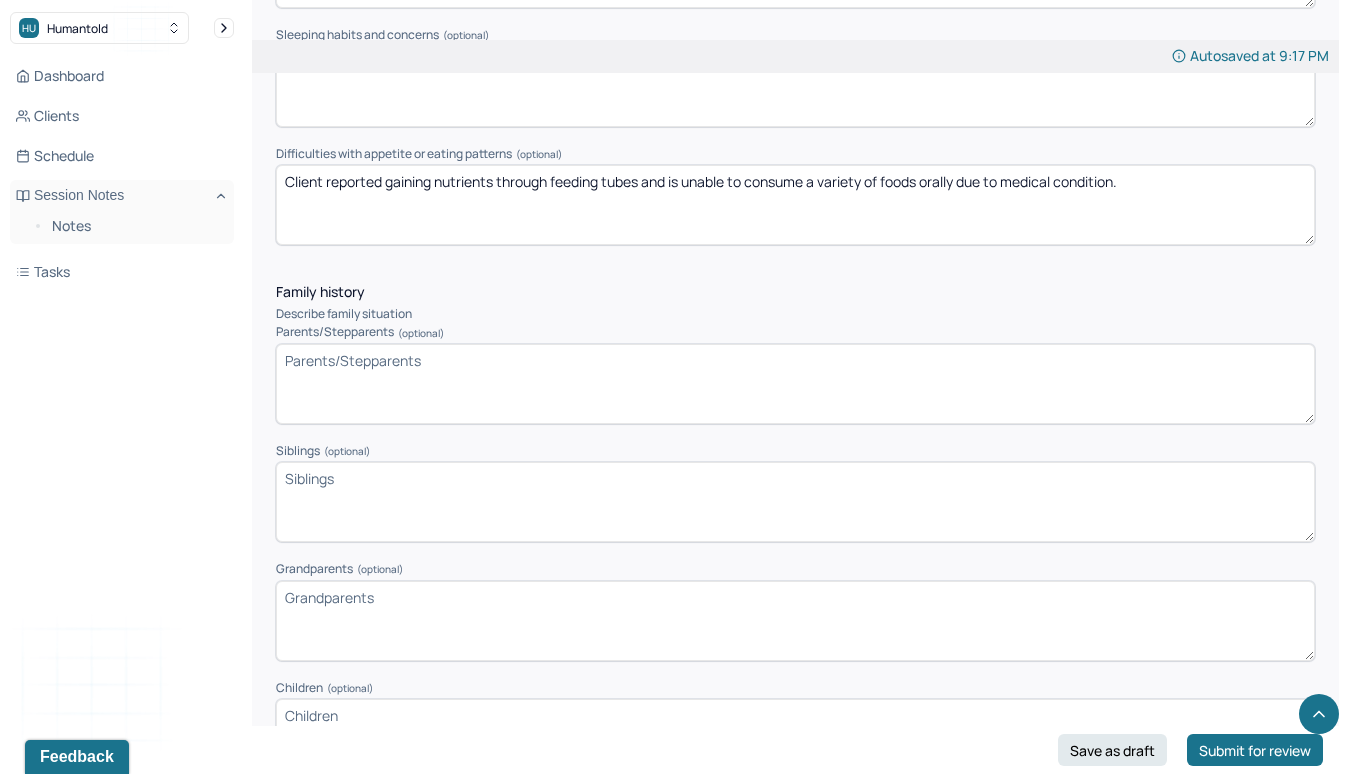 click on "Parents/Stepparents (optional)" at bounding box center (795, 384) 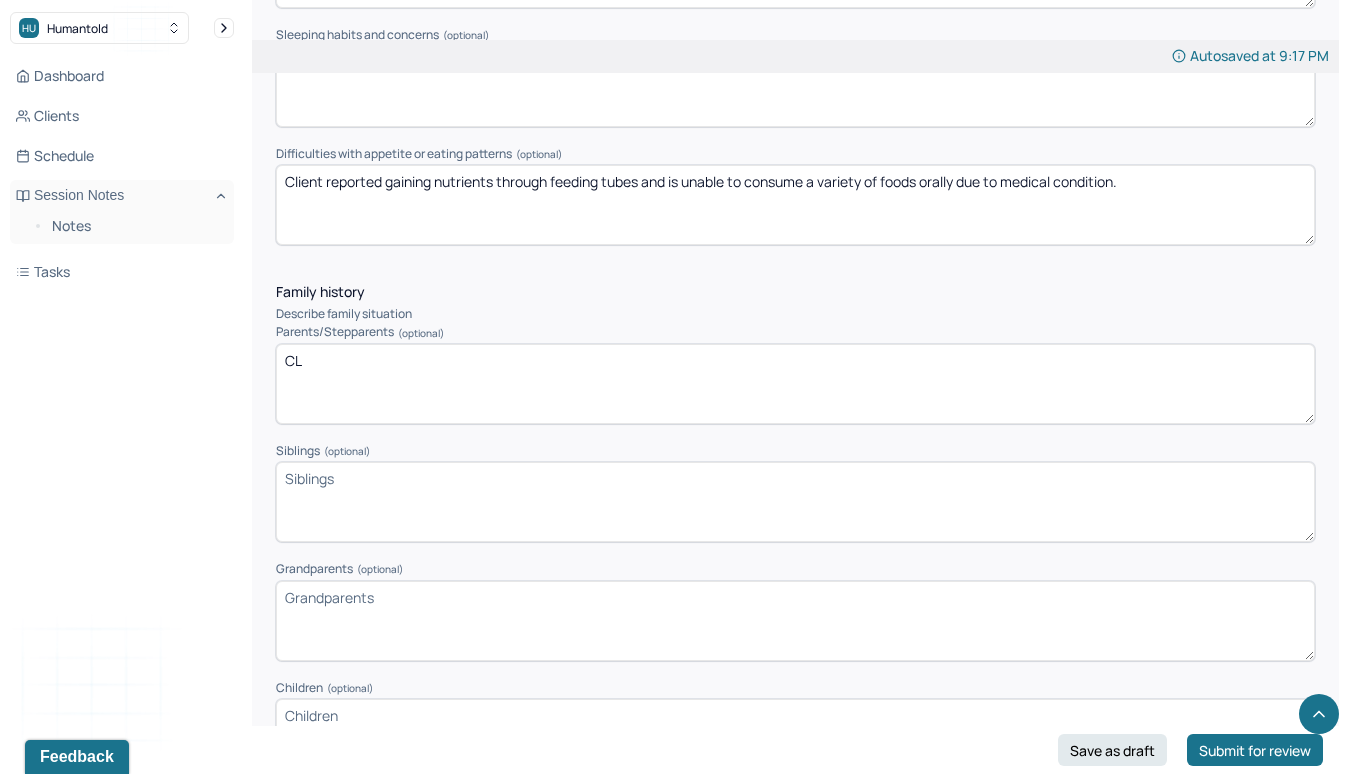 type on "C" 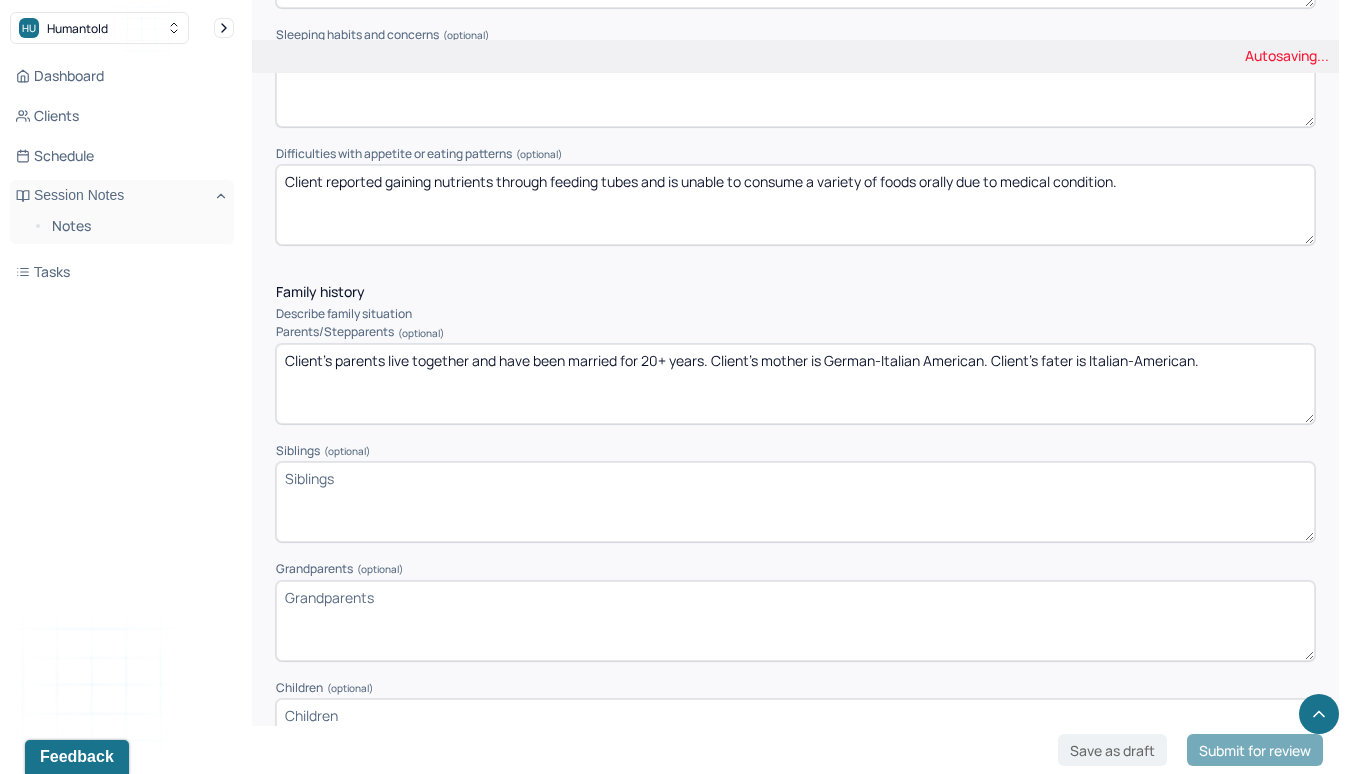 click on "Client's parents live together and have been married for [YEARS]+ years. Client's mother is German-Italian American and" at bounding box center (795, 384) 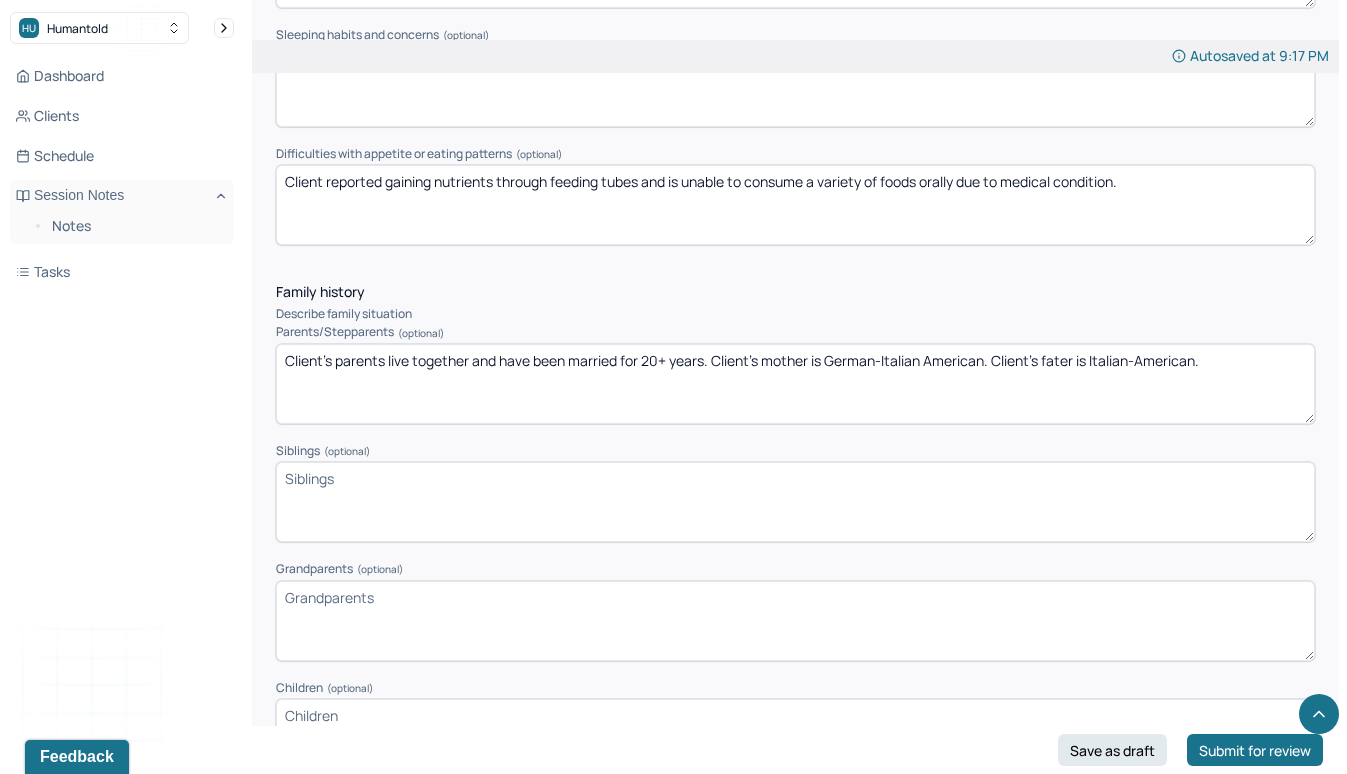 click on "Client's parents live together and have been married for [YEARS]+ years. Client's mother is German-Italian American and" at bounding box center [795, 384] 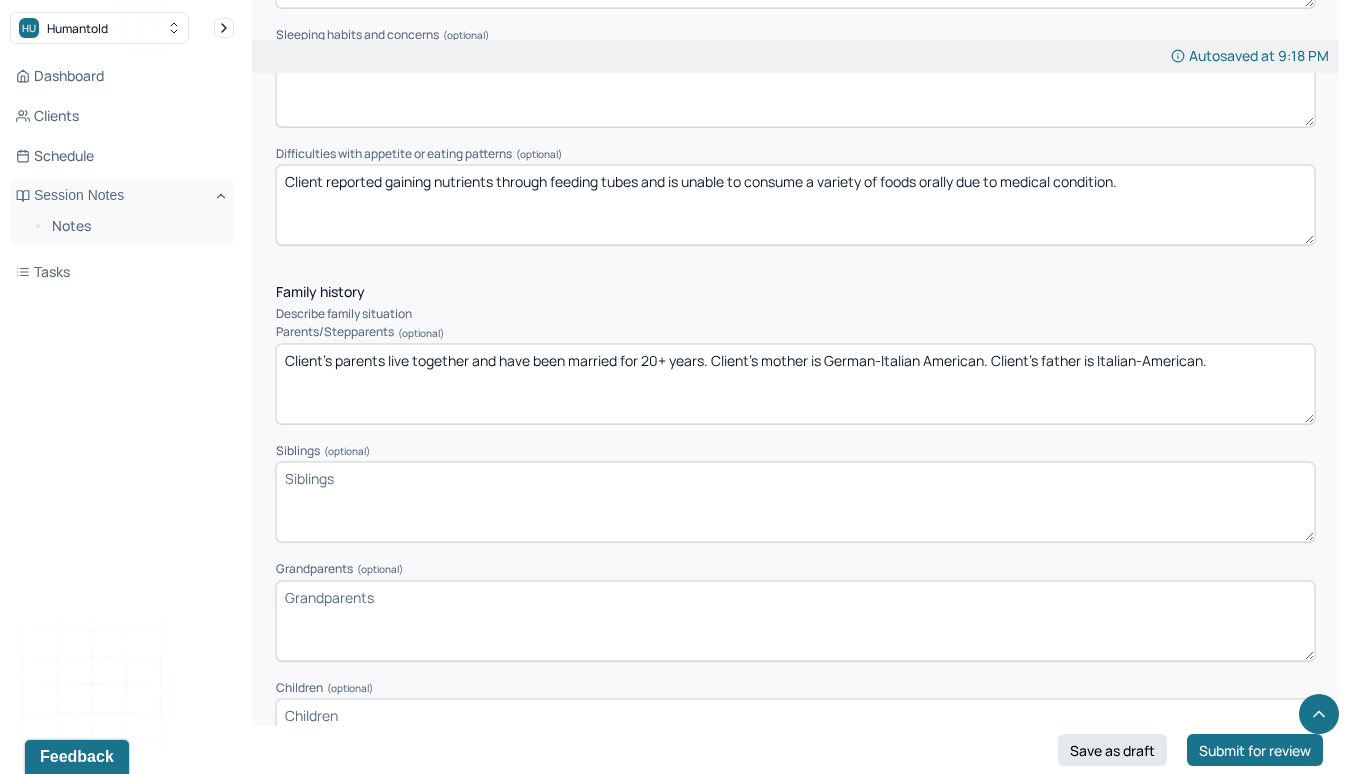 click on "Client's parents live together and have been married for 20+ years. Client's mother is German-Italian American. Client's father is Italian-American." at bounding box center [795, 384] 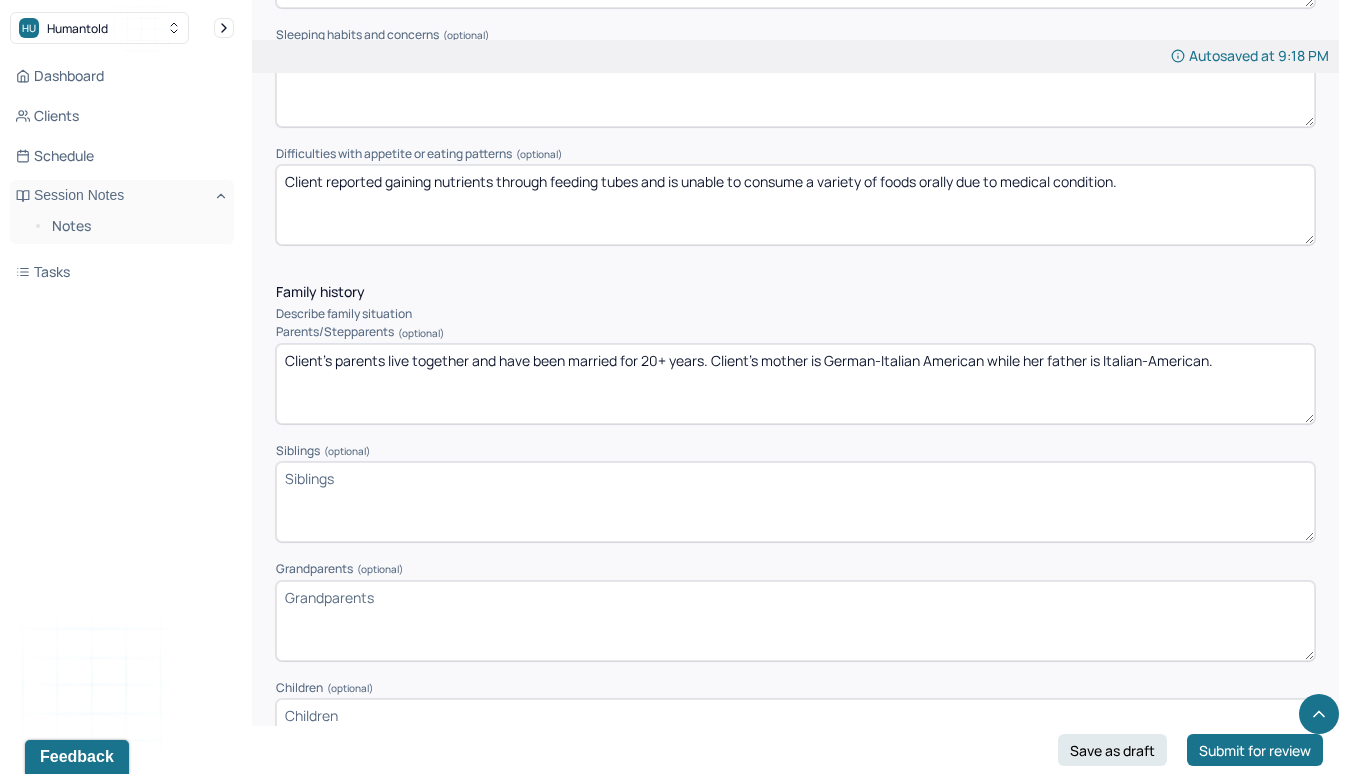 click on "Client's parents live together and have been married for 20+ years. Client's mother is German-Italian American. Client's father is Italian-American." at bounding box center [795, 384] 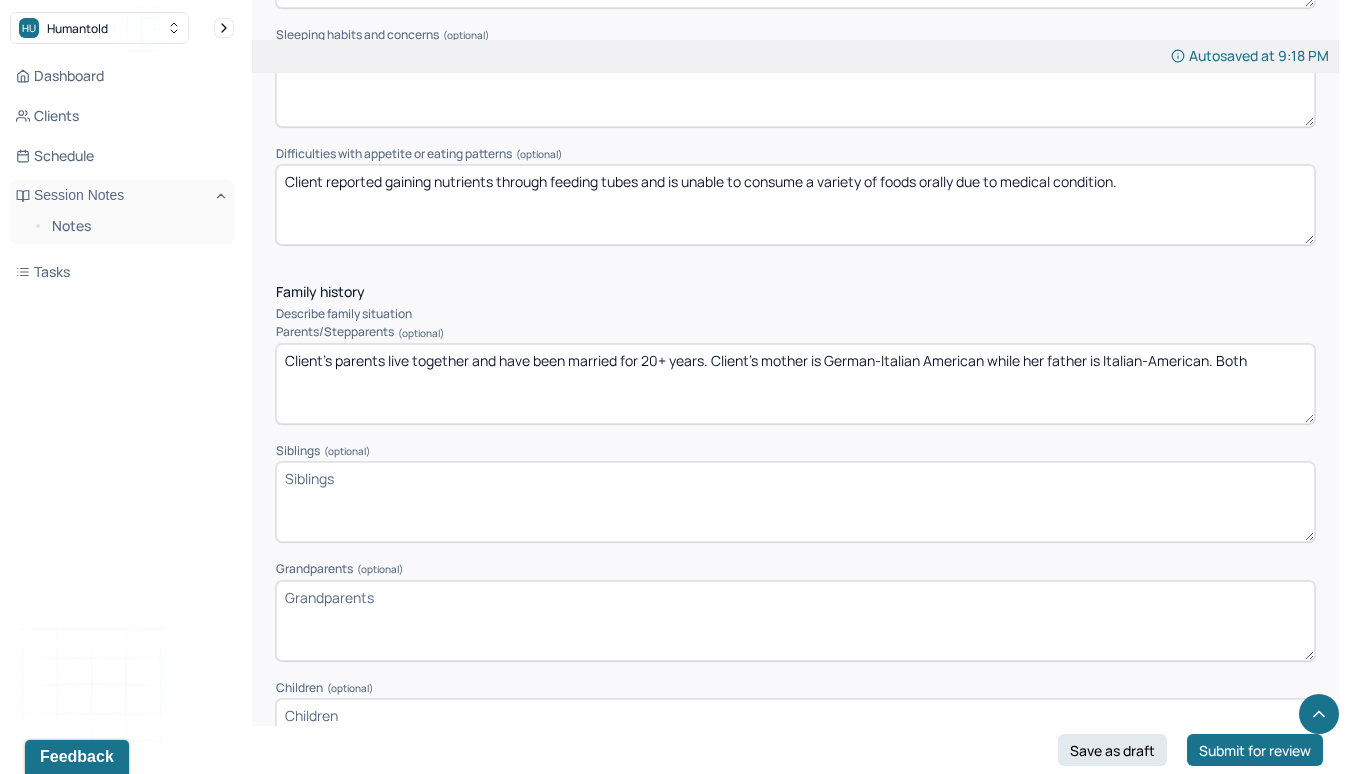 paste on "work in same place @ local police department / mom = clerk / dad = code enforcement" 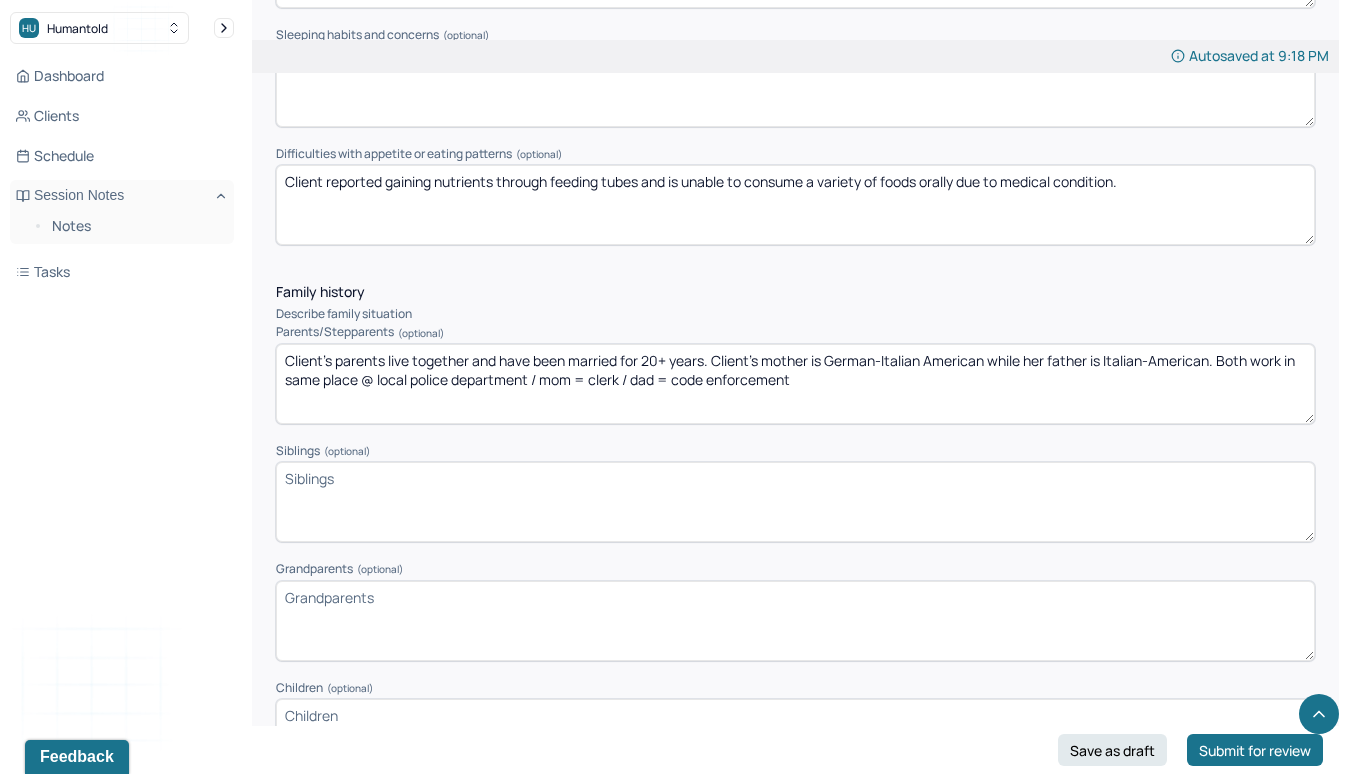 drag, startPoint x: 1251, startPoint y: 354, endPoint x: 1315, endPoint y: 356, distance: 64.03124 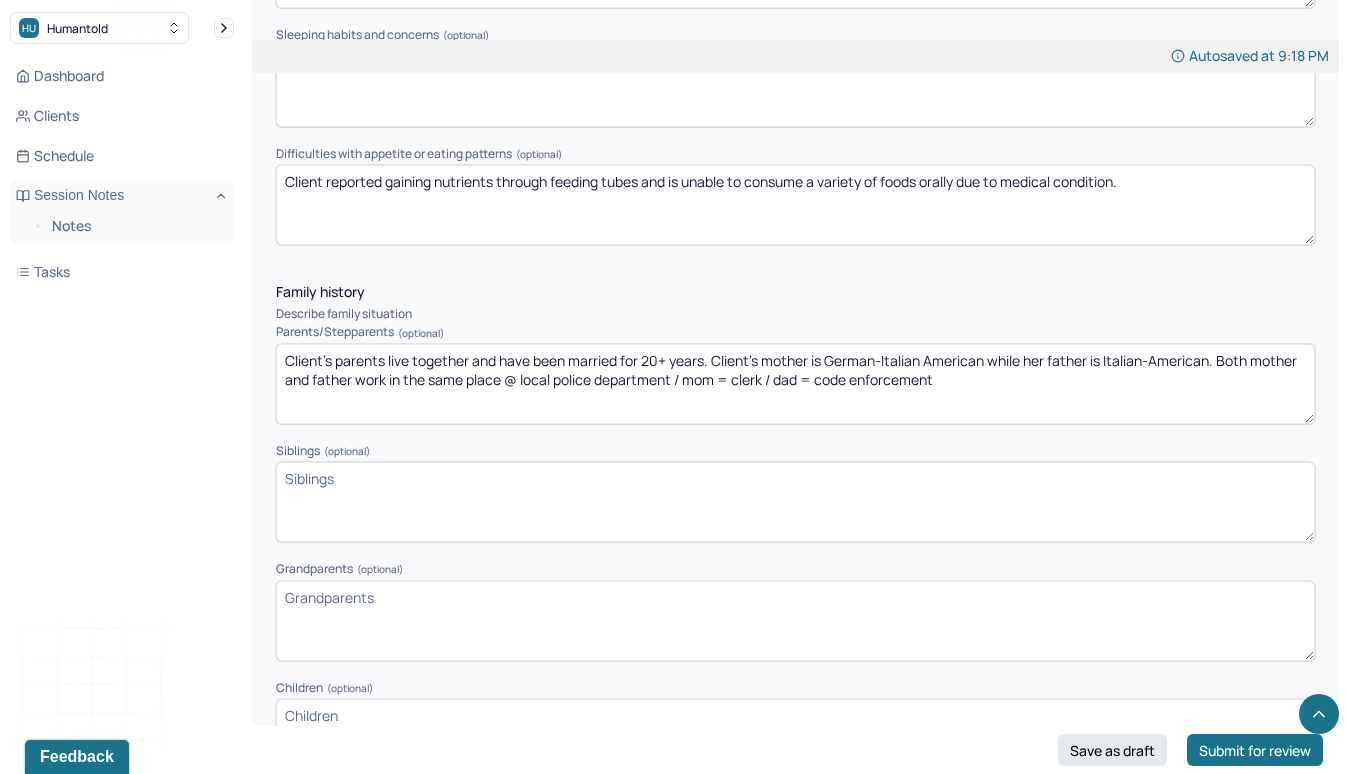click on "Client's parents live together and have been married for 20+ years. Client's mother is German-Italian American while her father is Italian-American. Both work in same place @ local police department / mom = clerk / dad = code enforcement" at bounding box center [795, 384] 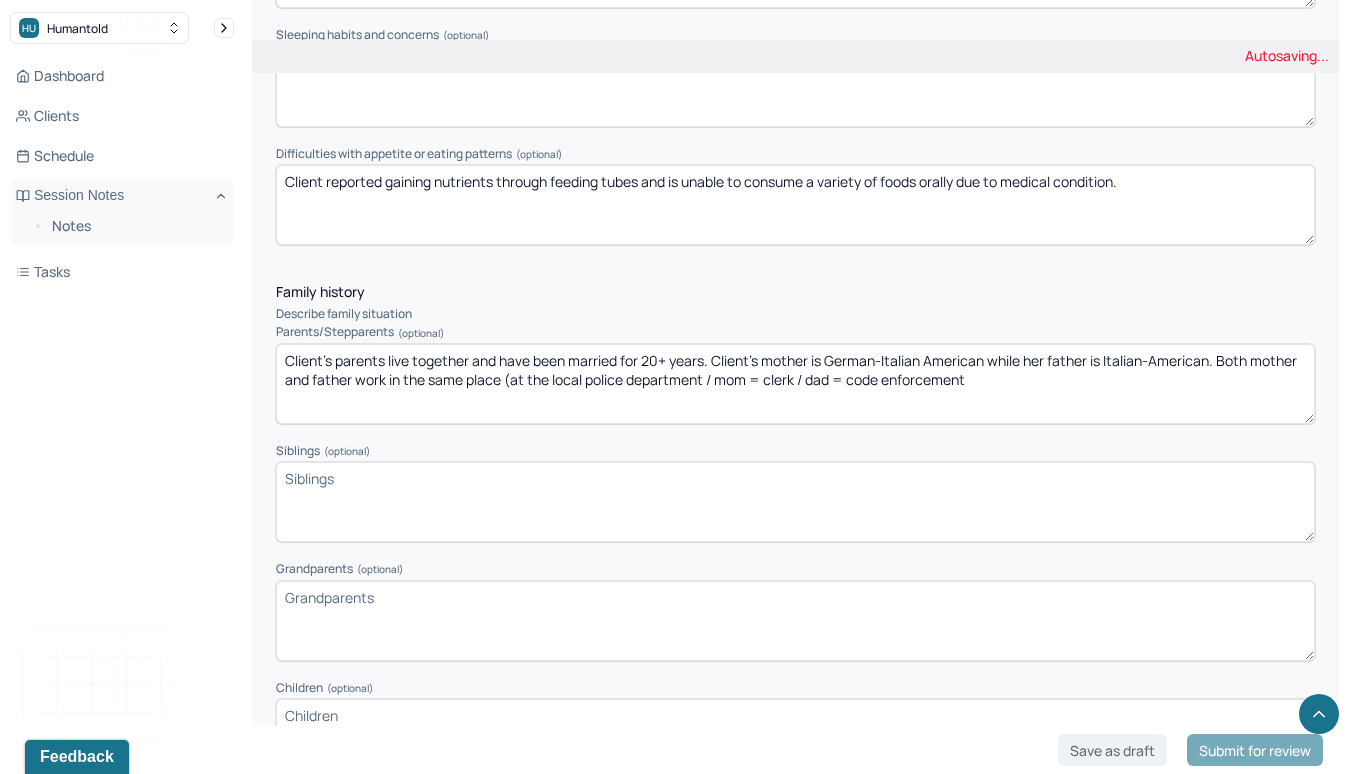 click on "Client's parents live together and have been married for 20+ years. Client's mother is German-Italian American while her father is Italian-American. Both mother and father work in the same place local police department / mom = clerk / dad = code enforcement" at bounding box center (795, 384) 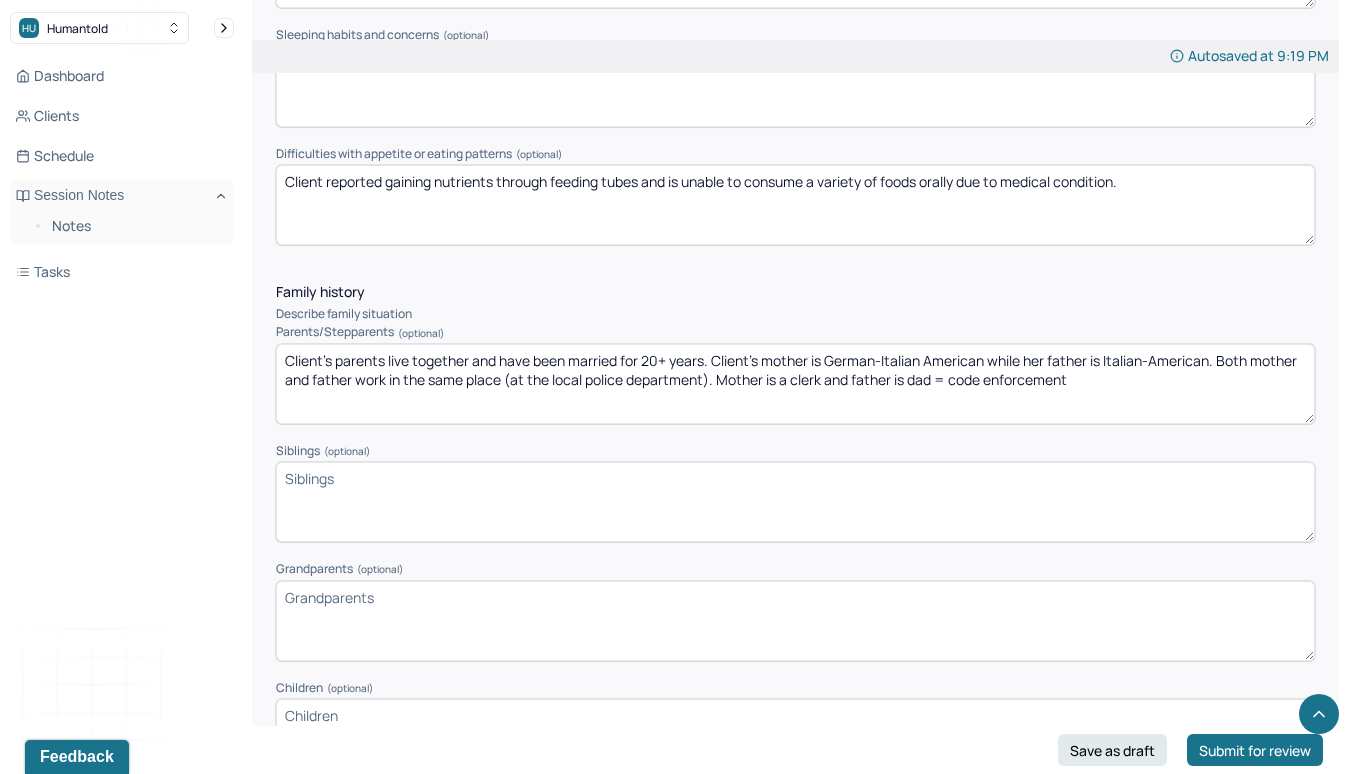 drag, startPoint x: 948, startPoint y: 378, endPoint x: 929, endPoint y: 377, distance: 19.026299 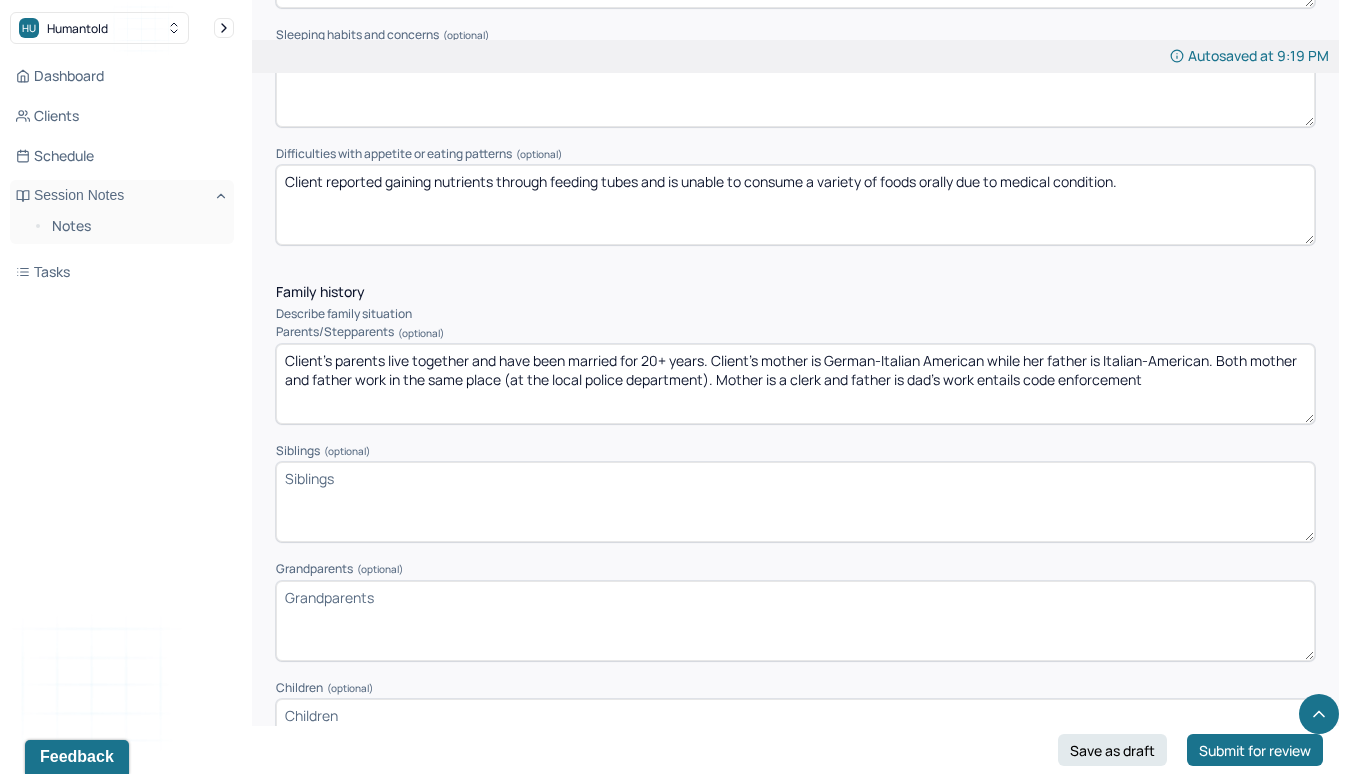 click on "Client's parents live together and have been married for 20+ years. Client's mother is German-Italian American while her father is Italian-American. Both mother and father work in the same place (at the local police department). Mother is a clerk and father is dad = code enforcement" at bounding box center (795, 384) 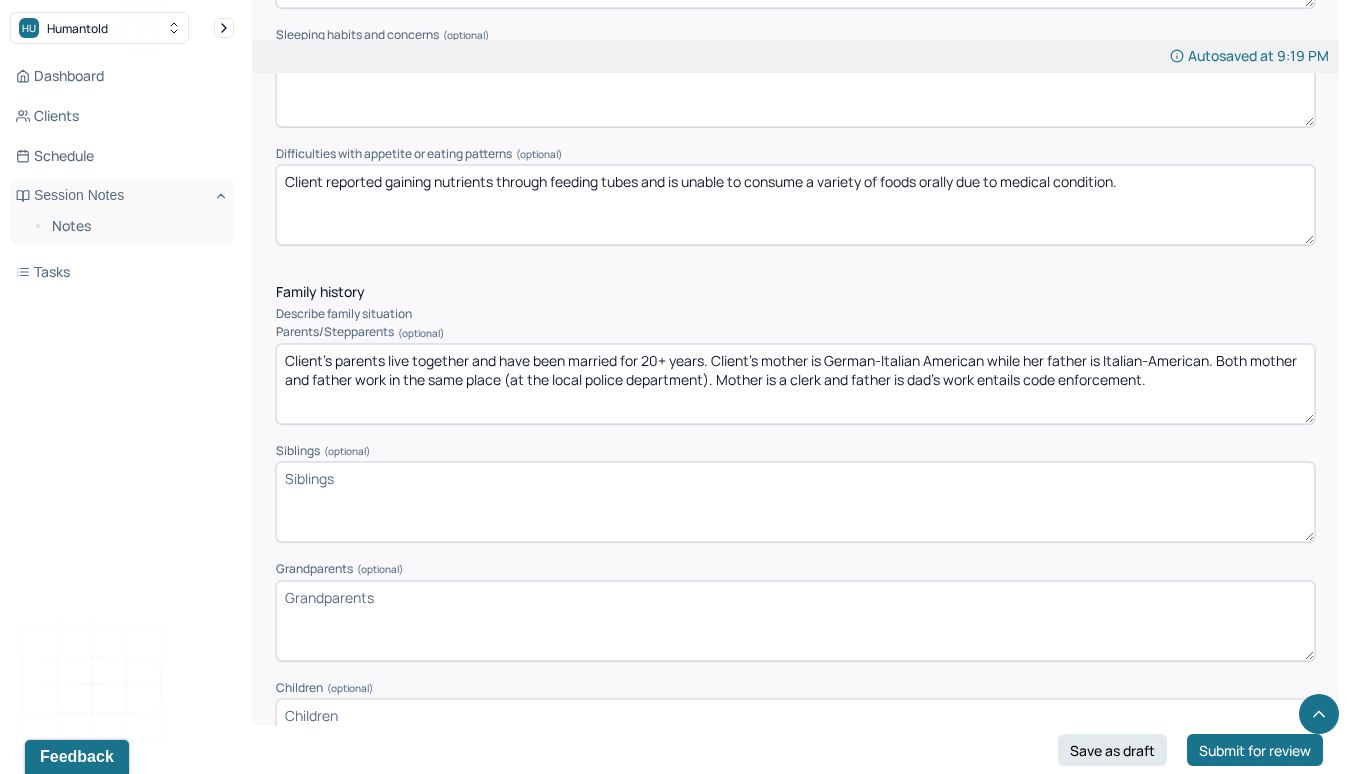 type on "Client's parents live together and have been married for 20+ years. Client's mother is German-Italian American while her father is Italian-American. Both mother and father work in the same place (at the local police department). Mother is a clerk and father is dad's work entails code enforcement." 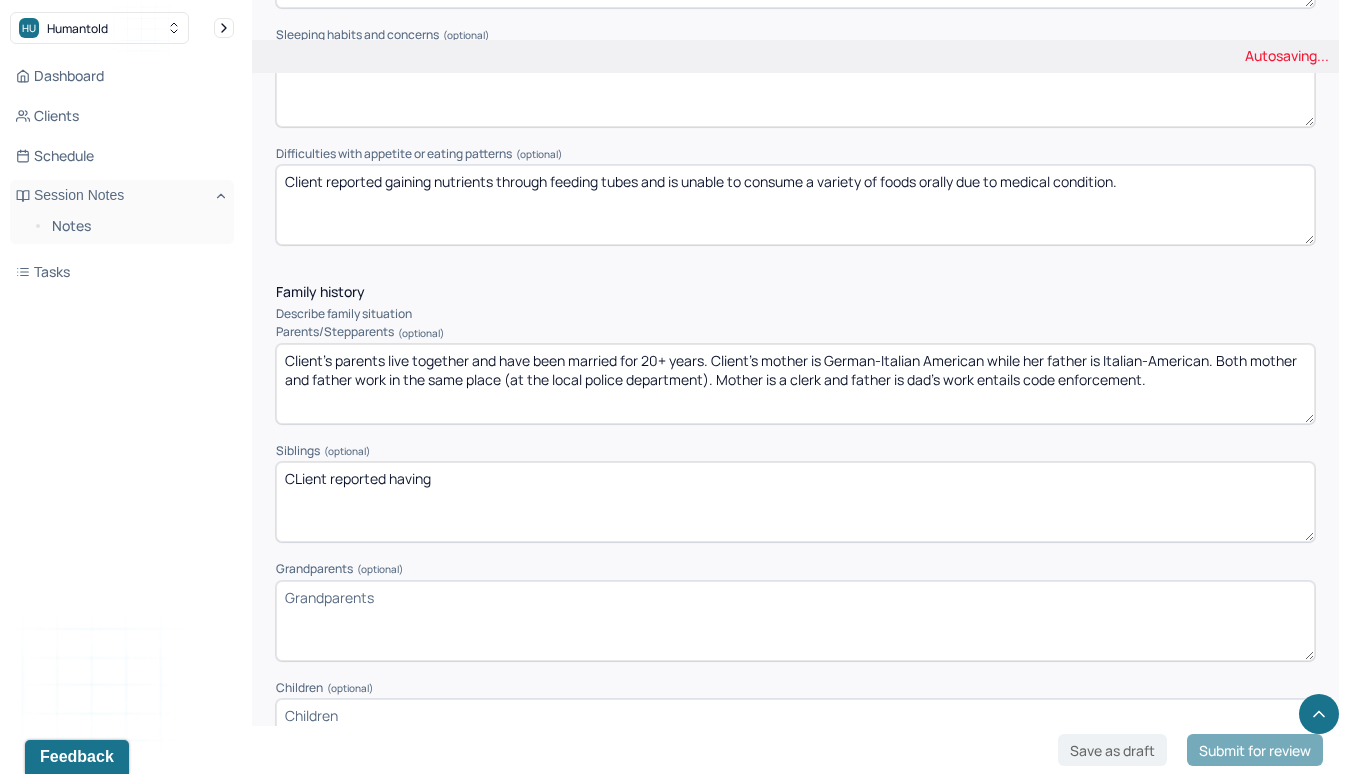 click on "CLient reported having" at bounding box center [795, 502] 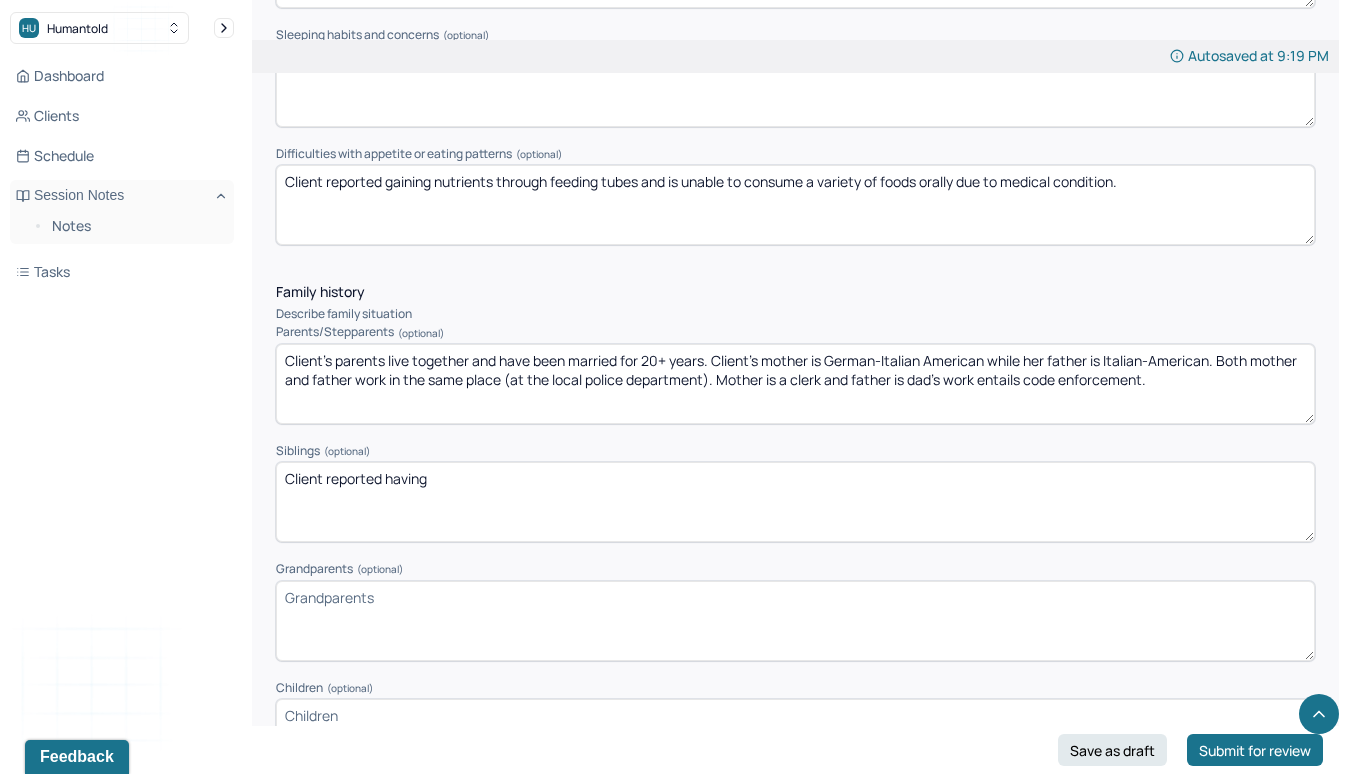 click on "CLient reported having" at bounding box center (795, 502) 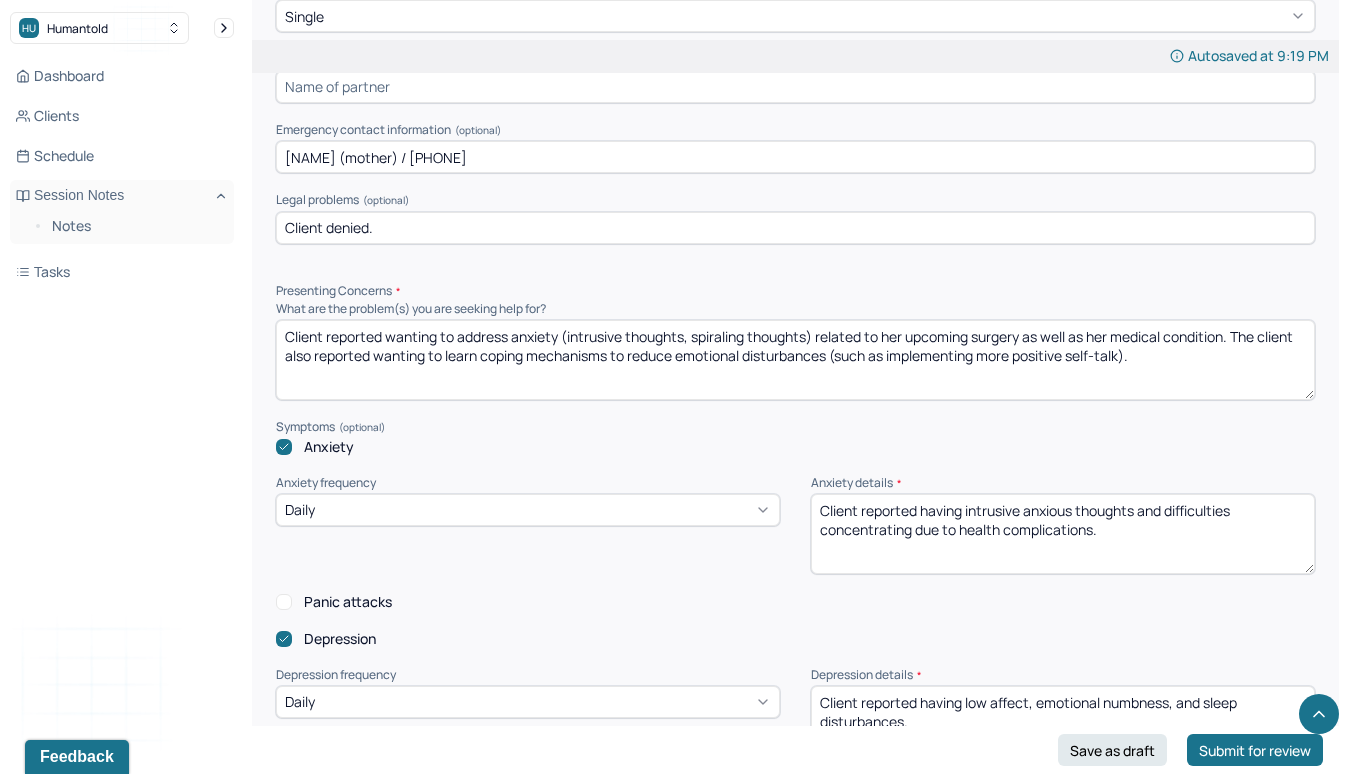 scroll, scrollTop: 1742, scrollLeft: 0, axis: vertical 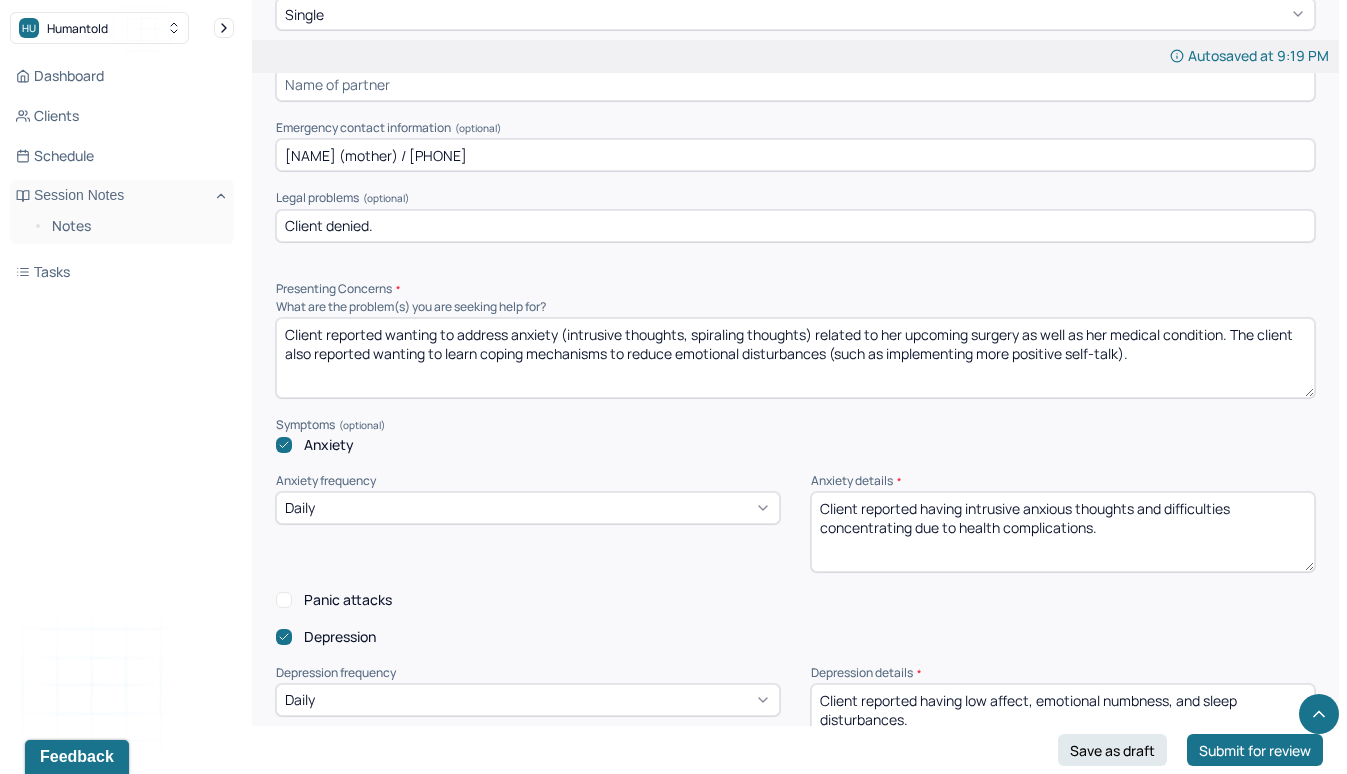 click on "Client reported wanting to address anxiety (intrusive thoughts, spiraling thoughts) related to her upcoming surgery as well as her medical condition. The client also reported wanting to learn coping mechanisms to reduce emotional disturbances (such as implementing more positive self-talk)." at bounding box center [795, 358] 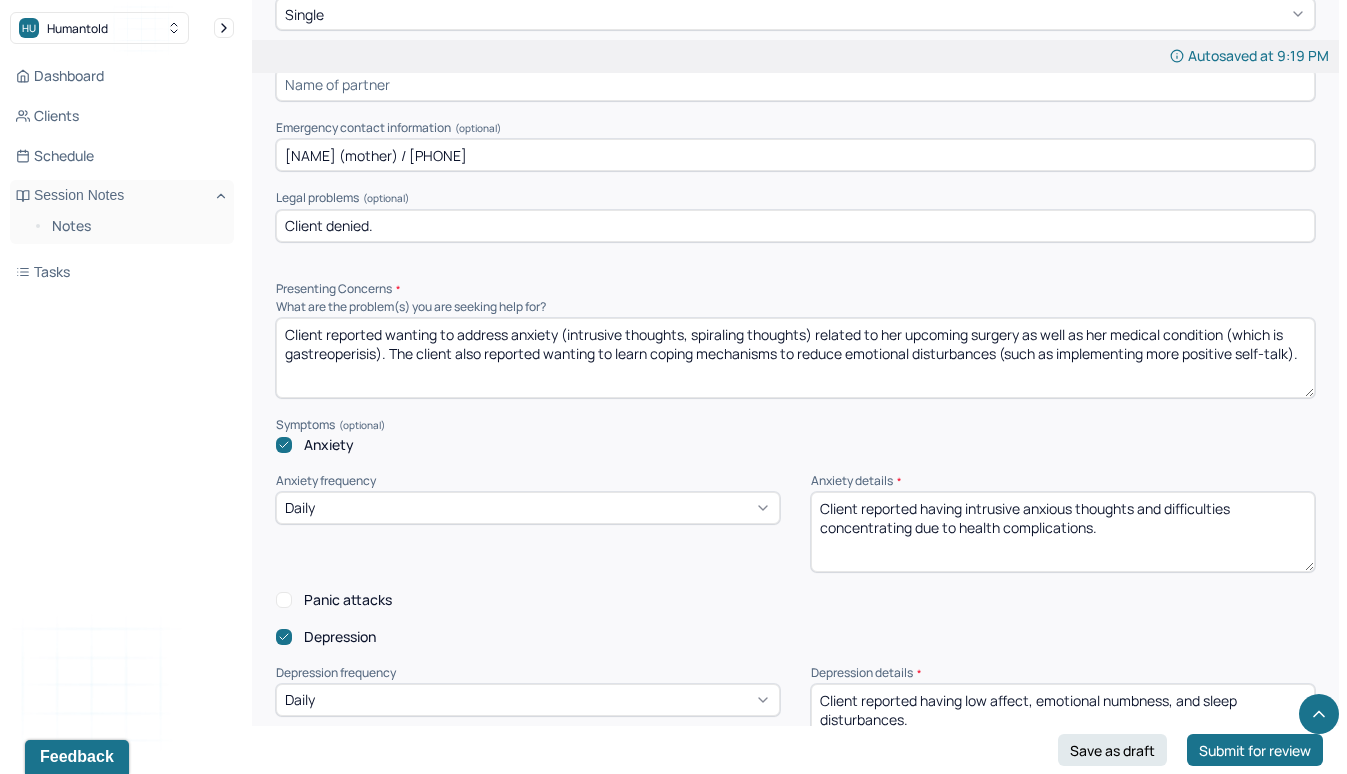 click on "What are the problem(s) you are seeking help for?" at bounding box center (795, 307) 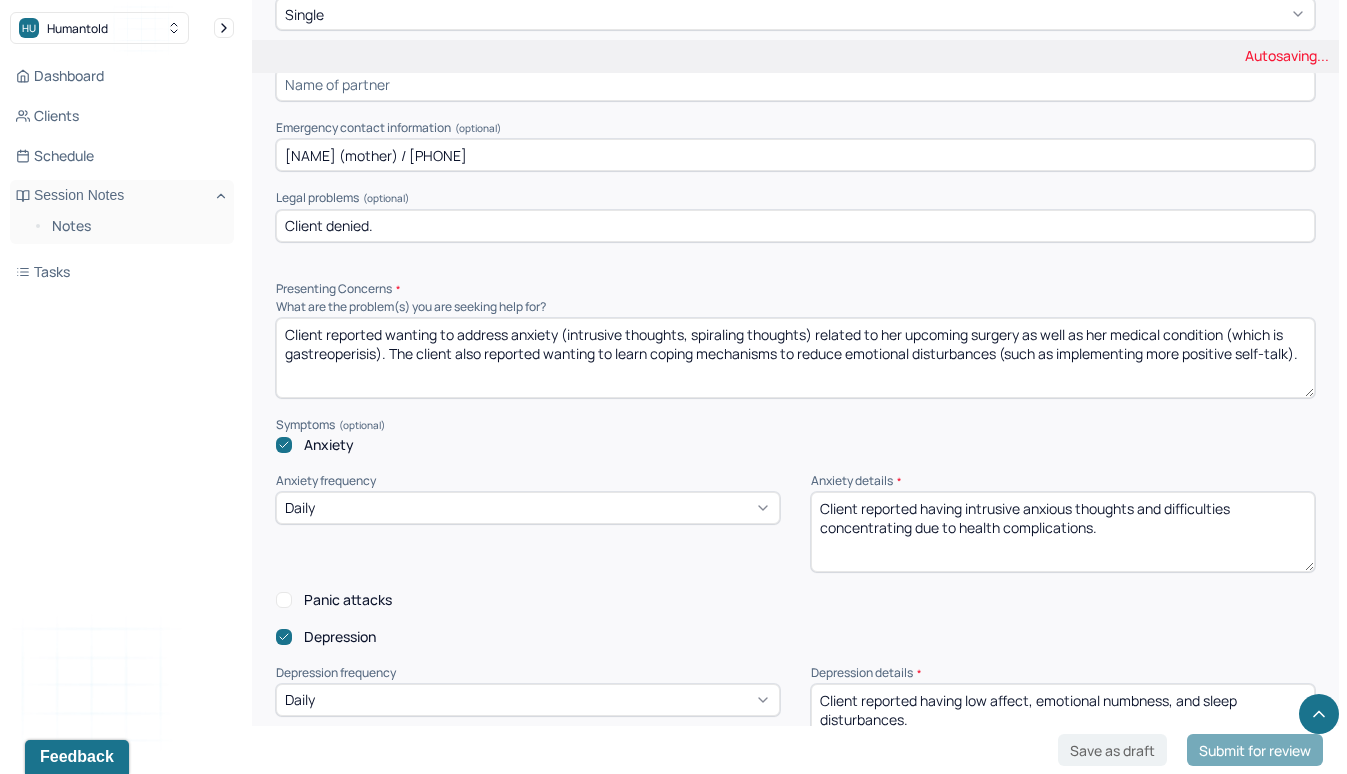 click on "Client reported wanting to address anxiety (intrusive thoughts, spiraling thoughts) related to her upcoming surgery as well as her medical condition. The client also reported wanting to learn coping mechanisms to reduce emotional disturbances (such as implementing more positive self-talk)." at bounding box center [795, 358] 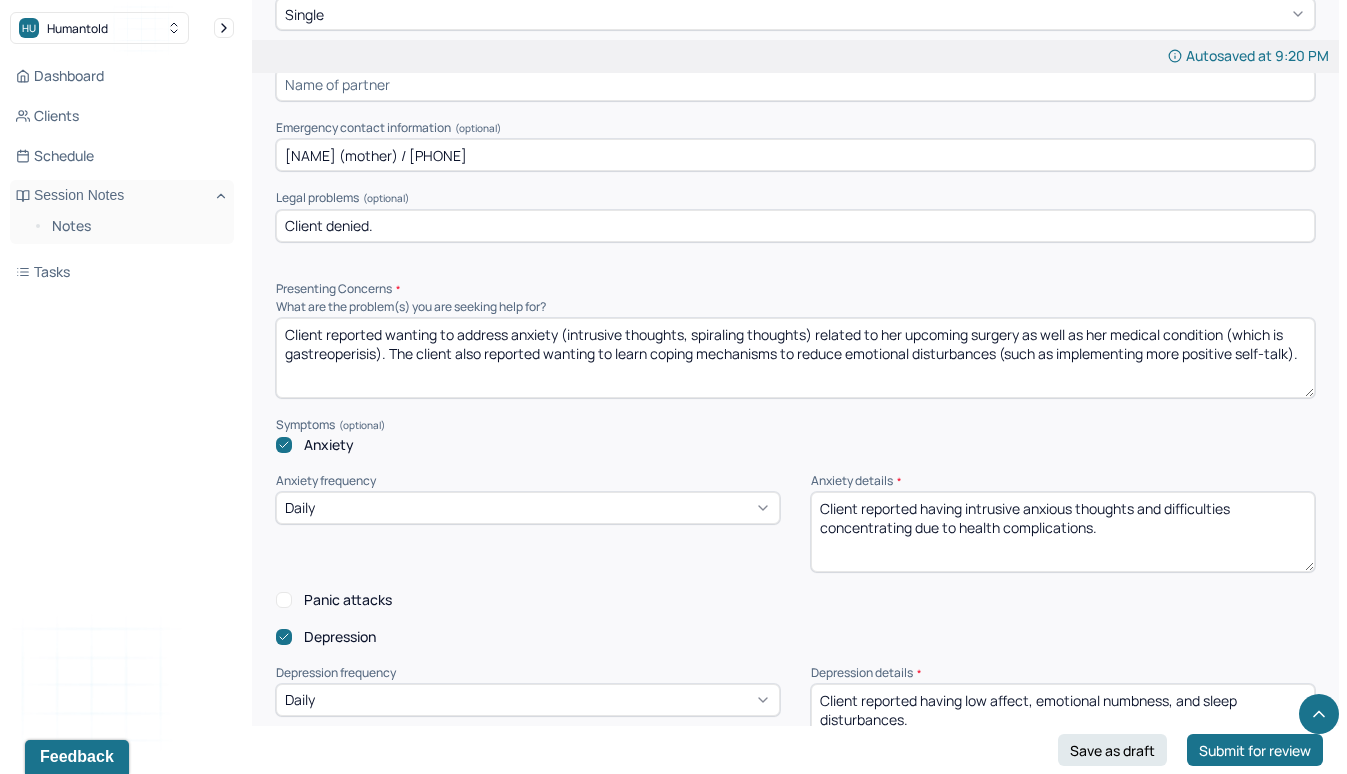 click on "Client reported wanting to address anxiety (intrusive thoughts, spiraling thoughts) related to her upcoming surgery as well as her medical condition (which is gastreoperisis). The client also reported wanting to learn coping mechanisms to reduce emotional disturbances (such as implementing more positive self-talk)." at bounding box center (795, 358) 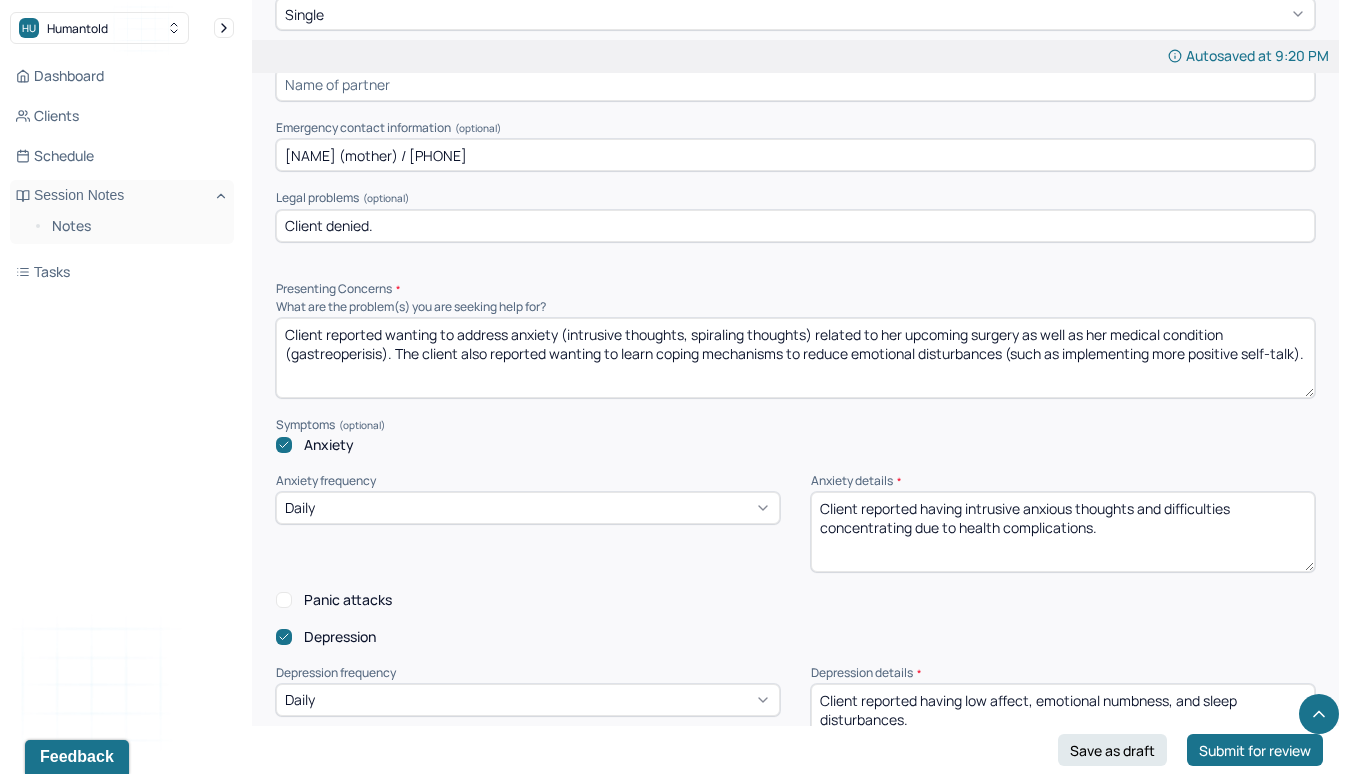 click on "Client reported wanting to address anxiety (intrusive thoughts, spiraling thoughts) related to her upcoming surgery as well as her medical condition (gastreoperisis). The client also reported wanting to learn coping mechanisms to reduce emotional disturbances (such as implementing more positive self-talk)." at bounding box center [795, 358] 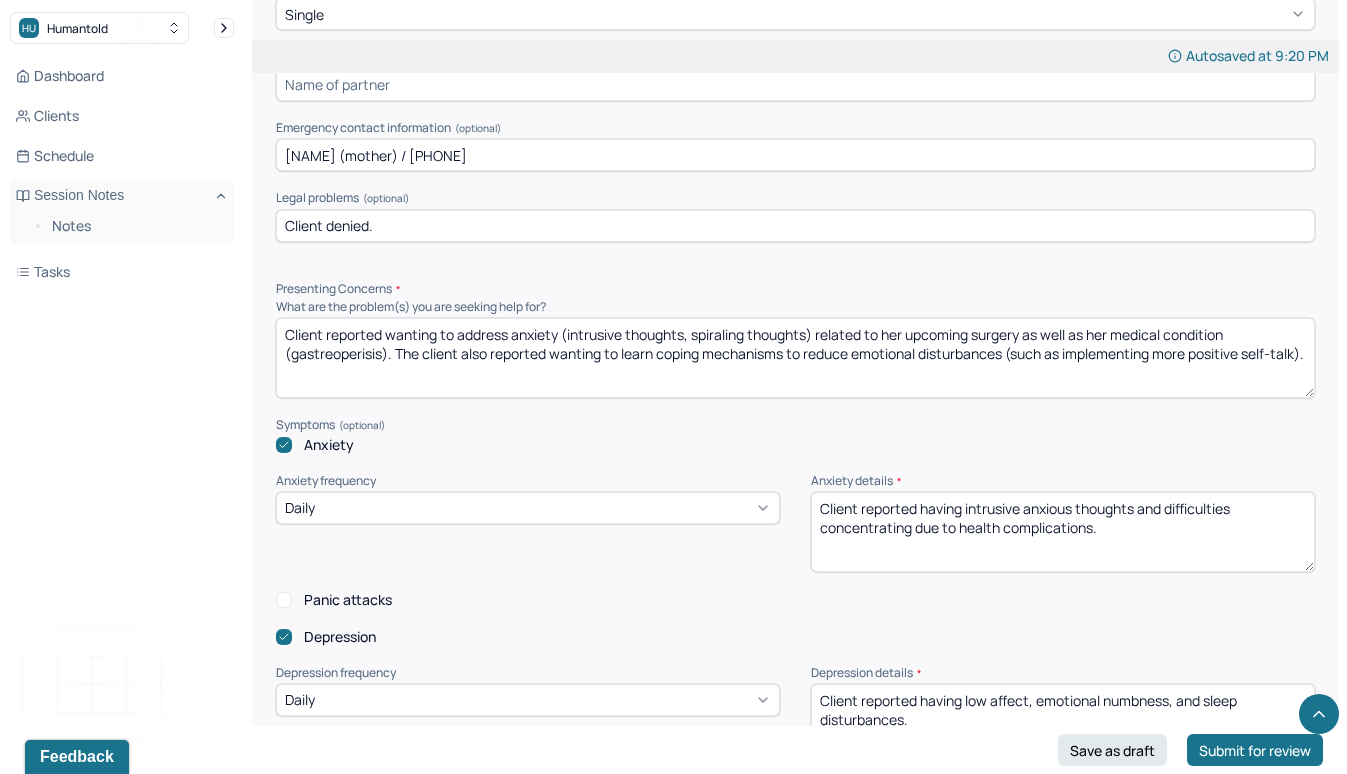 click on "Client reported wanting to address anxiety (intrusive thoughts, spiraling thoughts) related to her upcoming surgery as well as her medical condition (gastreoperisis). The client also reported wanting to learn coping mechanisms to reduce emotional disturbances (such as implementing more positive self-talk)." at bounding box center [795, 358] 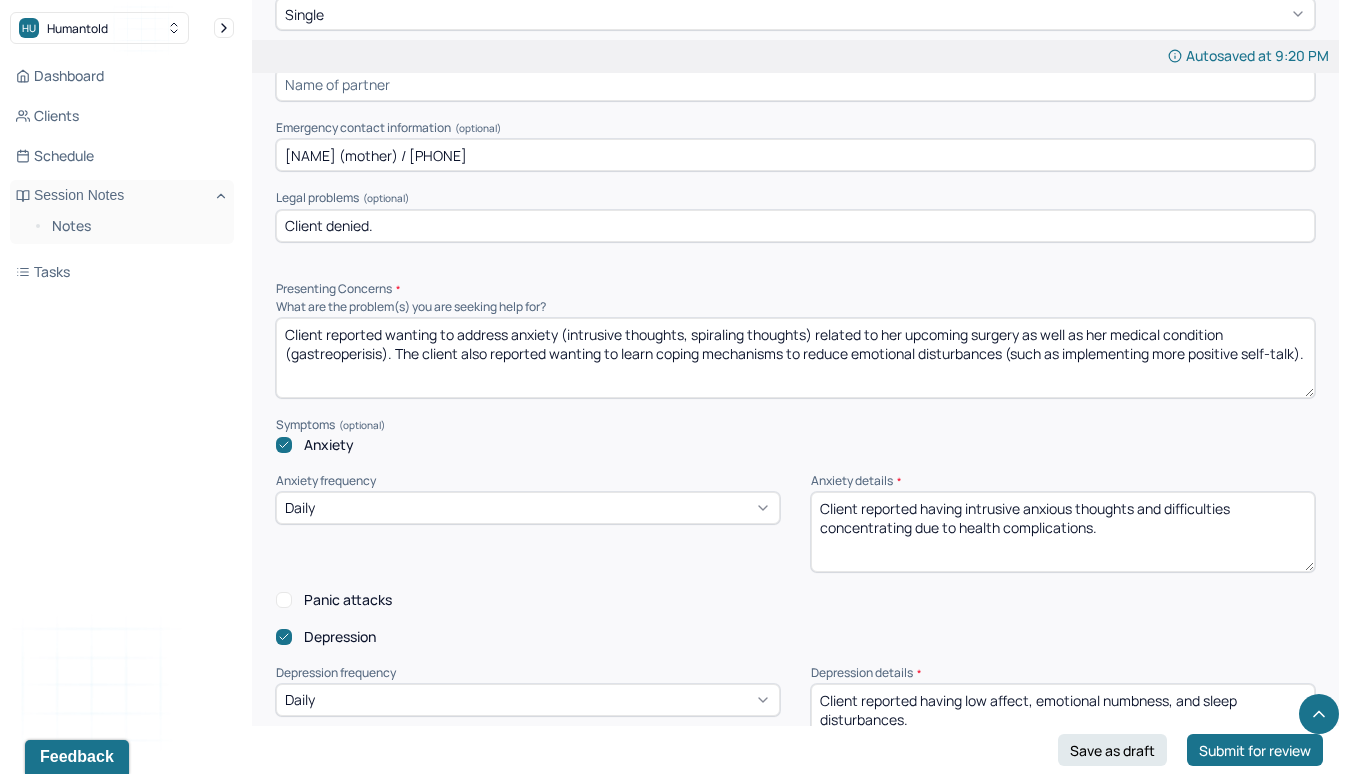 click on "Client reported wanting to address anxiety (intrusive thoughts, spiraling thoughts) related to her upcoming surgery as well as her medical condition (gastreoperisis). The client also reported wanting to learn coping mechanisms to reduce emotional disturbances (such as implementing more positive self-talk)." at bounding box center [795, 358] 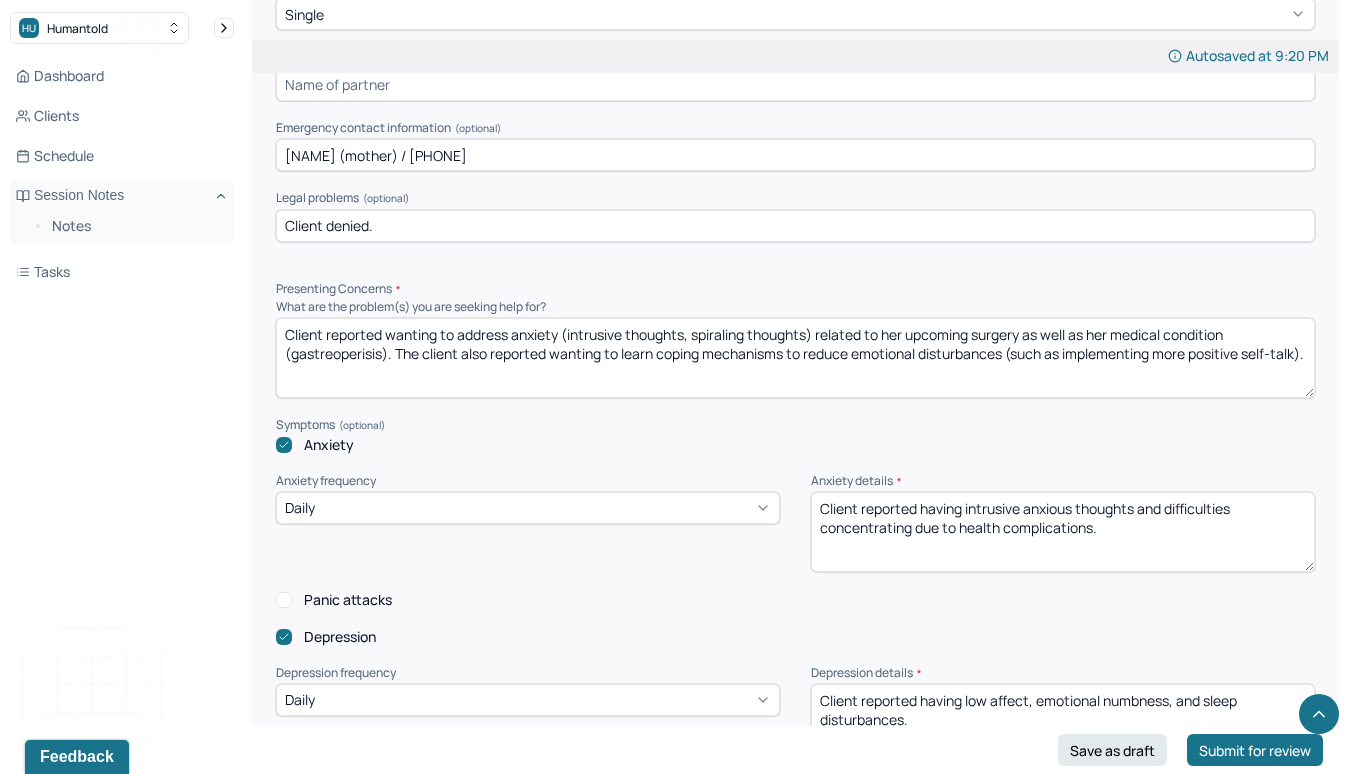 click on "Client reported wanting to address anxiety (intrusive thoughts, spiraling thoughts) related to her upcoming surgery as well as her medical condition (gastreoperisis). The client also reported wanting to learn coping mechanisms to reduce emotional disturbances (such as implementing more positive self-talk)." at bounding box center (795, 358) 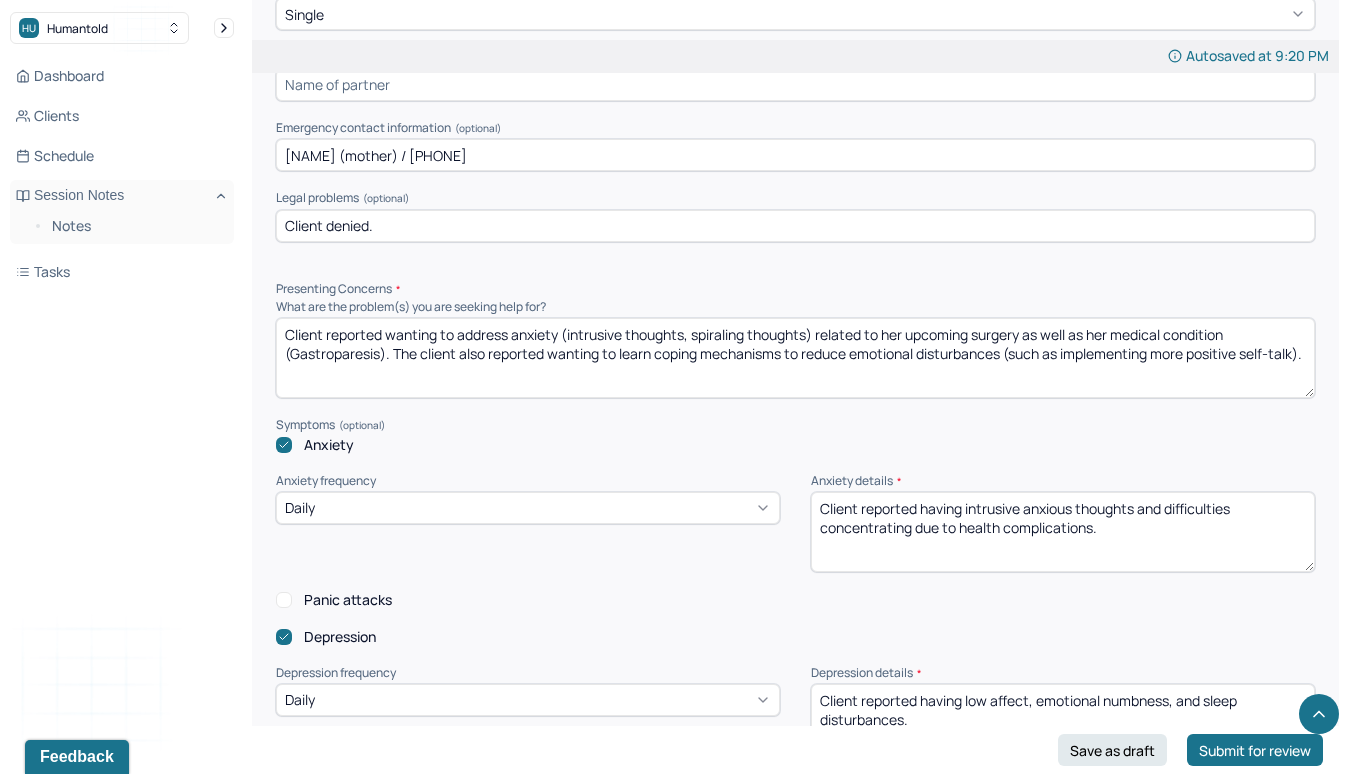 click on "Client reported wanting to address anxiety (intrusive thoughts, spiraling thoughts) related to her upcoming surgery as well as her medical condition (gastreoperisis). The client also reported wanting to learn coping mechanisms to reduce emotional disturbances (such as implementing more positive self-talk)." at bounding box center [795, 358] 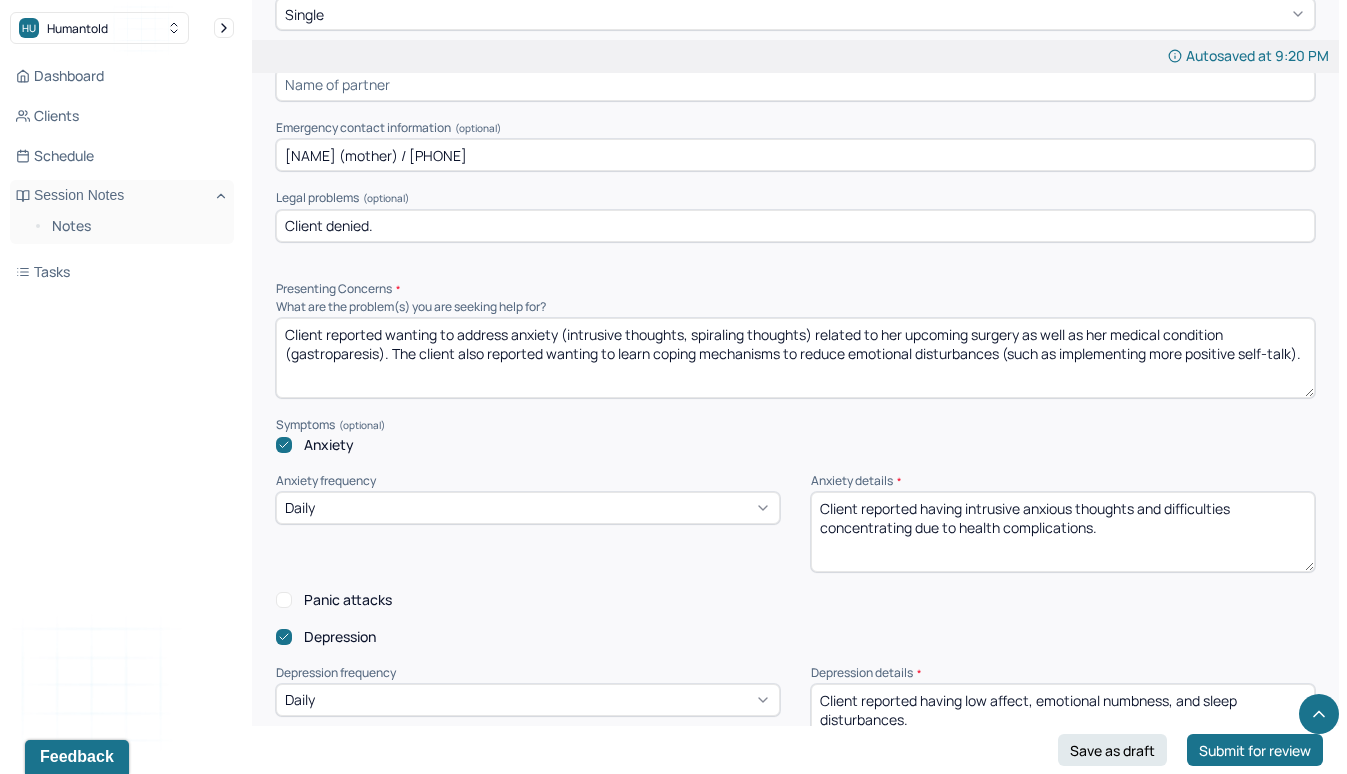 click on "Client reported wanting to address anxiety (intrusive thoughts, spiraling thoughts) related to her upcoming surgery as well as her medical condition (Gastroparesis). The client also reported wanting to learn coping mechanisms to reduce emotional disturbances (such as implementing more positive self-talk)." at bounding box center (795, 358) 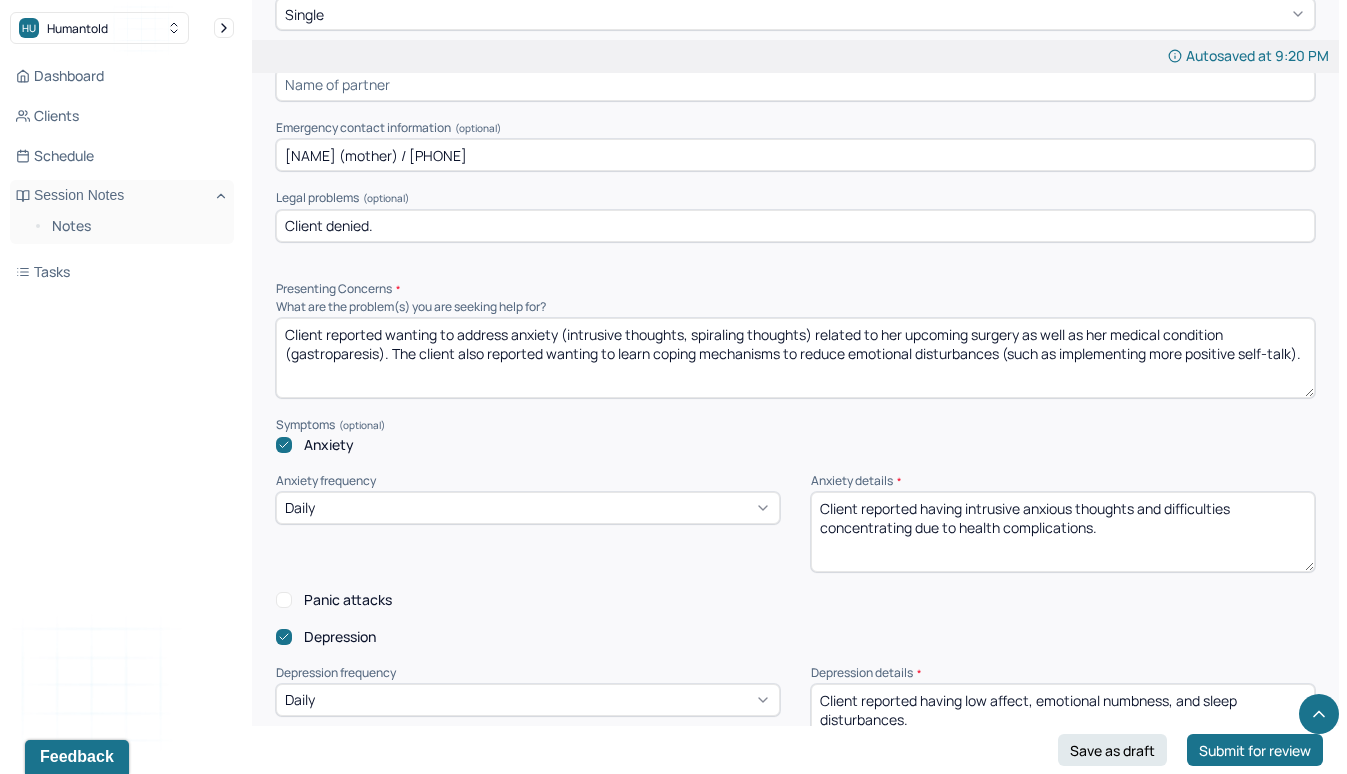 click on "Client reported wanting to address anxiety (intrusive thoughts, spiraling thoughts) related to her upcoming surgery as well as her medical condition (Gastroparesis). The client also reported wanting to learn coping mechanisms to reduce emotional disturbances (such as implementing more positive self-talk)." at bounding box center [795, 358] 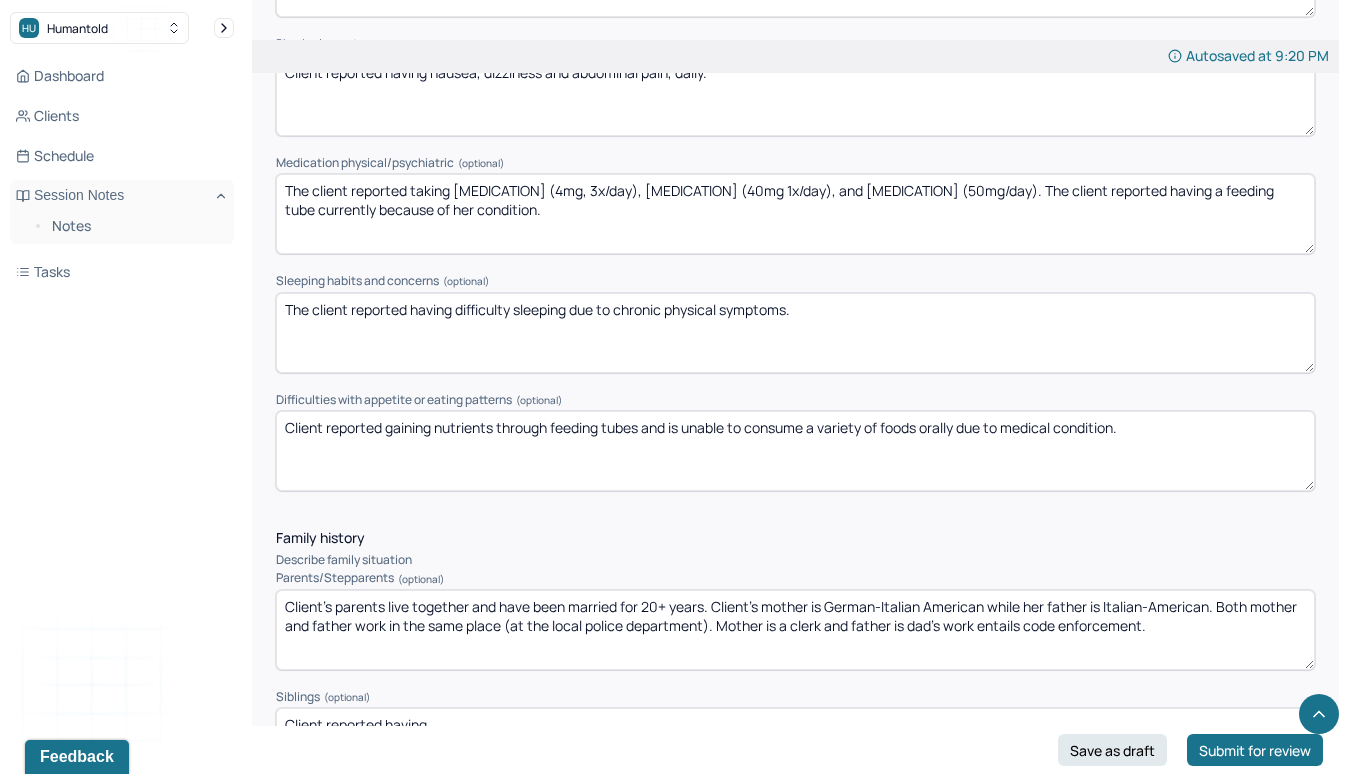 scroll, scrollTop: 2735, scrollLeft: 0, axis: vertical 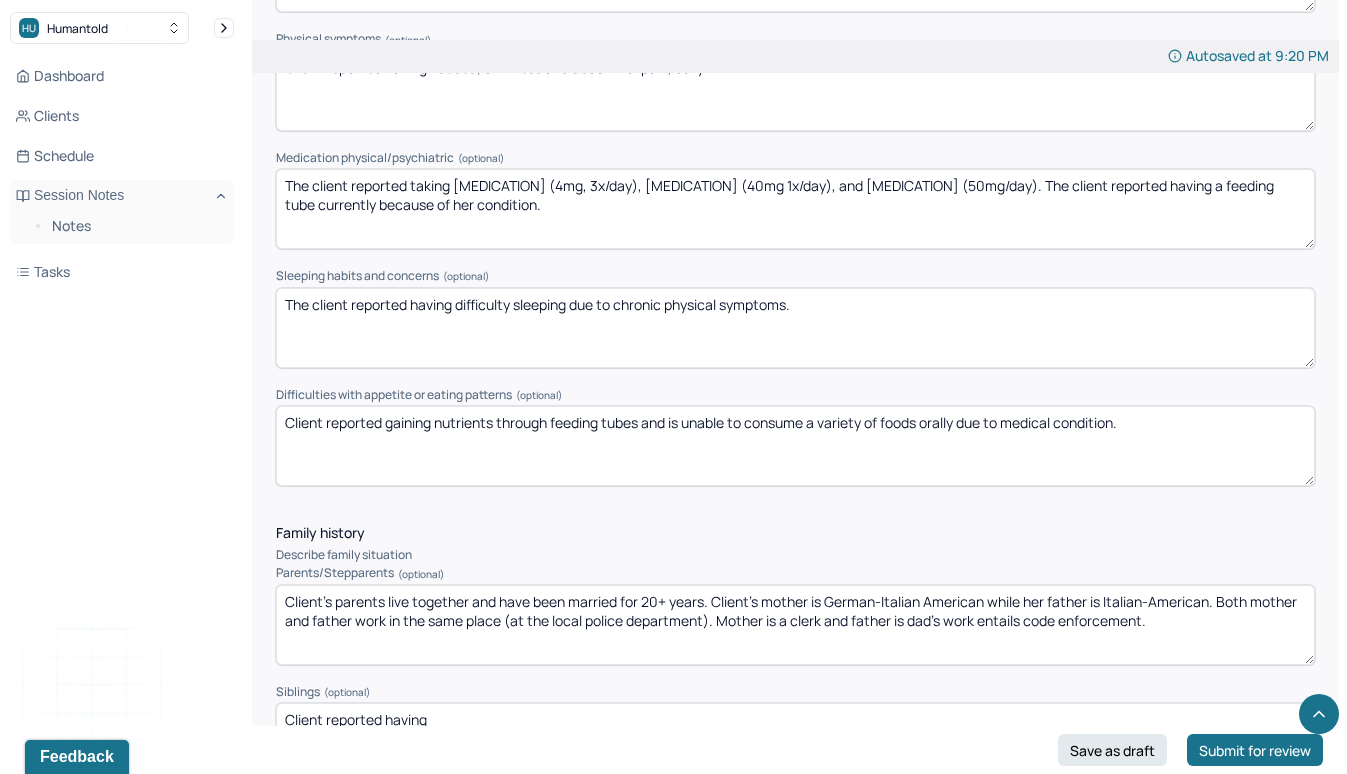 type on "Client reported wanting to address anxiety (intrusive thoughts, spiraling thoughts) related to her upcoming surgery as well as her medical condition (gastroparesis). The client also reported wanting to learn coping mechanisms to reduce emotional disturbances (such as implementing more positive self-talk)." 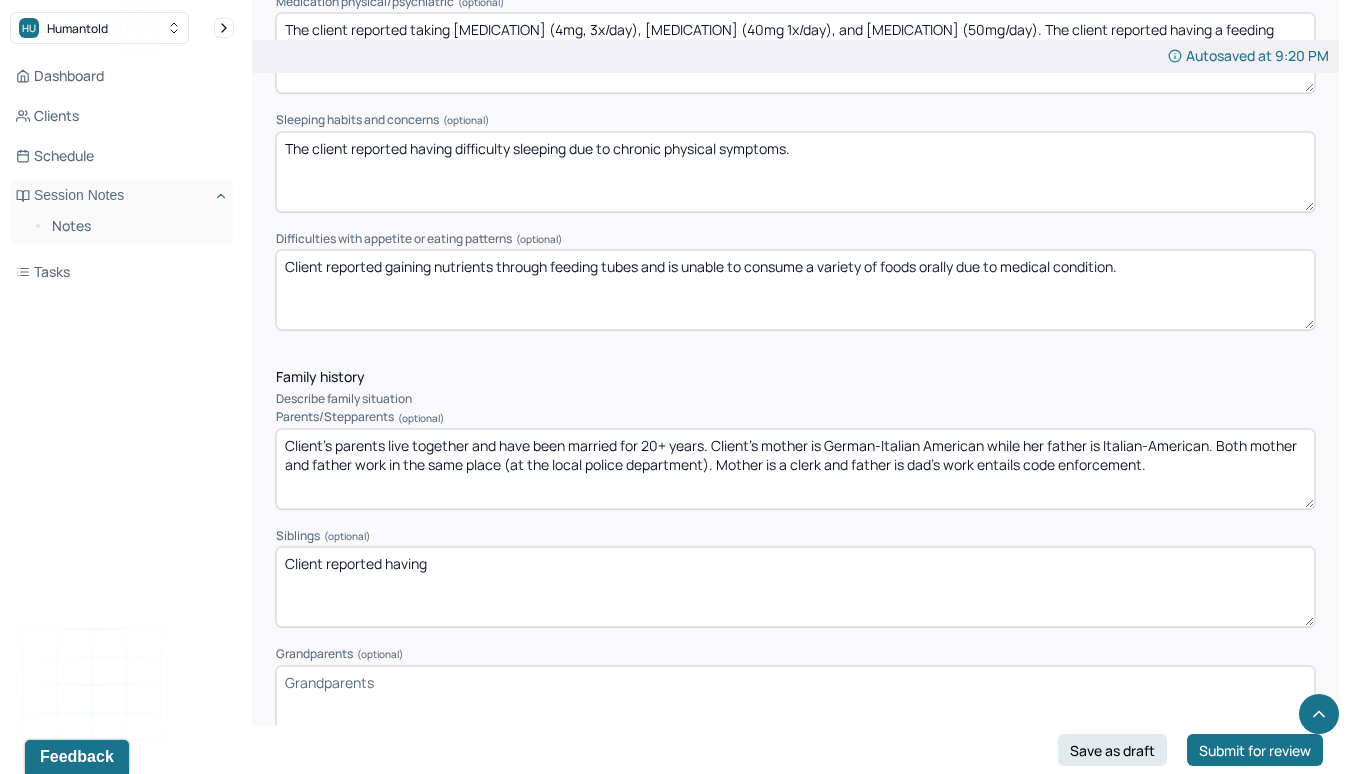 scroll, scrollTop: 2892, scrollLeft: 0, axis: vertical 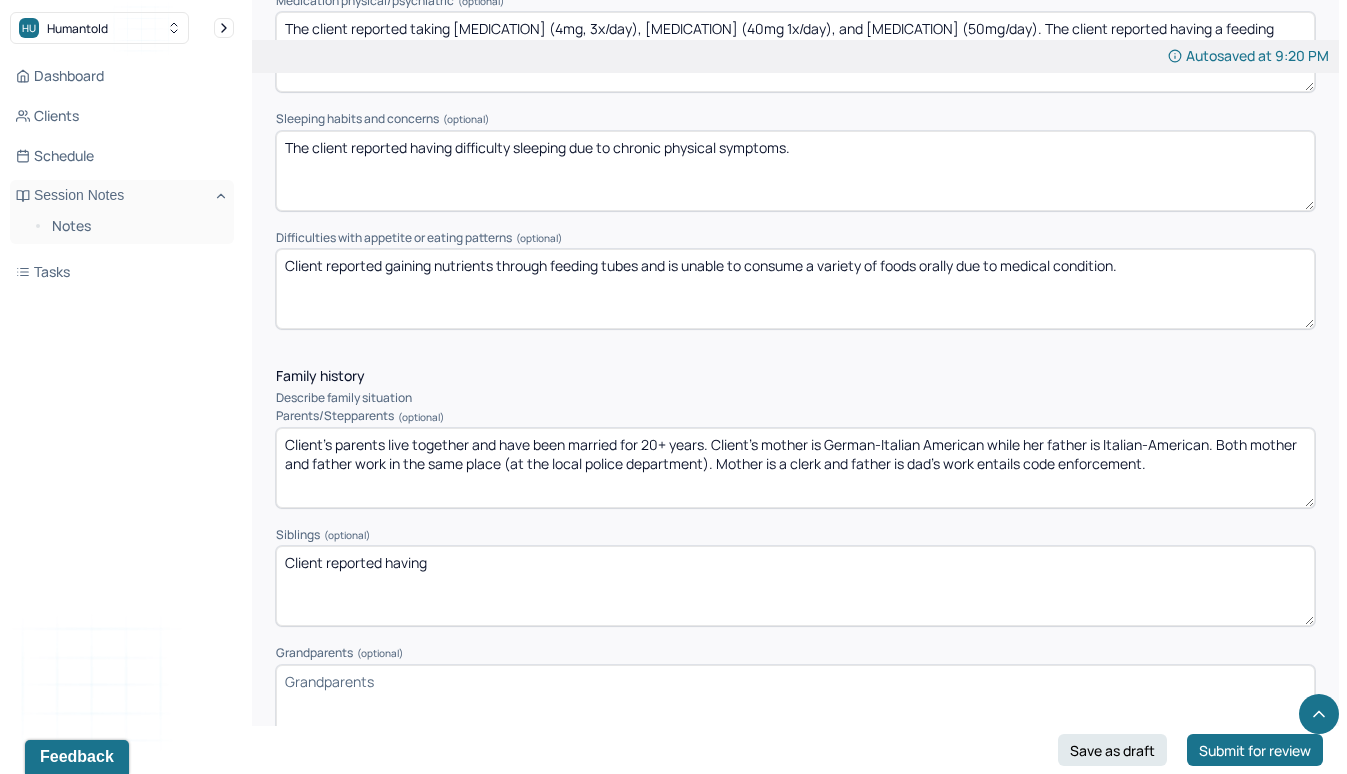 click on "Client's parents live together and have been married for 20+ years. Client's mother is German-Italian American while her father is Italian-American. Both mother and father work in the same place (at the local police department). Mother is a clerk and father is dad's work entails code enforcement." at bounding box center (795, 468) 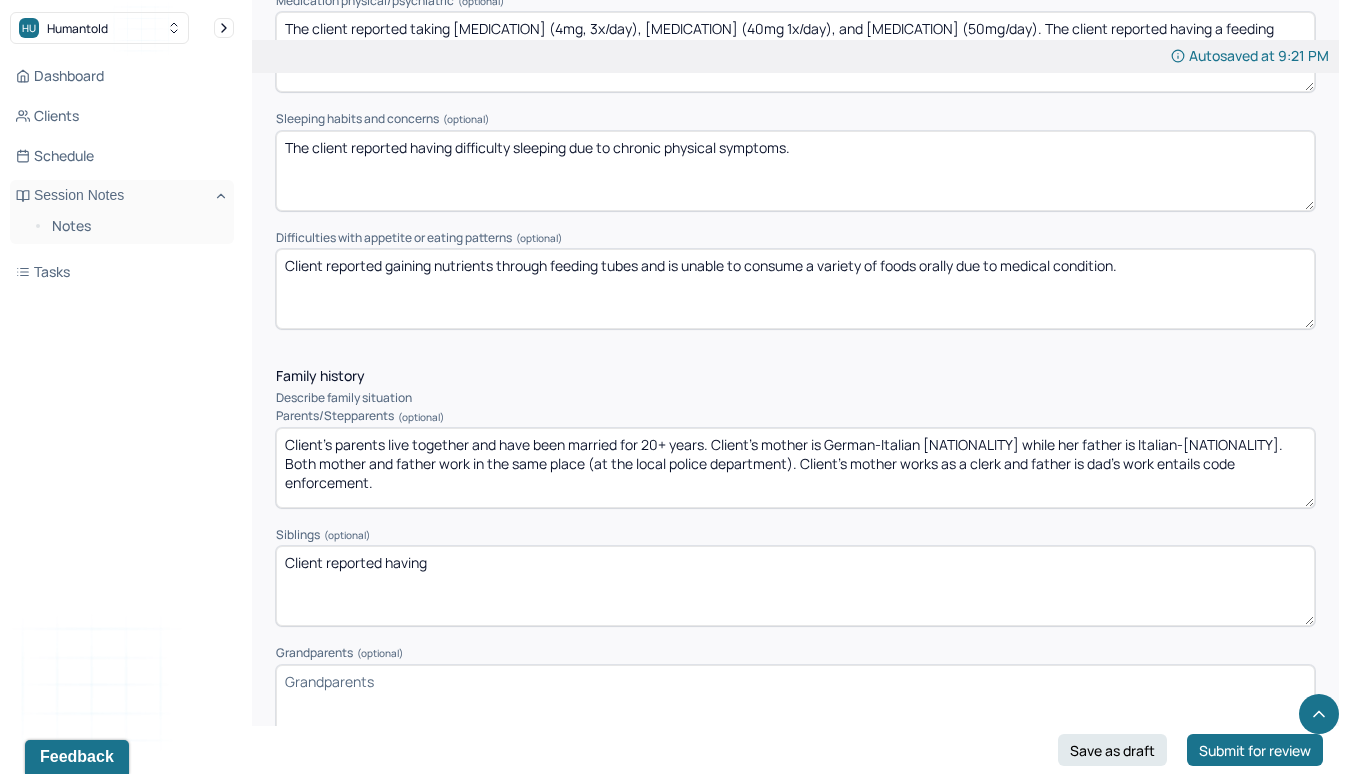 click on "Client's parents live together and have been married for 20+ years. Client's mother is German-Italian [NATIONALITY] while her father is Italian-[NATIONALITY]. Both mother and father work in the same place (at the local police department). Client's mother works as a clerk and father is dad's work entails code enforcement." at bounding box center (795, 468) 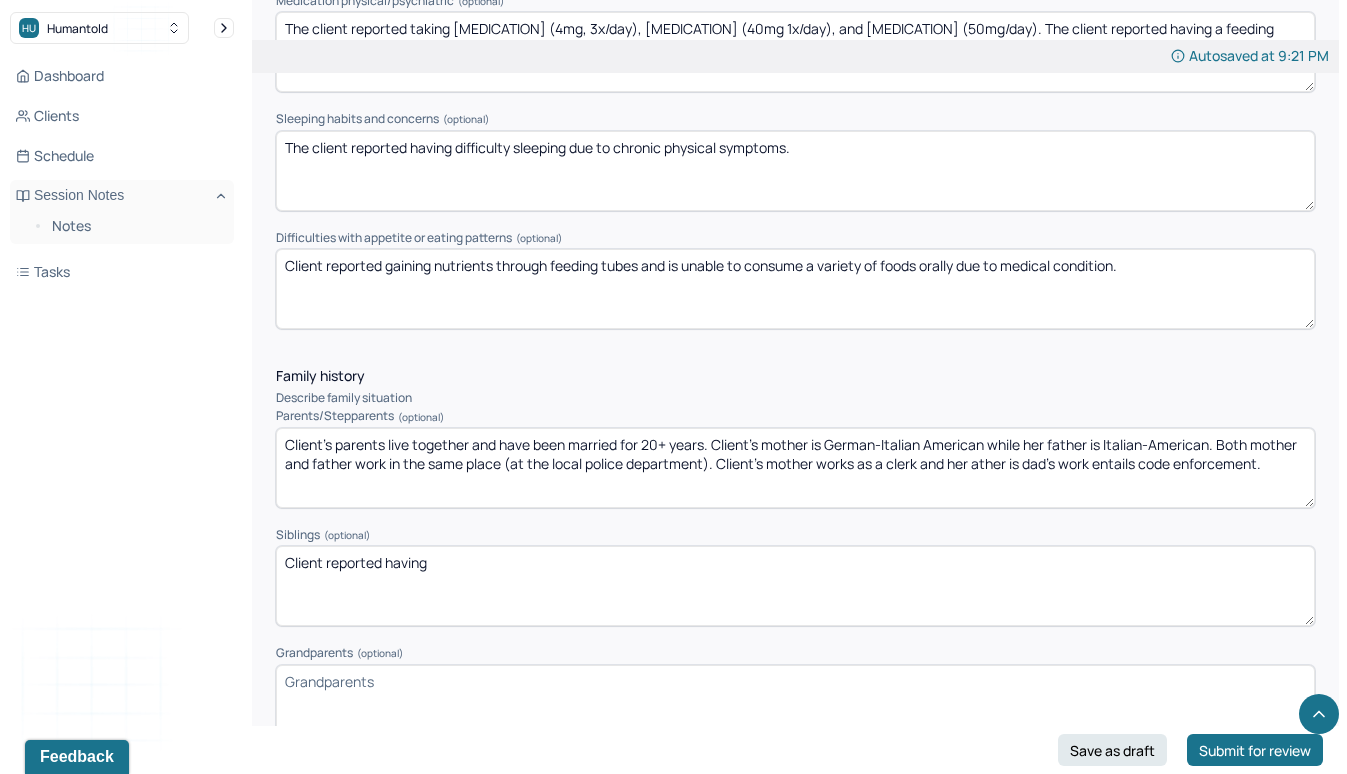drag, startPoint x: 1054, startPoint y: 458, endPoint x: 969, endPoint y: 460, distance: 85.02353 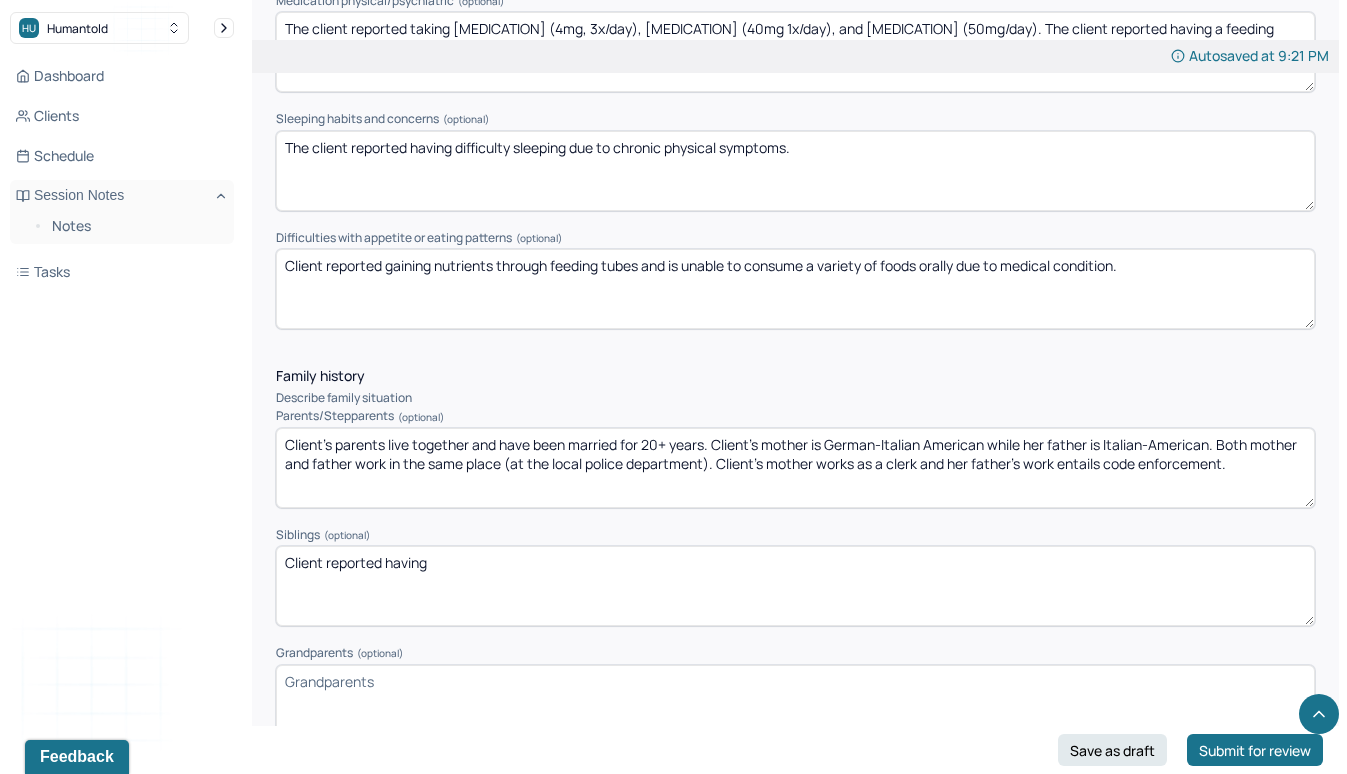 click on "Client's parents live together and have been married for 20+ years. Client's mother is German-Italian American while her father is Italian-American. Both mother and father work in the same place (at the local police department). Client's mother works as a clerk and her ather is dad's work entails code enforcement." at bounding box center [795, 468] 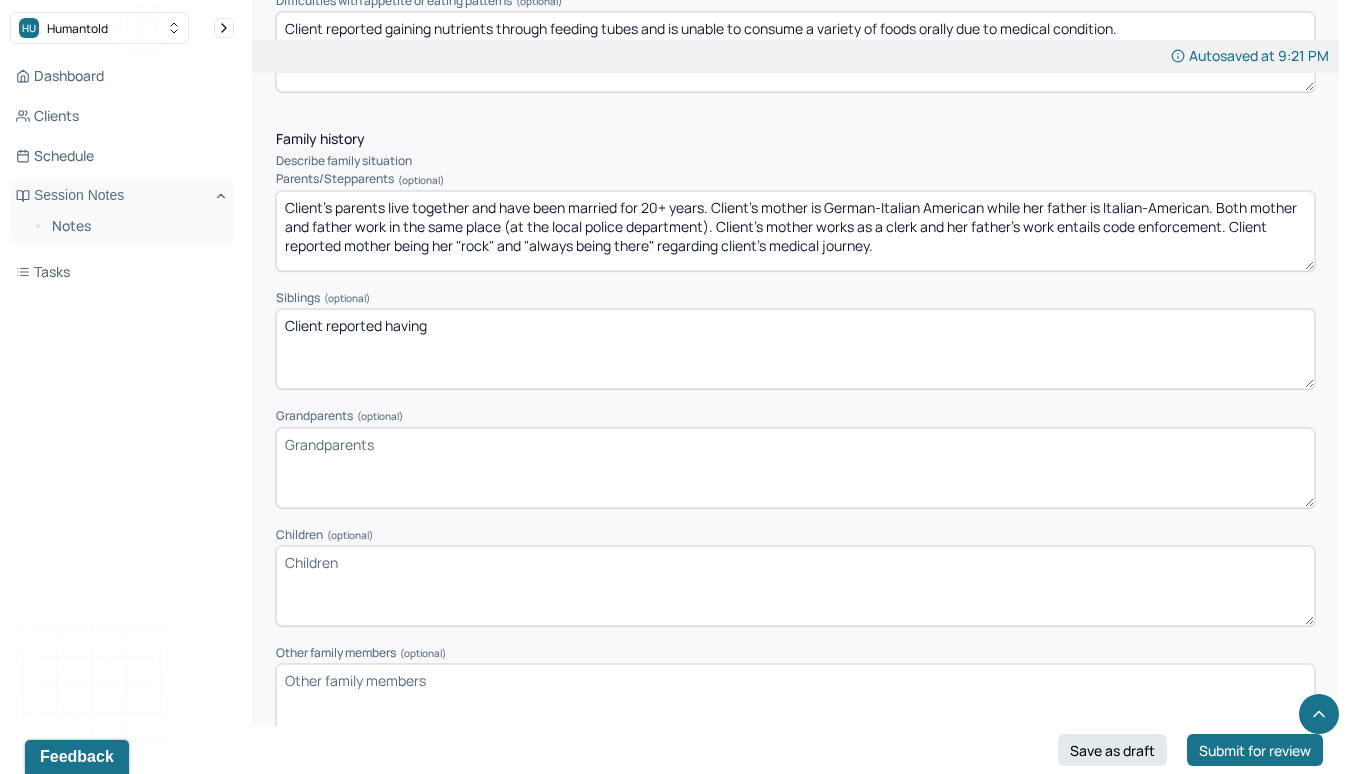 scroll, scrollTop: 3156, scrollLeft: 0, axis: vertical 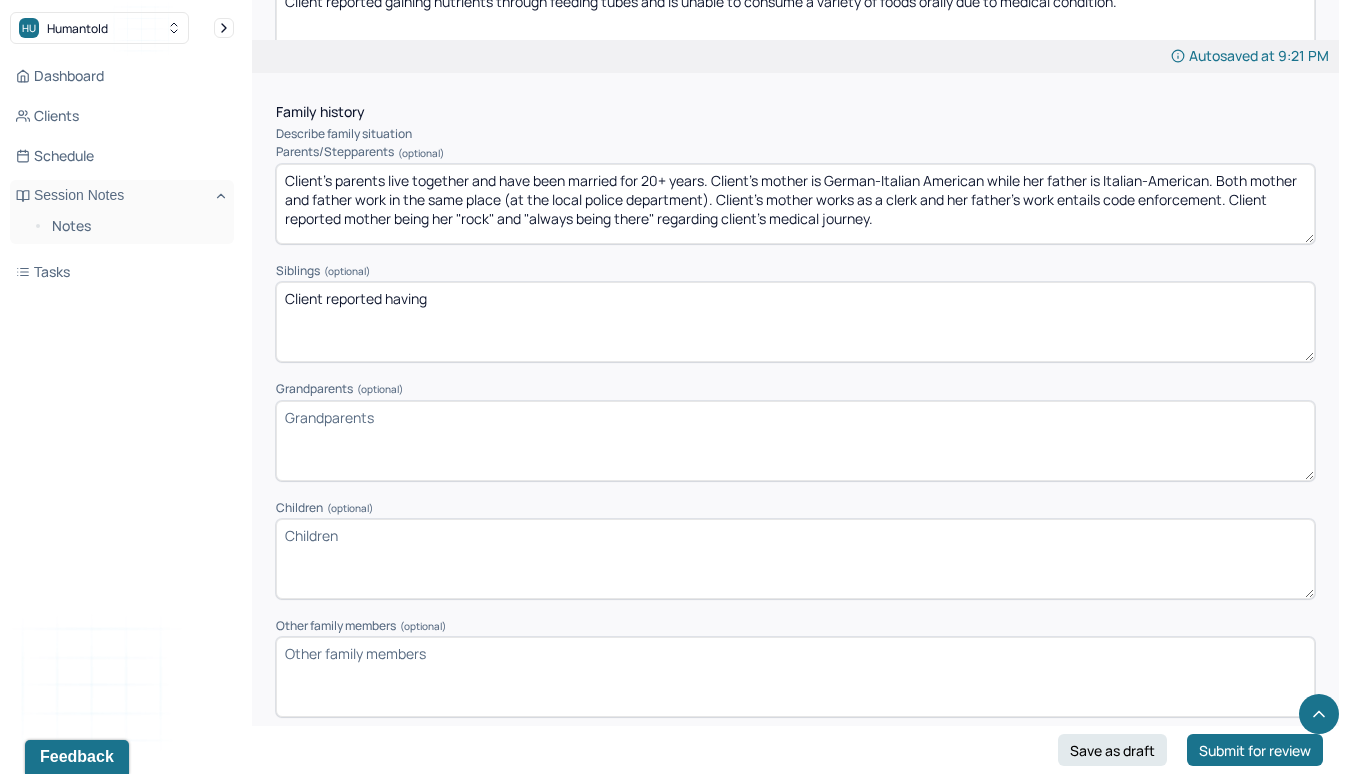type on "Client's parents live together and have been married for 20+ years. Client's mother is German-Italian American while her father is Italian-American. Both mother and father work in the same place (at the local police department). Client's mother works as a clerk and her father's work entails code enforcement. Client reported mother being her "rock" and "always being there" regarding client's medical journey." 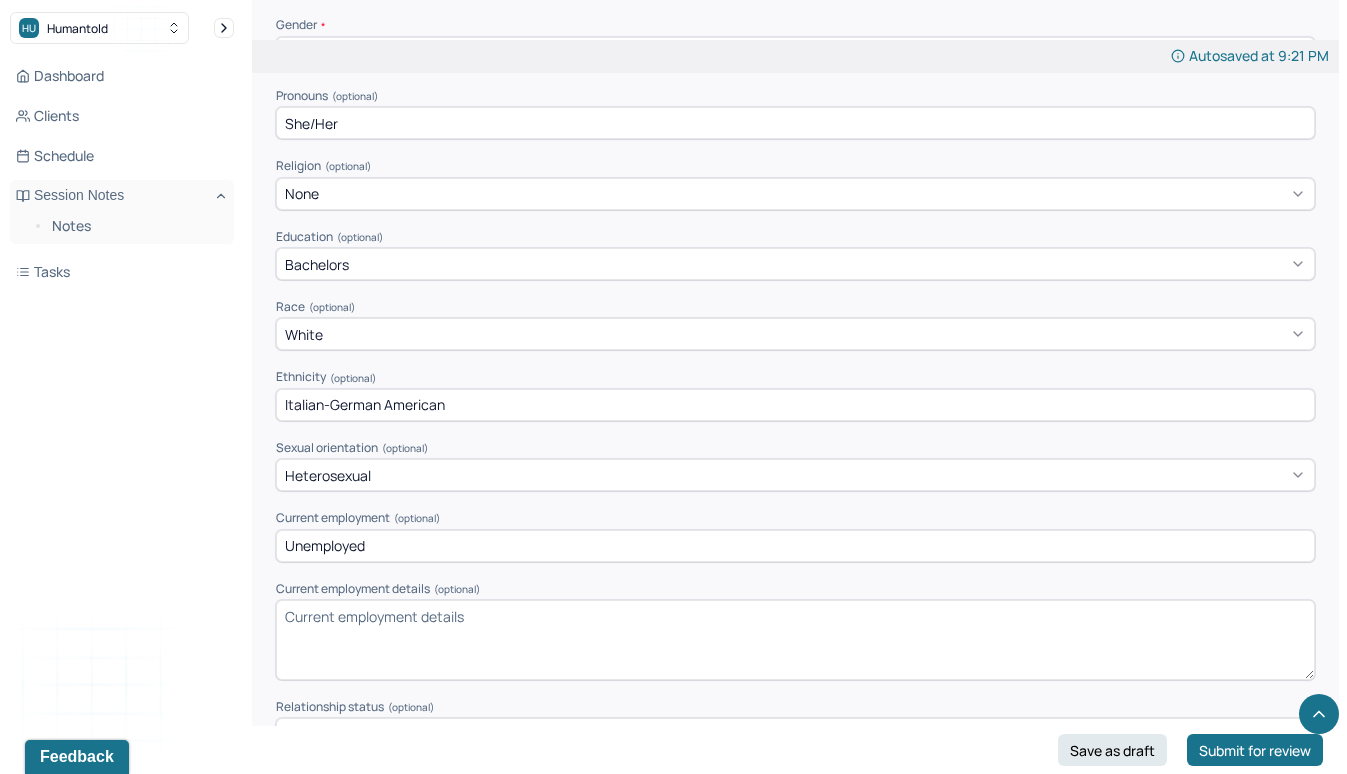 scroll, scrollTop: 1023, scrollLeft: 0, axis: vertical 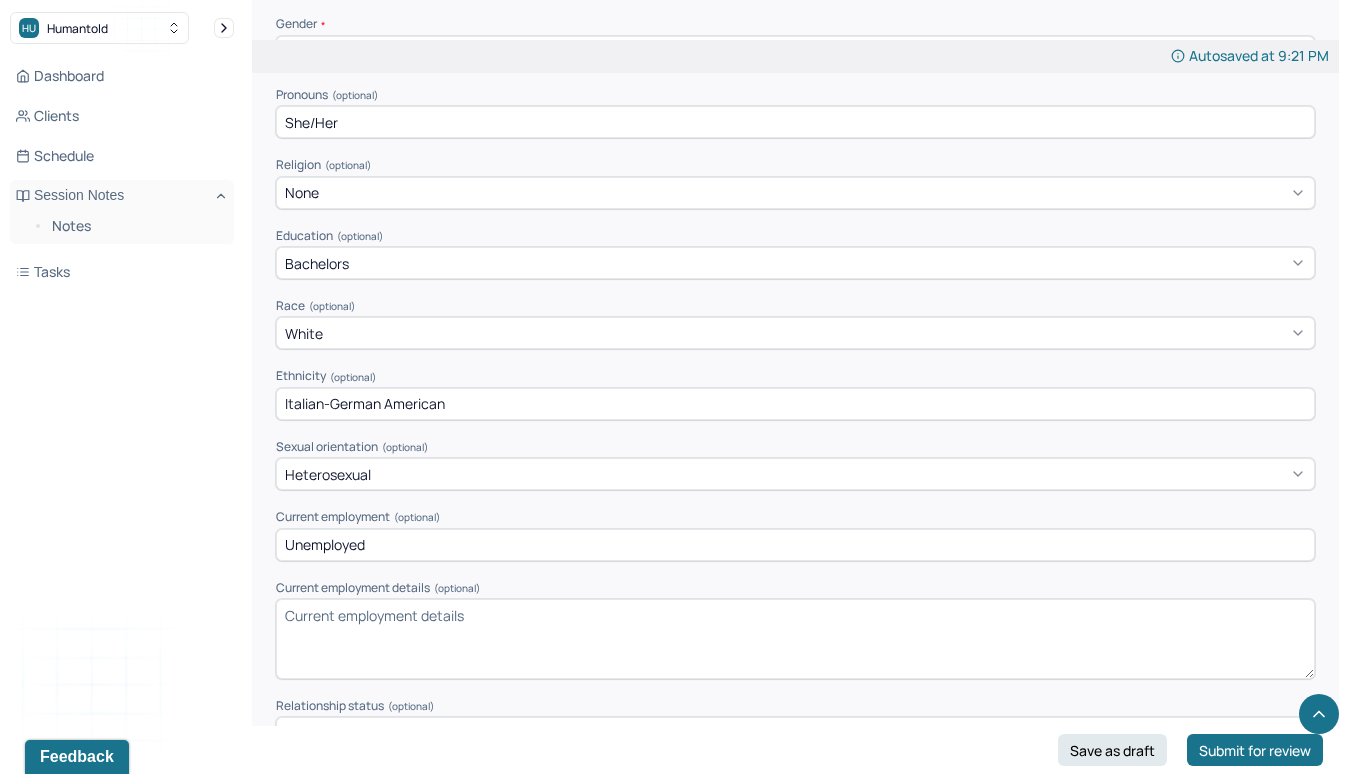 click on "Bachelors" at bounding box center (795, 263) 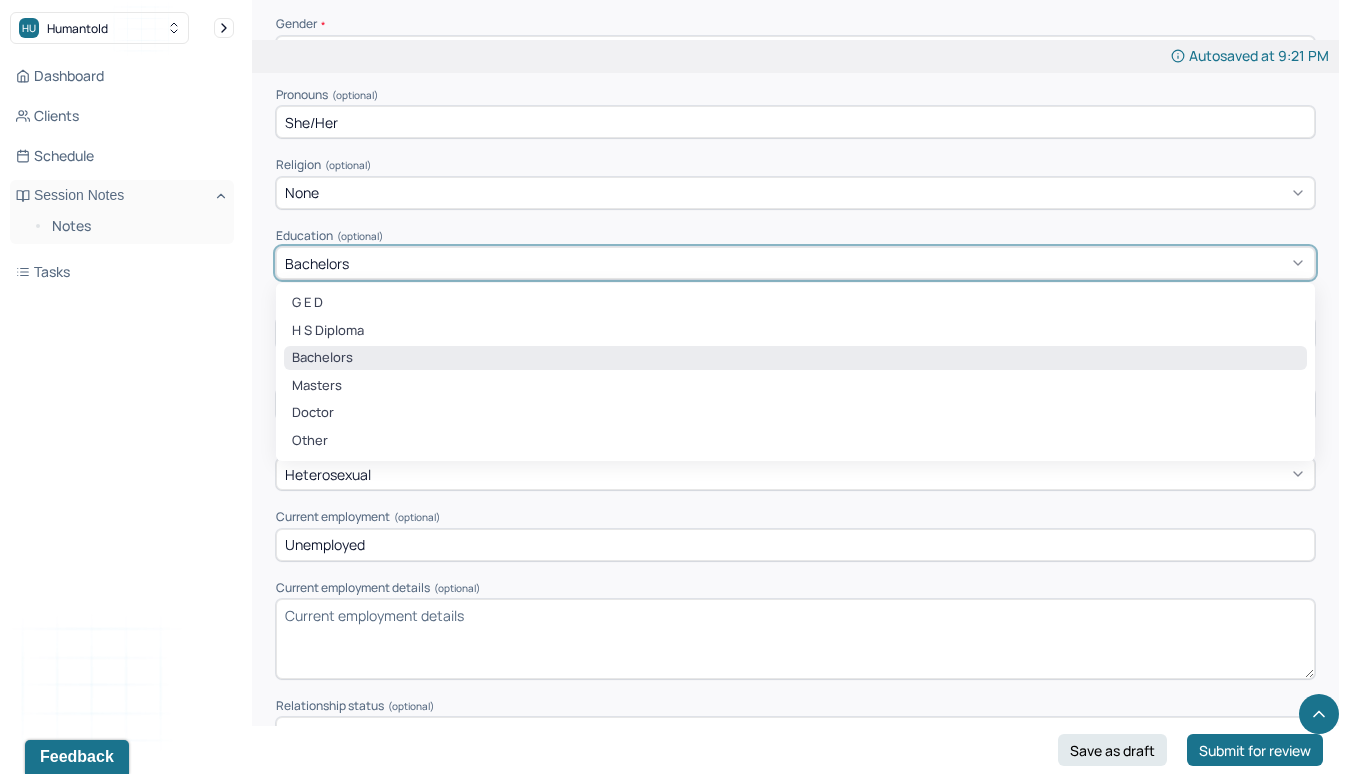 click on "Bachelors" at bounding box center (795, 358) 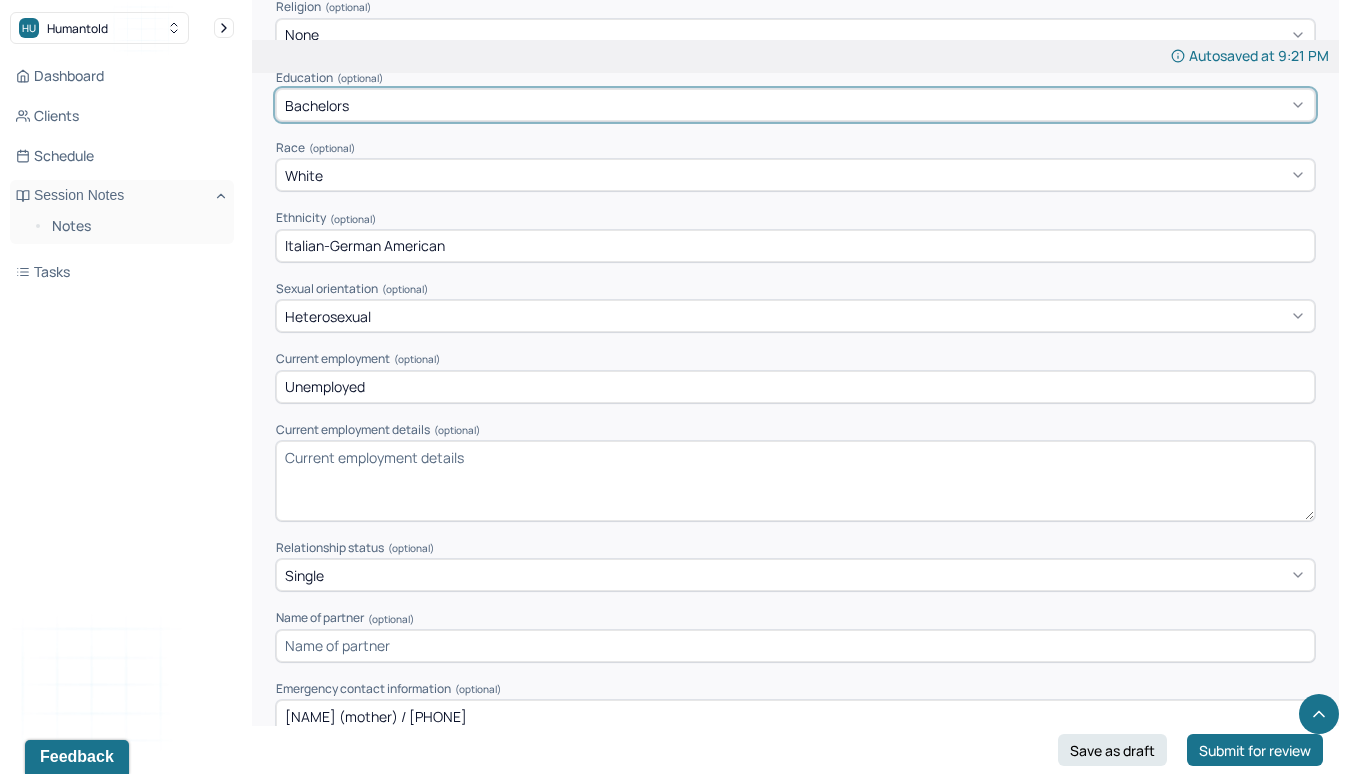 scroll, scrollTop: 1302, scrollLeft: 0, axis: vertical 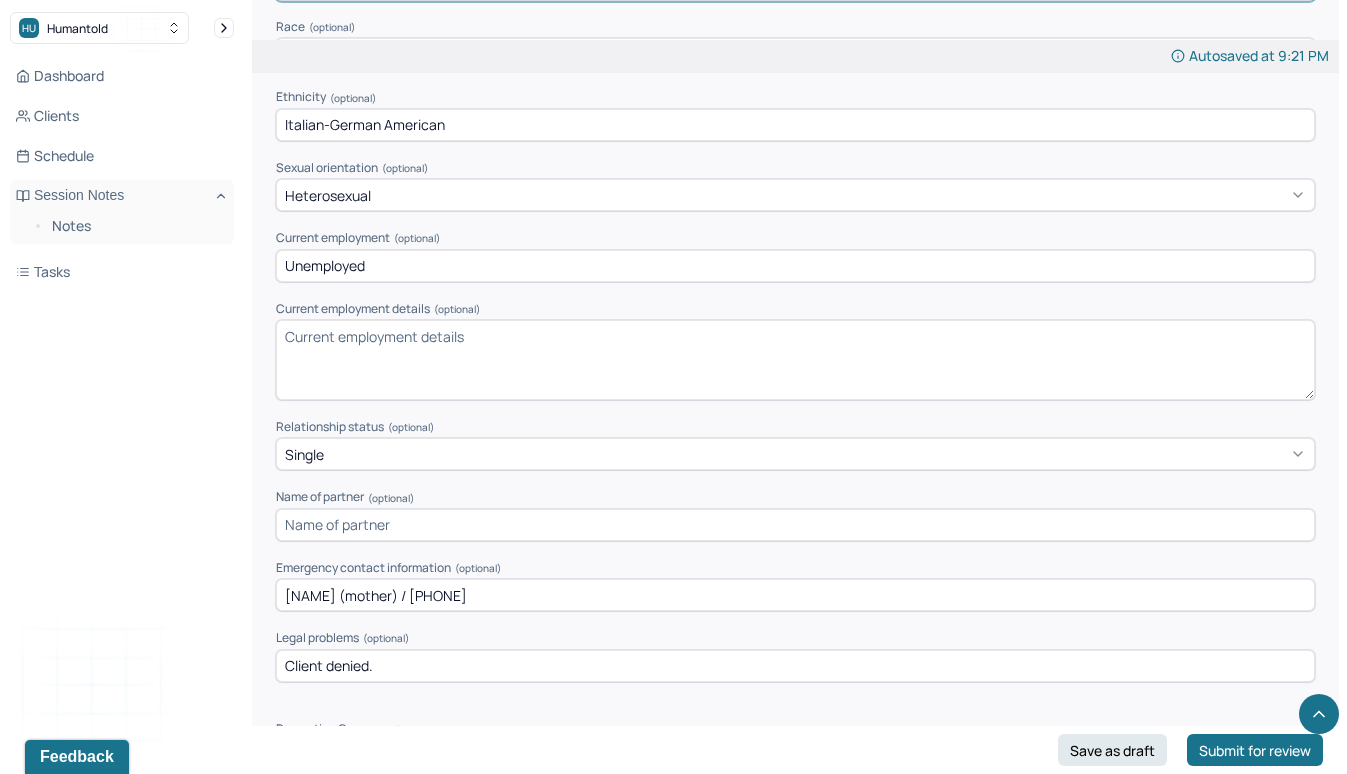 click on "Current employment details (optional)" at bounding box center (795, 360) 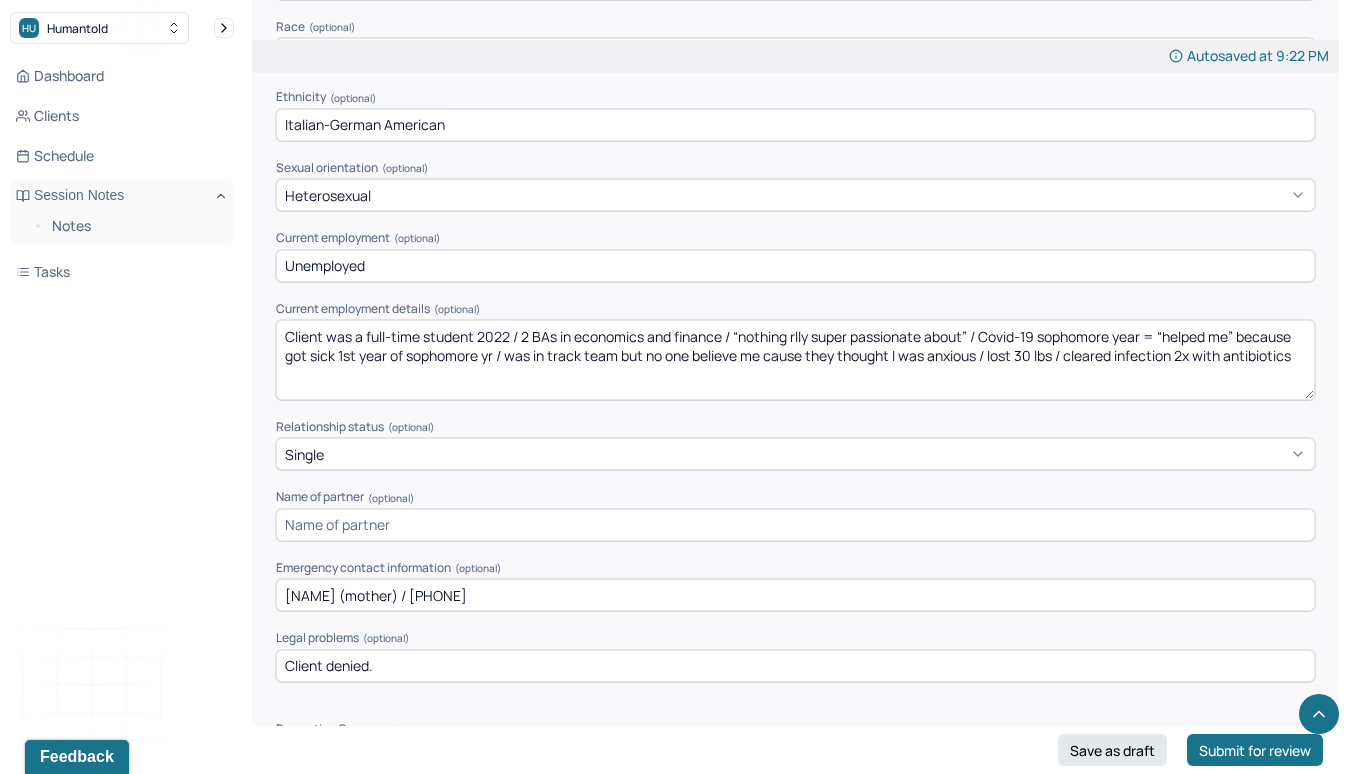 drag, startPoint x: 531, startPoint y: 331, endPoint x: 476, endPoint y: 334, distance: 55.081757 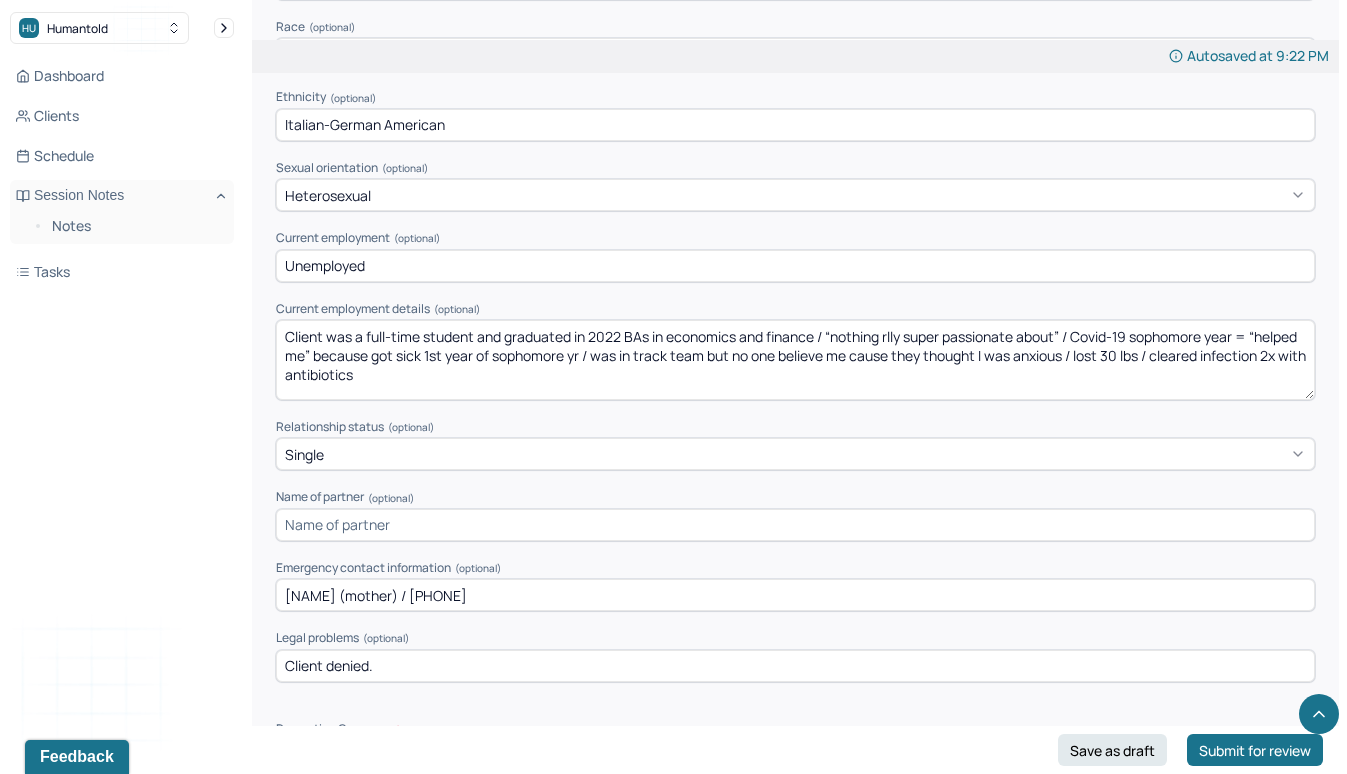 type on "Client was a full-time student and graduated in 2022BAs in economics and finance / “nothing rlly super passionate about” / Covid-19 sophomore year = “helped me” because got sick 1st year of sophomore yr / was in track team but no one believe me cause they thought I was anxious / lost 30 lbs / cleared infection 2x with antibiotics" 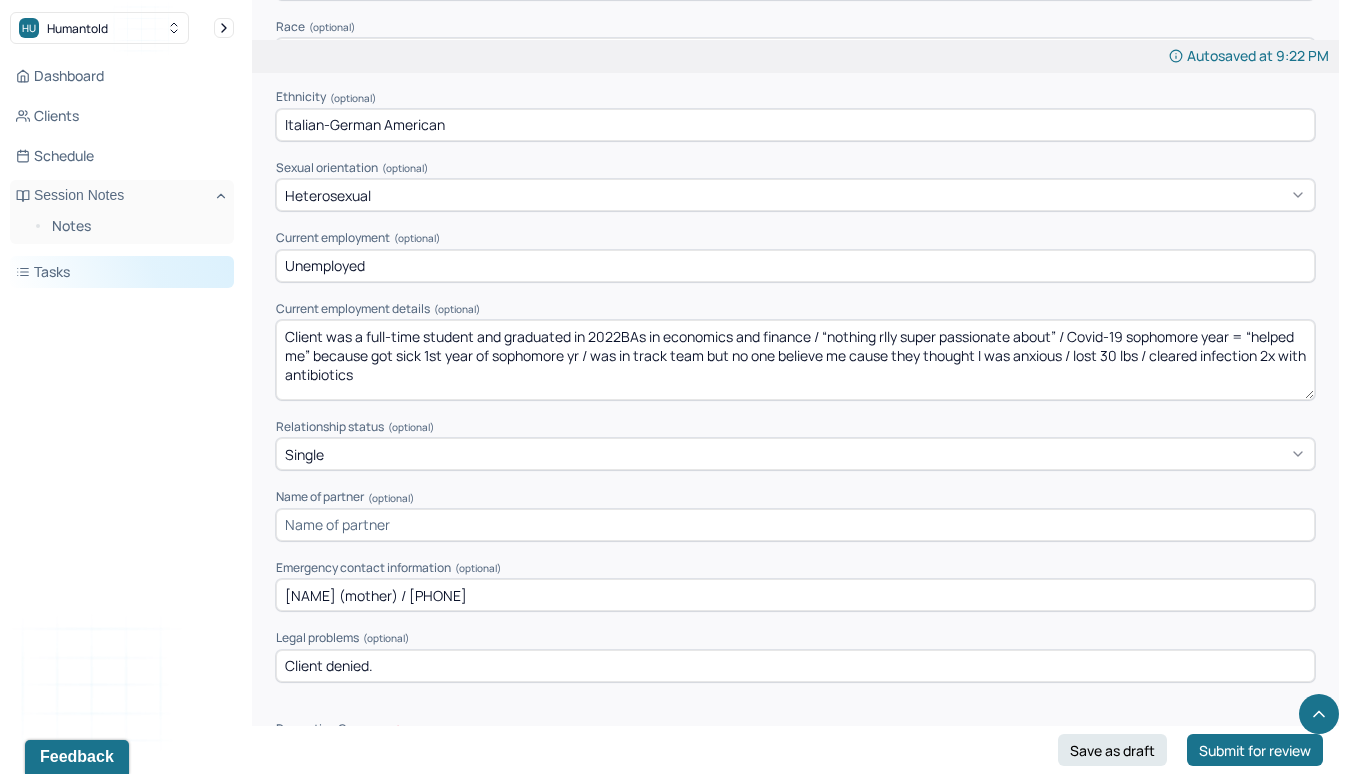 drag, startPoint x: 701, startPoint y: 392, endPoint x: 222, endPoint y: 286, distance: 490.5884 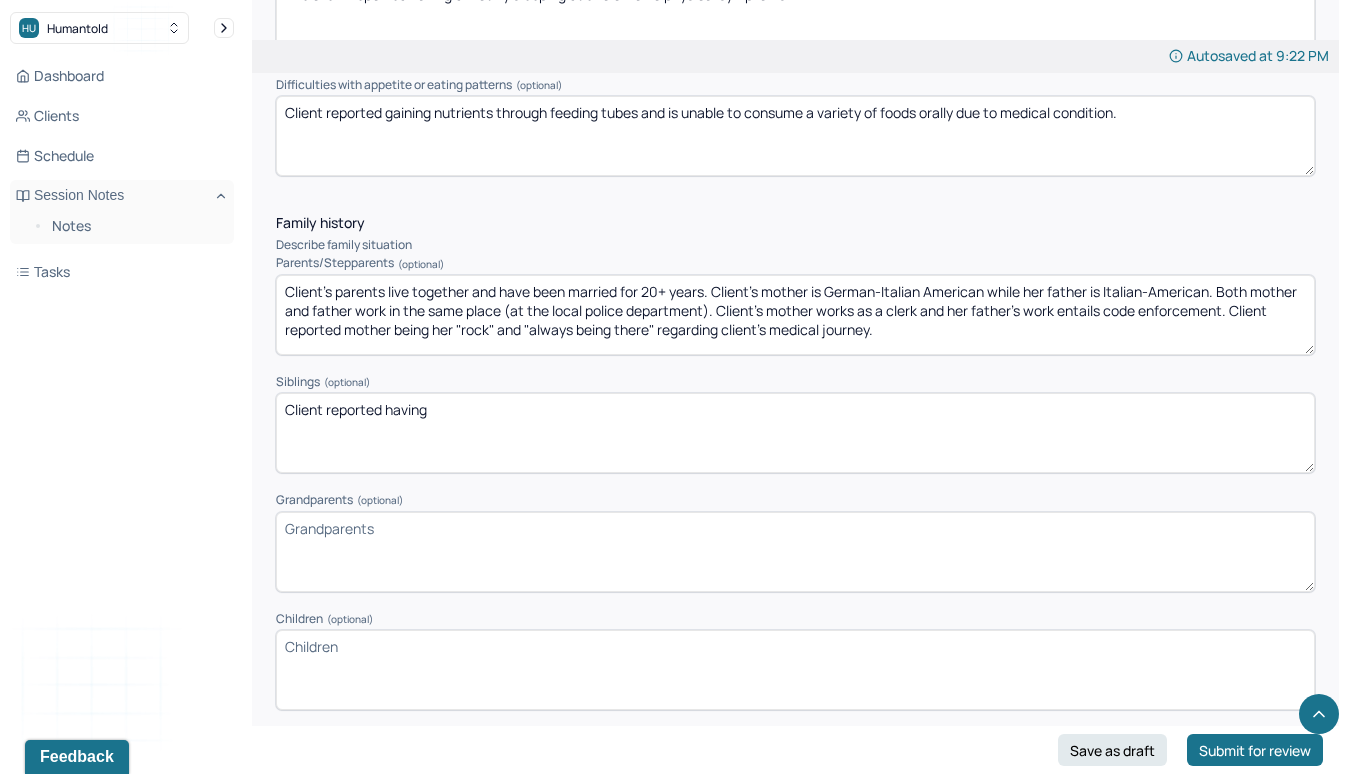 scroll, scrollTop: 3077, scrollLeft: 0, axis: vertical 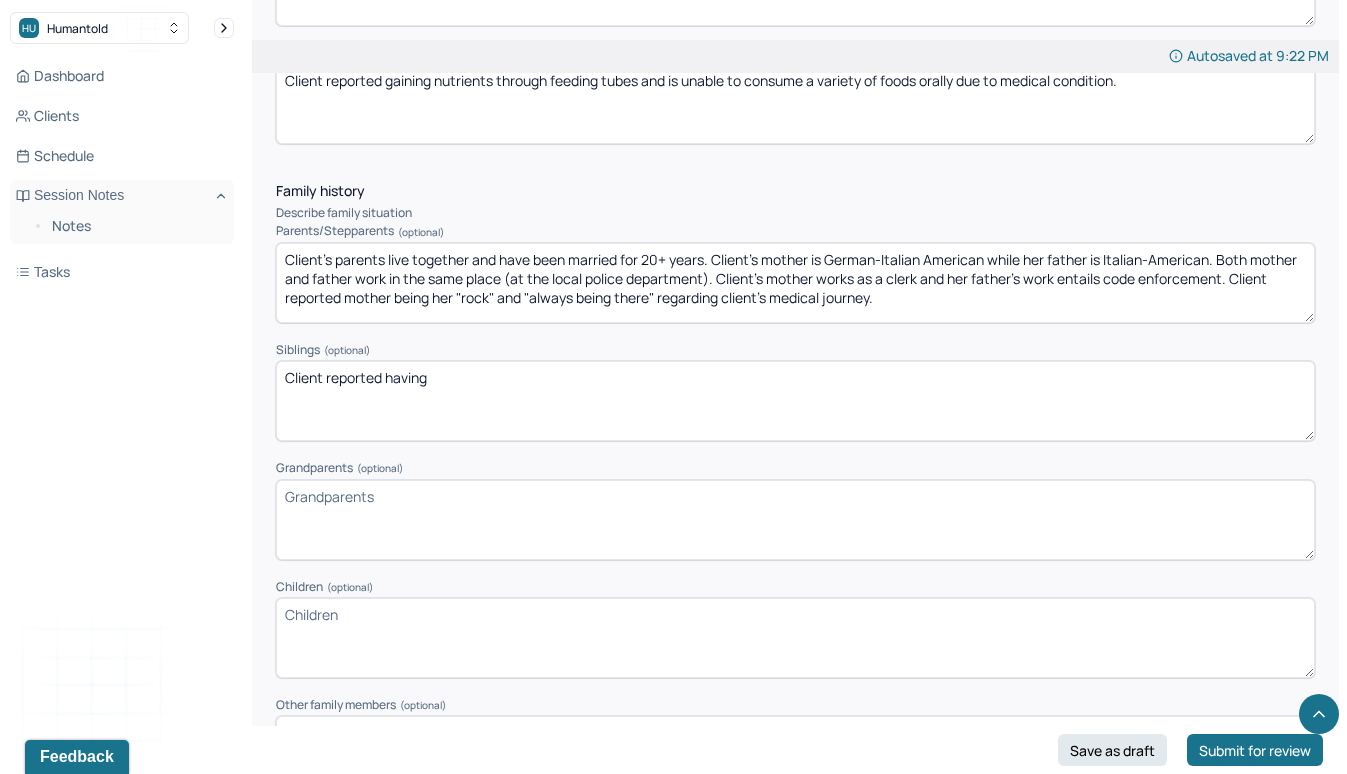 click on "Client's parents live together and have been married for 20+ years. Client's mother is German-Italian American while her father is Italian-American. Both mother and father work in the same place (at the local police department). Client's mother works as a clerk and her father's work entails code enforcement. Client reported mother being her "rock" and "always being there" regarding client's medical journey." at bounding box center (795, 283) 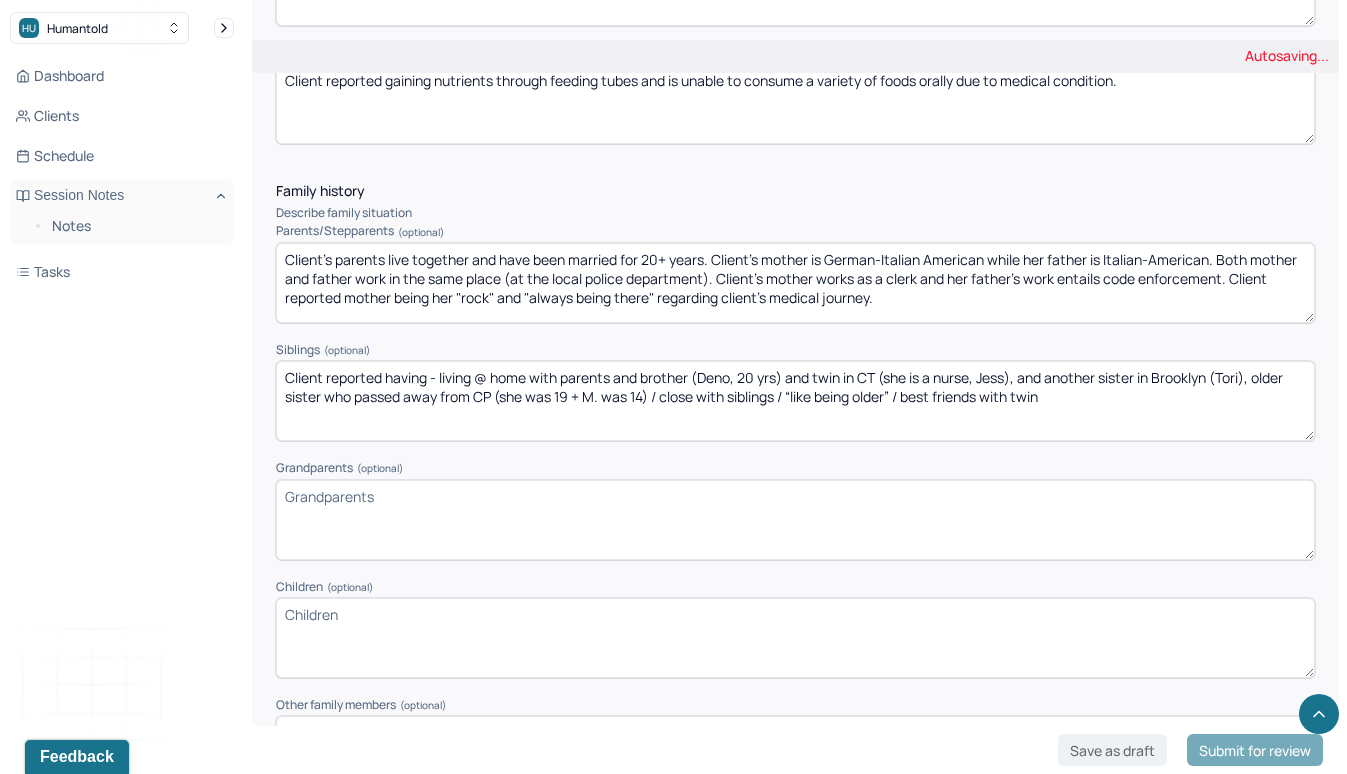 click on "Client reported having" at bounding box center [795, 401] 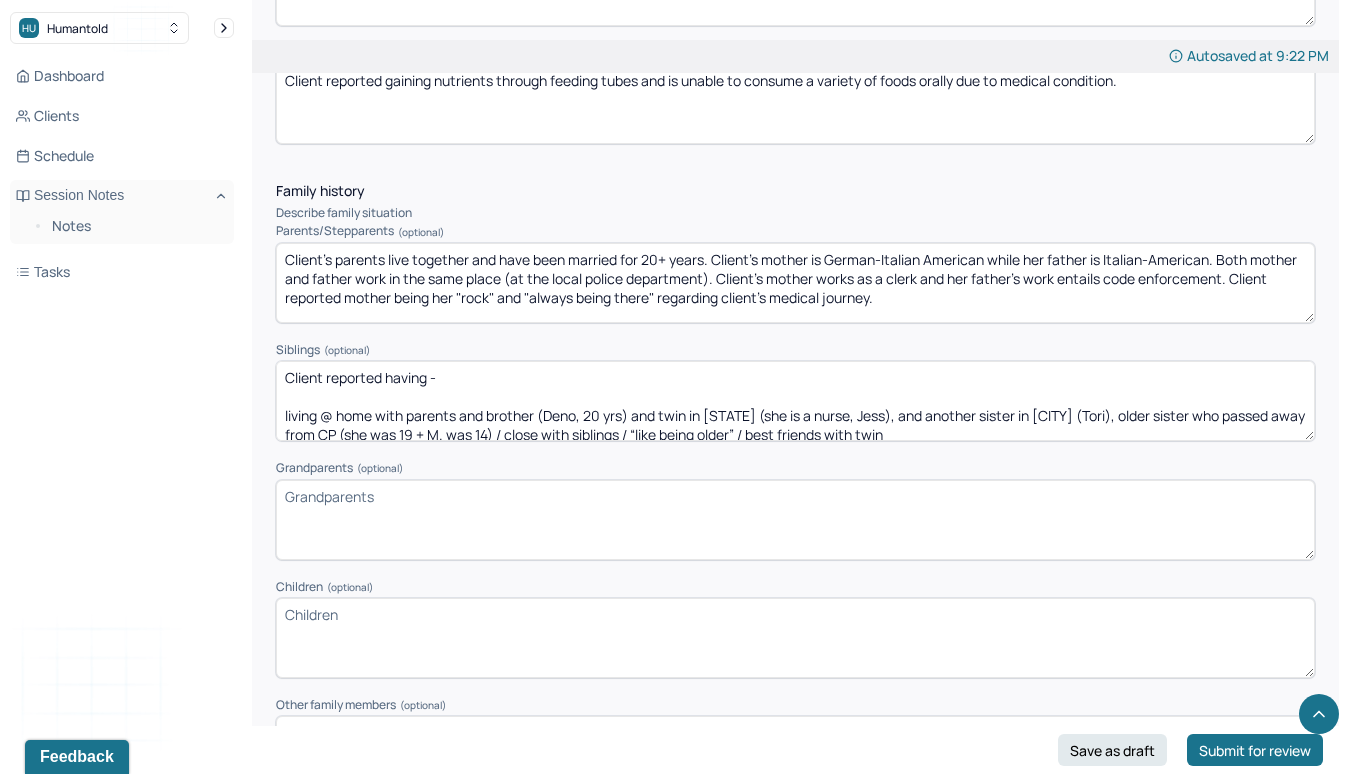 click on "Client reported having - living @ home with parents and brother (Deno, 20 yrs) and twin in CT (she is a nurse, Jess), and another sister in Brooklyn (Tori), older sister who passed away from CP (she was 19 + M. was 14) / close with siblings / “like being older” / best friends with twin" at bounding box center (795, 401) 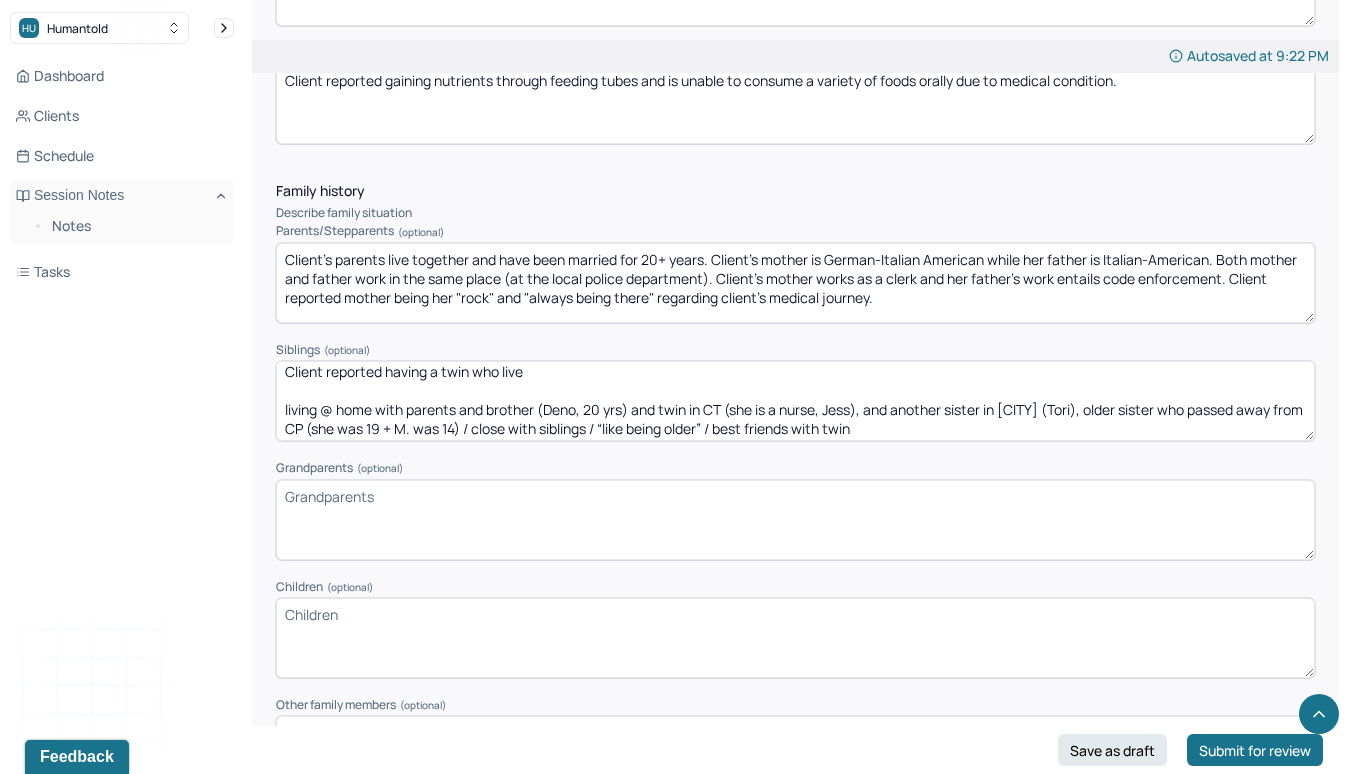 scroll, scrollTop: 7, scrollLeft: 0, axis: vertical 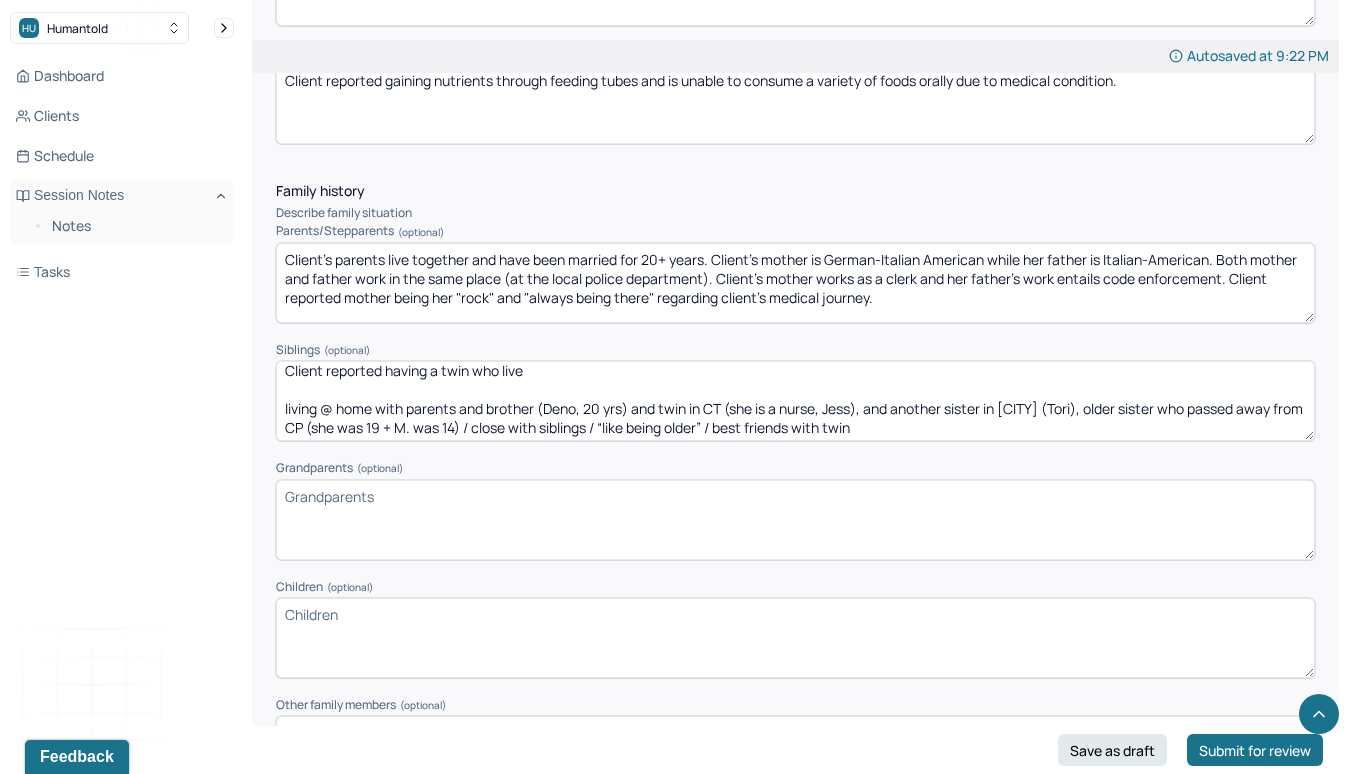 drag, startPoint x: 863, startPoint y: 411, endPoint x: 615, endPoint y: 398, distance: 248.34048 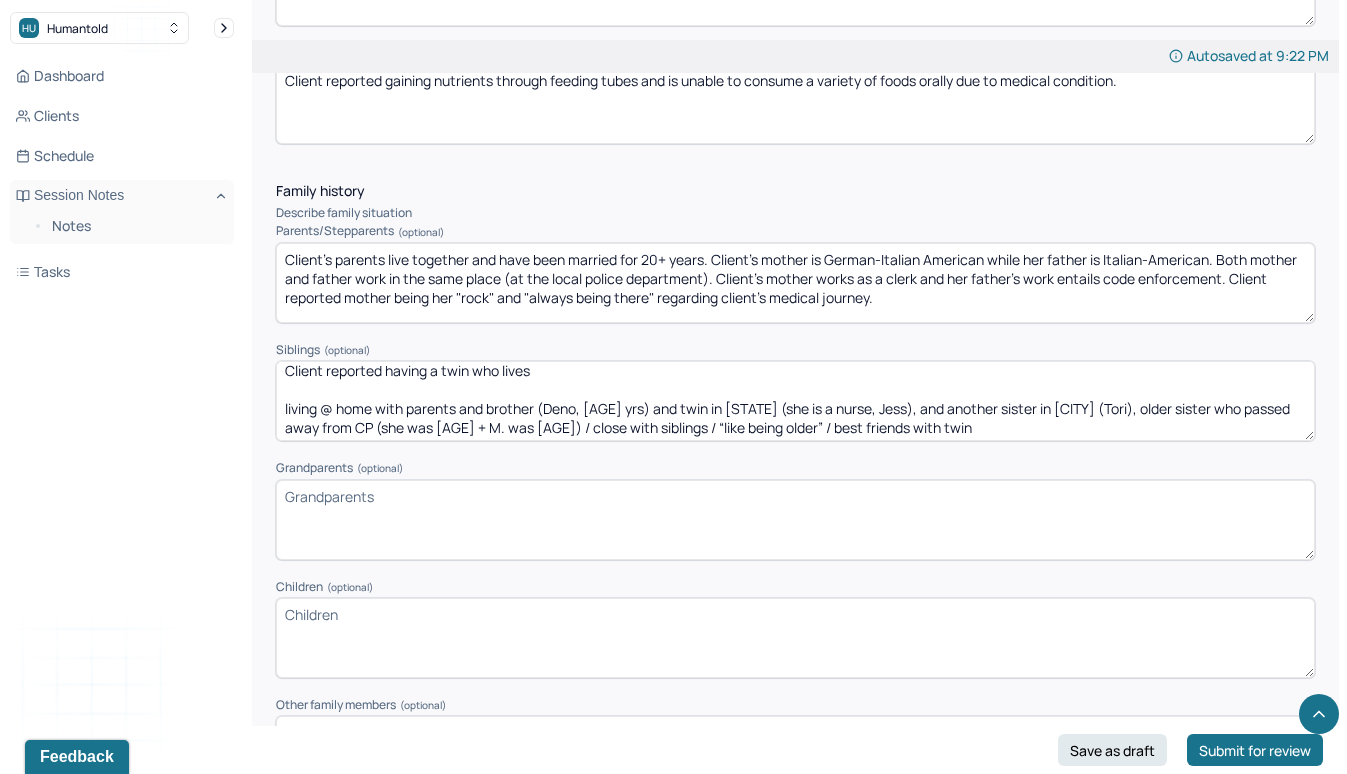 scroll, scrollTop: 6, scrollLeft: 0, axis: vertical 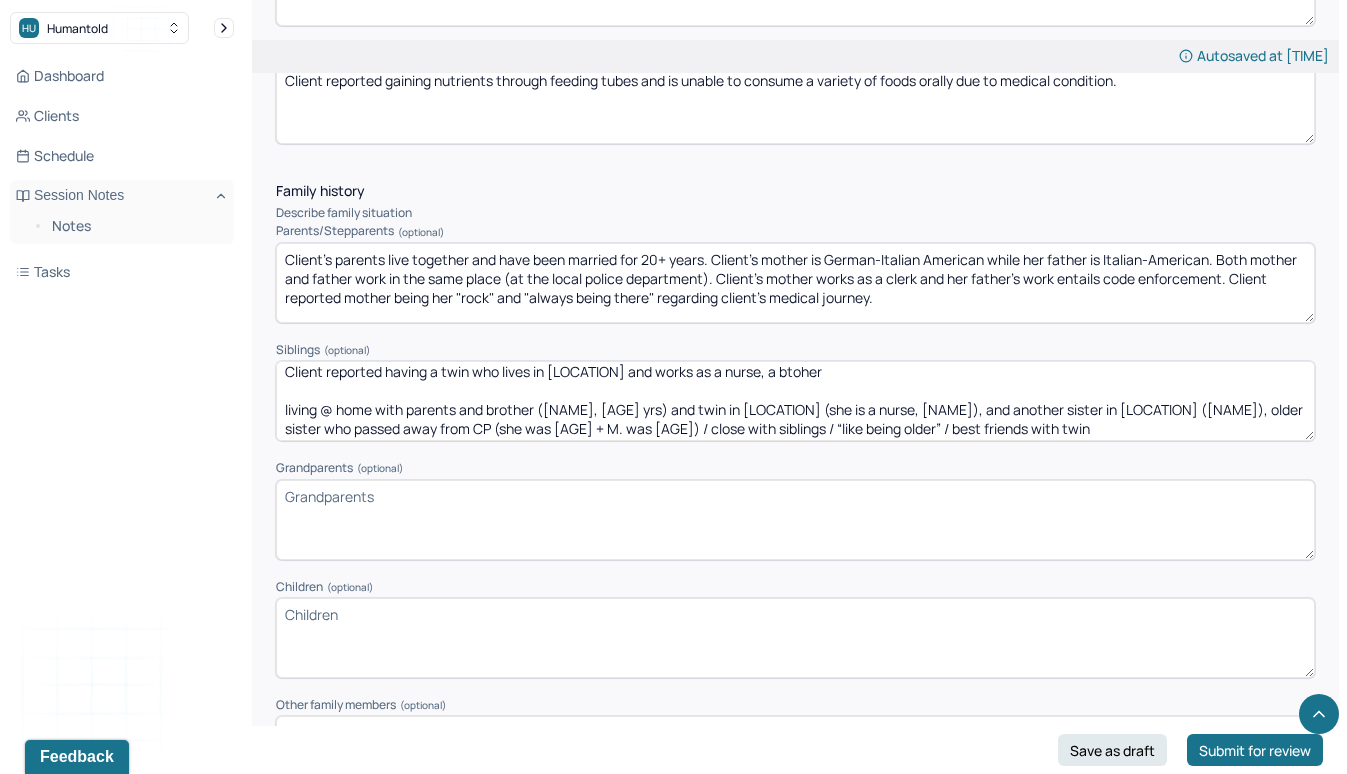drag, startPoint x: 629, startPoint y: 403, endPoint x: 252, endPoint y: 403, distance: 377 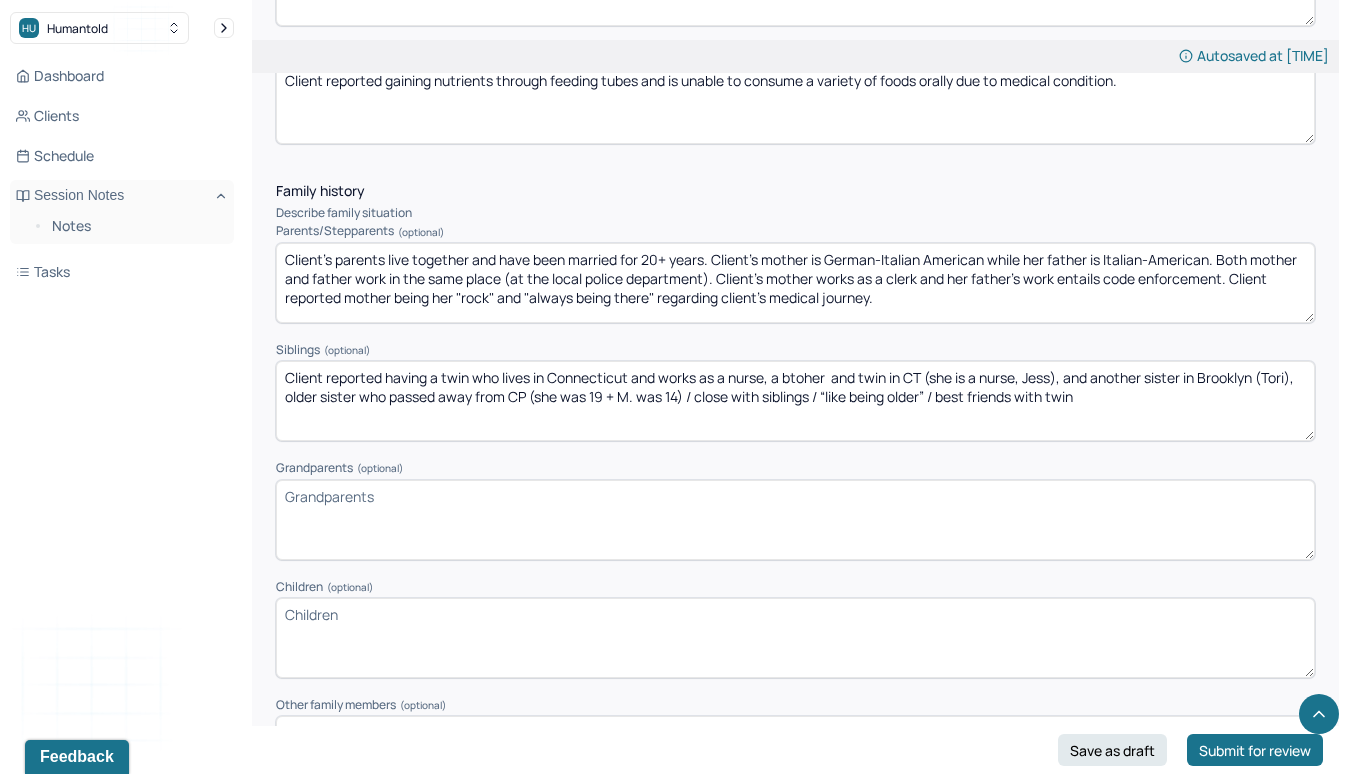 scroll, scrollTop: 0, scrollLeft: 0, axis: both 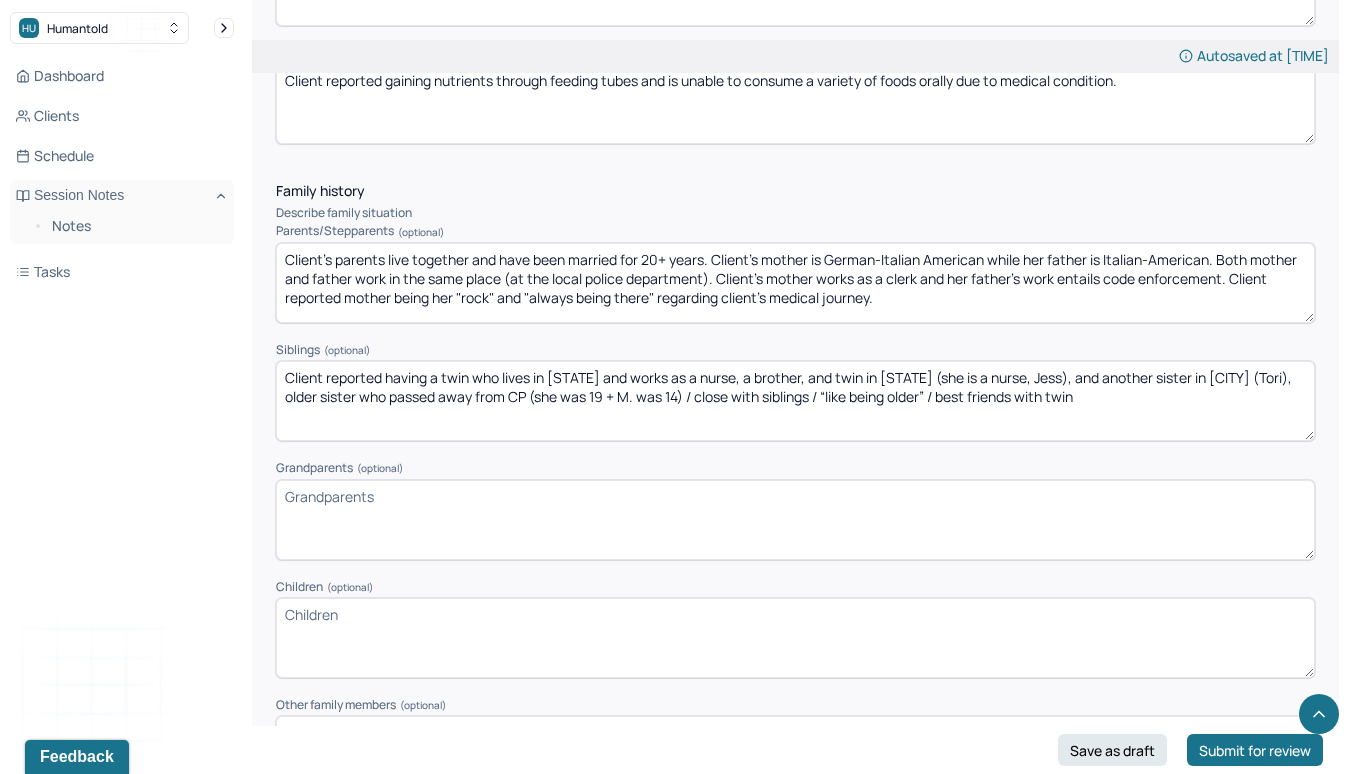 drag, startPoint x: 1102, startPoint y: 379, endPoint x: 837, endPoint y: 376, distance: 265.01697 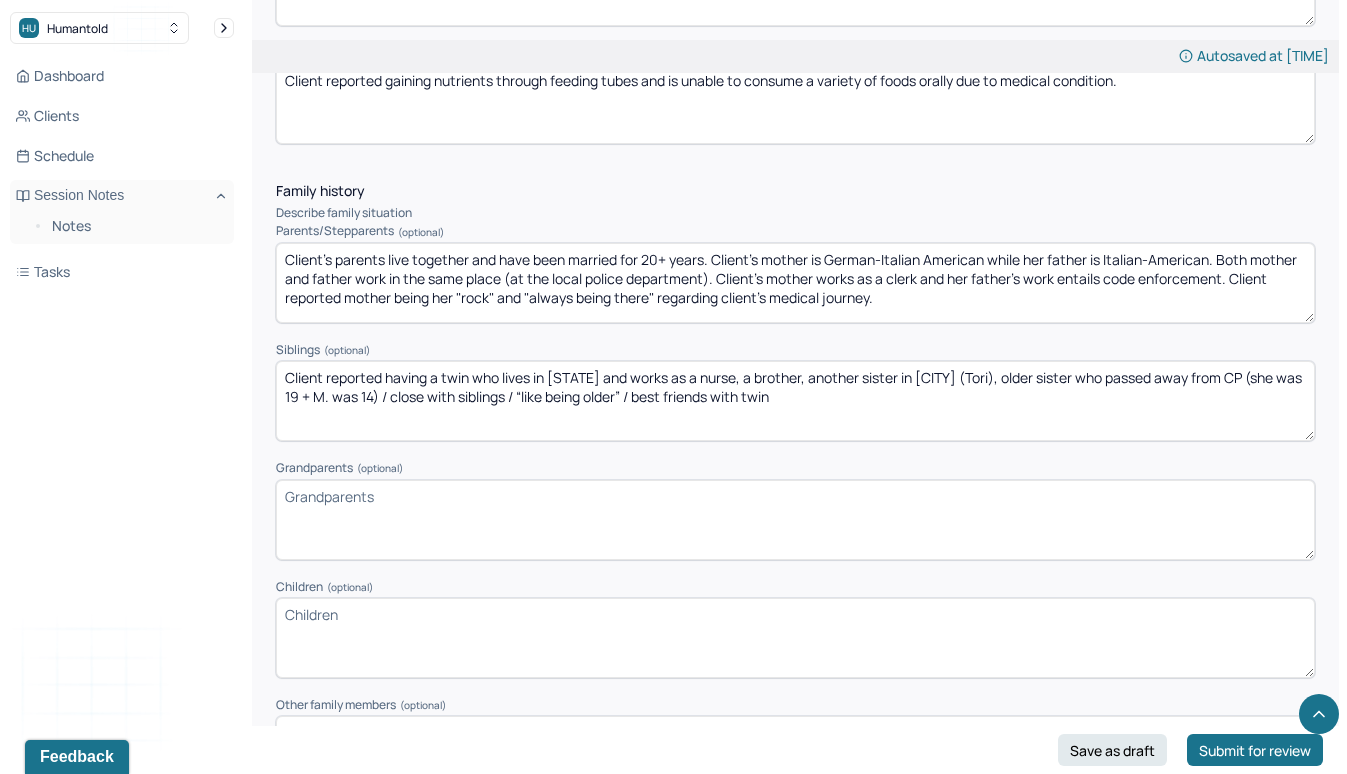 click on "Client reported having a twin who lives in [STATE] and works as a nurse, a brother, another sister in [CITY] (Tori), older sister who passed away from CP (she was 19 + M. was 14) / close with siblings / “like being older” / best friends with twin" at bounding box center (795, 401) 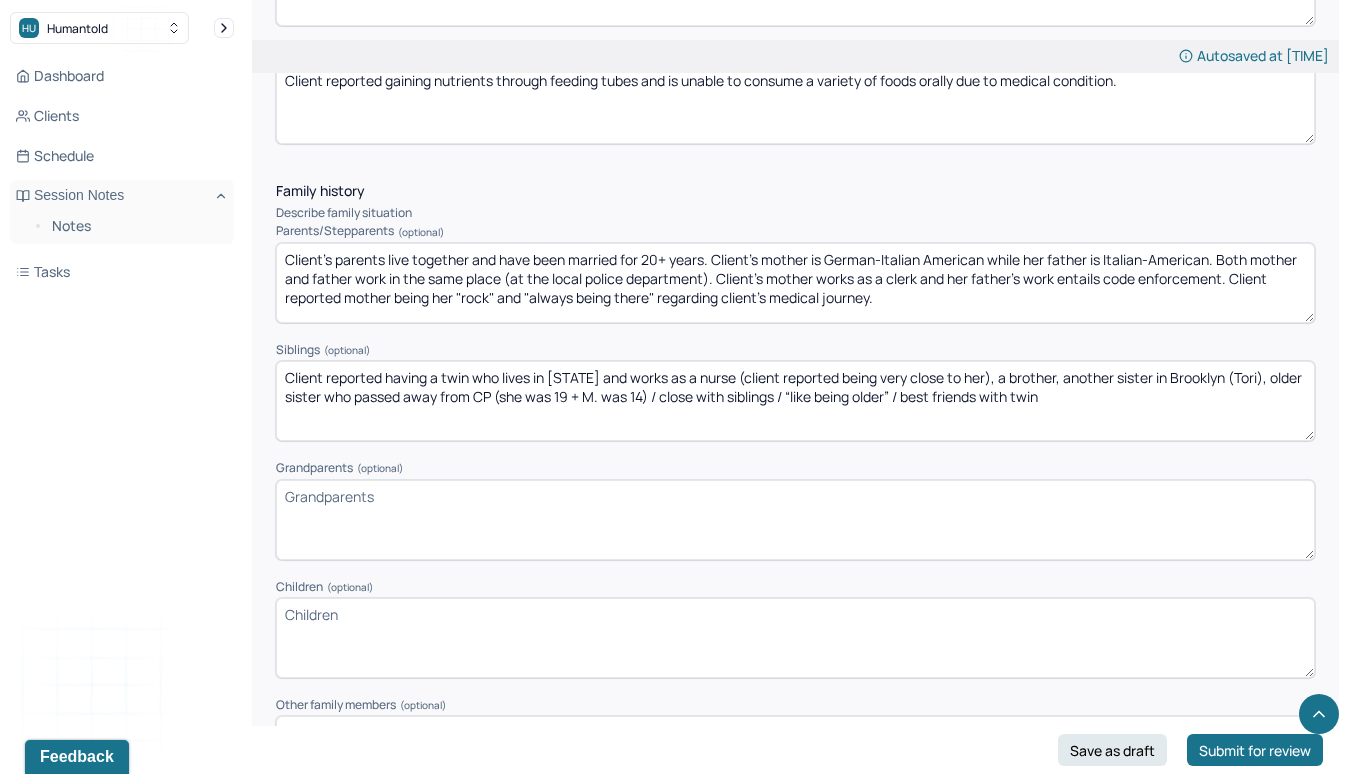 click on "Client reported having a twin who lives in [STATE] and works as a nurse (client reported being very close to her), a brother, another sister in Brooklyn (Tori), older sister who passed away from CP (she was 19 + M. was 14) / close with siblings / “like being older” / best friends with twin" at bounding box center [795, 401] 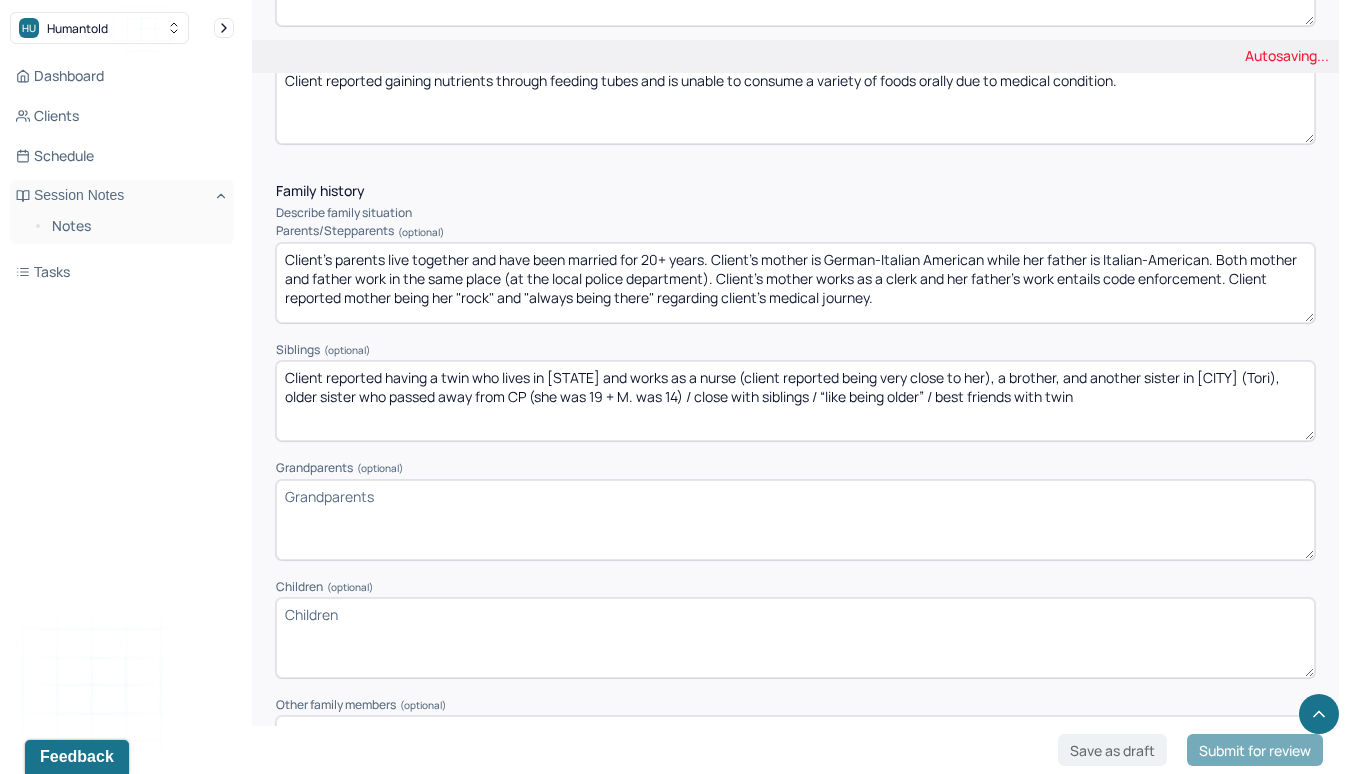 click on "Client reported having a twin who lives in [STATE] and works as a nurse (client reported being very close to her), a brother, another sister in Brooklyn (Tori), older sister who passed away from CP (she was 19 + M. was 14) / close with siblings / “like being older” / best friends with twin" at bounding box center [795, 401] 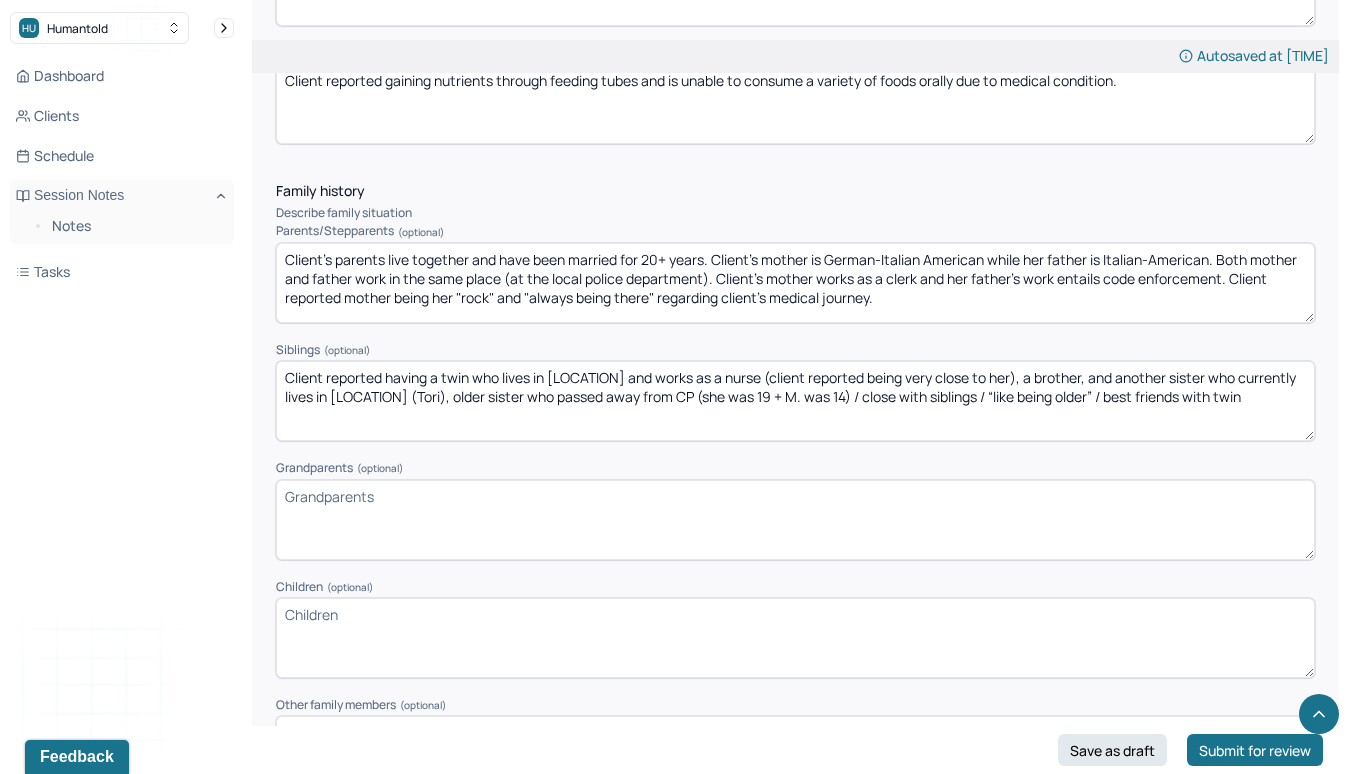 drag, startPoint x: 431, startPoint y: 391, endPoint x: 383, endPoint y: 394, distance: 48.09366 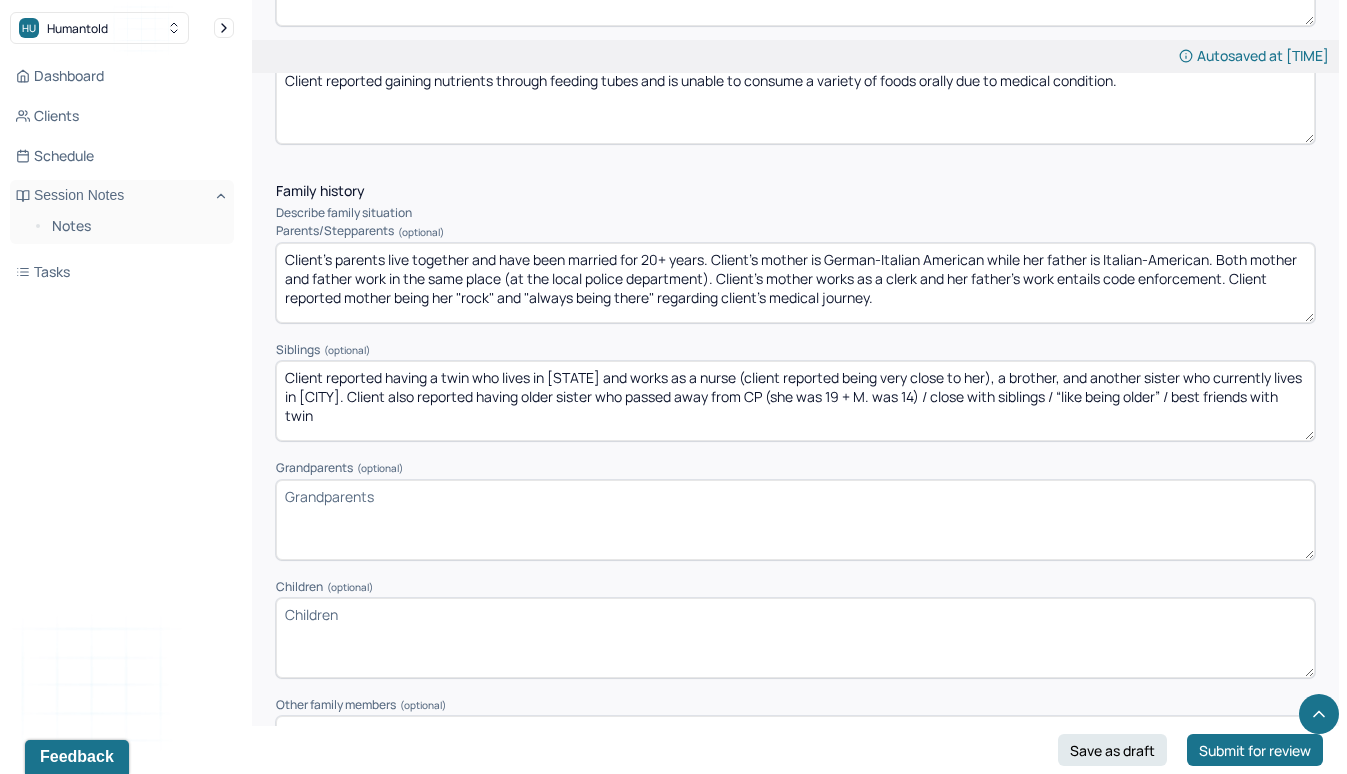 click on "Client reported having a twin who lives in [STATE] and works as a nurse (client reported being very close to her), a brother, and another sister who currently lives in [CITY]. Client also reported having older sister who passed away from CP (she was 19 + M. was 14) / close with siblings / “like being older” / best friends with twin" at bounding box center (795, 401) 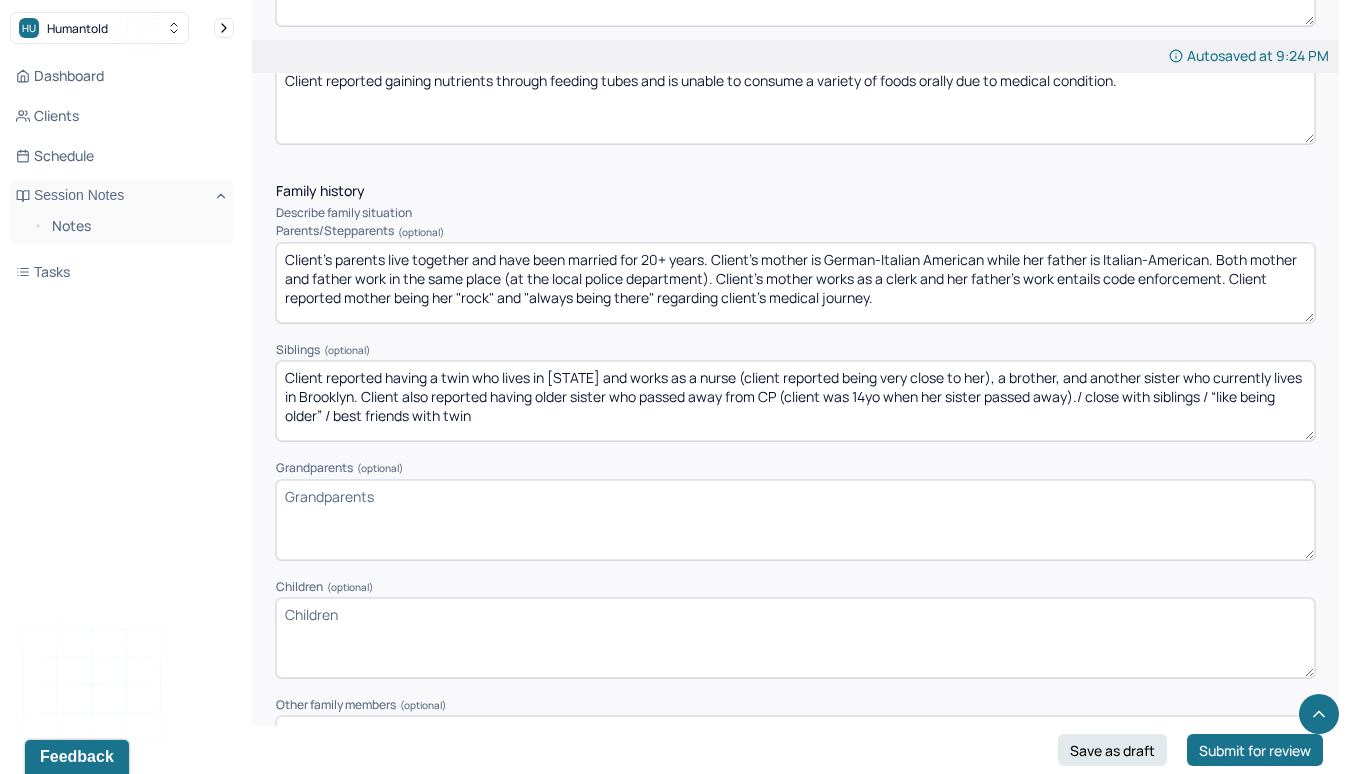 drag, startPoint x: 528, startPoint y: 407, endPoint x: 1110, endPoint y: 396, distance: 582.10394 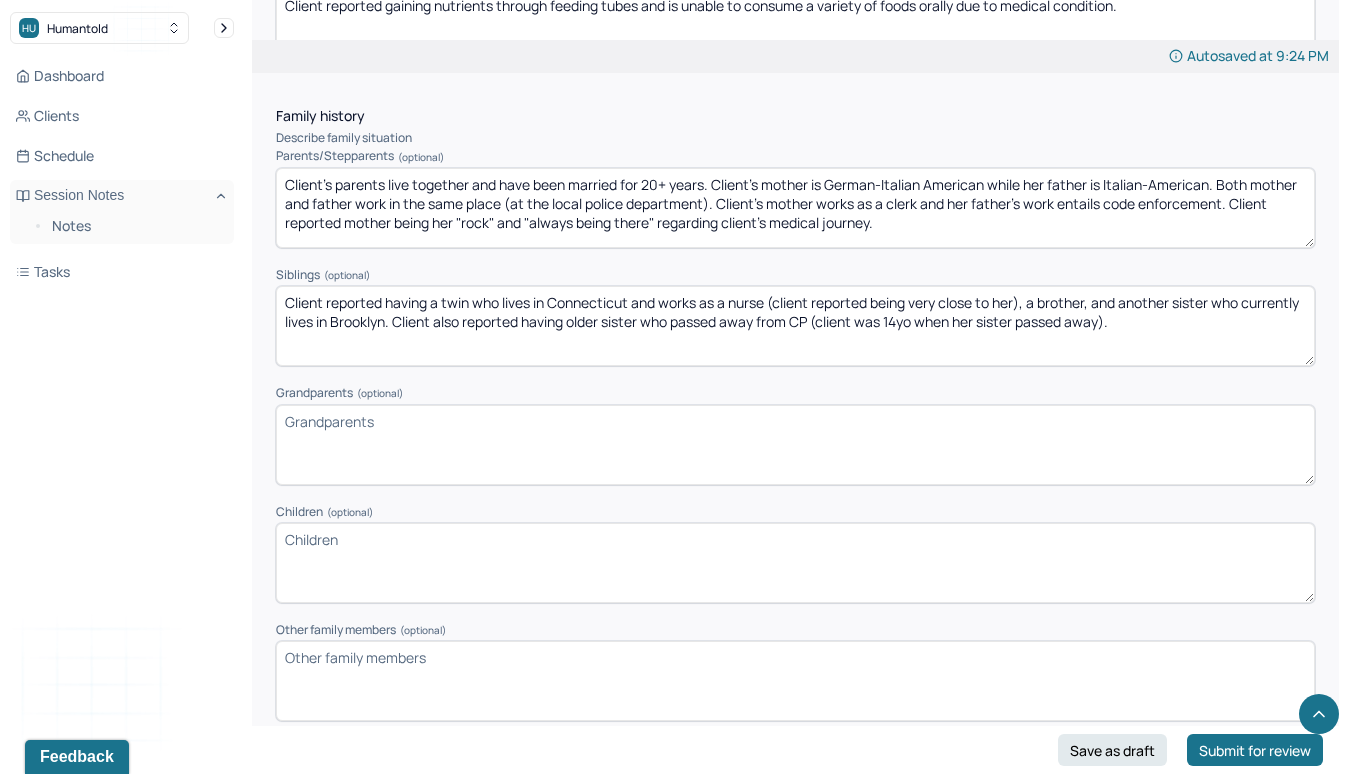 scroll, scrollTop: 3204, scrollLeft: 0, axis: vertical 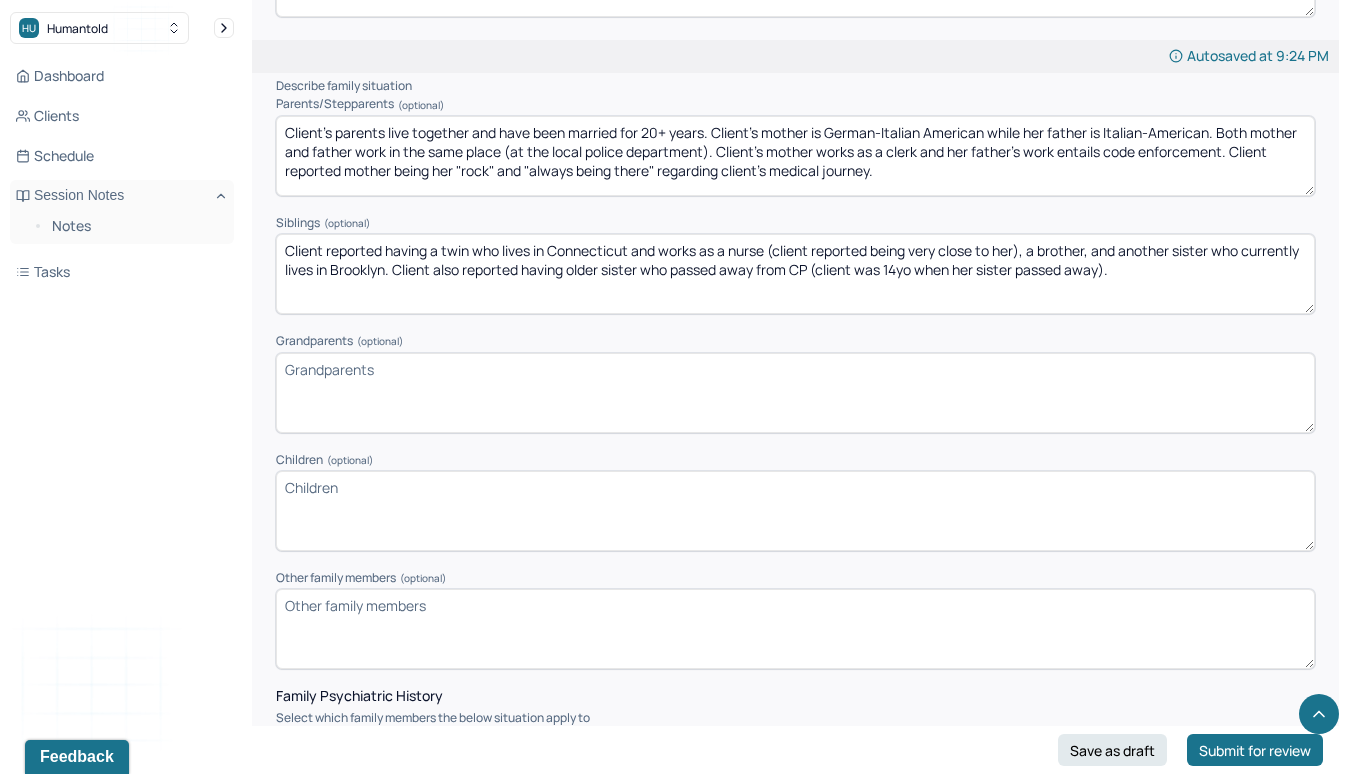 click on "Client reported having a twin who lives in Connecticut and works as a nurse (client reported being very close to her), a brother, and another sister who currently lives in Brooklyn. Client also reported having older sister who passed away from CP (client was 14yo when her sister passed away)." at bounding box center [795, 274] 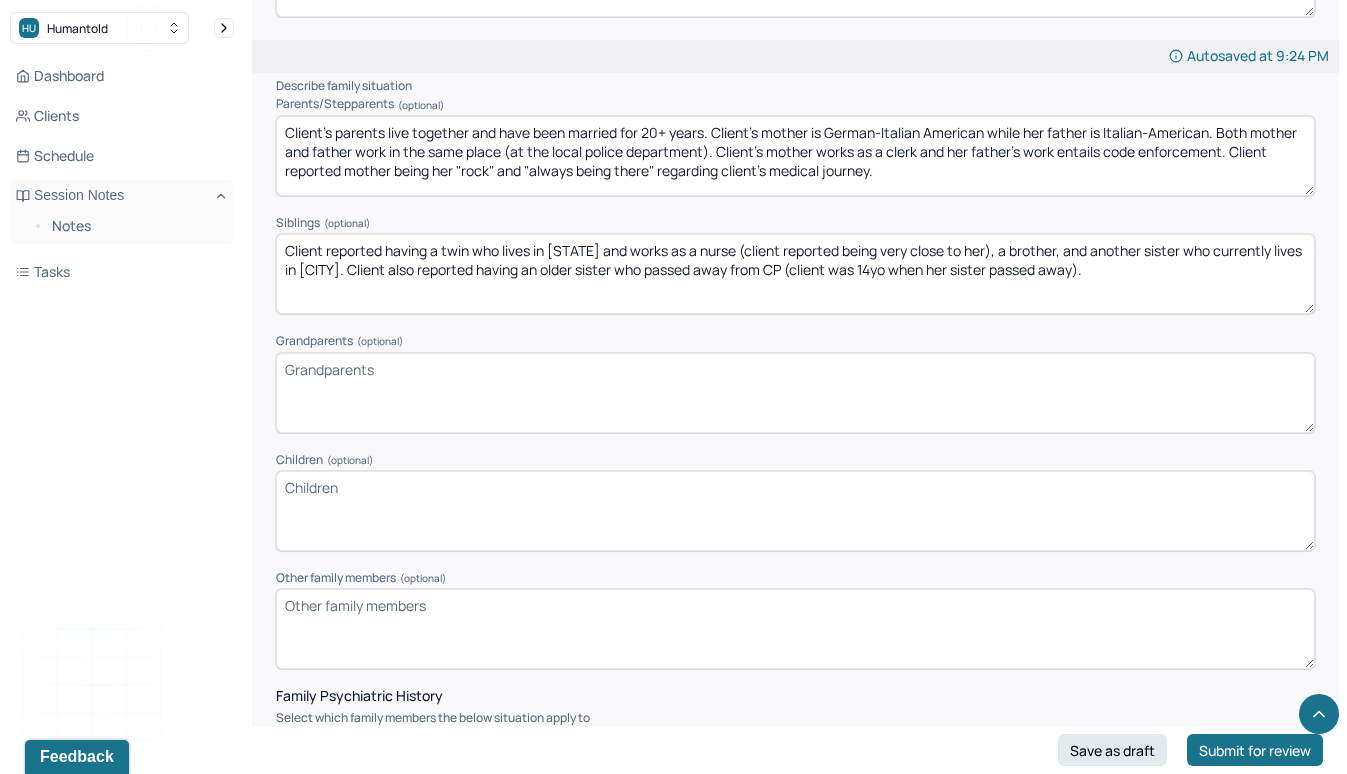click on "Client reported having a twin who lives in [STATE] and works as a nurse (client reported being very close to her), a brother, and another sister who currently lives in [CITY]. Client also reported having an older sister who passed away from CP (client was 14yo when her sister passed away)." at bounding box center [795, 274] 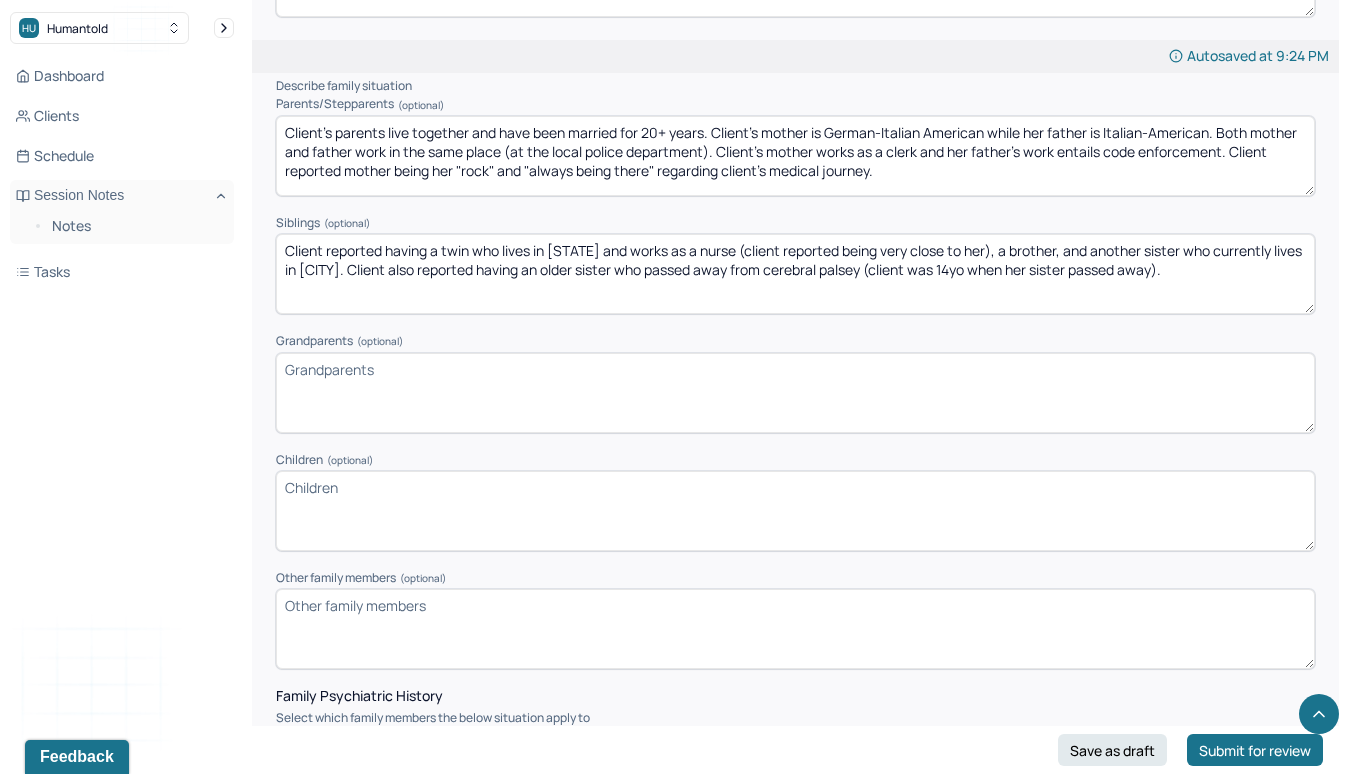 click on "Client reported having a twin who lives in Connecticut and works as a nurse (client reported being very close to her), a brother, and another sister who currently lives in Brooklyn. Client also reported having an older sister who passed away from cerebra (client was 14yo when her sister passed away)." at bounding box center [795, 274] 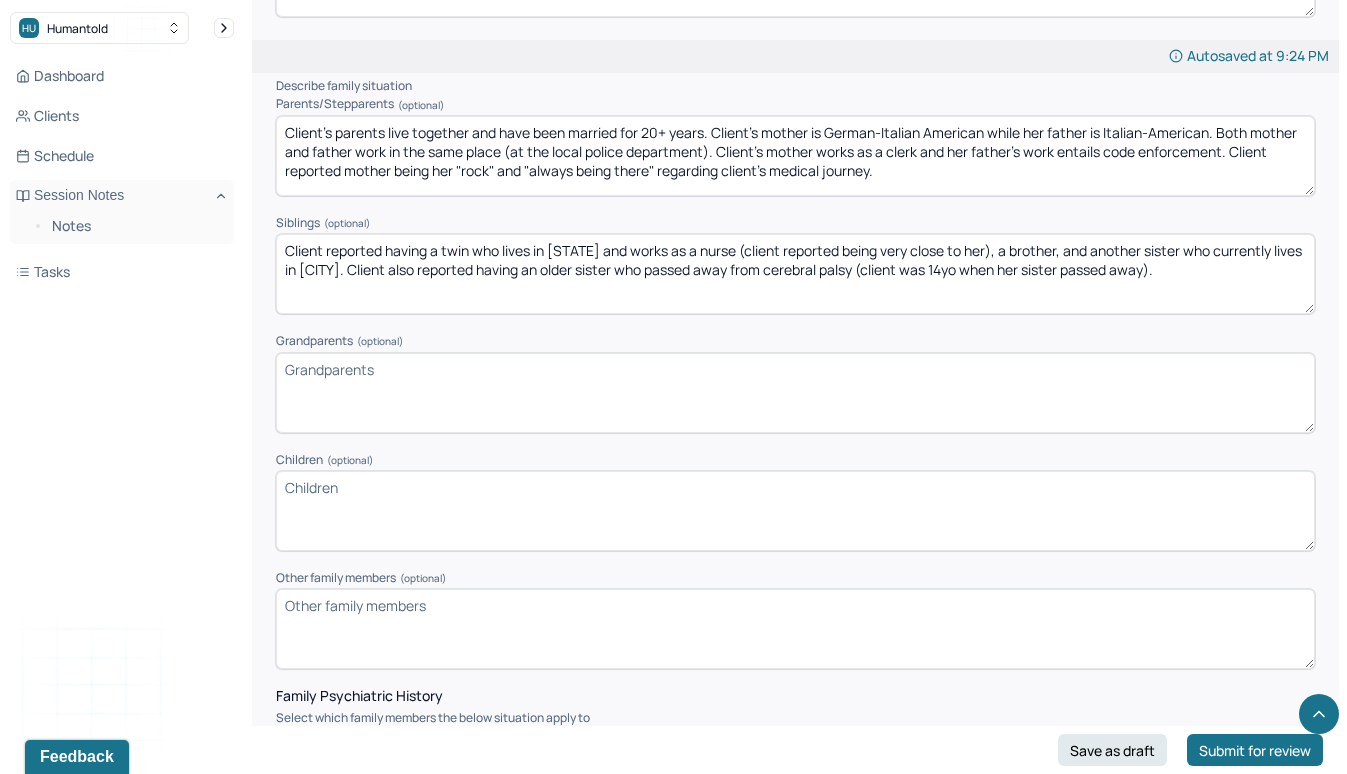 click on "Client reported having a twin who lives in [STATE] and works as a nurse (client reported being very close to her), a brother, and another sister who currently lives in [CITY]. Client also reported having an older sister who passed away from cerebral palsey (client was 14yo when her sister passed away)." at bounding box center [795, 274] 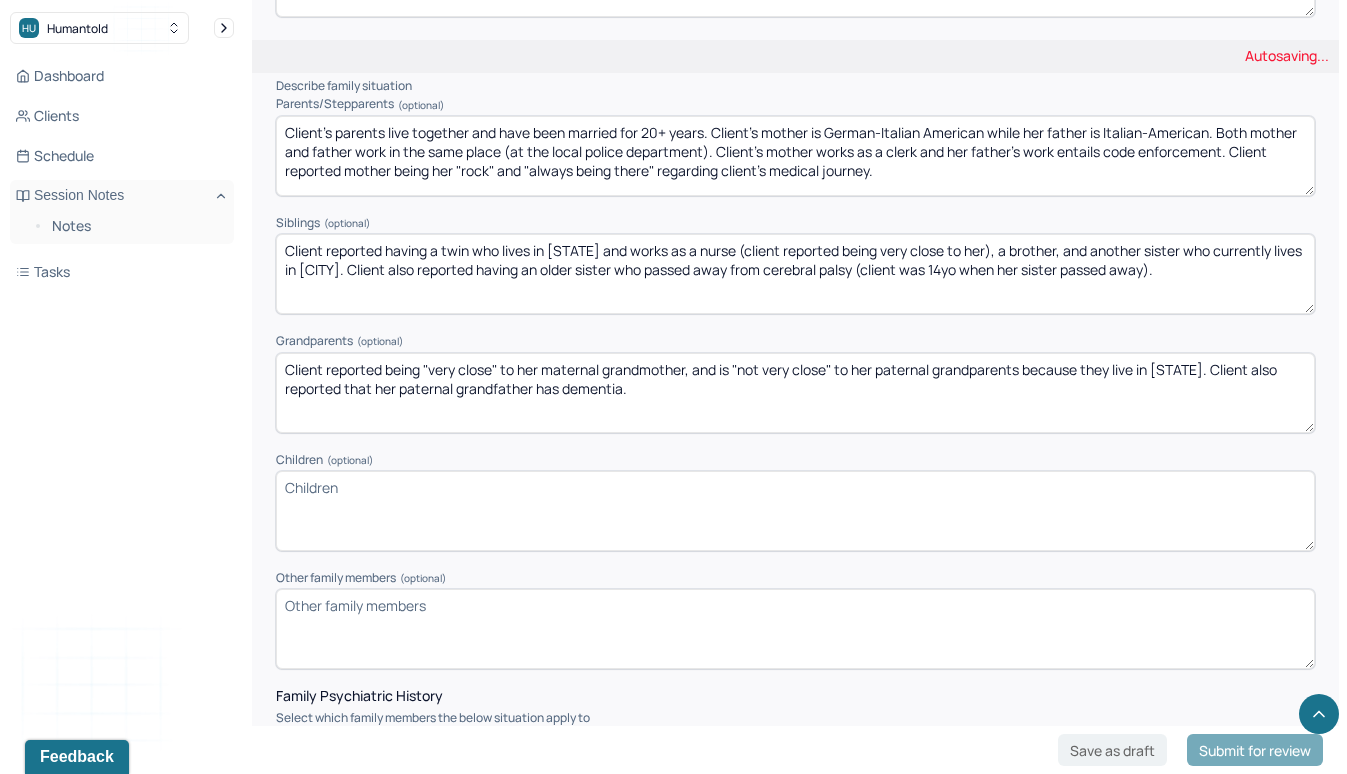 type on "Client reported being "very close" to her maternal grandmother, and is "not very close" to her paternal grandparents because they live in [STATE]. Client also reported that her paternal grandfather has dementia." 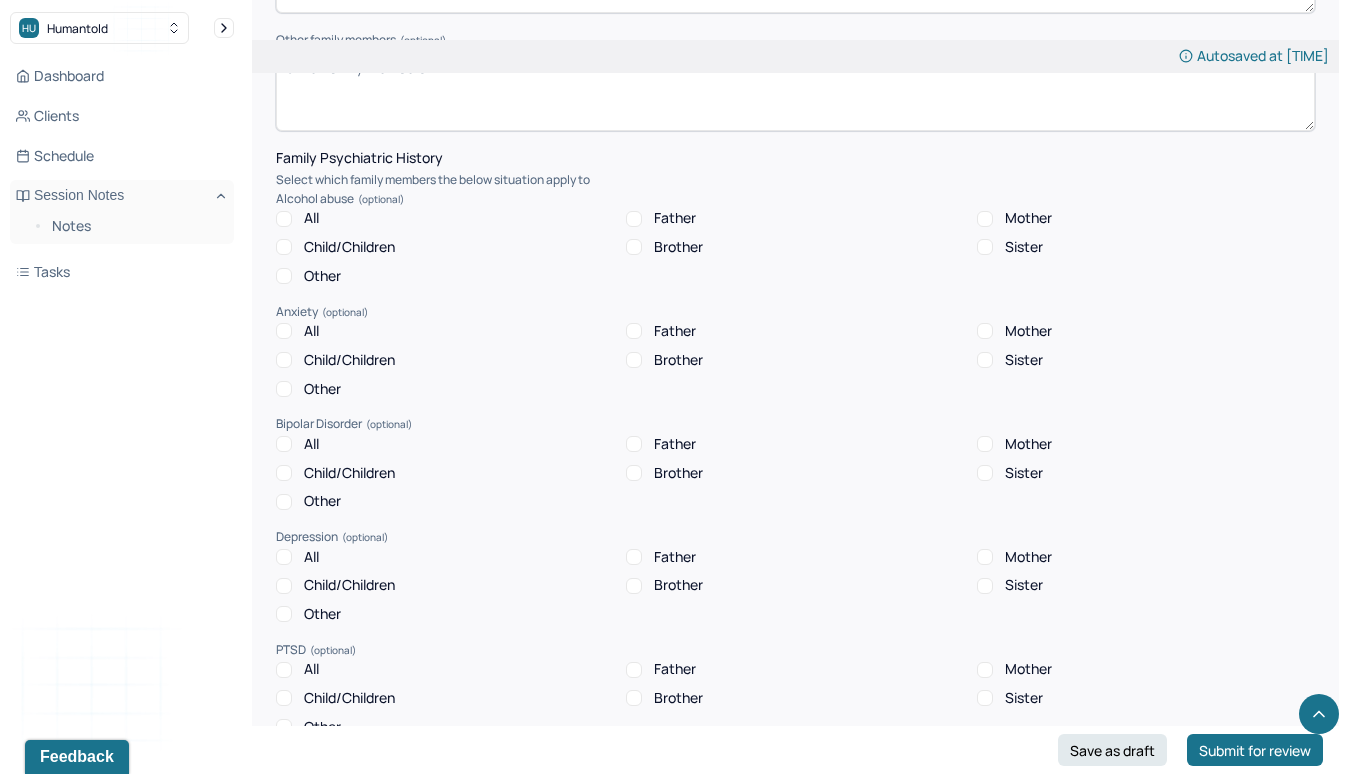 scroll, scrollTop: 3857, scrollLeft: 0, axis: vertical 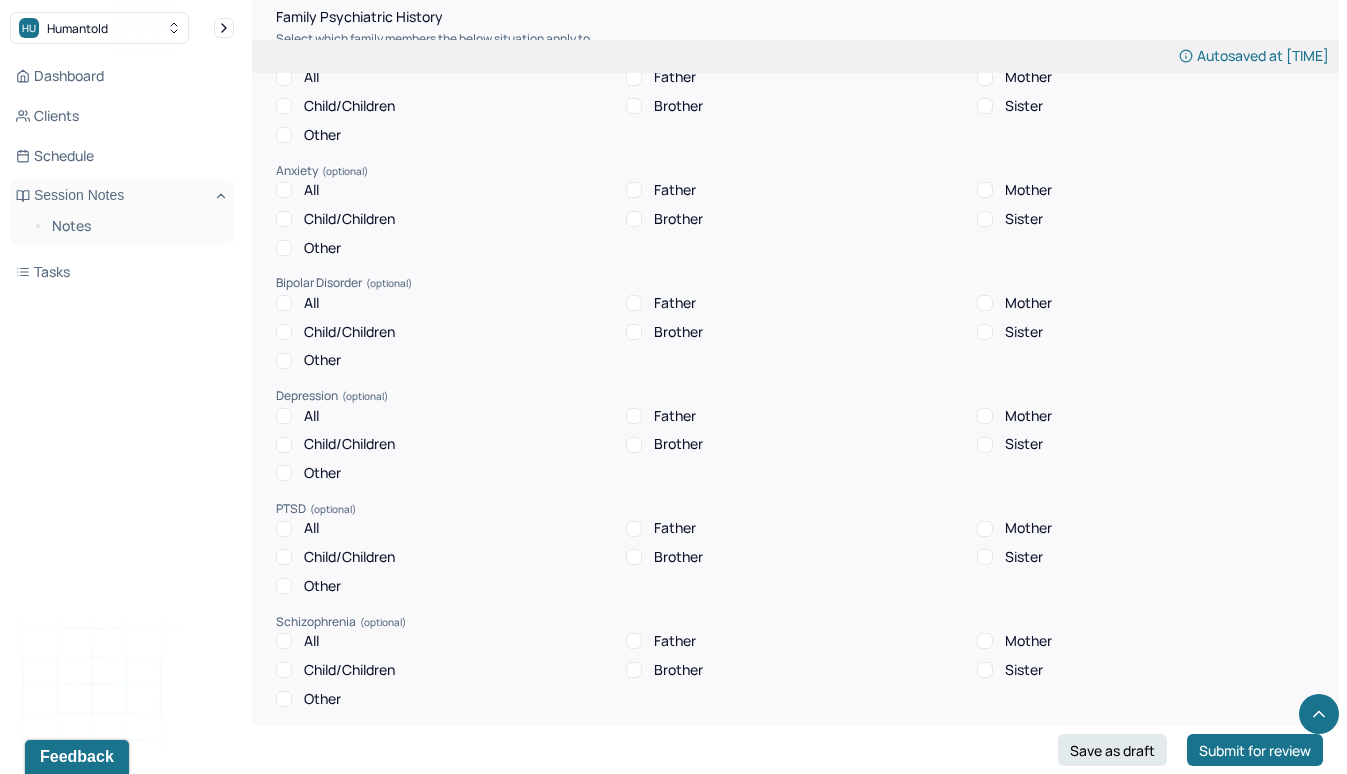 click on "Sister" at bounding box center [1010, 219] 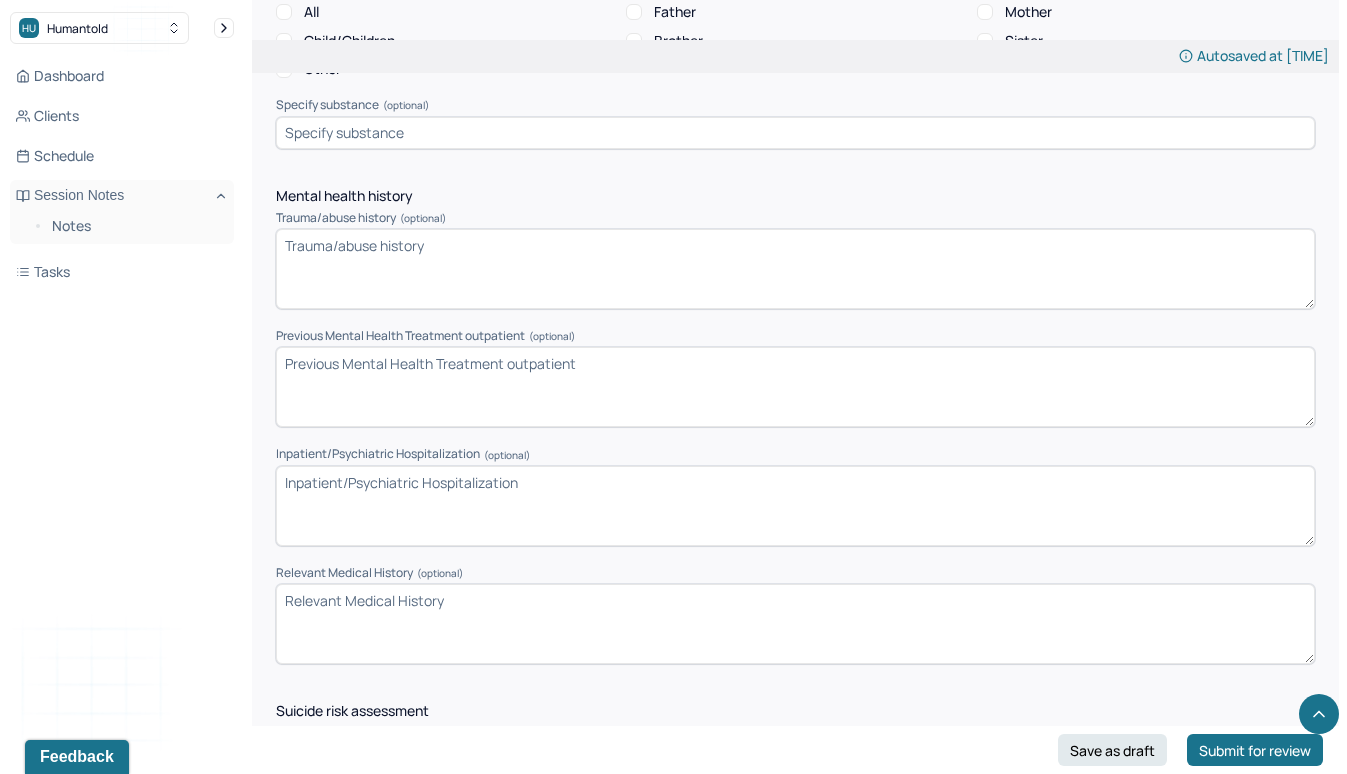 scroll, scrollTop: 4605, scrollLeft: 0, axis: vertical 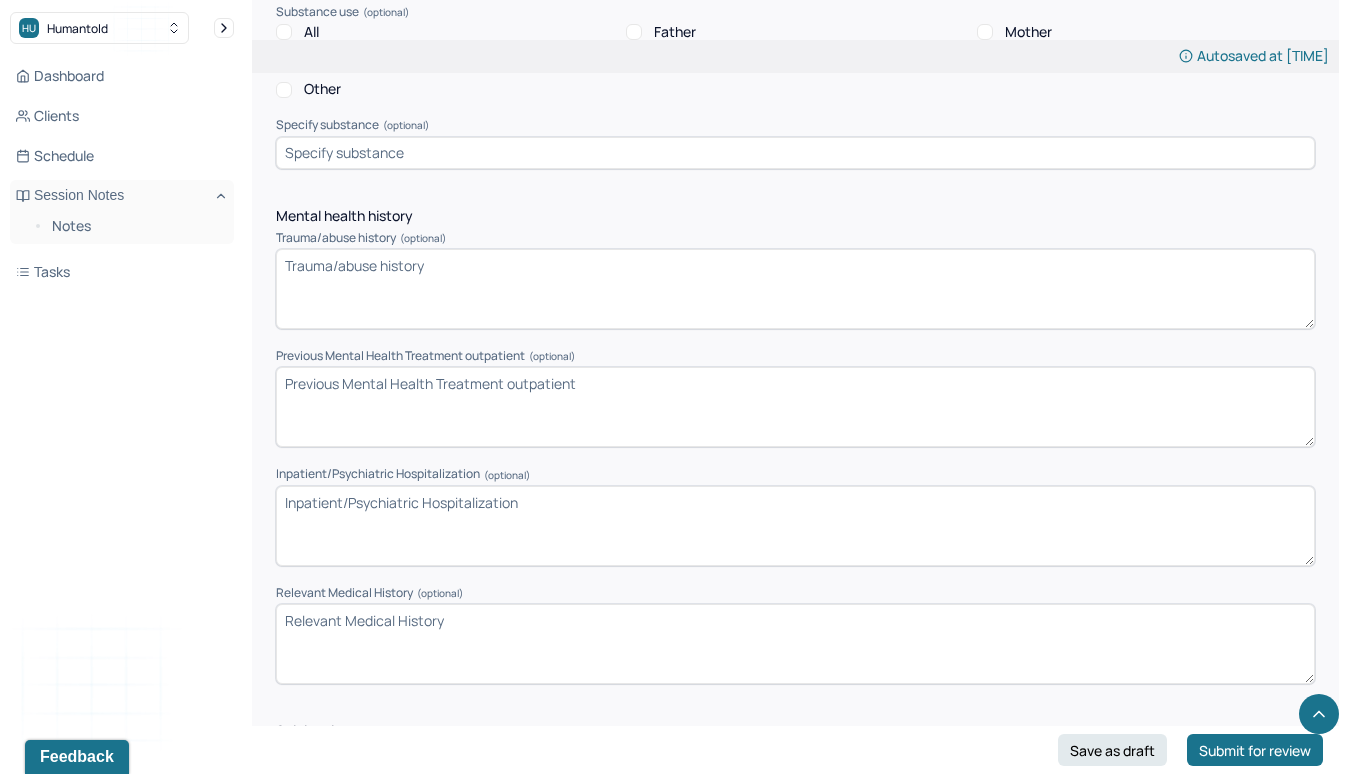 click at bounding box center (795, 153) 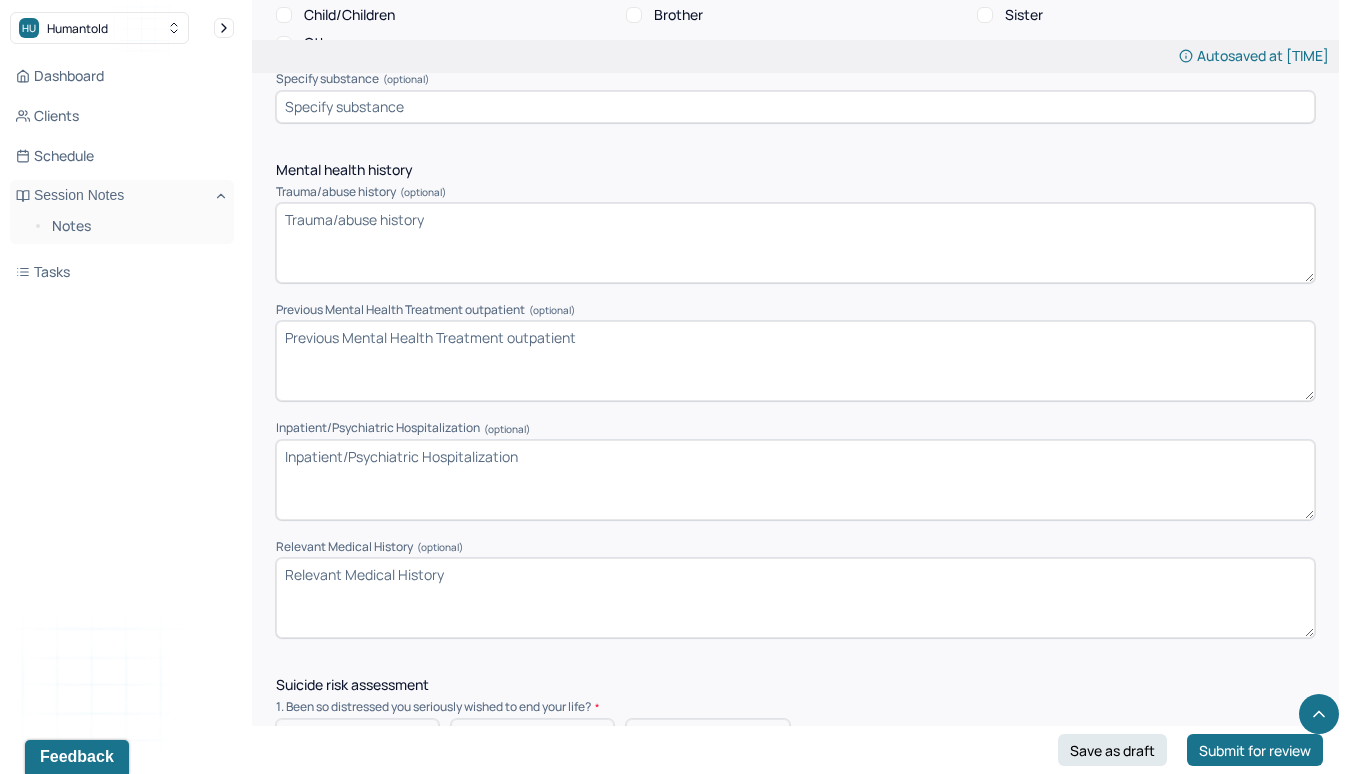 scroll, scrollTop: 4652, scrollLeft: 0, axis: vertical 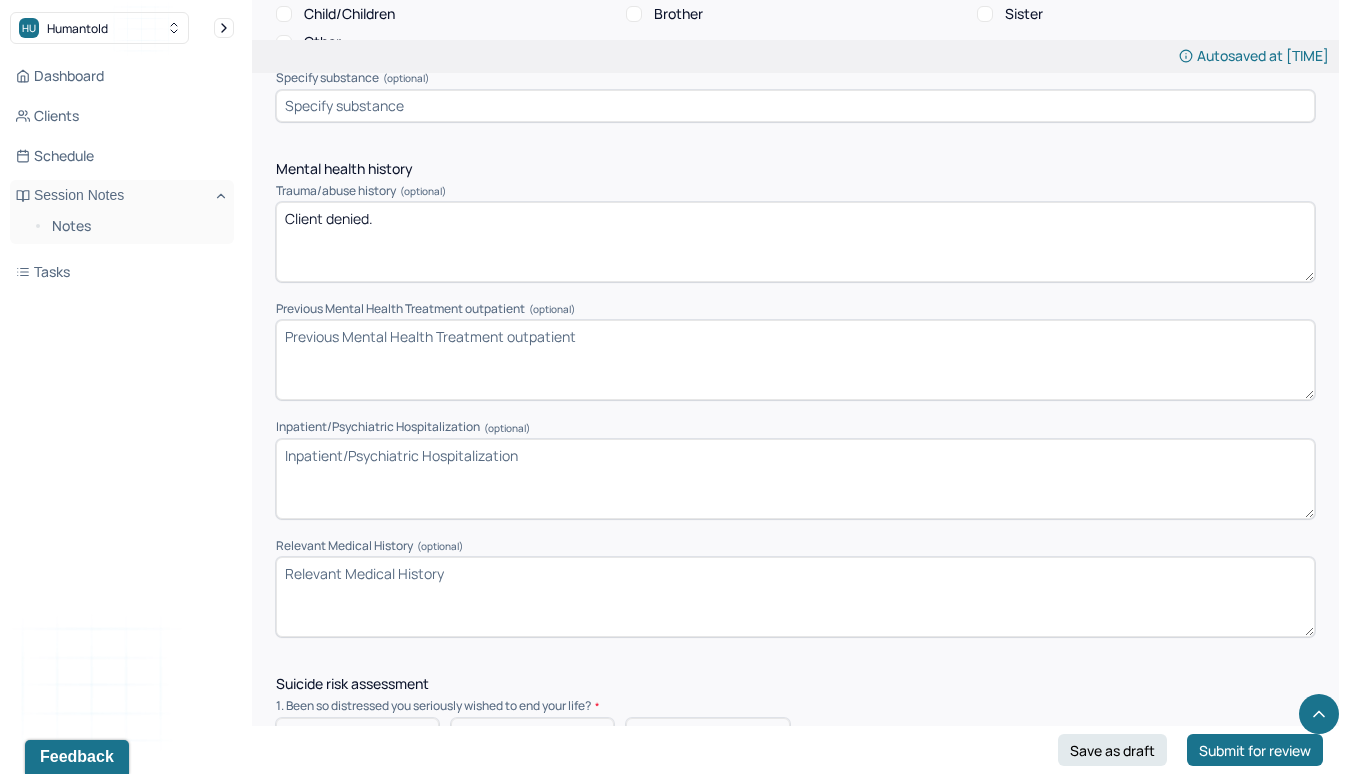 type on "Client denied." 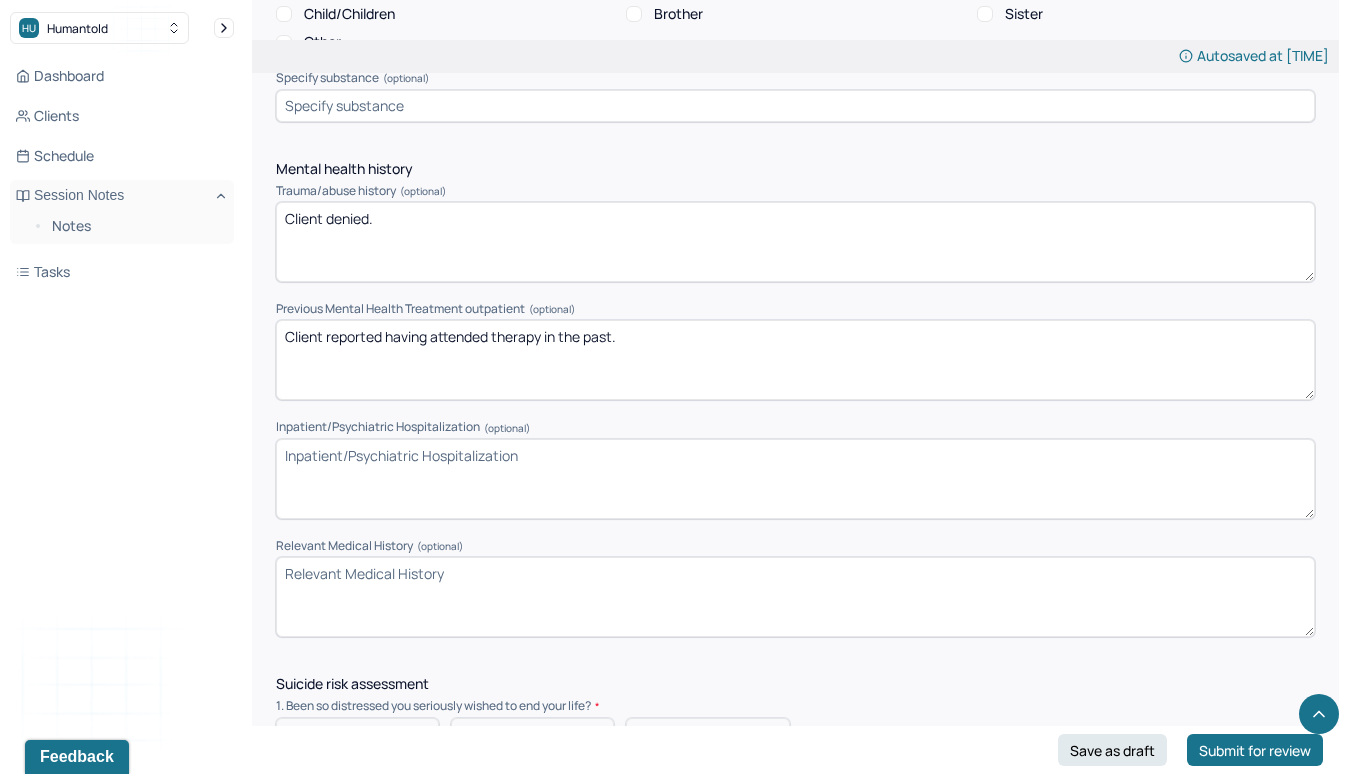 paste on "- 2x past therapy / end of high school (‘mom’s doing’) - diagnosed with OCD / years later when illness started talked for 1.5 yrs + realized that I wasn’t learning anything (I thought it was my fault)" 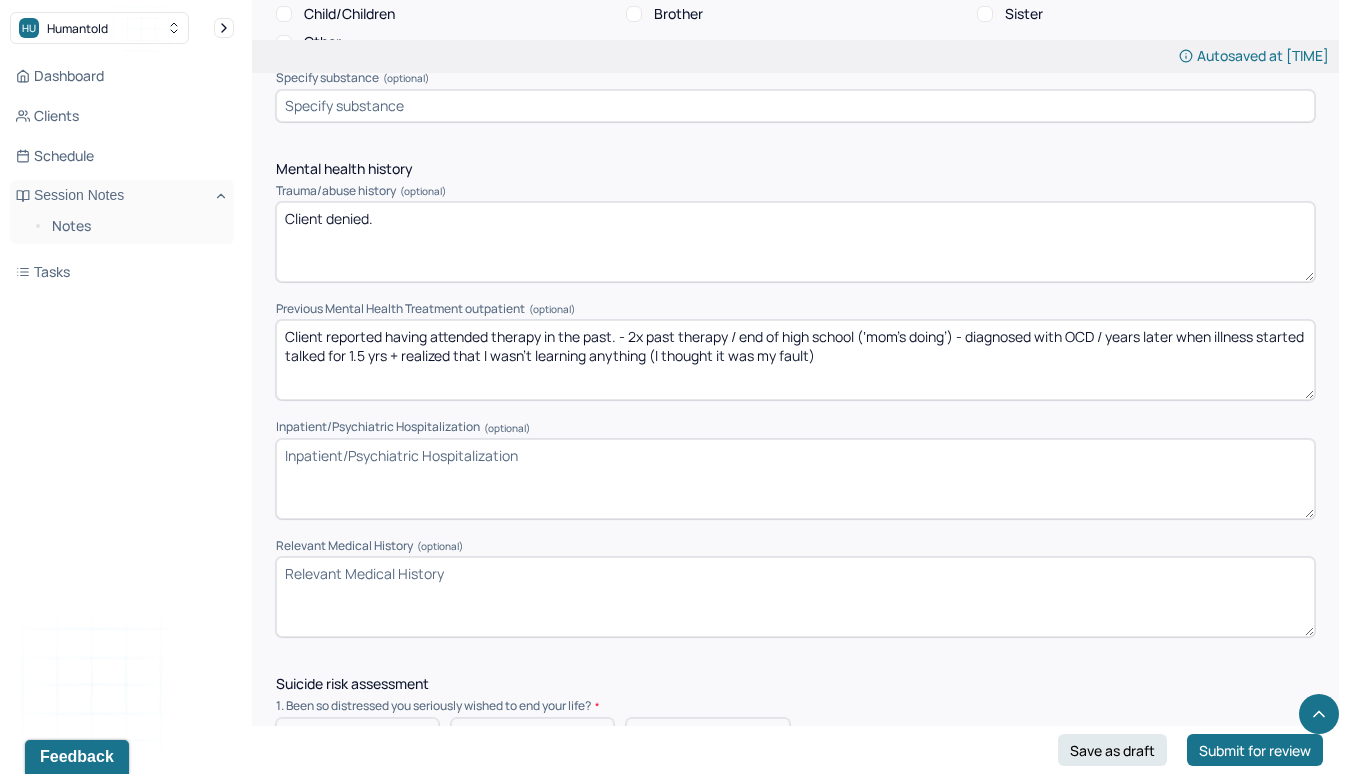 drag, startPoint x: 623, startPoint y: 330, endPoint x: 959, endPoint y: 334, distance: 336.0238 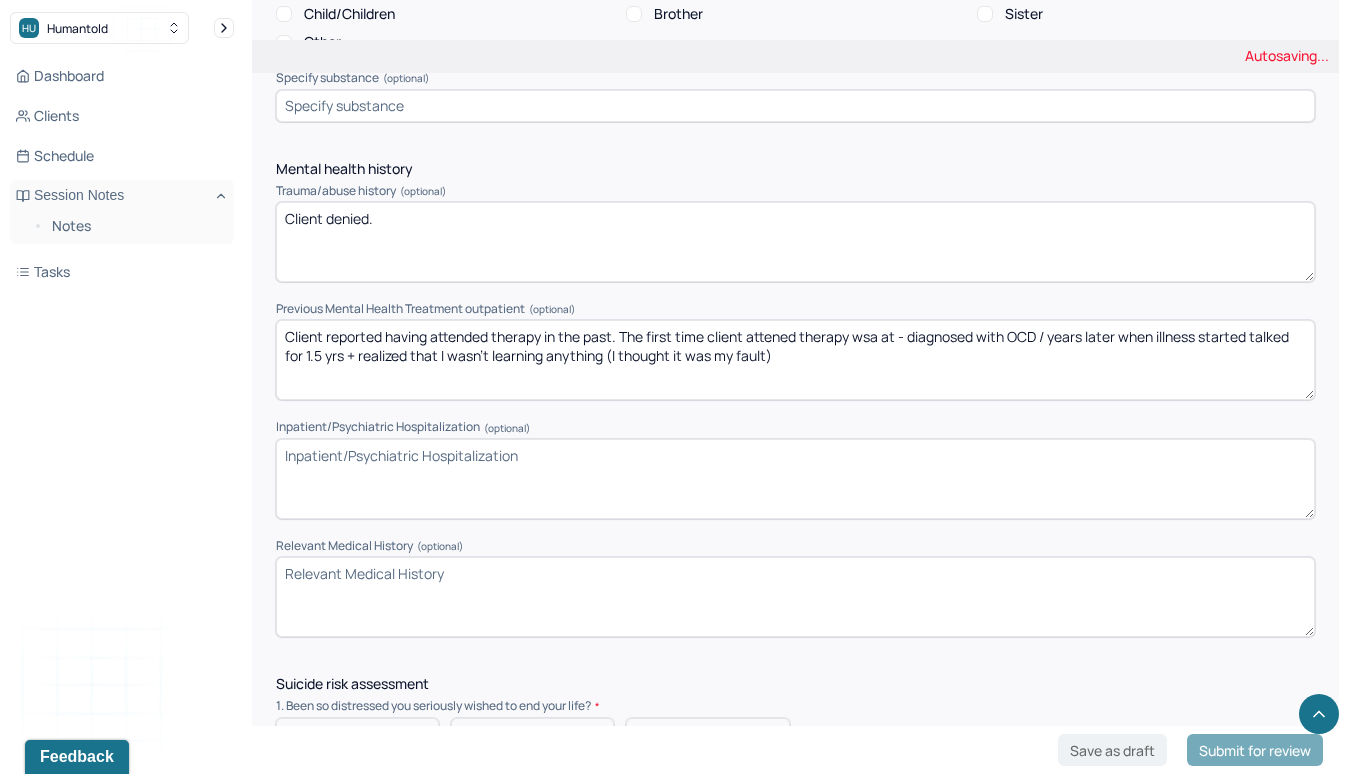click on "Client reported having attended therapy in the past. - 2x past therapy / end of high school (‘mom’s doing’) - diagnosed with OCD / years later when illness started talked for 1.5 yrs + realized that I wasn’t learning anything (I thought it was my fault)" at bounding box center (795, 360) 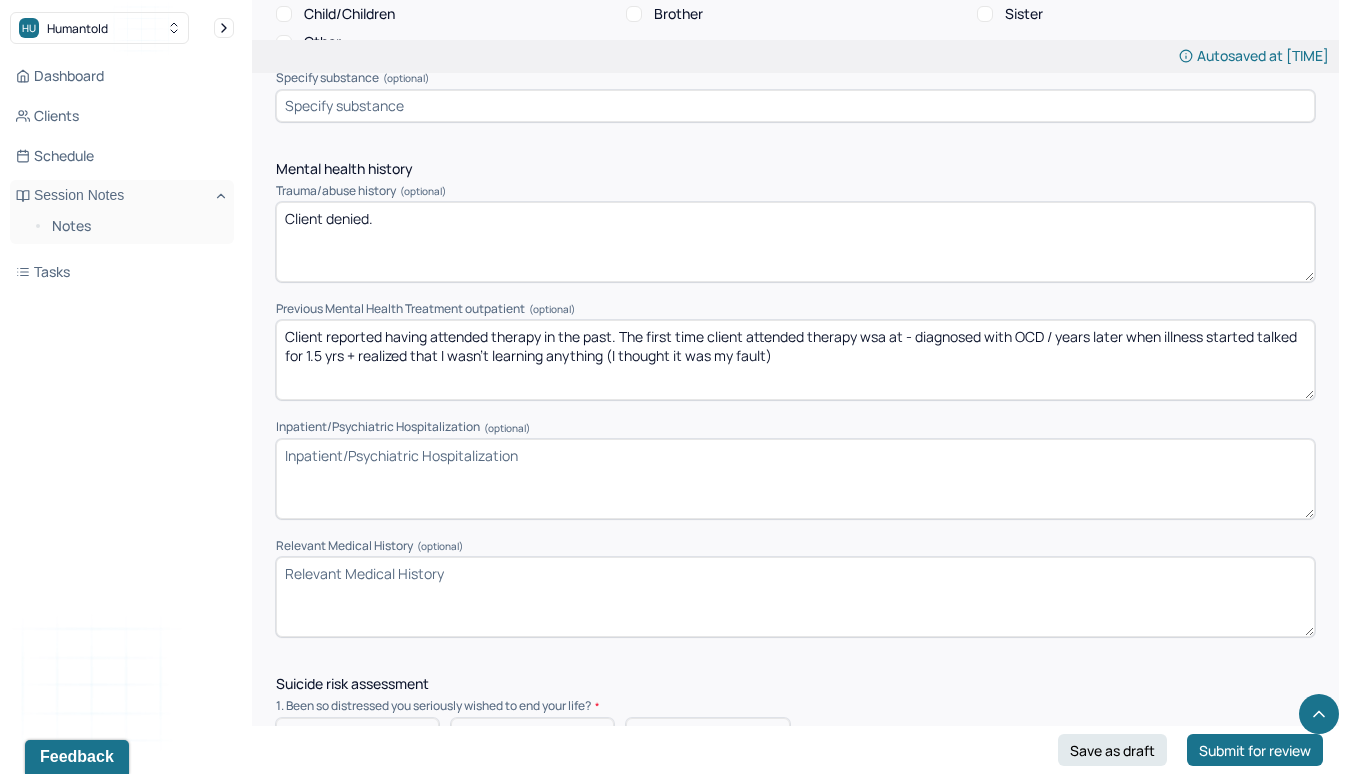 click on "Client reported having attended therapy in the past. The first time client attended therapy wsa at - diagnosed with OCD / years later when illness started talked for 1.5 yrs + realized that I wasn’t learning anything (I thought it was my fault)" at bounding box center [795, 360] 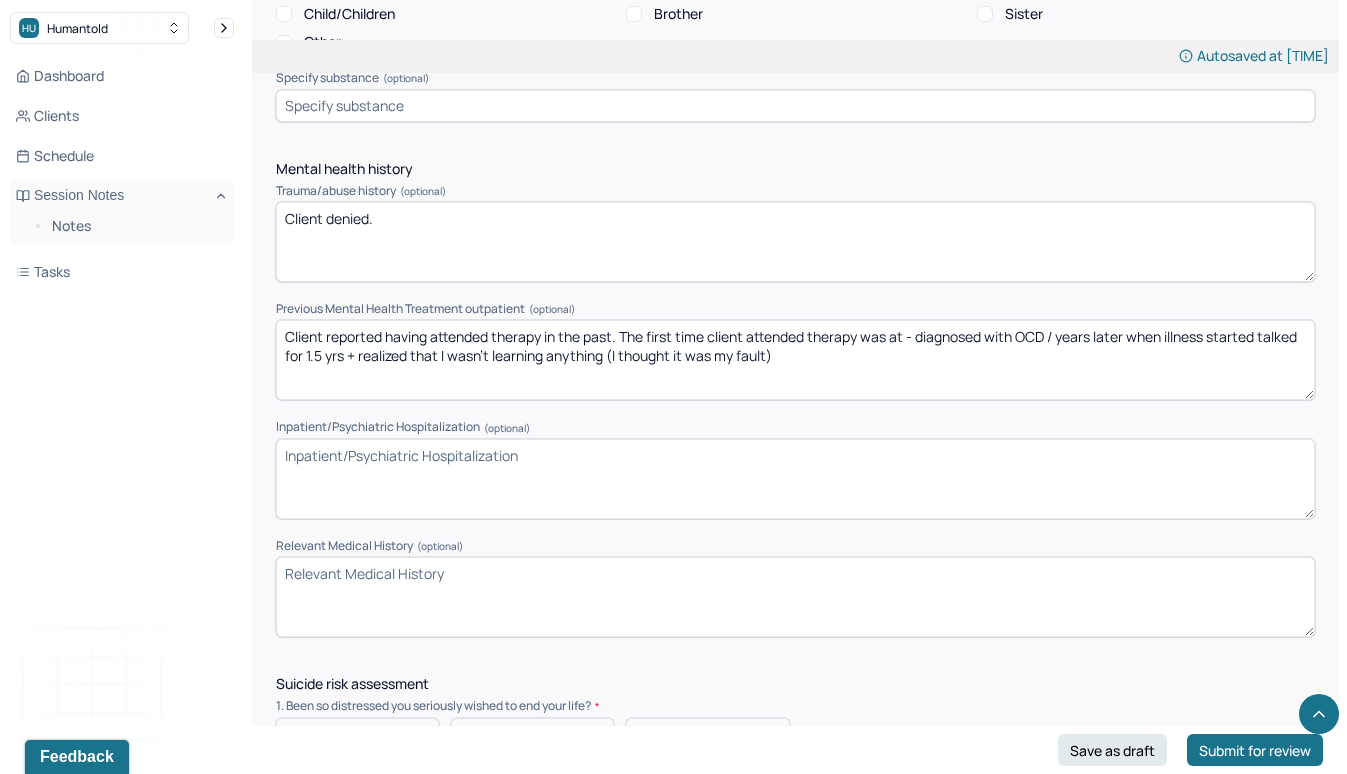 click on "Client reported having attended therapy in the past. The first time client attended therapy wsa at - diagnosed with OCD / years later when illness started talked for 1.5 yrs + realized that I wasn’t learning anything (I thought it was my fault)" at bounding box center [795, 360] 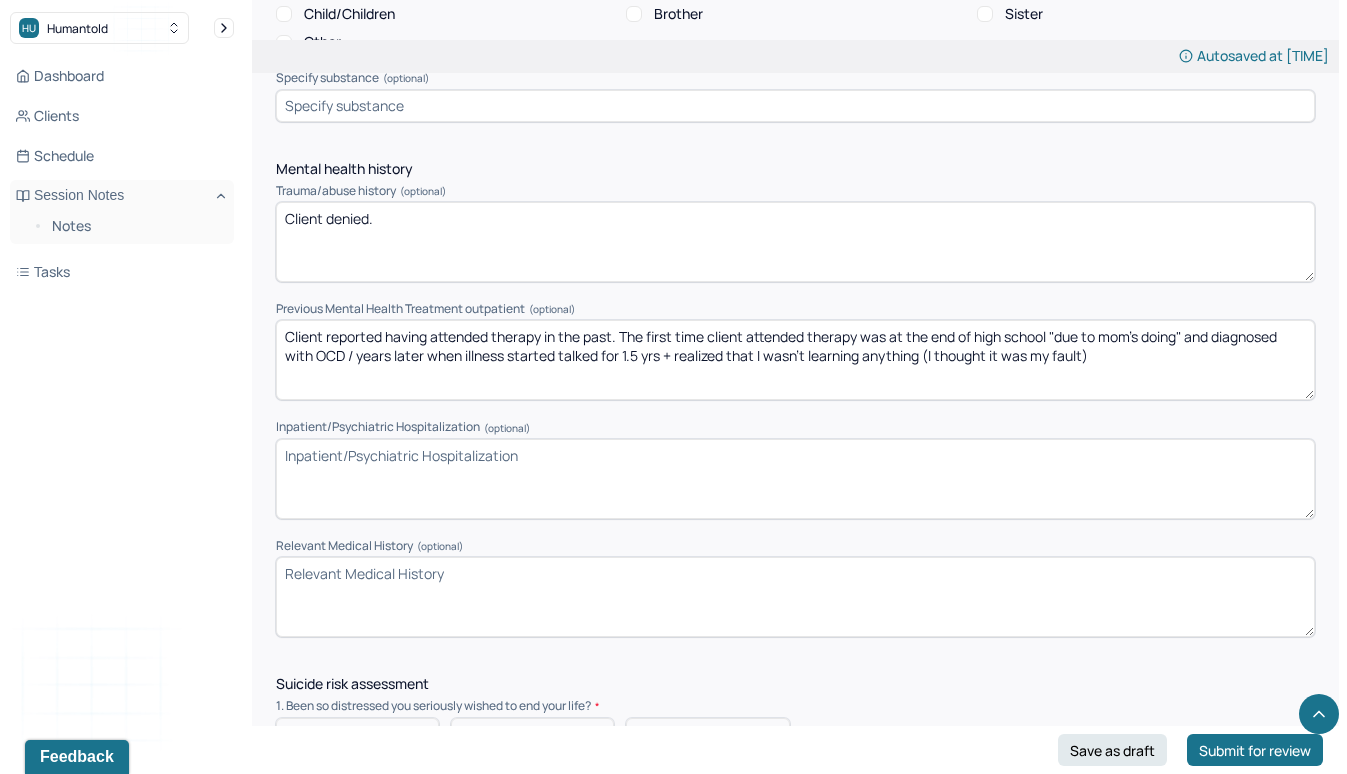 click on "Client reported having attended therapy in the past. The first time client attended therapy was at the end of high school "due to mom's doing" and diagnosed with OCD / years later when illness started talked for 1.5 yrs + realized that I wasn’t learning anything (I thought it was my fault)" at bounding box center (795, 360) 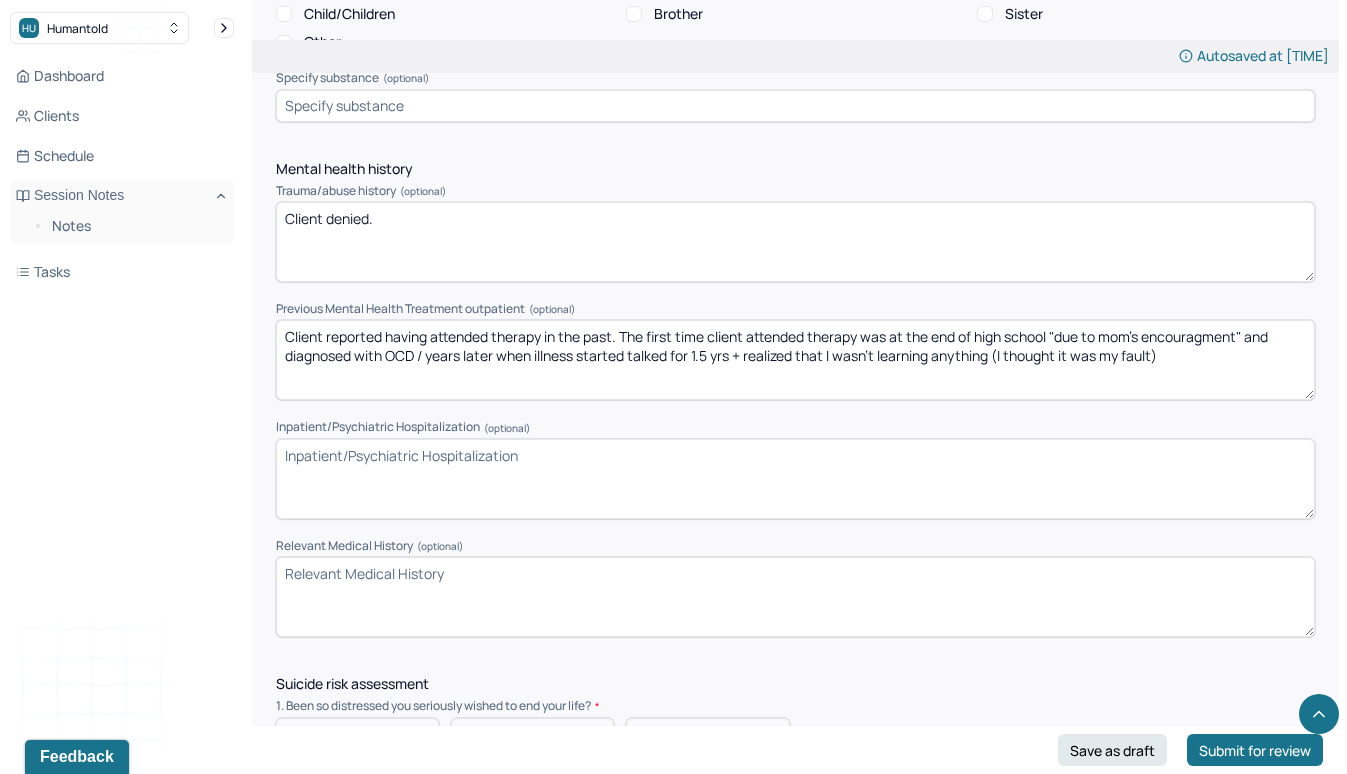 click on "Client reported having attended therapy in the past. The first time client attended therapy was at the end of high school "due to mom's doing" and diagnosed with OCD / years later when illness started talked for 1.5 yrs + realized that I wasn’t learning anything (I thought it was my fault)" at bounding box center [795, 360] 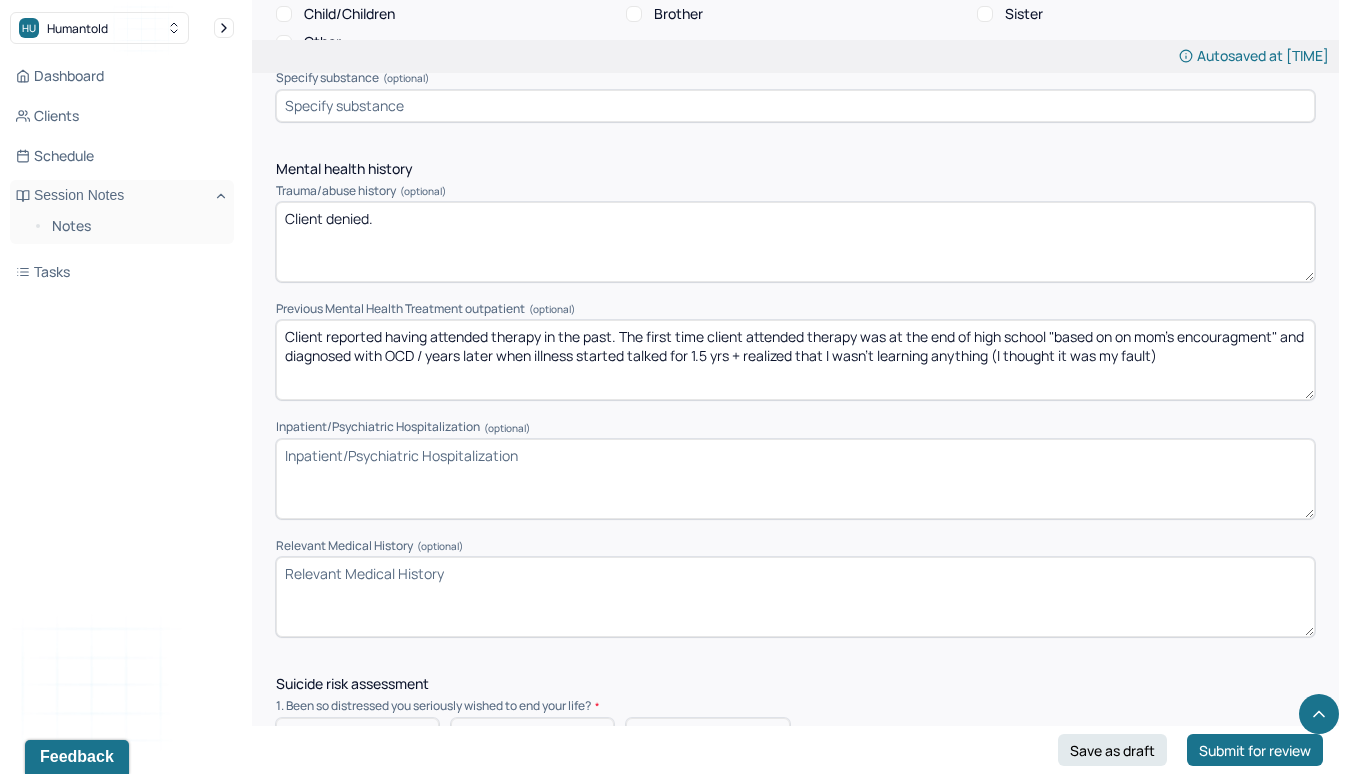 click on "Client reported having attended therapy in the past. The first time client attended therapy was at the end of high school "based on to mom's encouragment" and diagnosed with OCD / years later when illness started talked for 1.5 yrs + realized that I wasn’t learning anything (I thought it was my fault)" at bounding box center (795, 360) 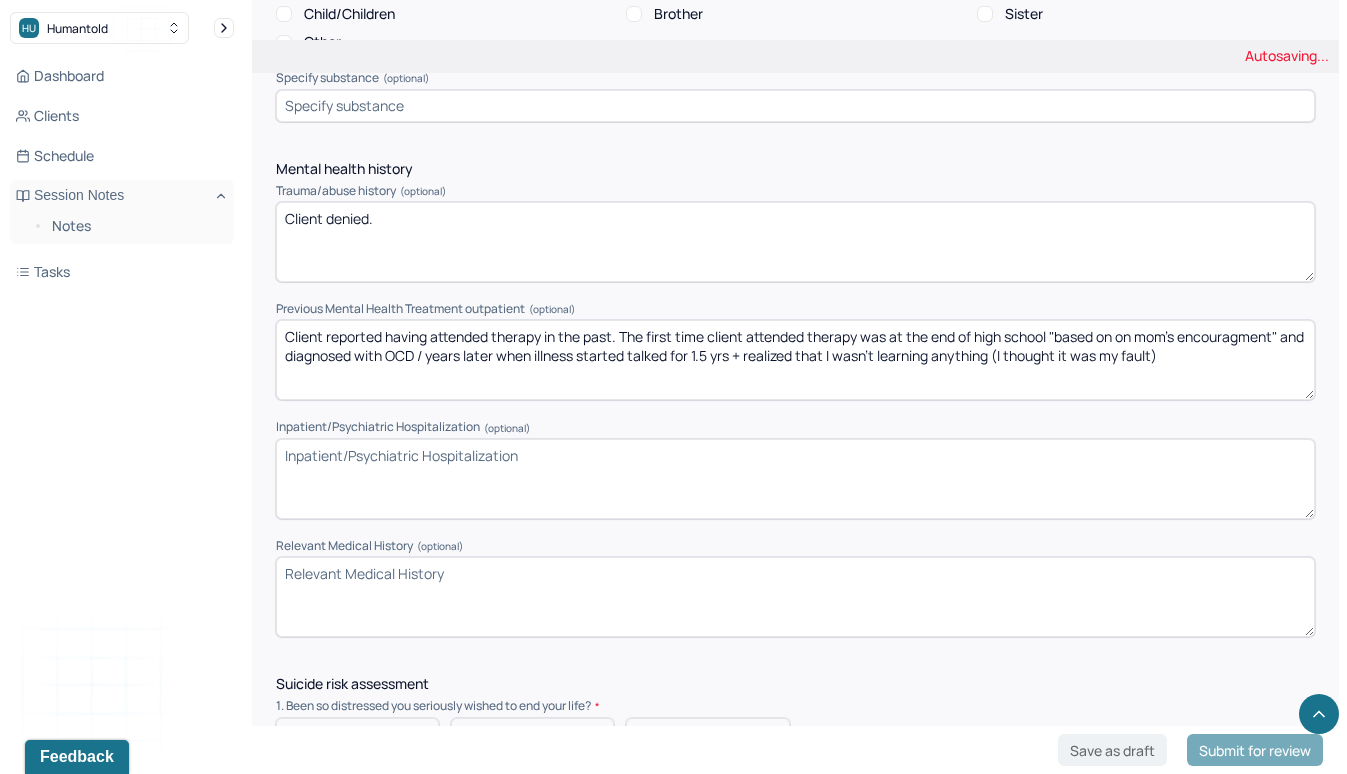 click on "Client reported having attended therapy in the past. The first time client attended therapy was at the end of high school "based on to mom's encouragment" and diagnosed with OCD / years later when illness started talked for 1.5 yrs + realized that I wasn’t learning anything (I thought it was my fault)" at bounding box center (795, 360) 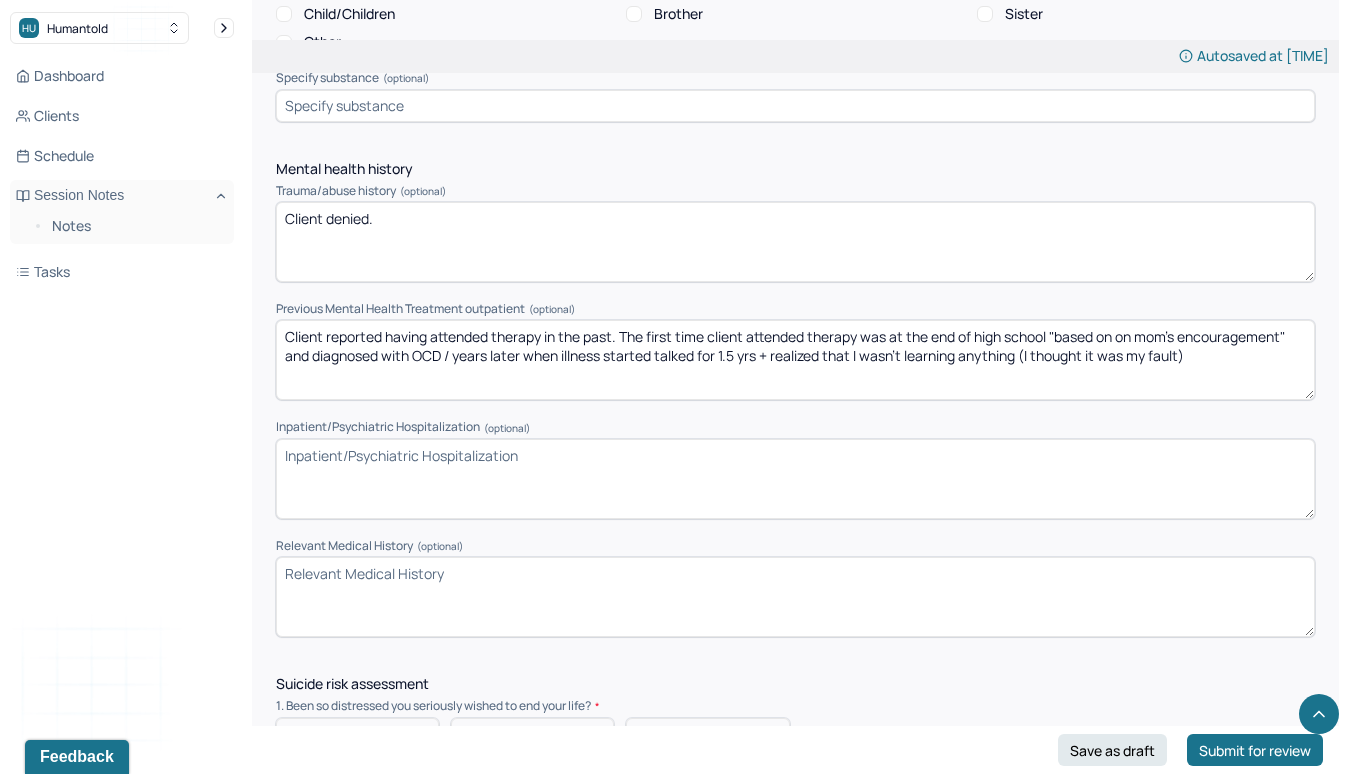 click on "Client reported having attended therapy in the past. The first time client attended therapy was at the end of high school "based on on mom's encouragement" and diagnosed with OCD / years later when illness started talked for 1.5 yrs + realized that I wasn’t learning anything (I thought it was my fault)" at bounding box center [795, 360] 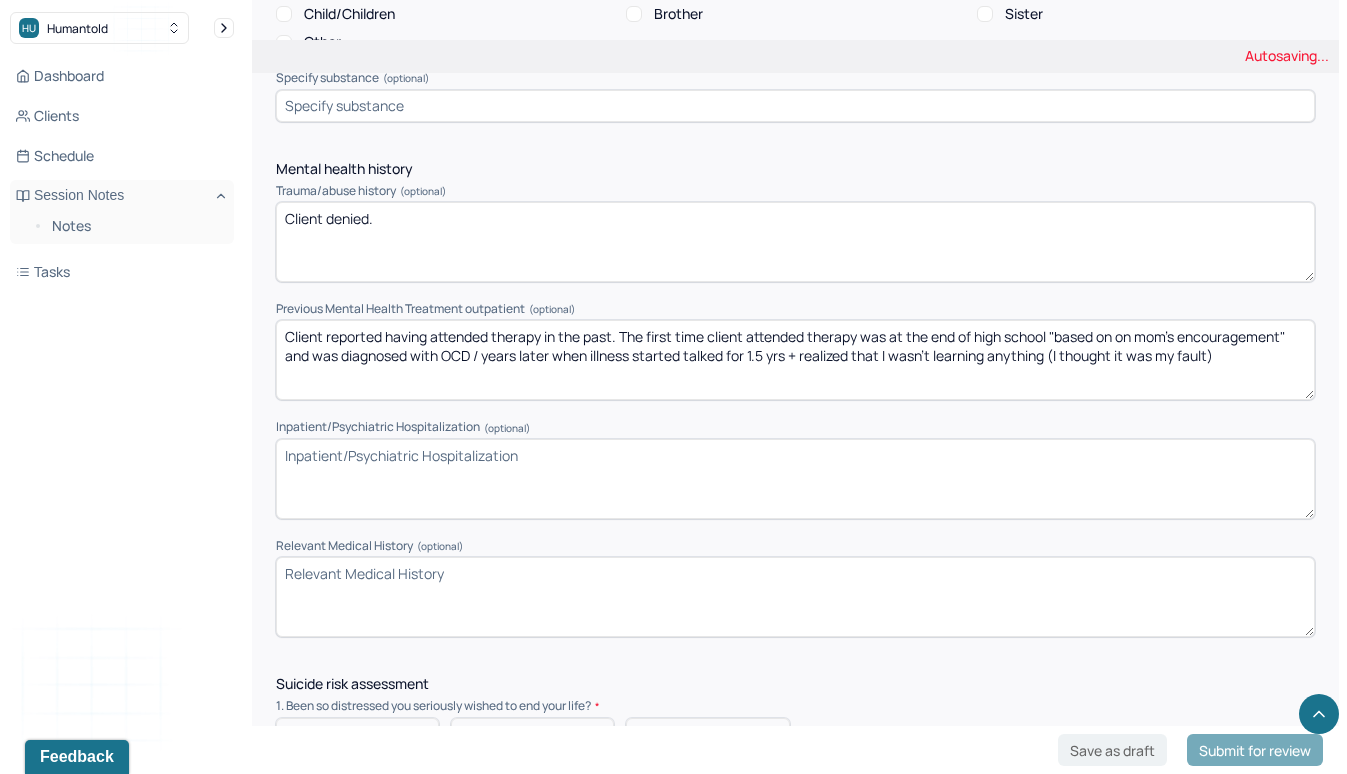 click on "Client reported having attended therapy in the past. The first time client attended therapy was at the end of high school "based on on mom's encouragement" and diagnosed with OCD / years later when illness started talked for 1.5 yrs + realized that I wasn’t learning anything (I thought it was my fault)" at bounding box center (795, 360) 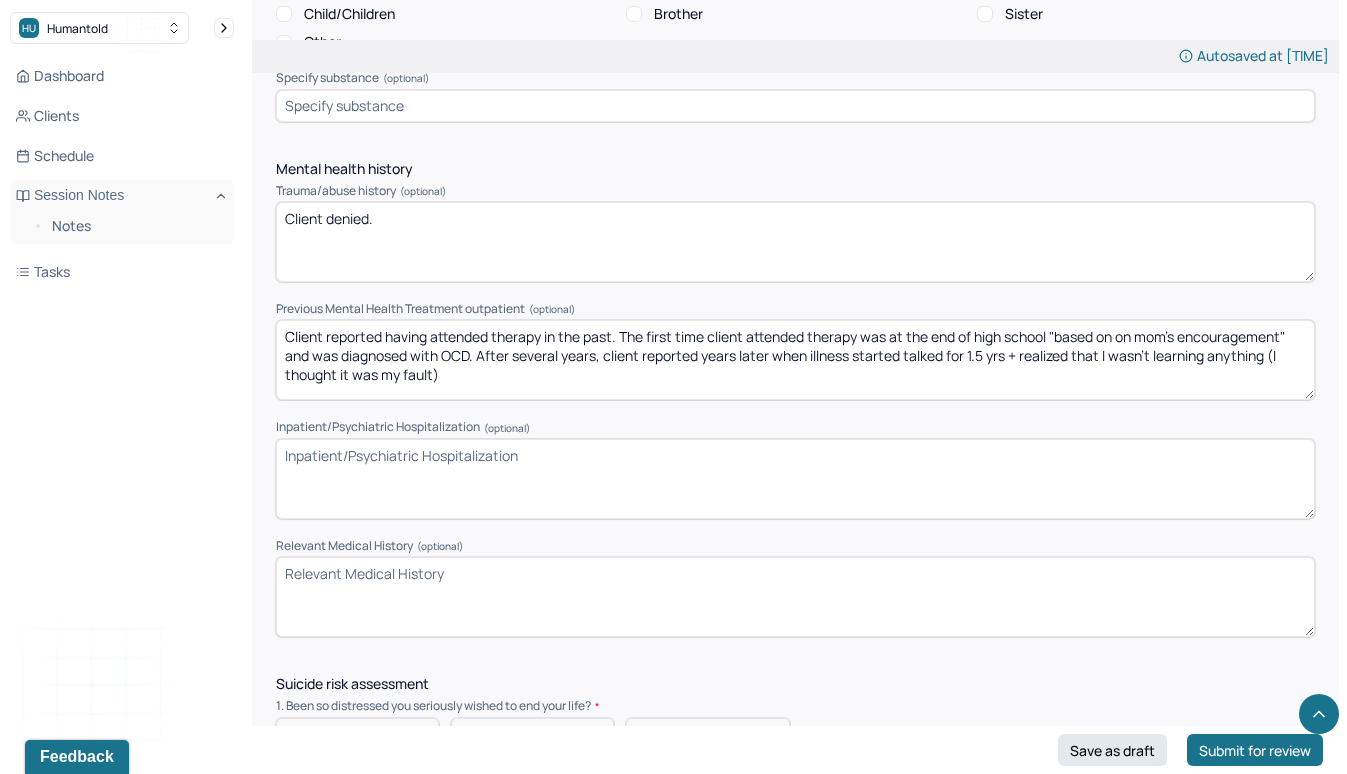 drag, startPoint x: 643, startPoint y: 367, endPoint x: 641, endPoint y: 350, distance: 17.117243 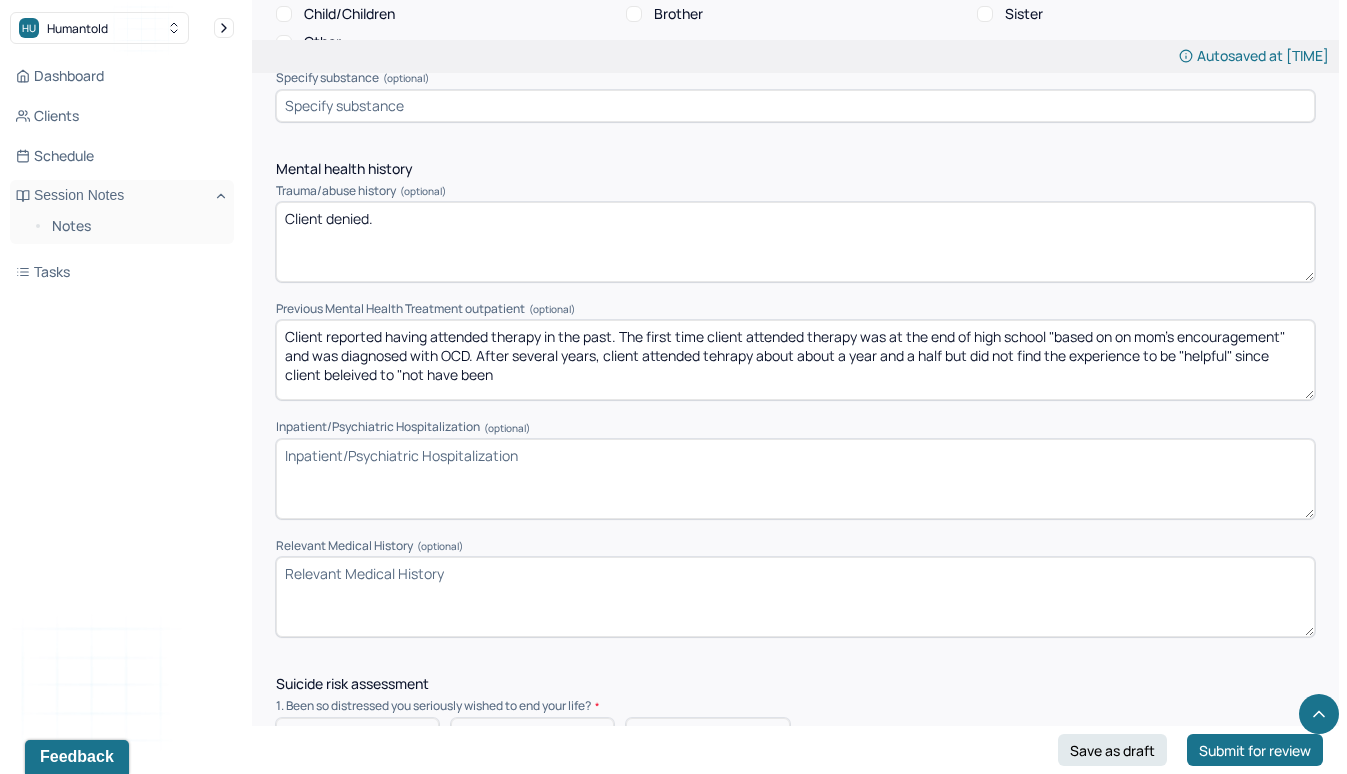 click on "Client reported having attended therapy in the past. The first time client attended therapy was at the end of high school "based on on mom's encouragement" and was diagnosed with OCD. After several years, client reported years later when illness started talked for 1.5 yrs + realized that I wasn’t learning anything (I thought it was my fault)" at bounding box center [795, 360] 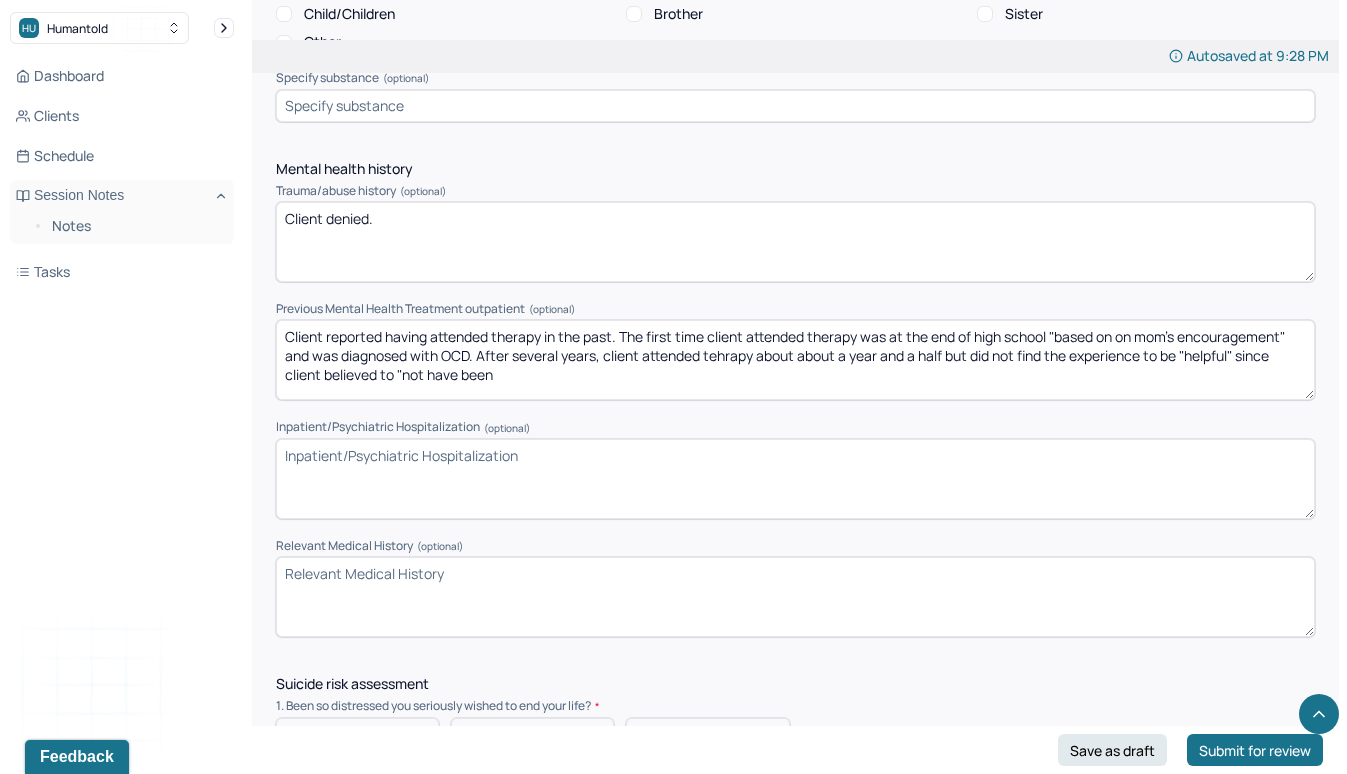 click on "Client reported having attended therapy in the past. The first time client attended therapy was at the end of high school "based on on mom's encouragement" and was diagnosed with OCD. After several years, client attended tehrapy about about a year and a half but did not find the experience to be "helpful" since client beleived to "not have been" at bounding box center (795, 360) 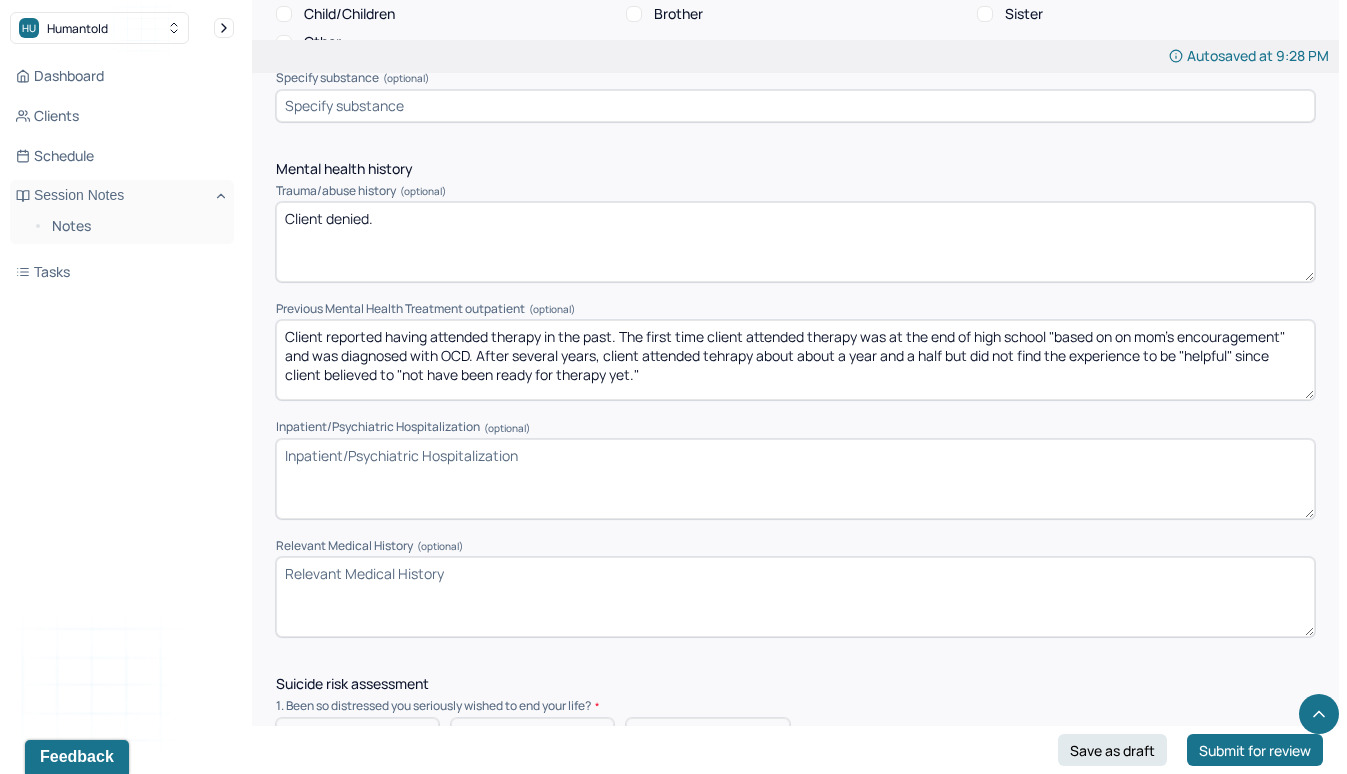 click on "Client reported having attended therapy in the past. The first time client attended therapy was at the end of high school "based on on mom's encouragement" and was diagnosed with OCD. After several years, client attended tehrapy about about a year and a half but did not find the experience to be "helpful" since client believed to "not have been ready for therapy yet."" at bounding box center [795, 360] 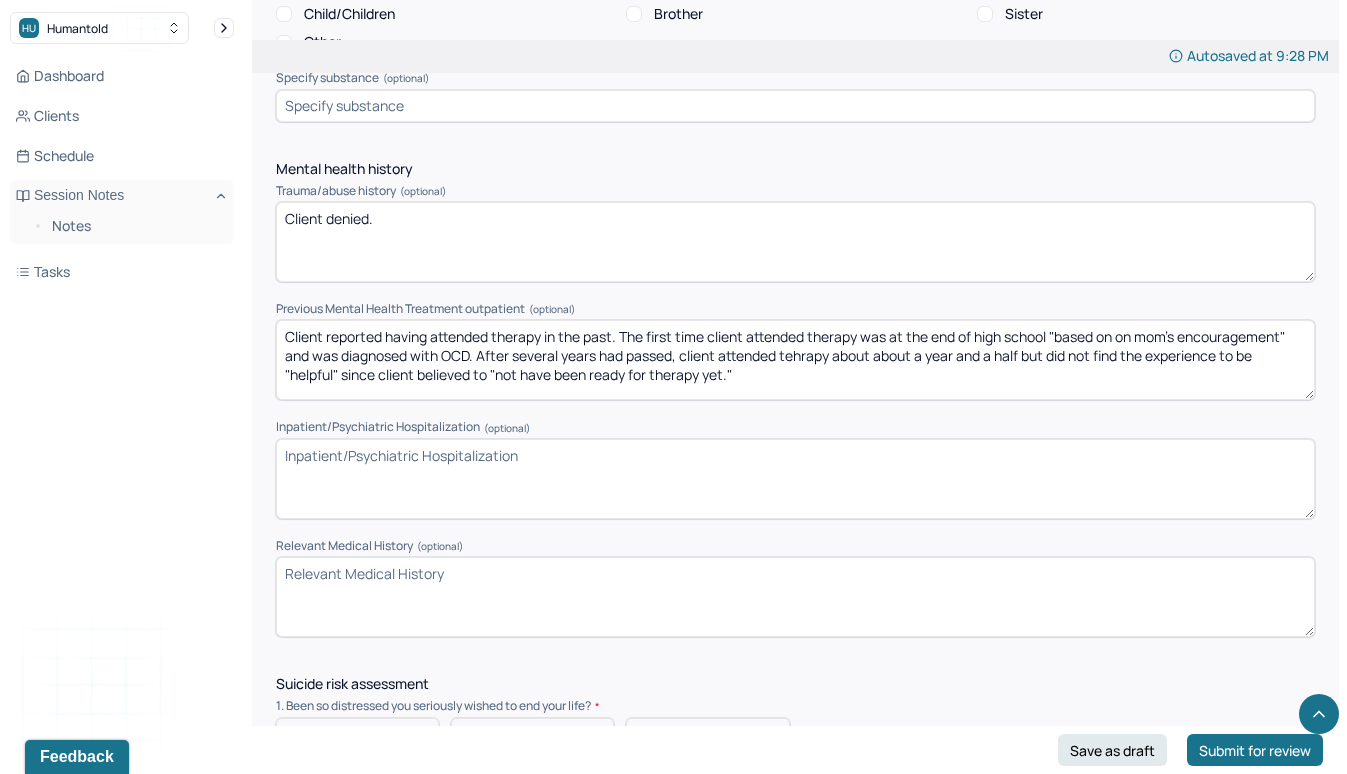 click on "Client reported having attended therapy in the past. The first time client attended therapy was at the end of high school "based on on mom's encouragement" and was diagnosed with OCD. After several years, client attended tehrapy about about a year and a half but did not find the experience to be "helpful" since client believed to "not have been ready for therapy yet."" at bounding box center [795, 360] 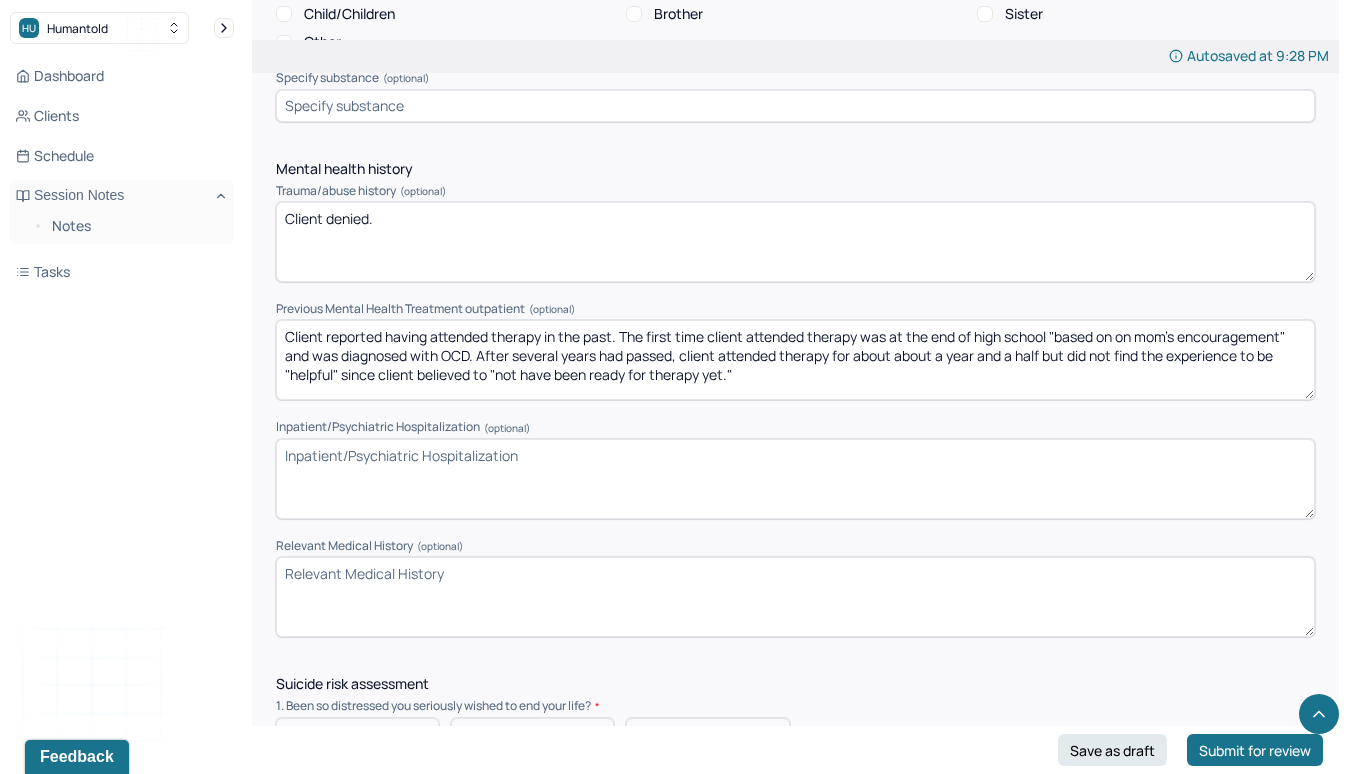 click on "Client reported having attended therapy in the past. The first time client attended therapy was at the end of high school "based on on mom's encouragement" and was diagnosed with OCD. After several years had passed, client attended therapy fo about about a year and a half but did not find the experience to be "helpful" since client believed to "not have been ready for therapy yet."" at bounding box center [795, 360] 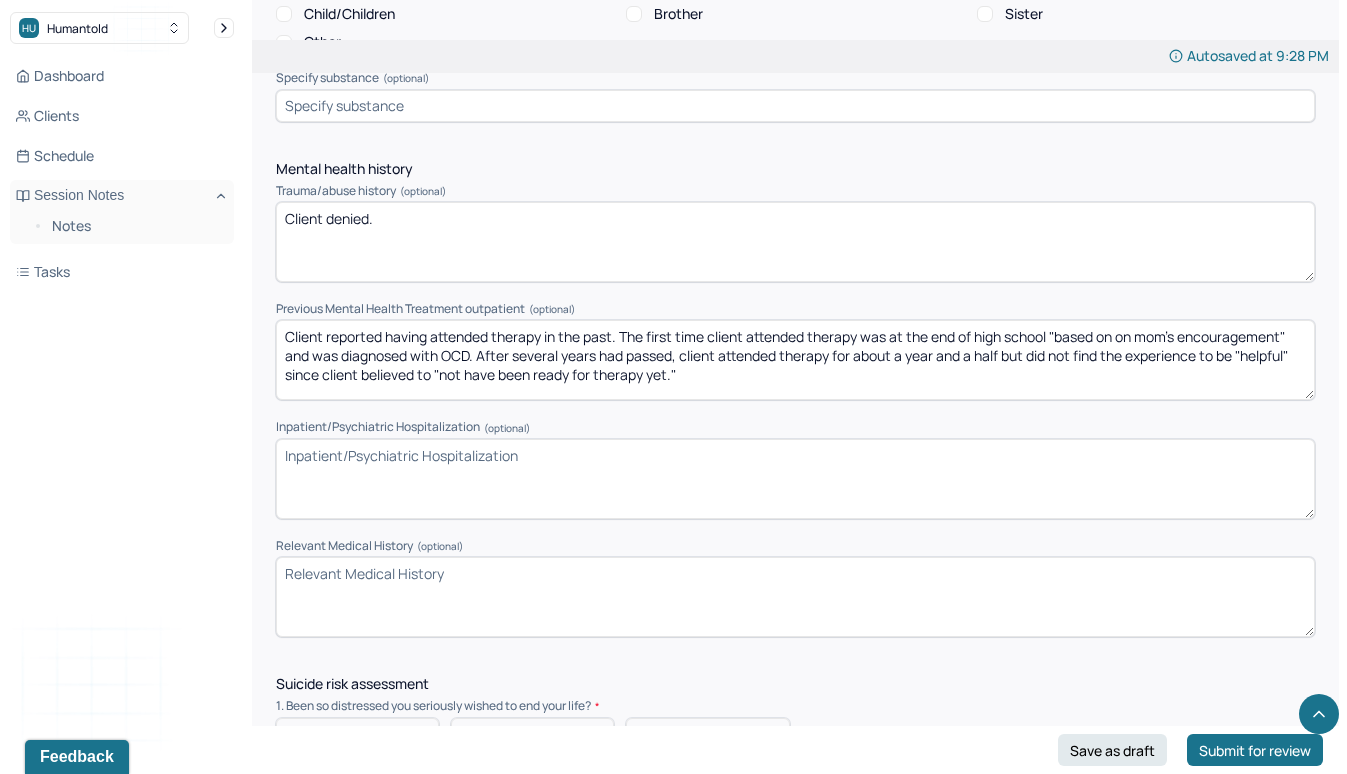 click on "Client reported having attended therapy in the past. The first time client attended therapy was at the end of high school "based on on mom's encouragement" and was diagnosed with OCD. After several years had passed, client attended therapy for about a year and a half but did not find the experience to be "helpful" since client believed to "not have been ready for therapy yet."" at bounding box center [795, 360] 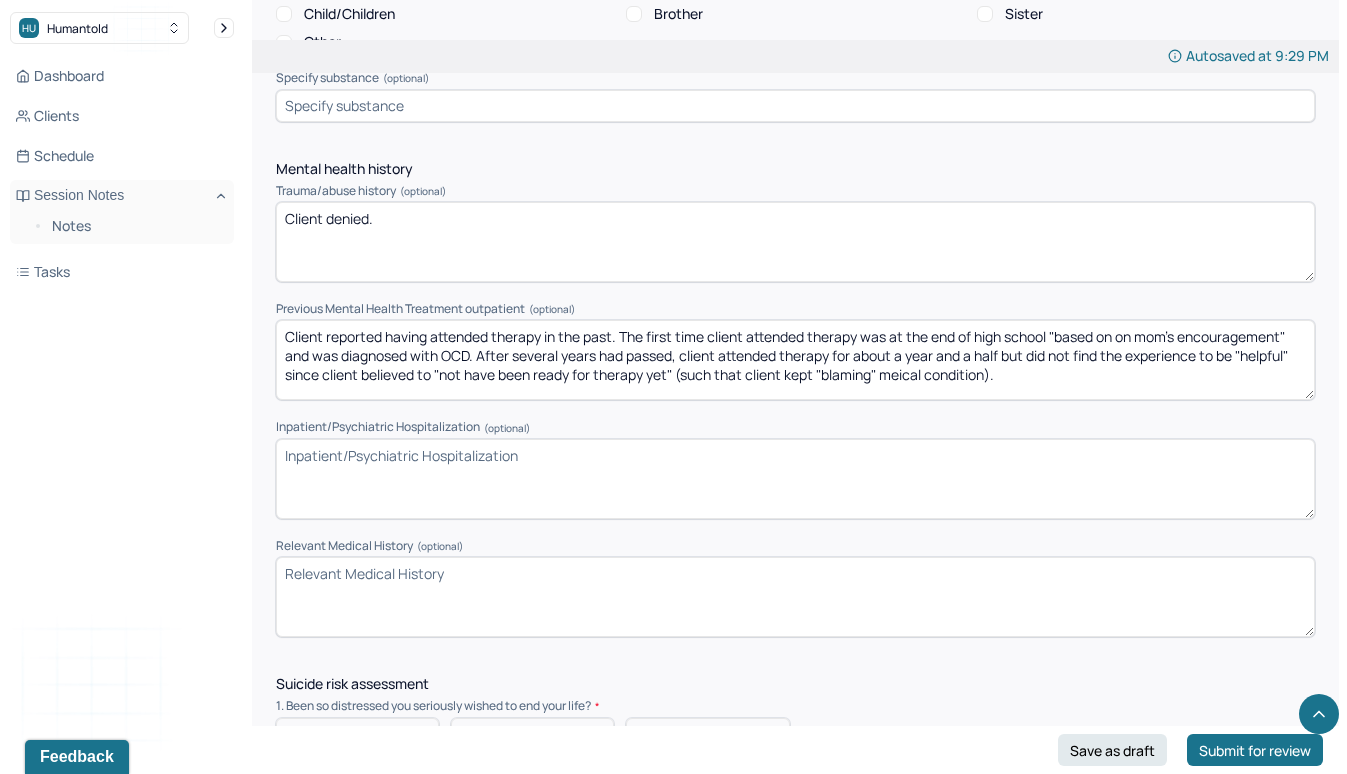 click on "Client reported having attended therapy in the past. The first time client attended therapy was at the end of high school "based on on mom's encouragement" and was diagnosed with OCD. After several years had passed, client attended therapy for about a year and a half but did not find the experience to be "helpful" since client believed to "not have been ready for therapy yet" (such that client kept "blaming" me[MEDICAL CONDITION])" at bounding box center [795, 360] 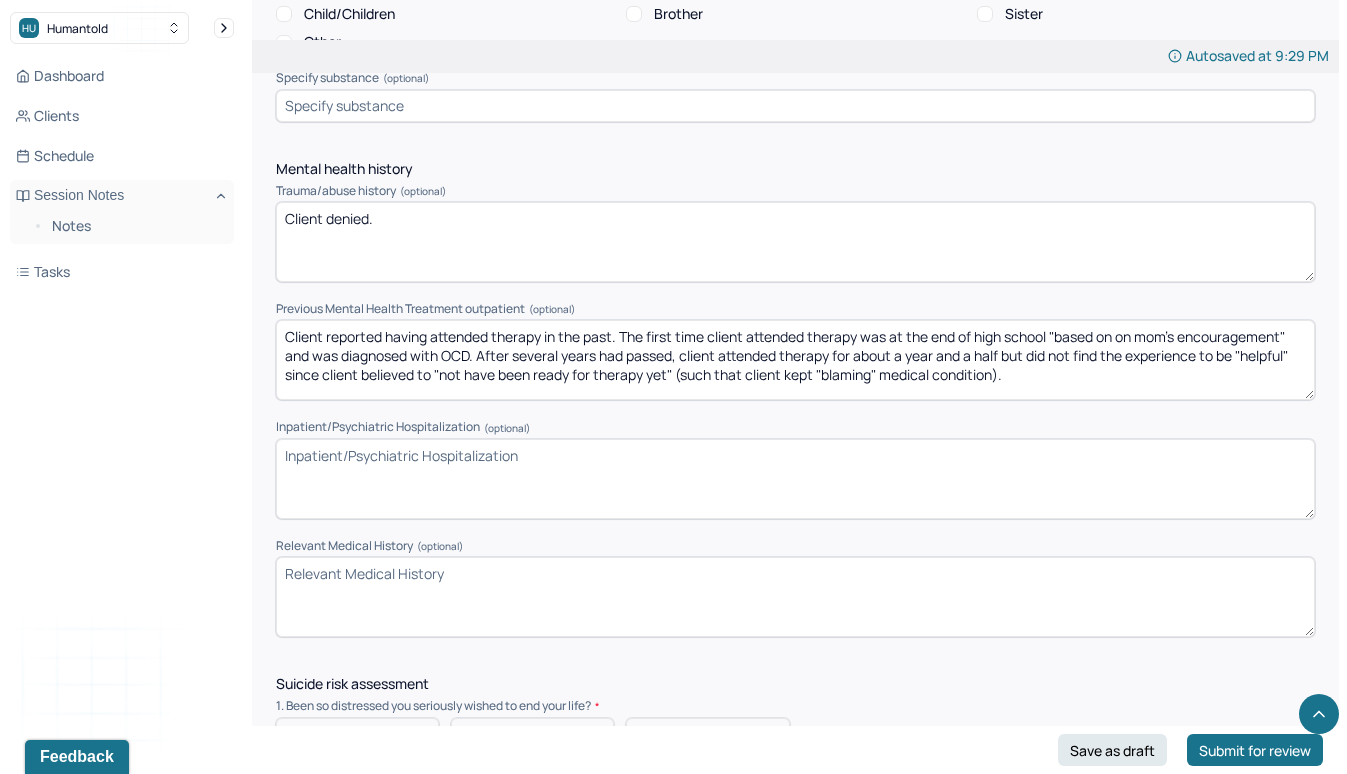 click on "Client reported having attended therapy in the past. The first time client attended therapy was at the end of high school "based on on mom's encouragement" and was diagnosed with OCD. After several years had passed, client attended therapy for about a year and a half but did not find the experience to be "helpful" since client believed to "not have been ready for therapy yet" (such that client kept "blaming" me[MEDICAL CONDITION])" at bounding box center (795, 360) 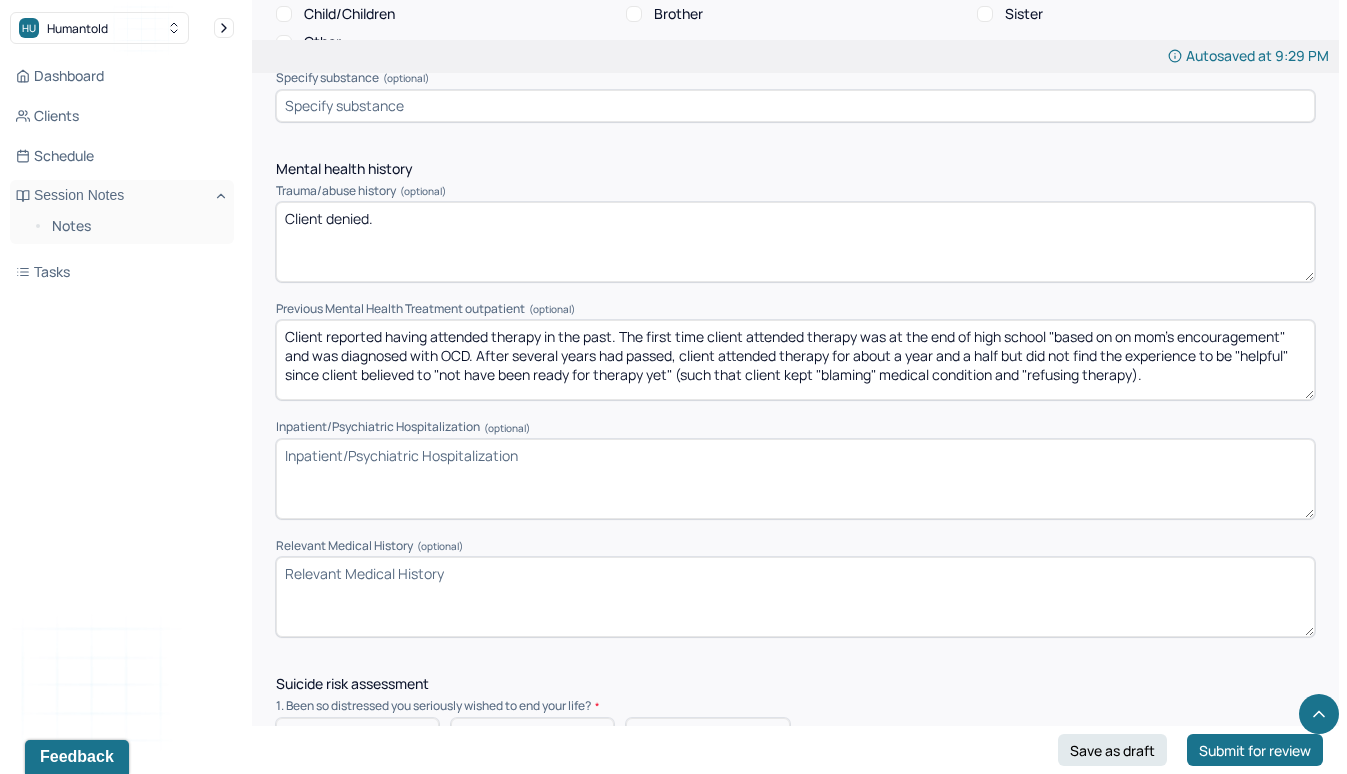 scroll, scrollTop: 0, scrollLeft: 0, axis: both 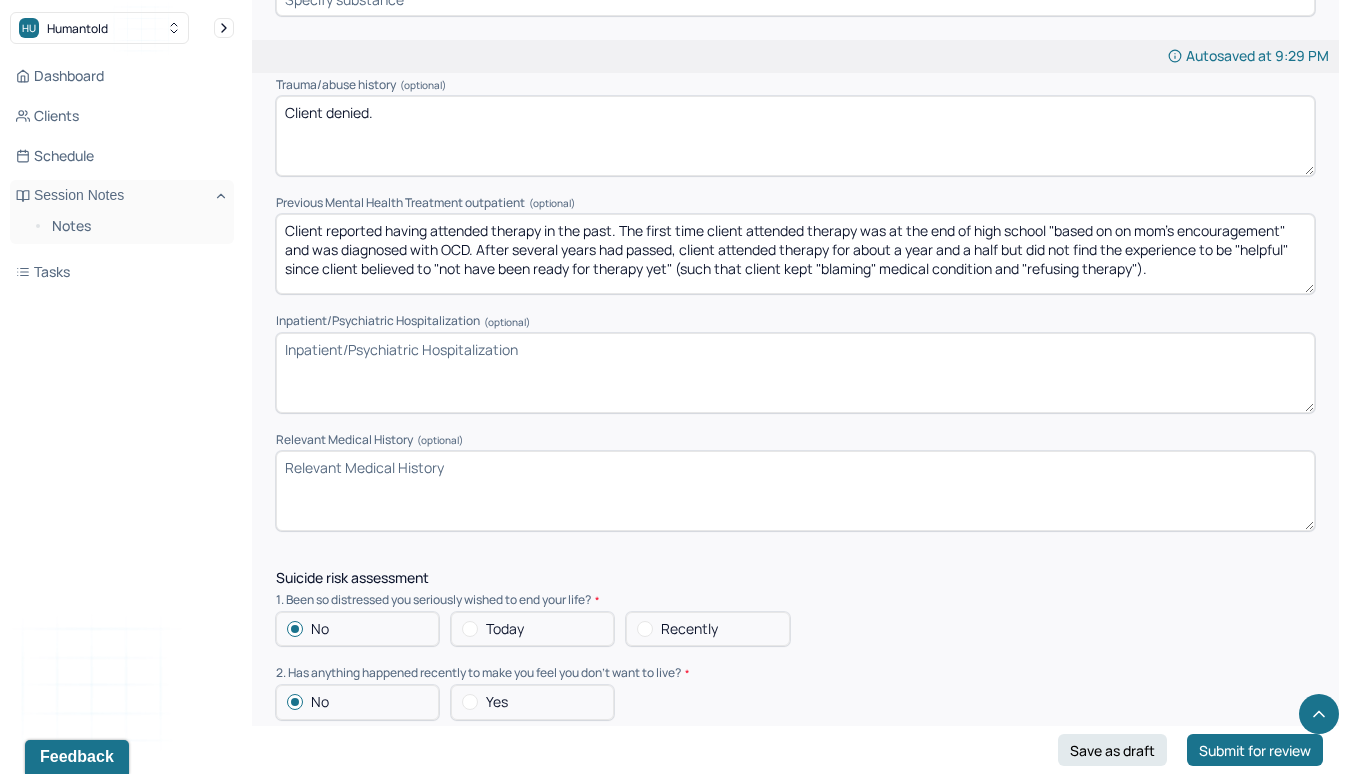 type on "Client reported having attended therapy in the past. The first time client attended therapy was at the end of high school "based on on mom's encouragement" and was diagnosed with OCD. After several years had passed, client attended therapy for about a year and a half but did not find the experience to be "helpful" since client believed to "not have been ready for therapy yet" (such that client kept "blaming" medical condition and "refusing therapy")." 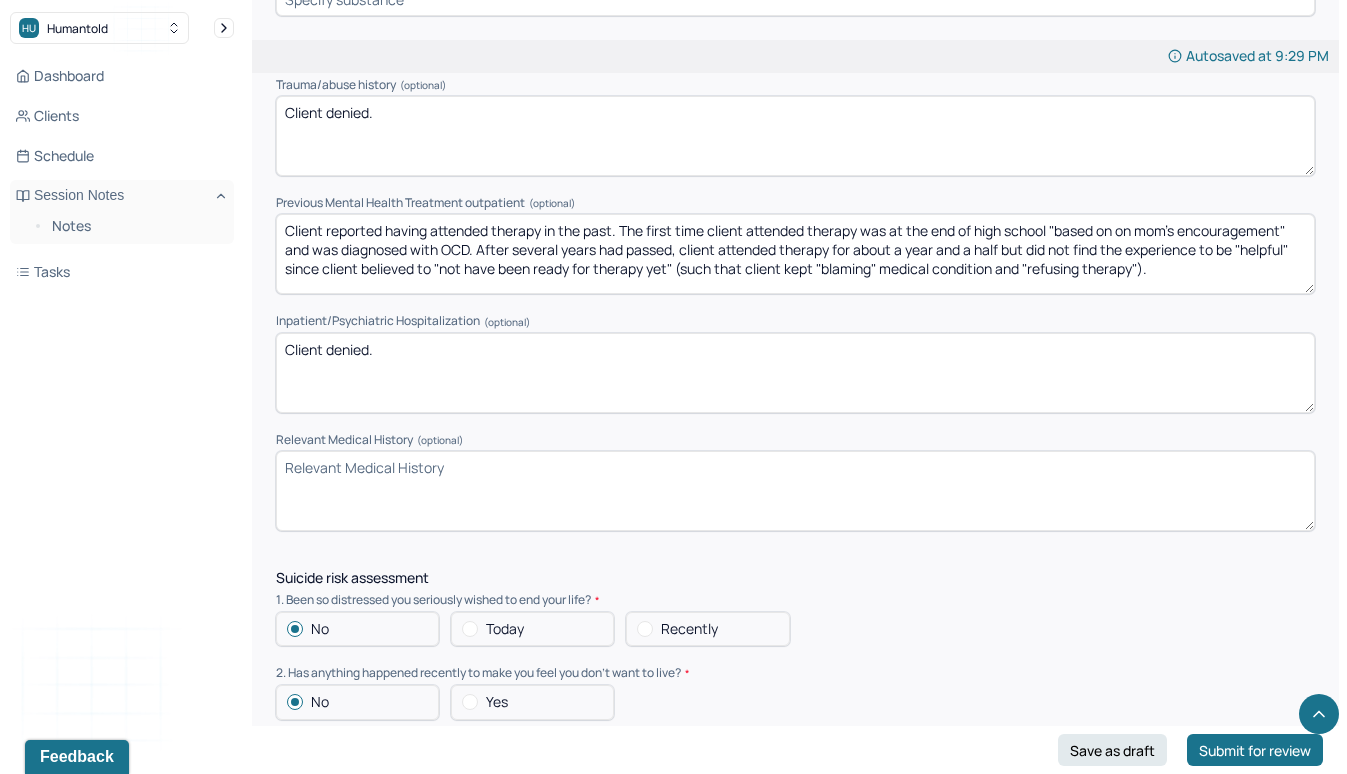 type on "Client denied." 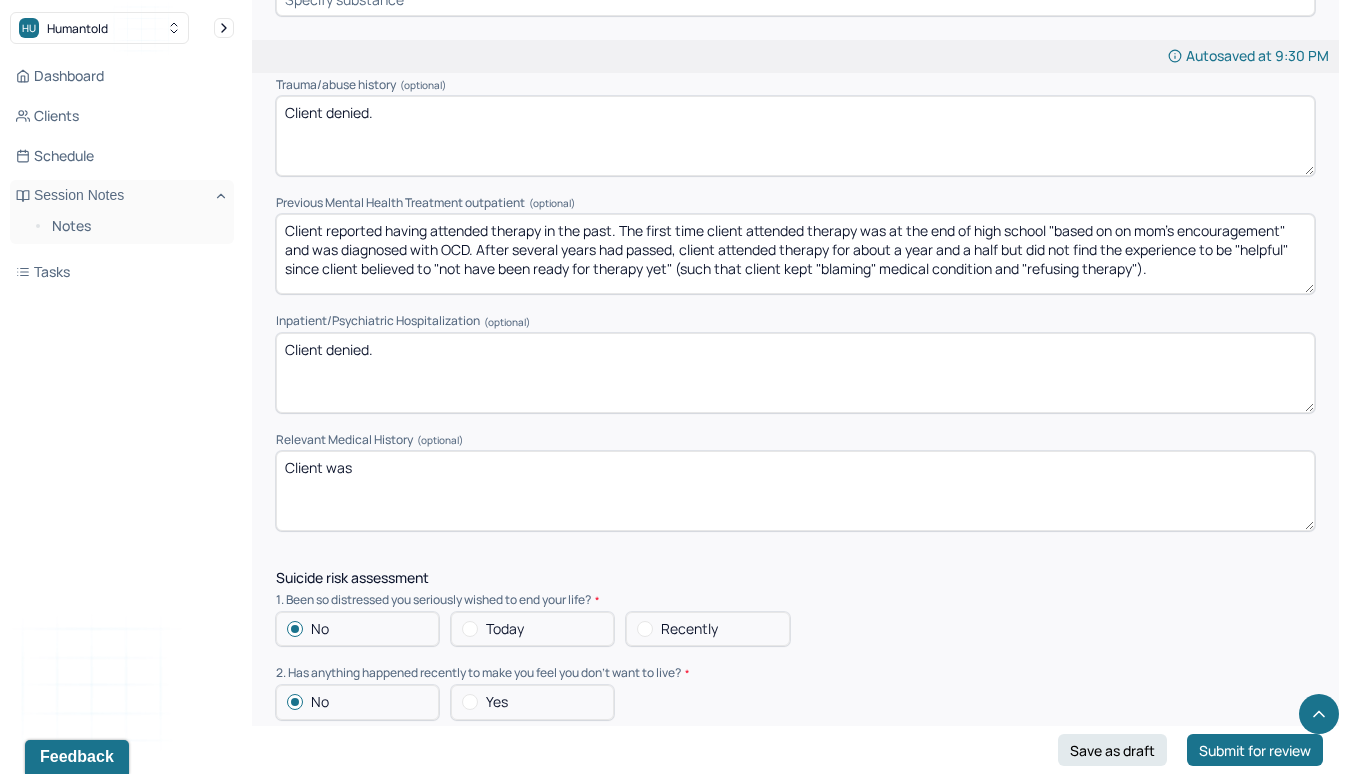 click on "Client was" at bounding box center [795, 491] 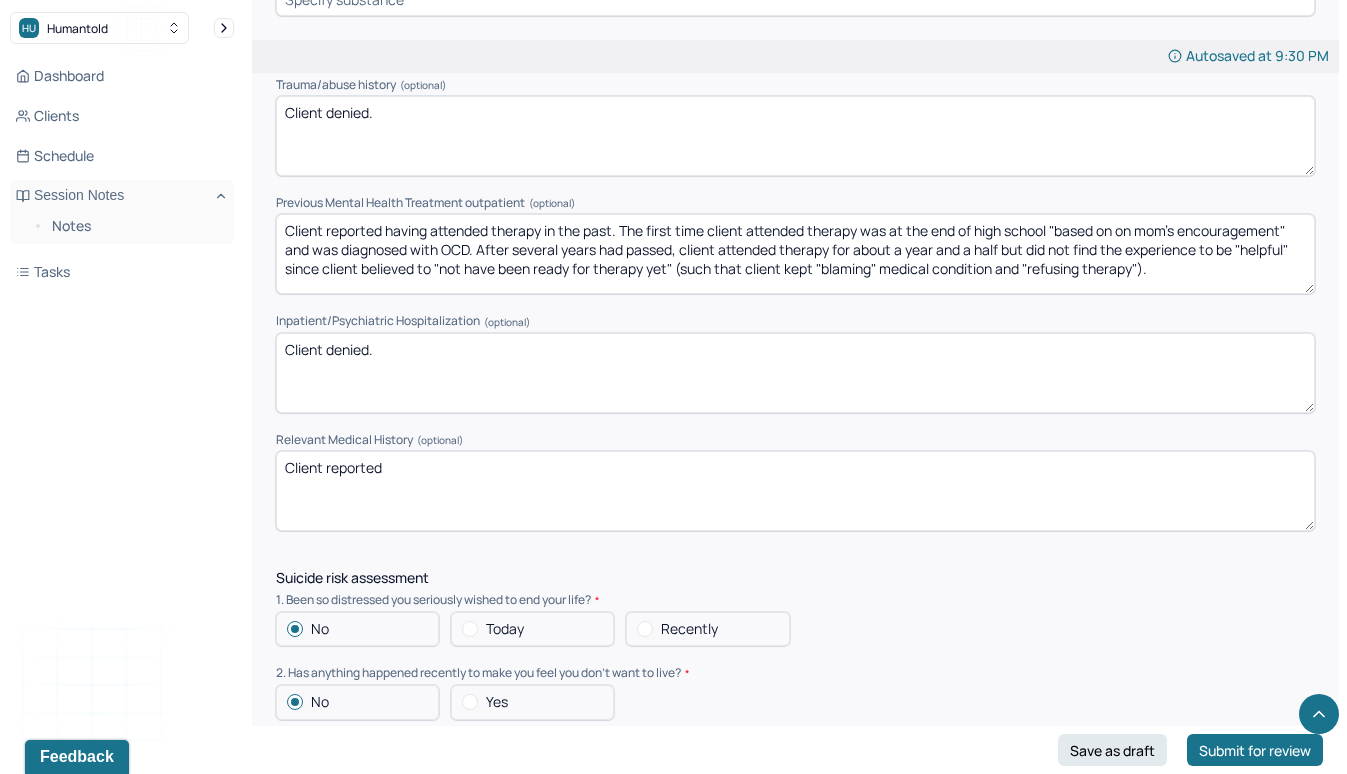 paste on "- 6 yrs ago infection + “ruined GI system” > gastroperises + lost ability to eat + feeding tube in 2024 > not tolerating tube feed (for medications + foods) > get nutrition though bloodstream = TPN (goes through central line through heart) / gets overwhelemed when blood is involved" 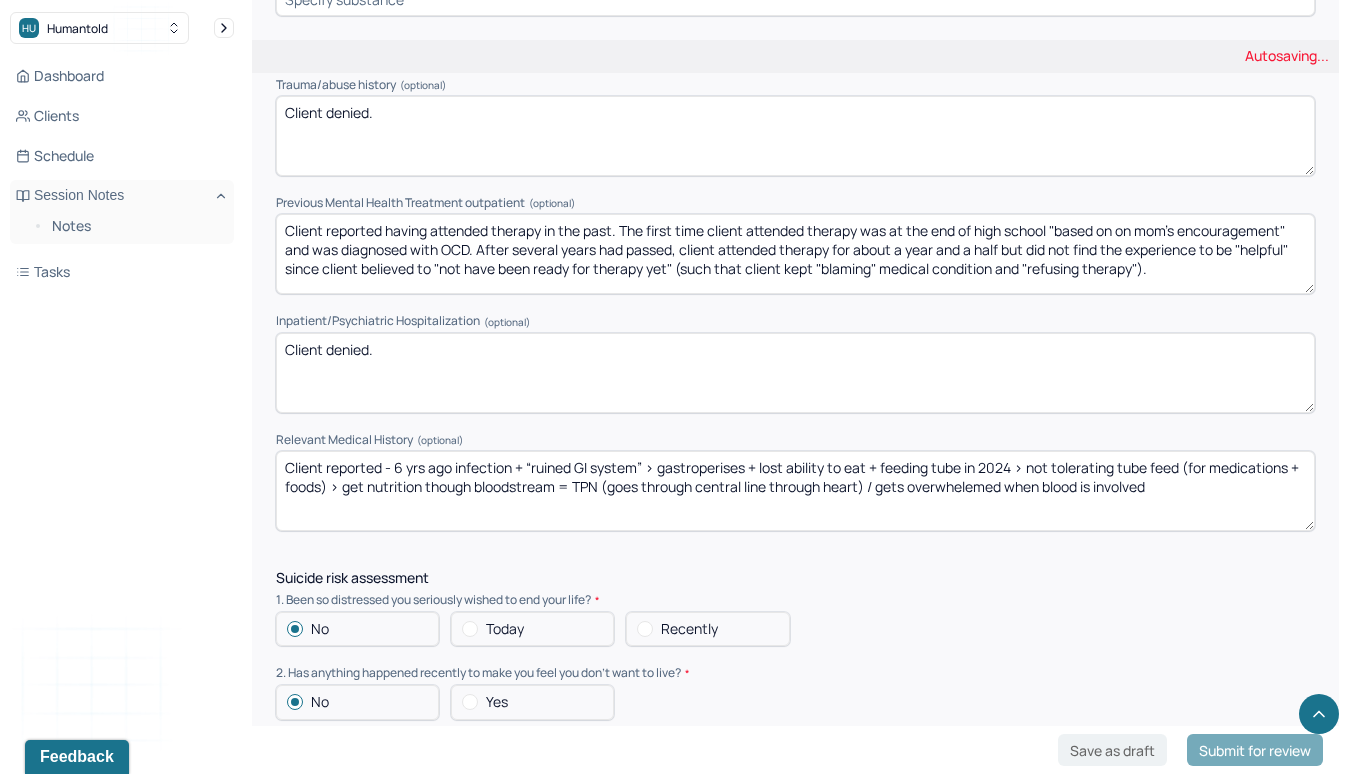 click on "Client was" at bounding box center (795, 491) 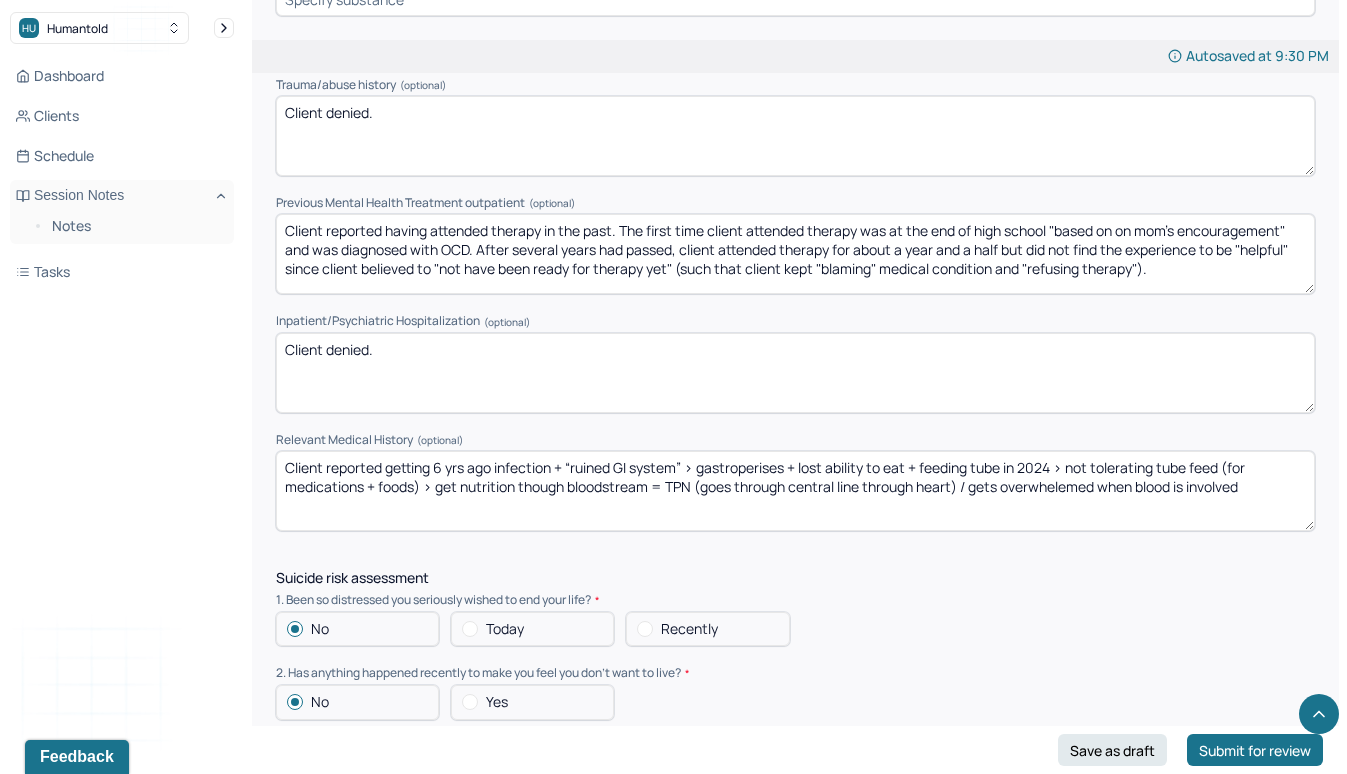 drag, startPoint x: 495, startPoint y: 462, endPoint x: 436, endPoint y: 463, distance: 59.008472 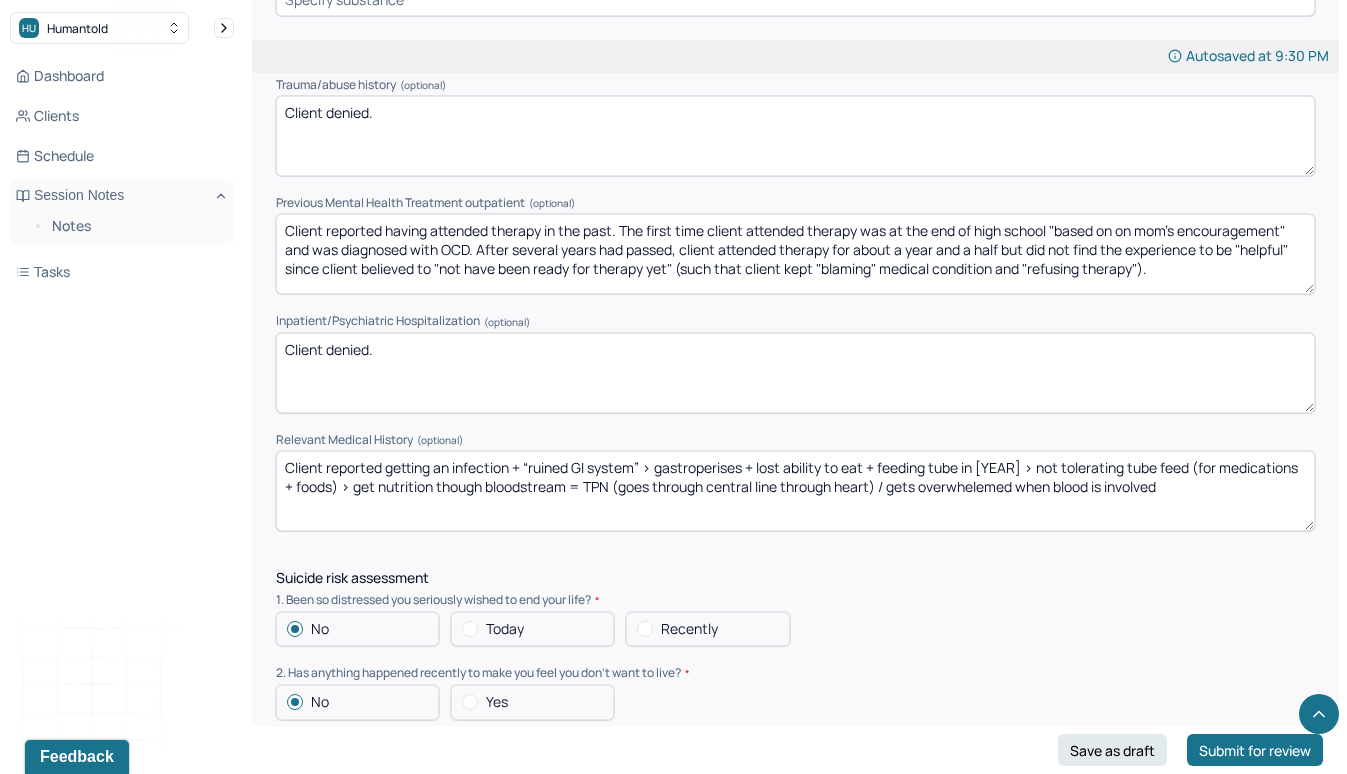 click on "Client reported getting 6 yrs ago infection + “ruined GI system” > gastroperises + lost ability to eat + feeding tube in 2024 > not tolerating tube feed (for medications + foods) > get nutrition though bloodstream = TPN (goes through central line through heart) / gets overwhelemed when blood is involved" at bounding box center (795, 491) 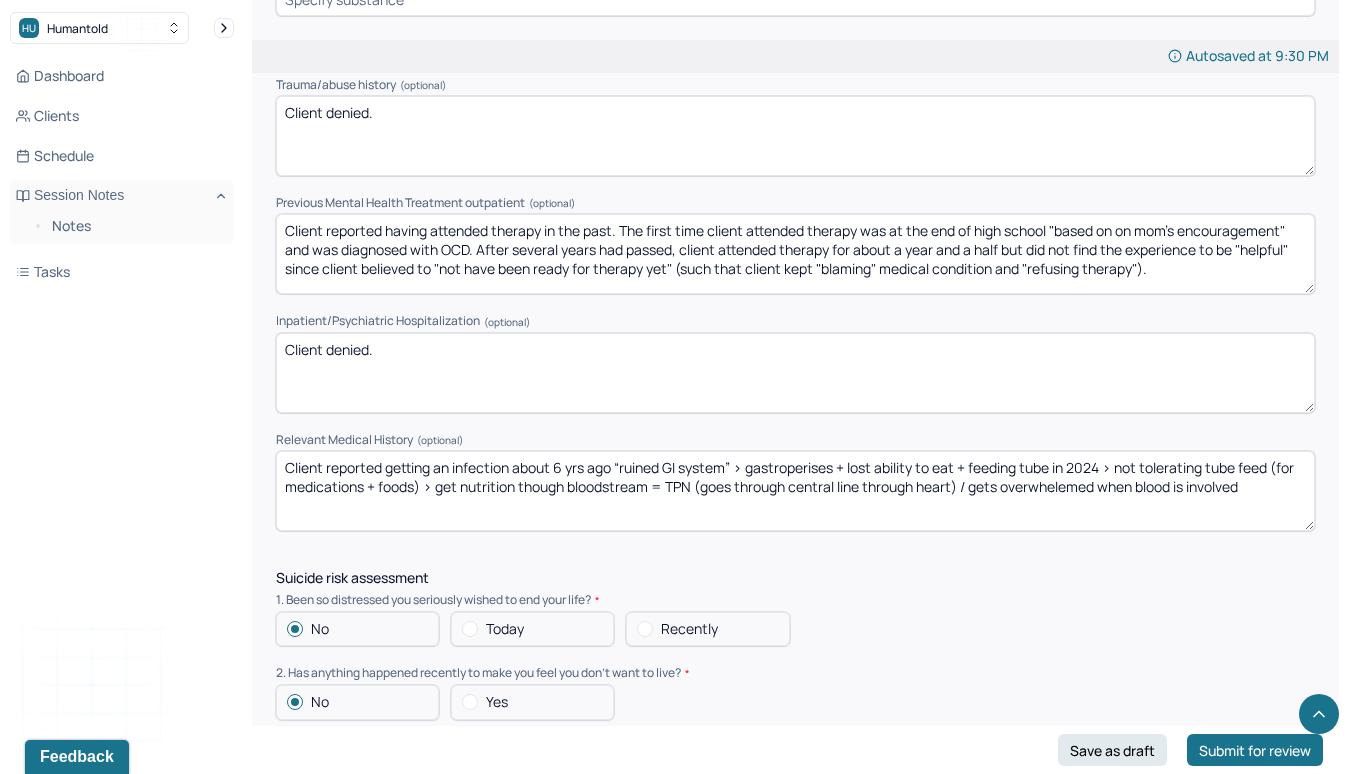 drag, startPoint x: 746, startPoint y: 464, endPoint x: 615, endPoint y: 470, distance: 131.13733 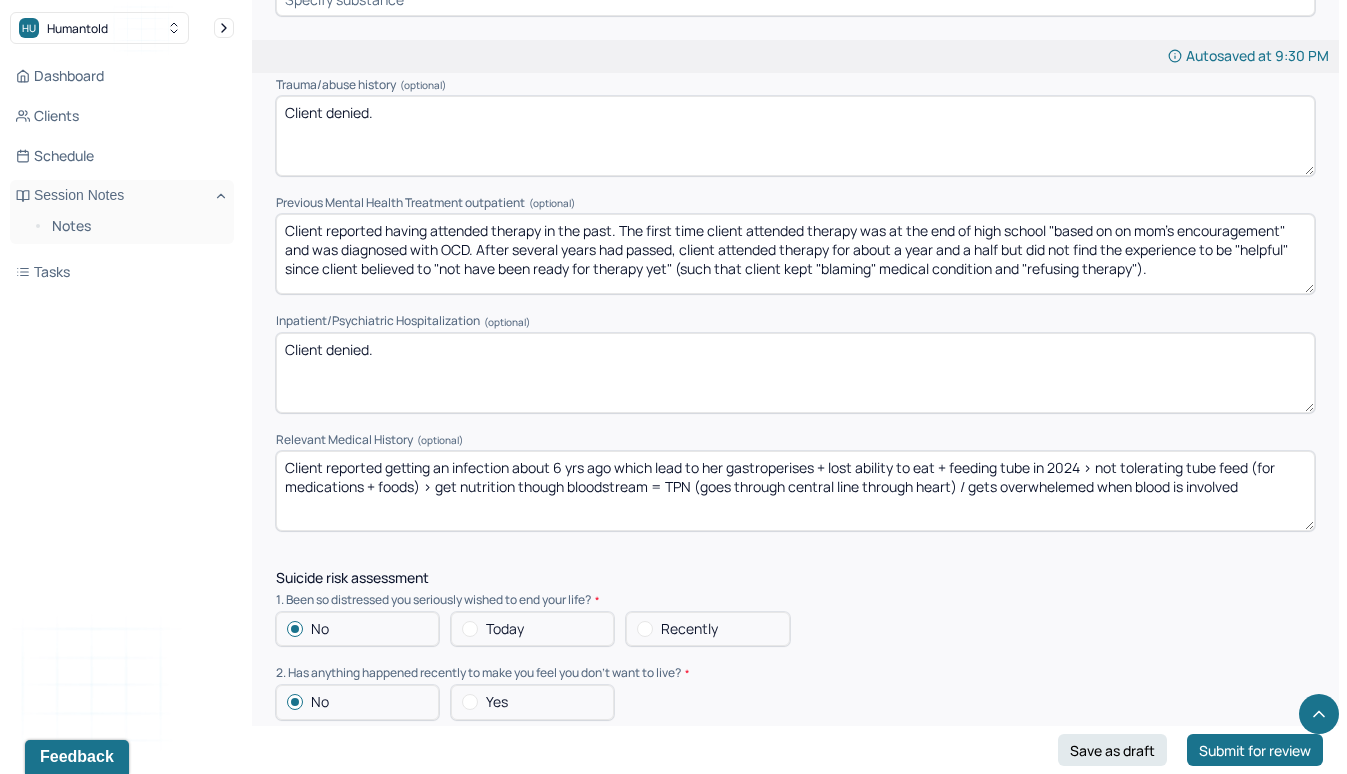 click on "Client reported getting an infection about 6 yrs ago “ruined GI system” > gastroperises + lost ability to eat + feeding tube in 2024 > not tolerating tube feed (for medications + foods) > get nutrition though bloodstream = TPN (goes through central line through heart) / gets overwhelemed when blood is involved" at bounding box center [795, 491] 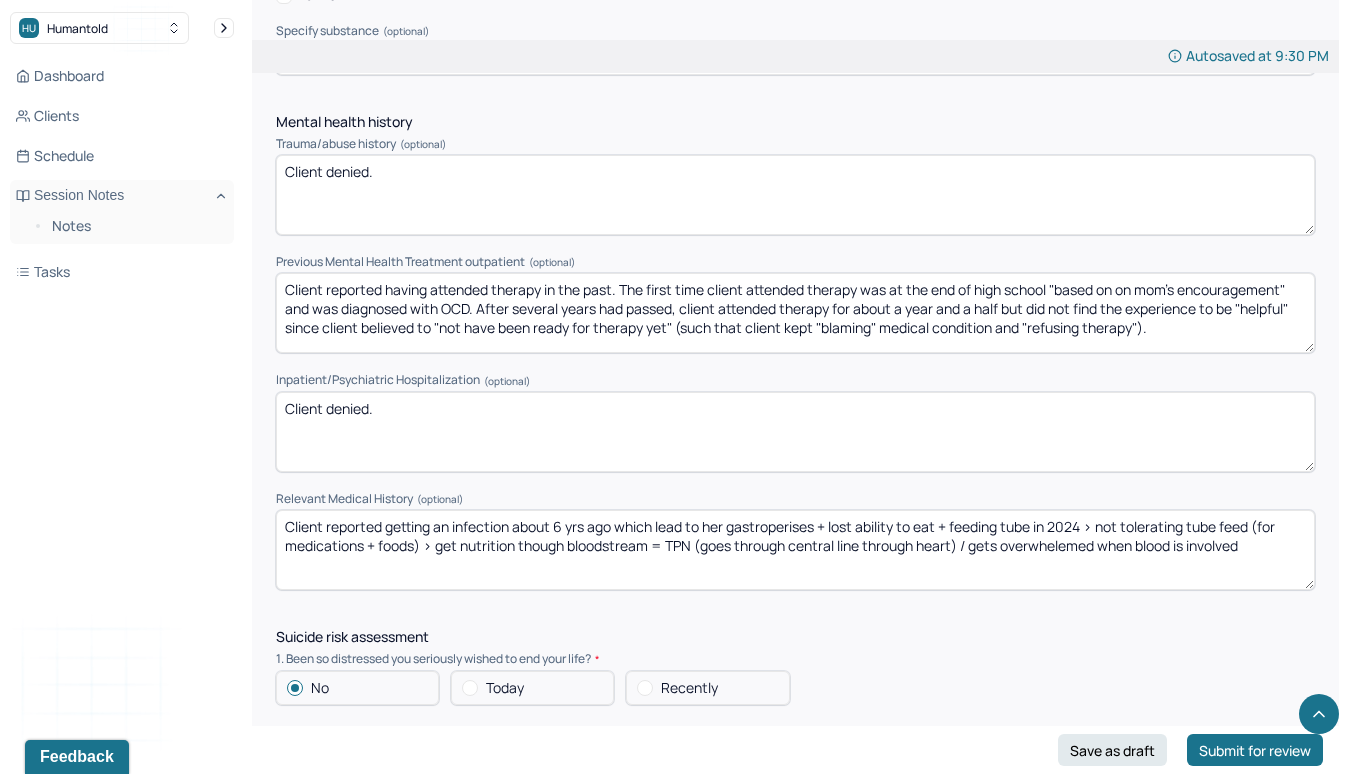 scroll, scrollTop: 4660, scrollLeft: 0, axis: vertical 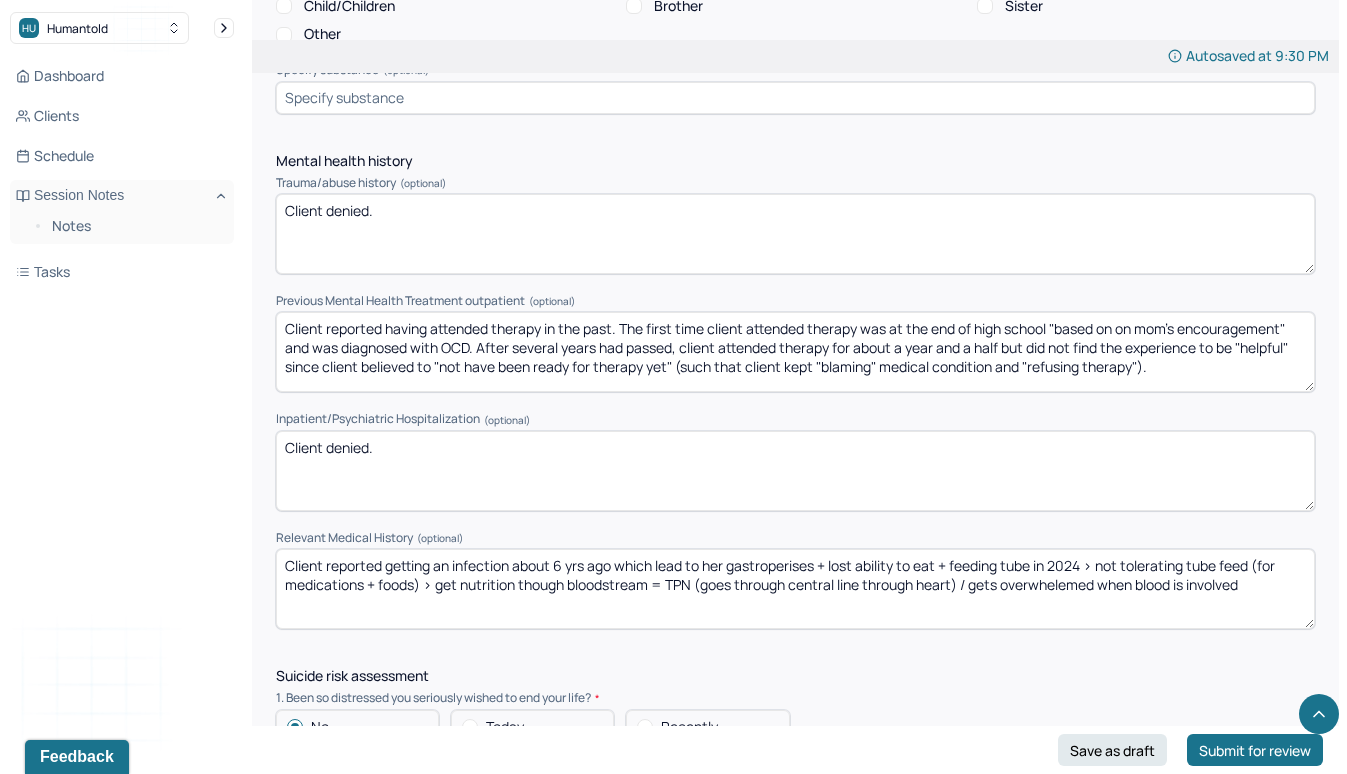 click on "Client reported getting an infection about 6 yrs ago which lead to her gastroperises + lost ability to eat + feeding tube in 2024 > not tolerating tube feed (for medications + foods) > get nutrition though bloodstream = TPN (goes through central line through heart) / gets overwhelemed when blood is involved" at bounding box center [795, 589] 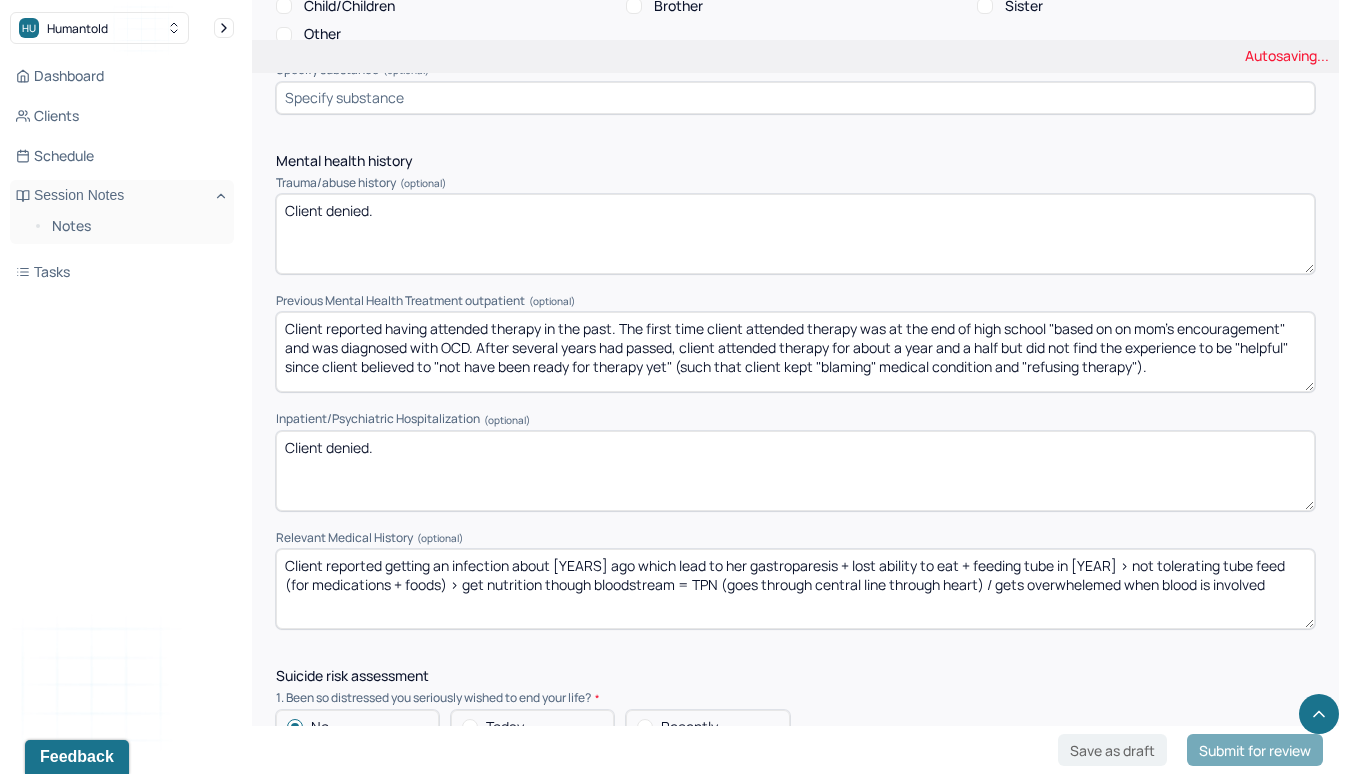 click on "Client reported getting an infection about 6 yrs ago which lead to her Gastroparesis + lost ability to eat + feeding tube in 2024 > not tolerating tube feed (for medications + foods) > get nutrition though bloodstream = TPN (goes through central line through heart) / gets overwhelemed when blood is involved" at bounding box center (795, 589) 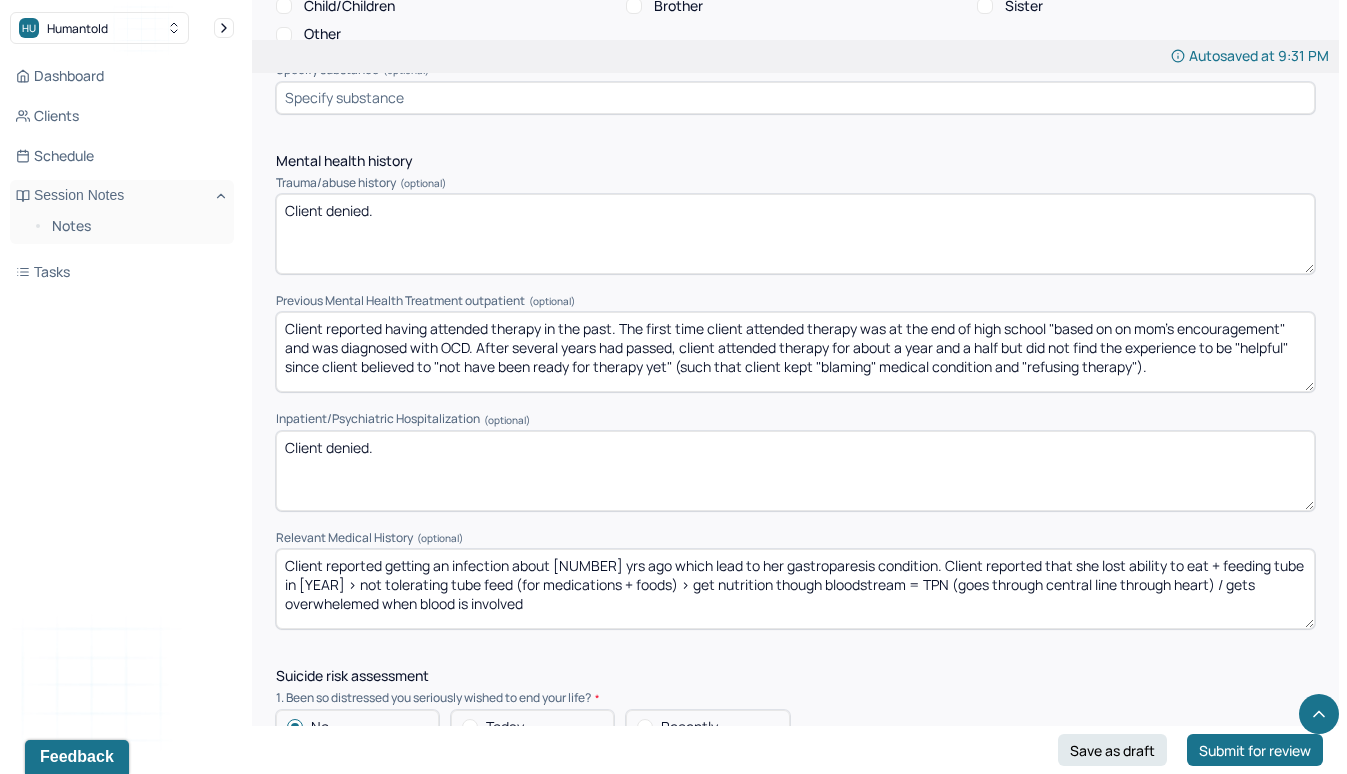 click on "Client reported getting an infection about [NUMBER] yrs ago which lead to her gastroparesis condition. Client reported that she lost ability to eat + feeding tube in [YEAR] > not tolerating tube feed (for medications + foods) > get nutrition though bloodstream = TPN (goes through central line through heart) / gets overwhelemed when blood is involved" at bounding box center (795, 589) 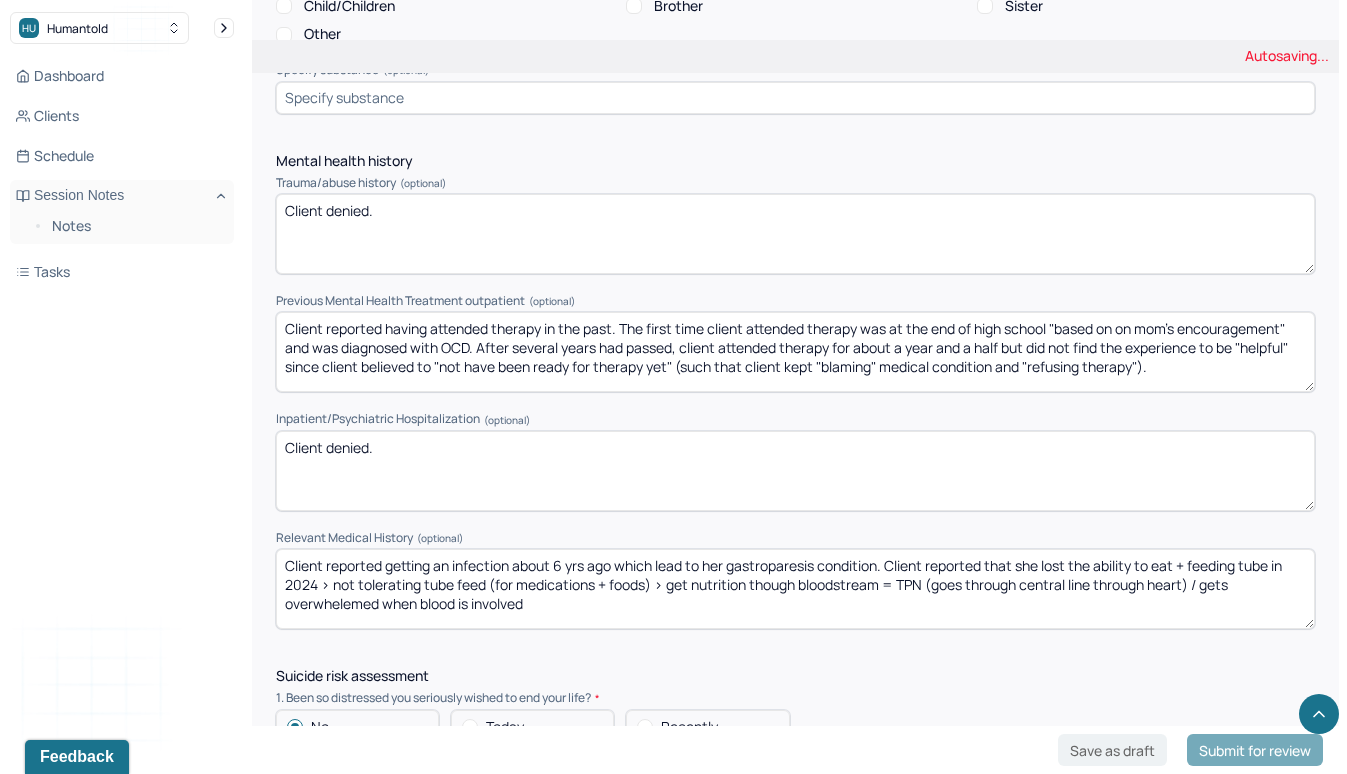 click on "Client reported getting an infection about [NUMBER] yrs ago which lead to her gastroparesis condition. Client reported that she lost ability to eat + feeding tube in [YEAR] > not tolerating tube feed (for medications + foods) > get nutrition though bloodstream = TPN (goes through central line through heart) / gets overwhelemed when blood is involved" at bounding box center (795, 589) 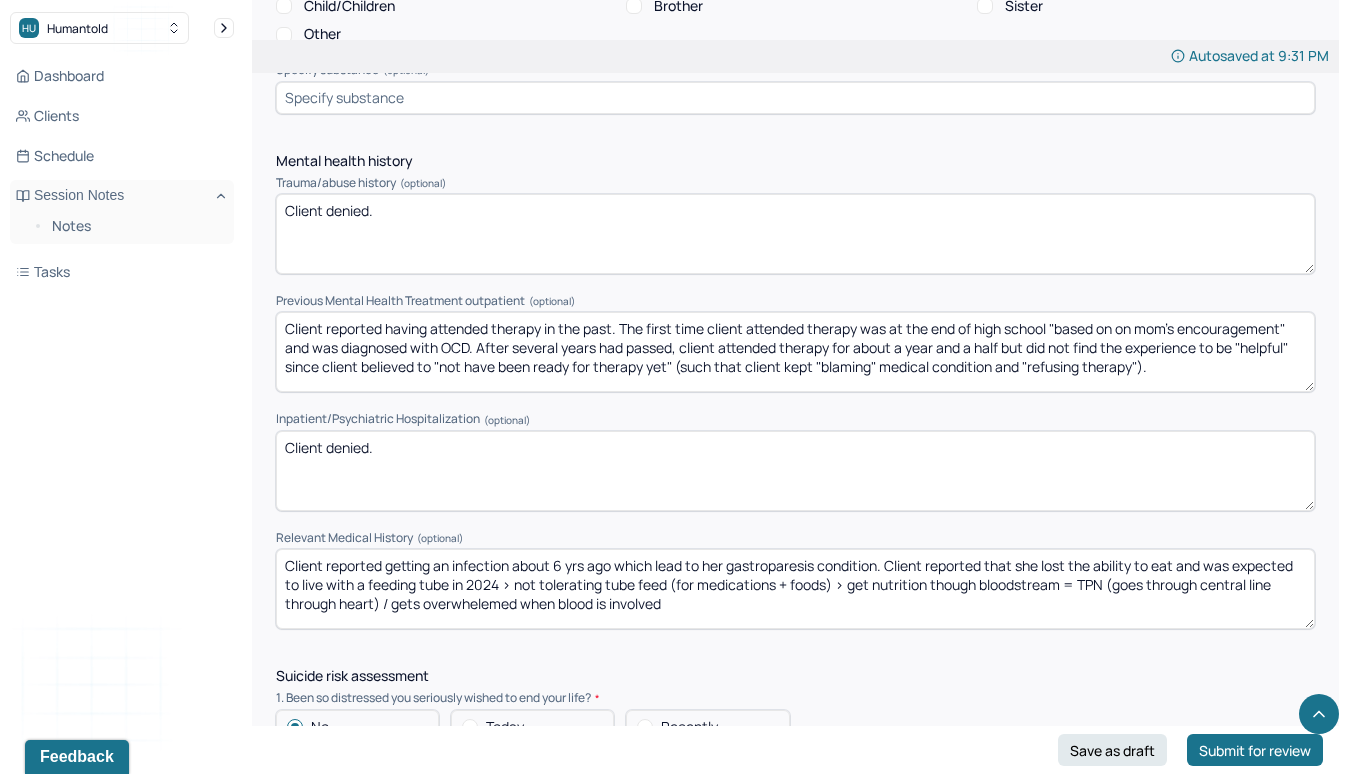 click on "Client reported getting an infection about 6 yrs ago which lead to her gastroparesis condition. Client reported that she lost the ability to eat and was expected to live with a feeding tube in 2024 > not tolerating tube feed (for medications + foods) > get nutrition though bloodstream = TPN (goes through central line through heart) / gets overwhelemed when blood is involved" at bounding box center (795, 589) 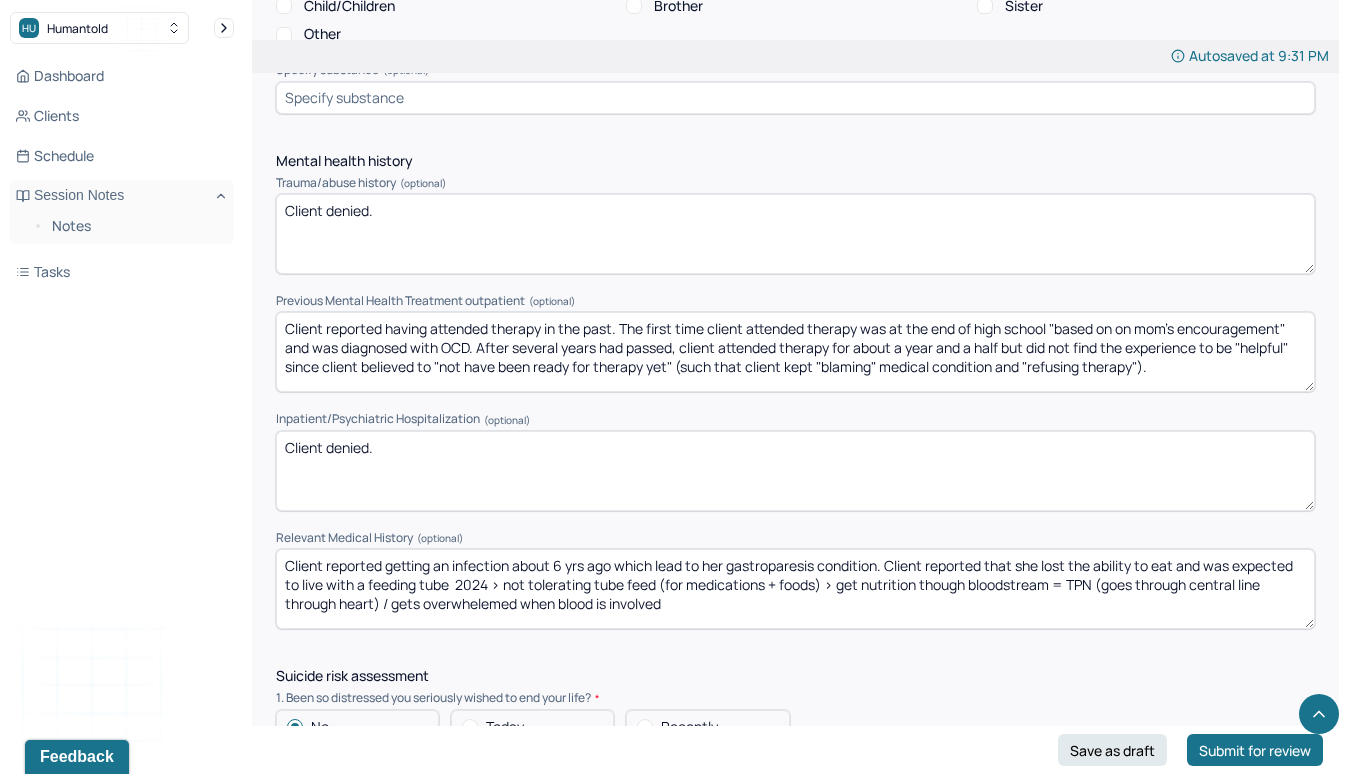 drag, startPoint x: 500, startPoint y: 579, endPoint x: 448, endPoint y: 577, distance: 52.03845 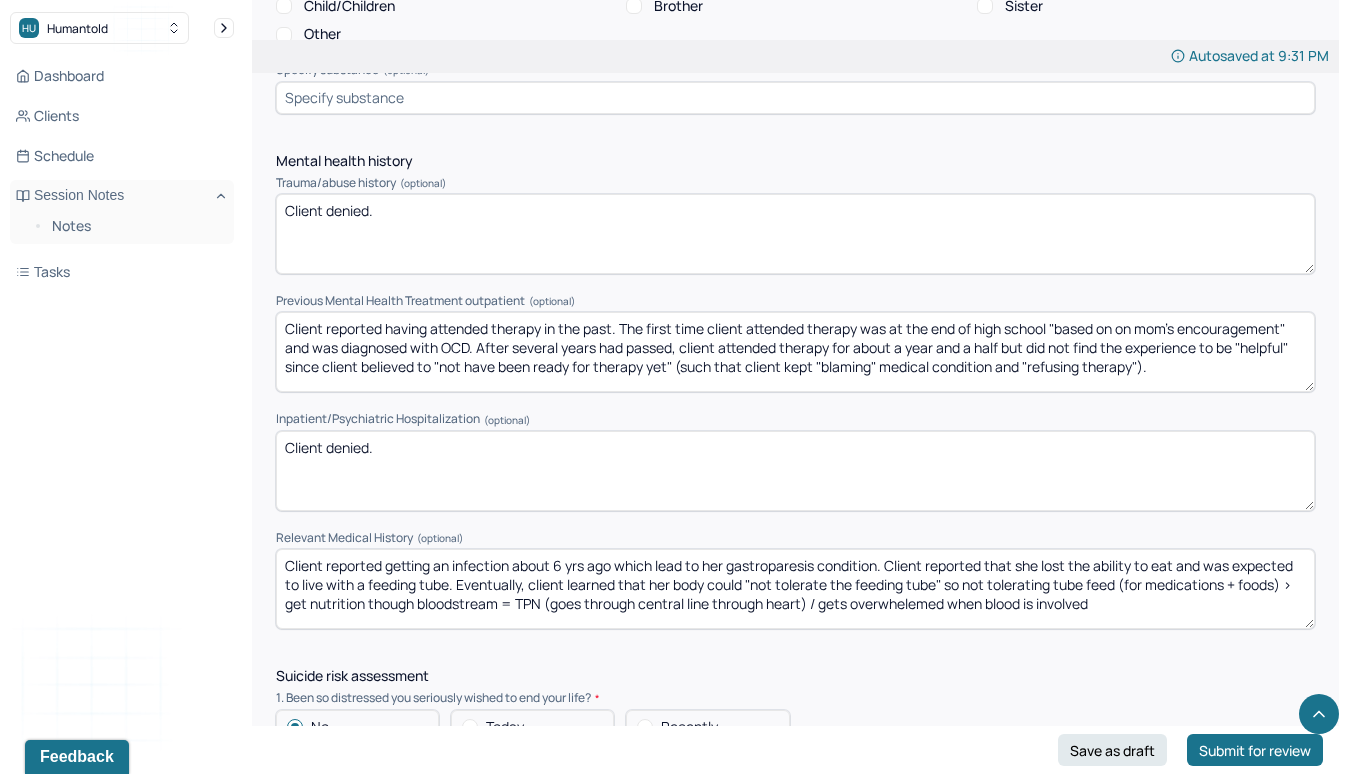 drag, startPoint x: 1294, startPoint y: 578, endPoint x: 963, endPoint y: 580, distance: 331.00604 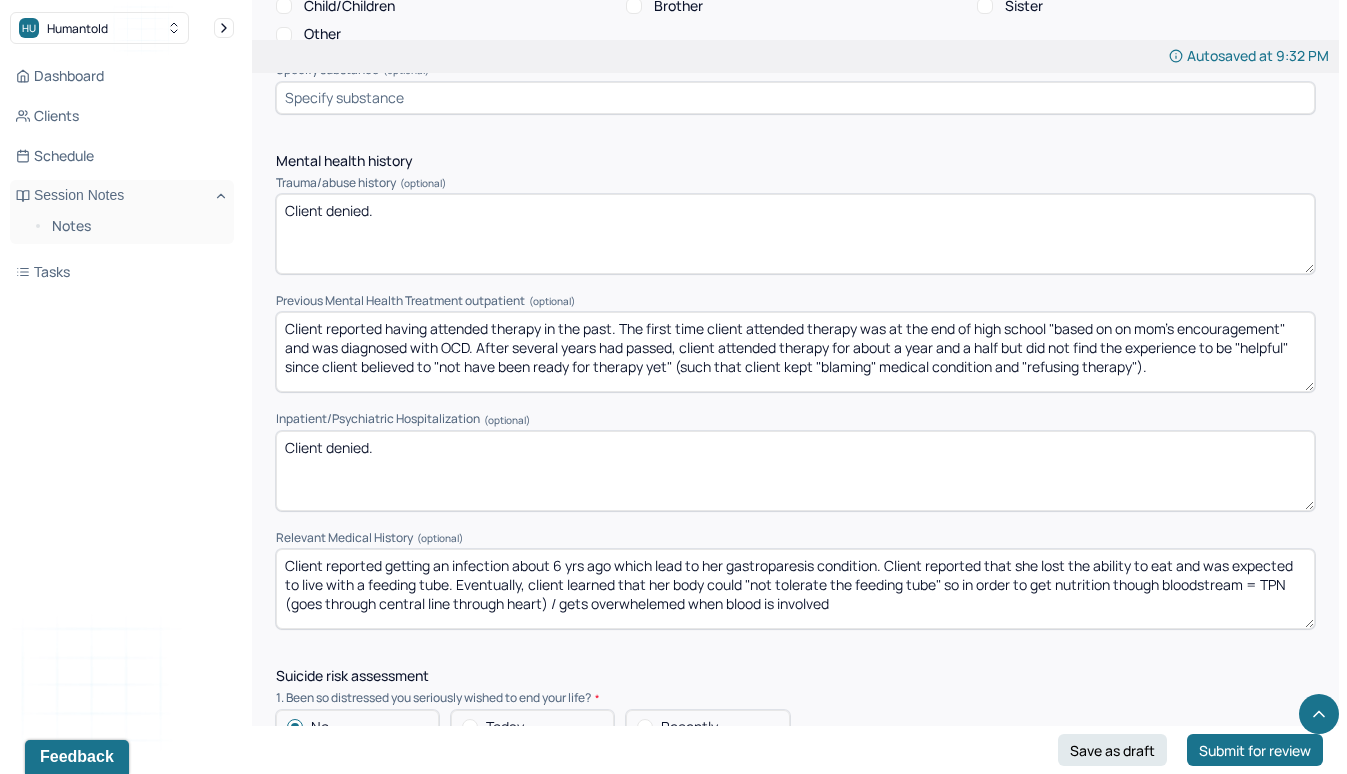 click on "Client reported getting an infection about 6 yrs ago which lead to her gastroparesis condition. Client reported that she lost the ability to eat and was expected to live with a feeding tube. Eventually, client learned that her body could "not tolerate the feeding tube" so in order to get nutrition though bloodstream = TPN (goes through central line through heart) / gets overwhelemed when blood is involved" at bounding box center [795, 589] 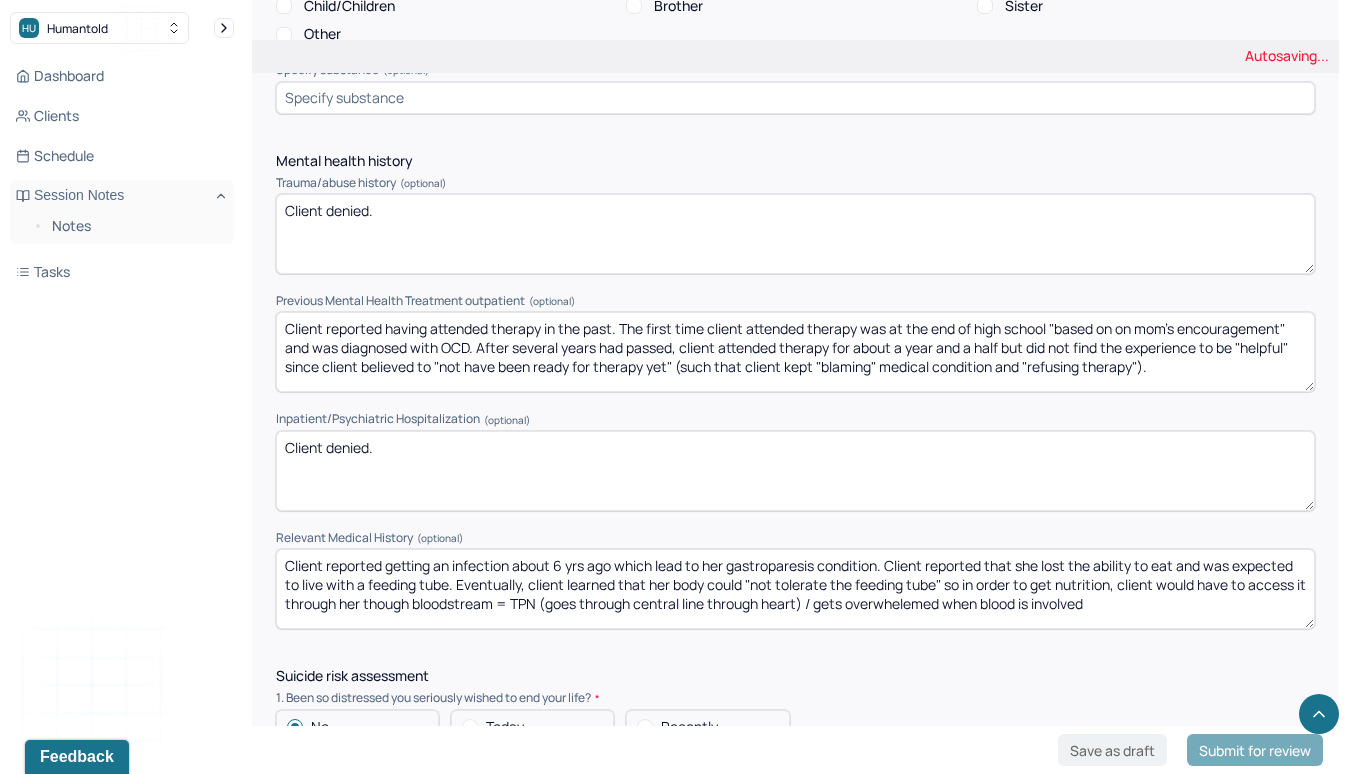 click on "Client reported getting an infection about 6 yrs ago which lead to her gastroparesis condition. Client reported that she lost the ability to eat and was expected to live with a feeding tube. Eventually, client learned that her body could "not tolerate the feeding tube" so in order to get nutrition, client would have to  though bloodstream = TPN (goes through central line through heart) / gets overwhelemed when blood is involved" at bounding box center [795, 589] 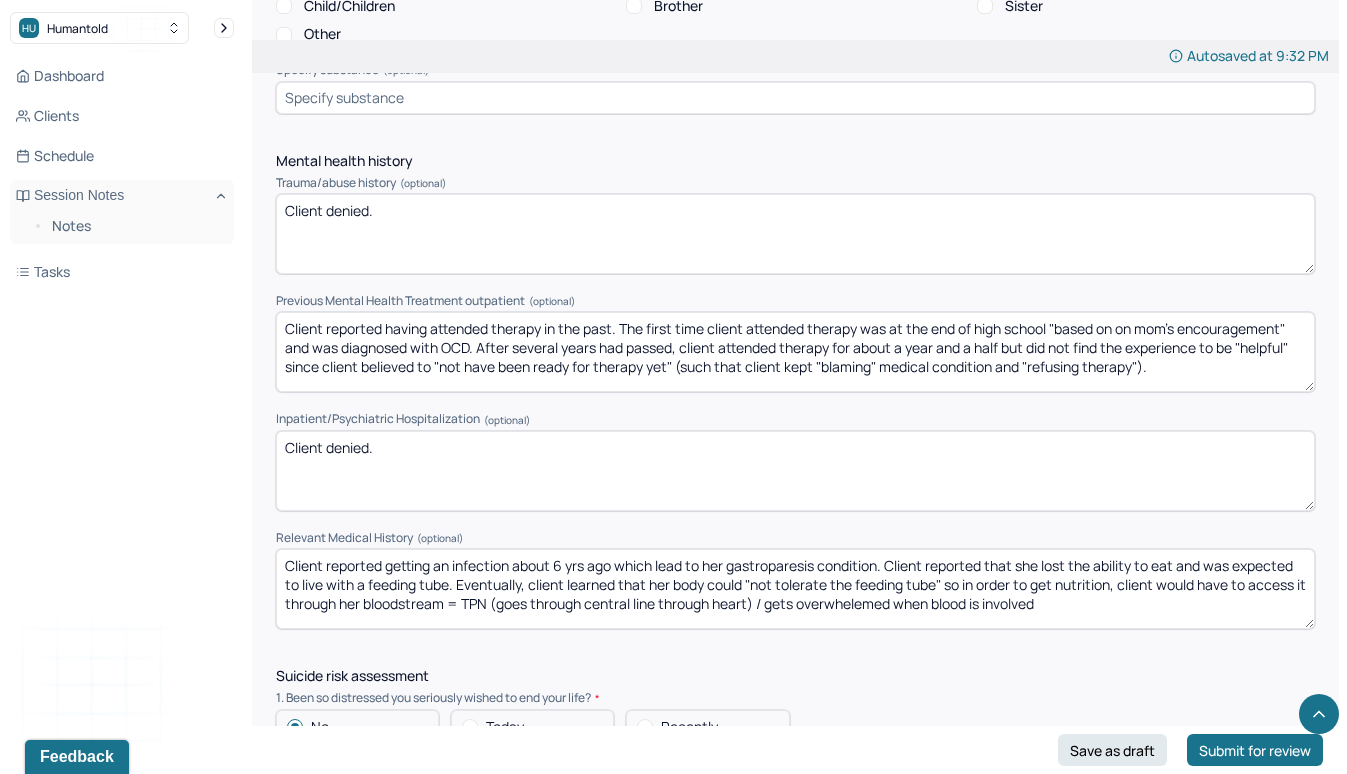 click on "Client reported getting an infection about 6 yrs ago which lead to her gastroparesis condition. Client reported that she lost the ability to eat and was expected to live with a feeding tube. Eventually, client learned that her body could "not tolerate the feeding tube" so in order to get nutrition, client would have to access it through her though bloodstream = TPN (goes through central line through heart) / gets overwhelemed when blood is involved" at bounding box center (795, 589) 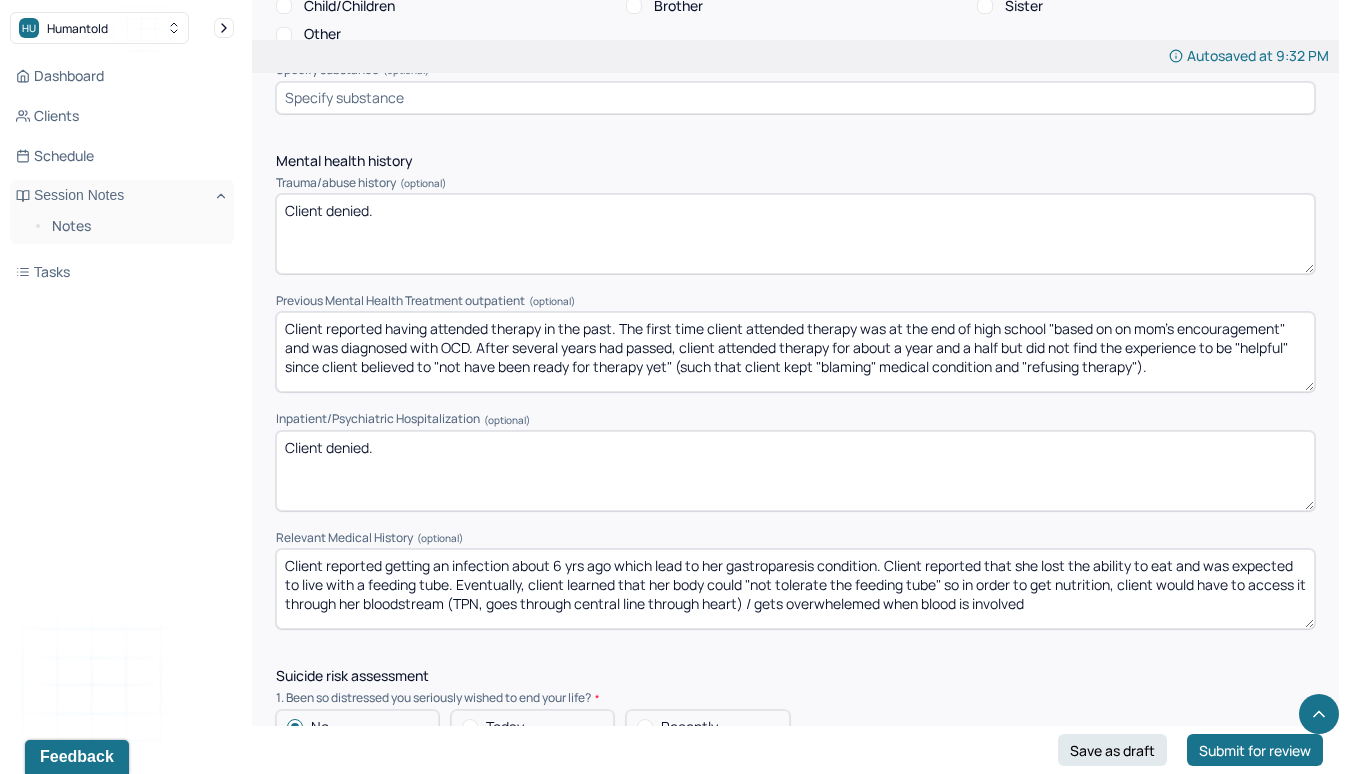 drag, startPoint x: 1054, startPoint y: 599, endPoint x: 752, endPoint y: 600, distance: 302.00165 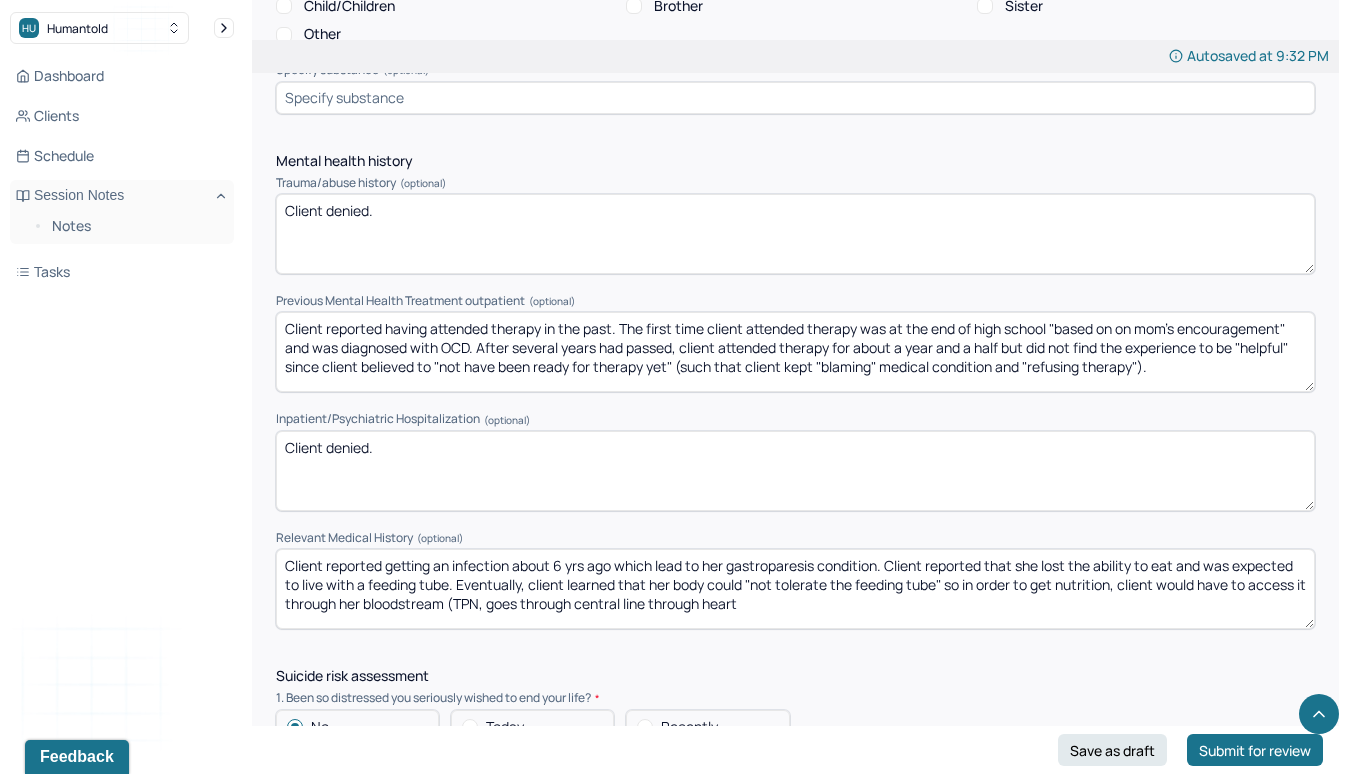 click on "Client reported getting an infection about 6 yrs ago which lead to her gastroparesis condition. Client reported that she lost the ability to eat and was expected to live with a feeding tube. Eventually, client learned that her body could "not tolerate the feeding tube" so in order to get nutrition, client would have to access it through her bloodstream (TPN, goes through central line through heart" at bounding box center [795, 589] 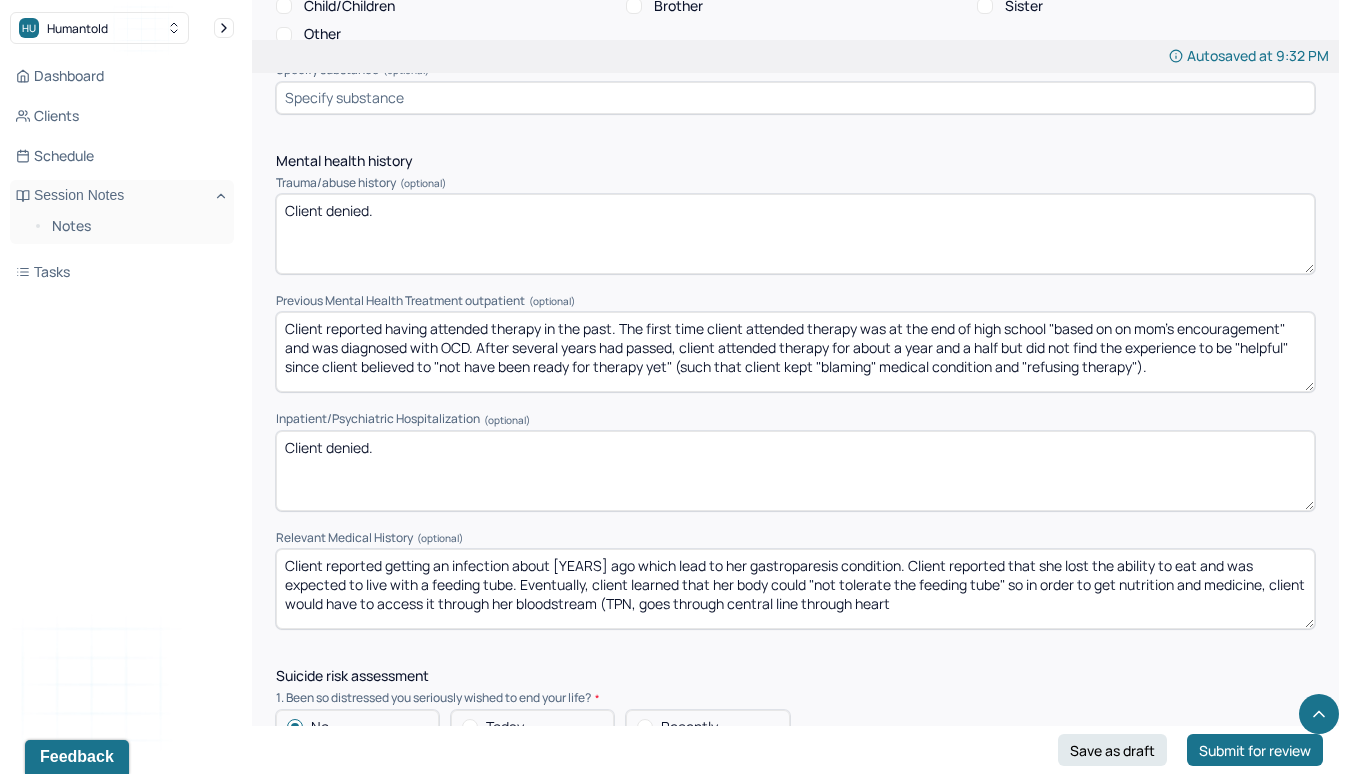 drag, startPoint x: 844, startPoint y: 593, endPoint x: 598, endPoint y: 597, distance: 246.03252 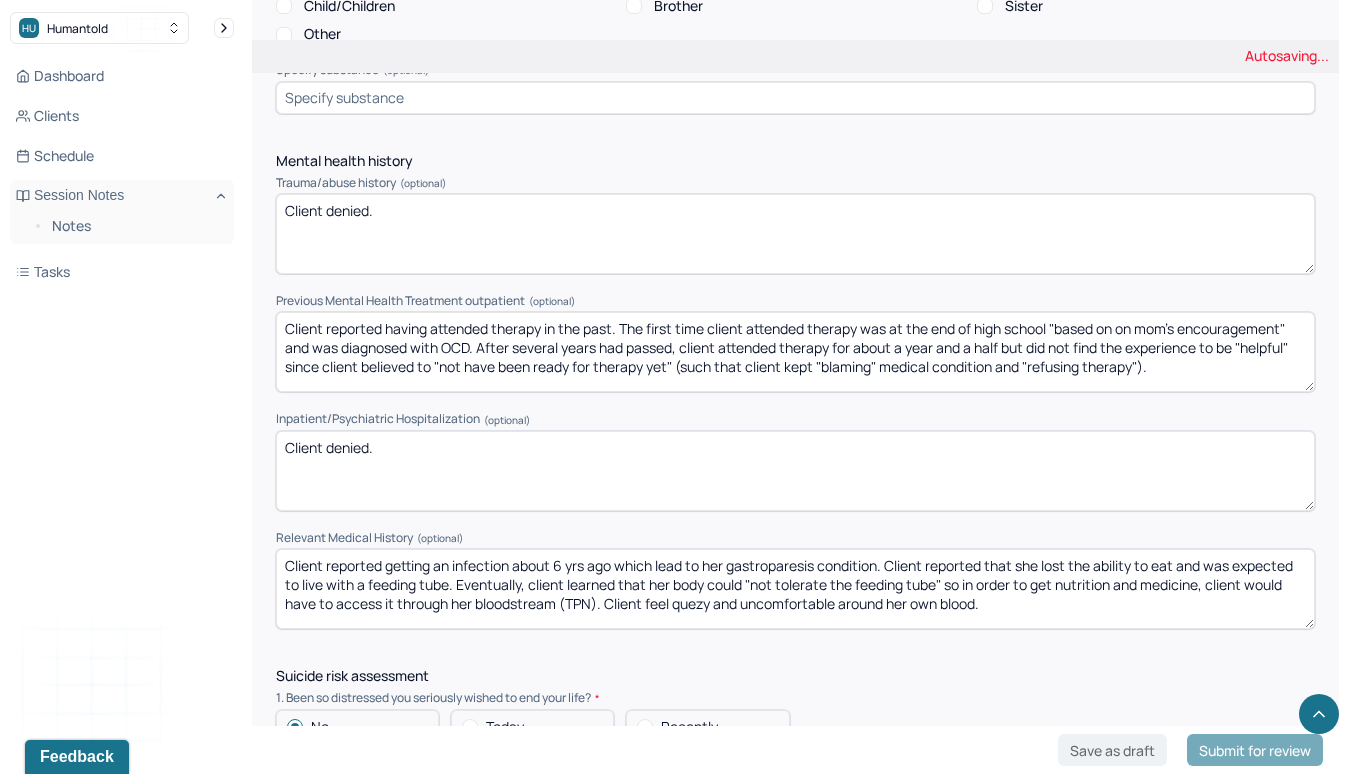 click on "Client reported getting an infection about 6 yrs ago which lead to her gastroparesis condition. Client reported that she lost the ability to eat and was expected to live with a feeding tube. Eventually, client learned that her body could "not tolerate the feeding tube" so in order to get nutrition and medicine, client would have to access it through her bloodstream (TPN). Client feel que" at bounding box center (795, 589) 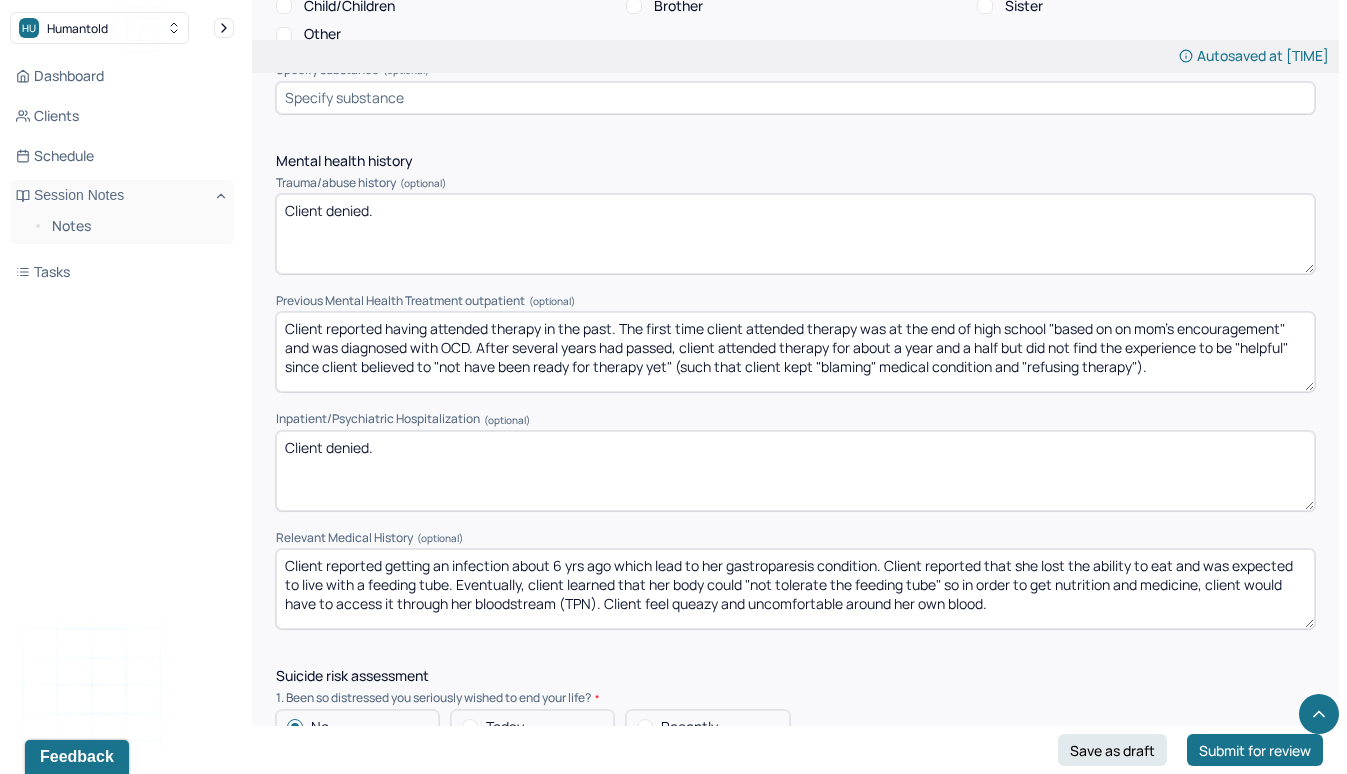 click on "Client reported getting an infection about 6 yrs ago which lead to her gastroparesis condition. Client reported that she lost the ability to eat and was expected to live with a feeding tube. Eventually, client learned that her body could "not tolerate the feeding tube" so in order to get nutrition and medicine, client would have to access it through her bloodstream (TPN). Client feel quezy and uncomfortable around her own blood." at bounding box center [795, 589] 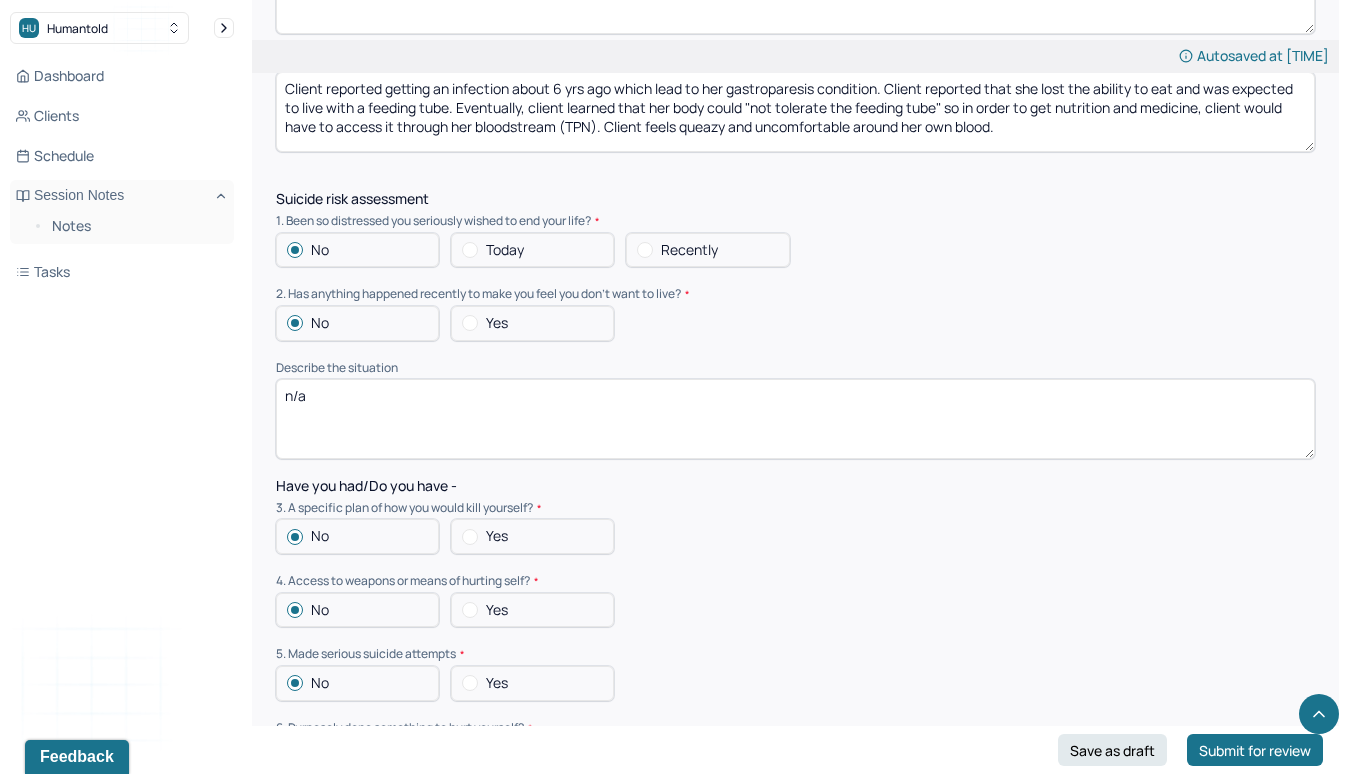 scroll, scrollTop: 5154, scrollLeft: 0, axis: vertical 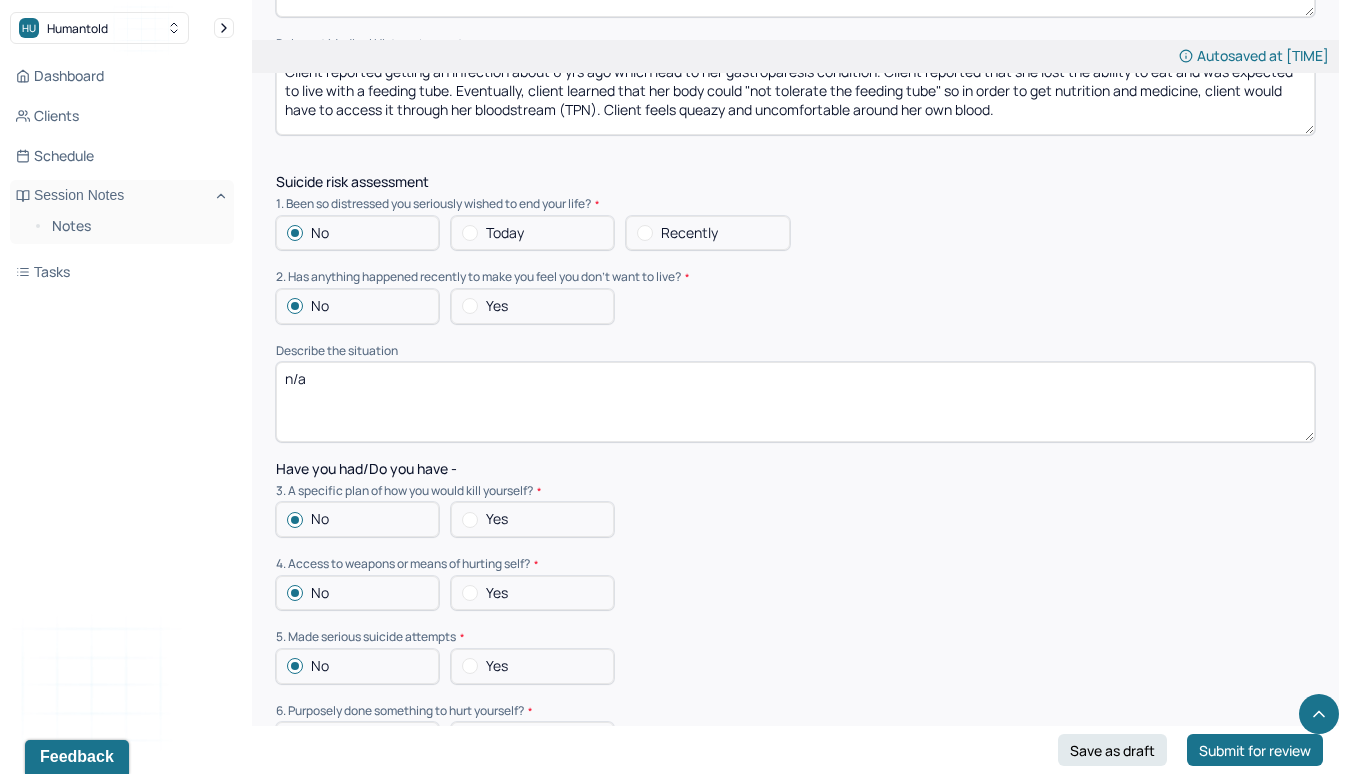 type on "Client reported getting an infection about 6 yrs ago which lead to her gastroparesis condition. Client reported that she lost the ability to eat and was expected to live with a feeding tube. Eventually, client learned that her body could "not tolerate the feeding tube" so in order to get nutrition and medicine, client would have to access it through her bloodstream (TPN). Client feels queazy and uncomfortable around her own blood." 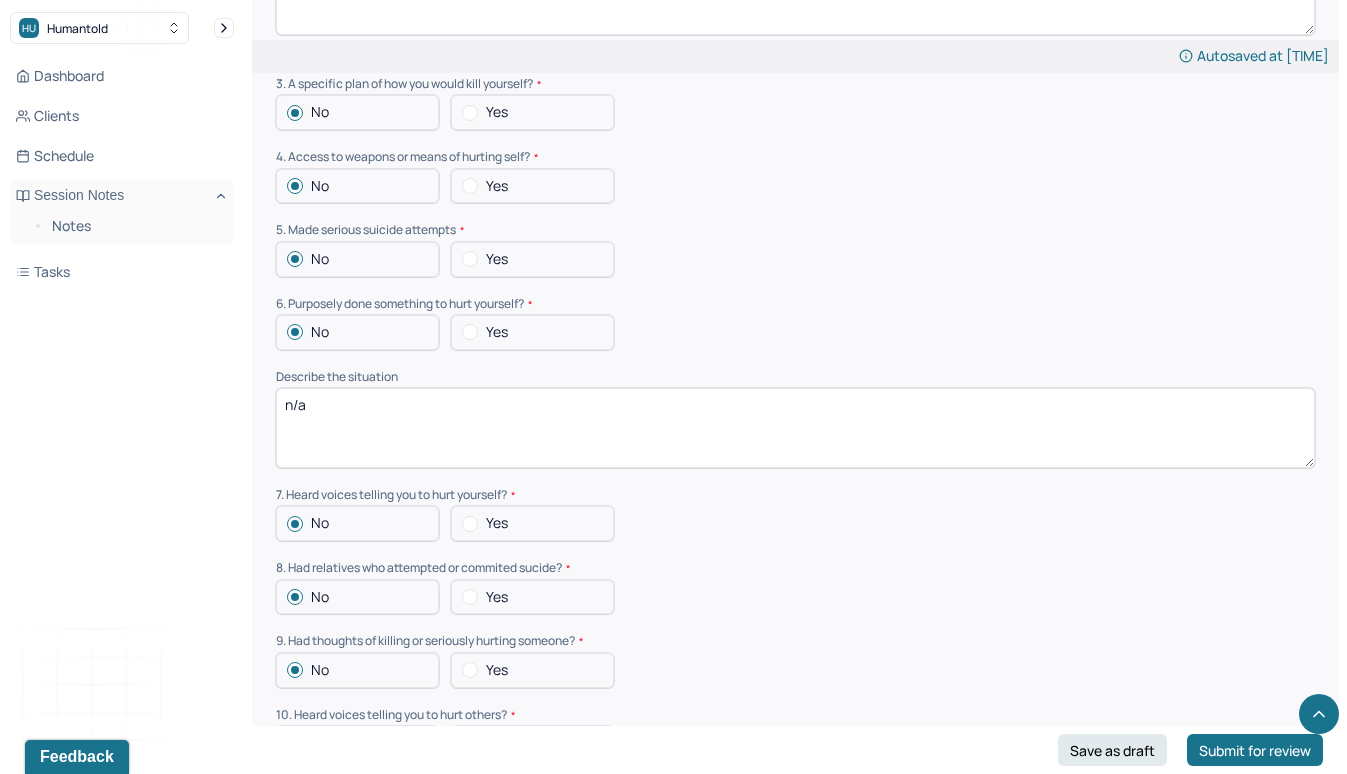 scroll, scrollTop: 5625, scrollLeft: 0, axis: vertical 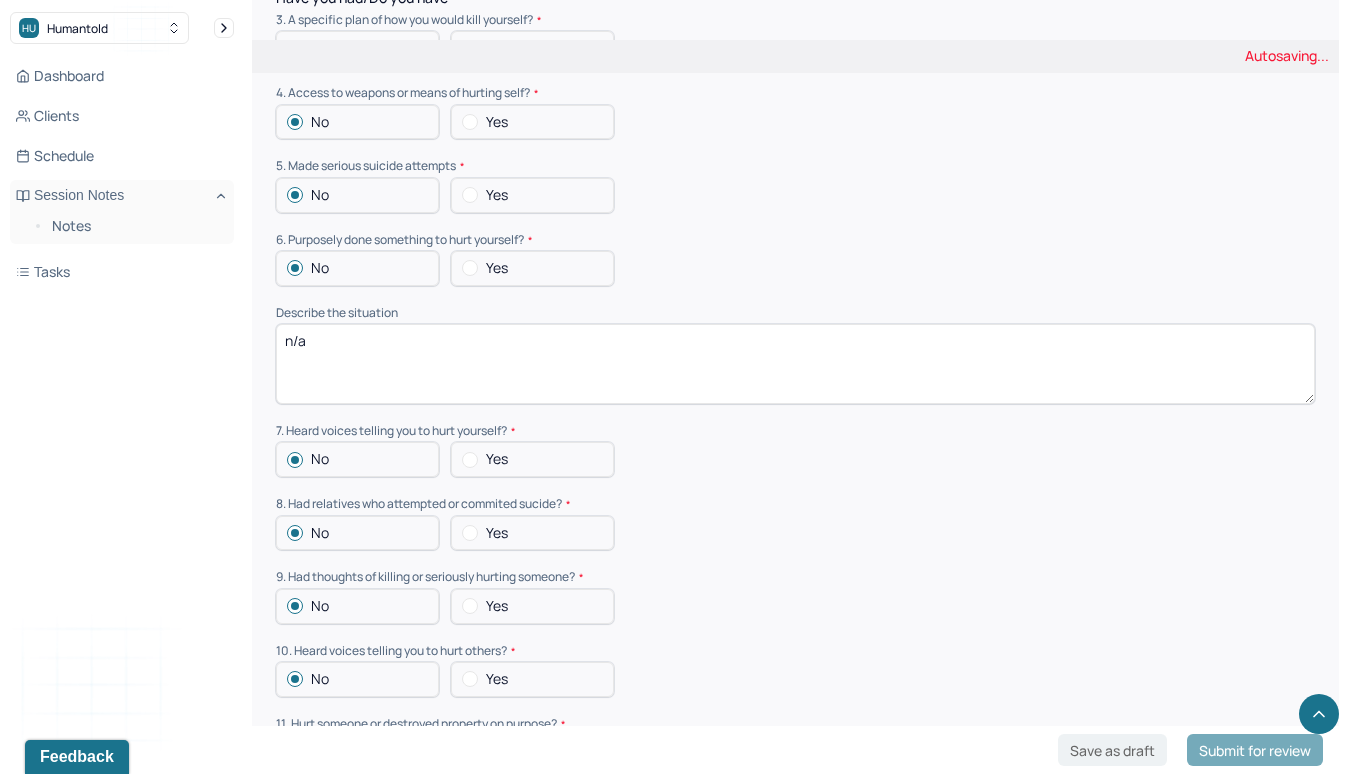 type on "N/A" 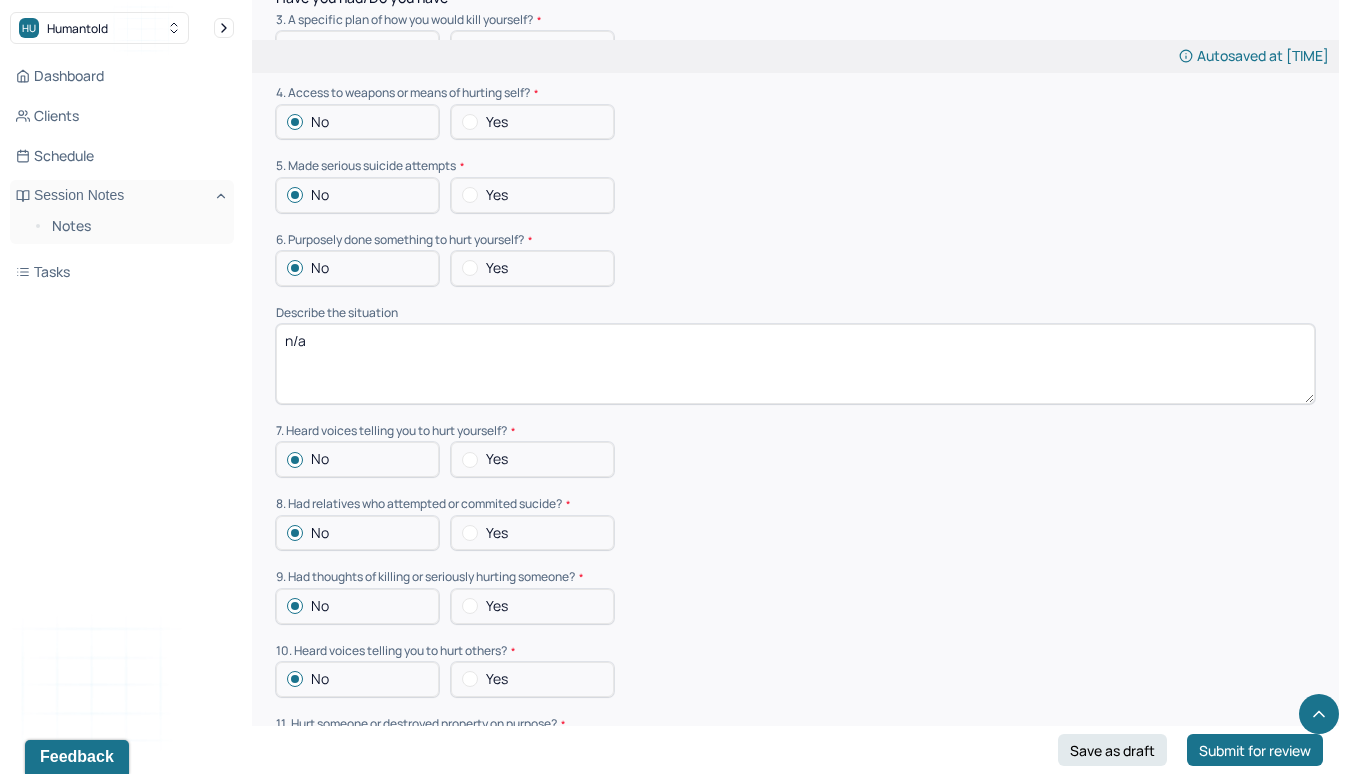 click on "n/a" at bounding box center [795, 364] 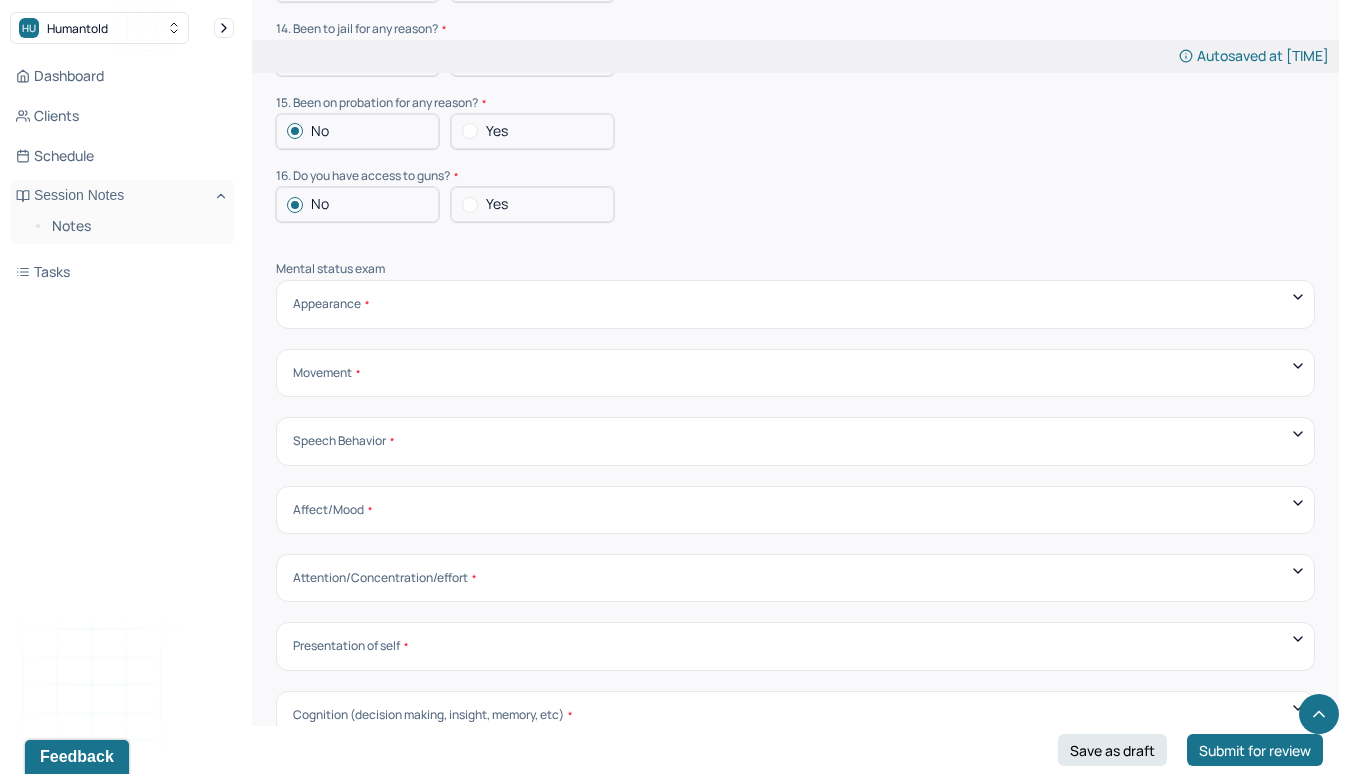 scroll, scrollTop: 6567, scrollLeft: 0, axis: vertical 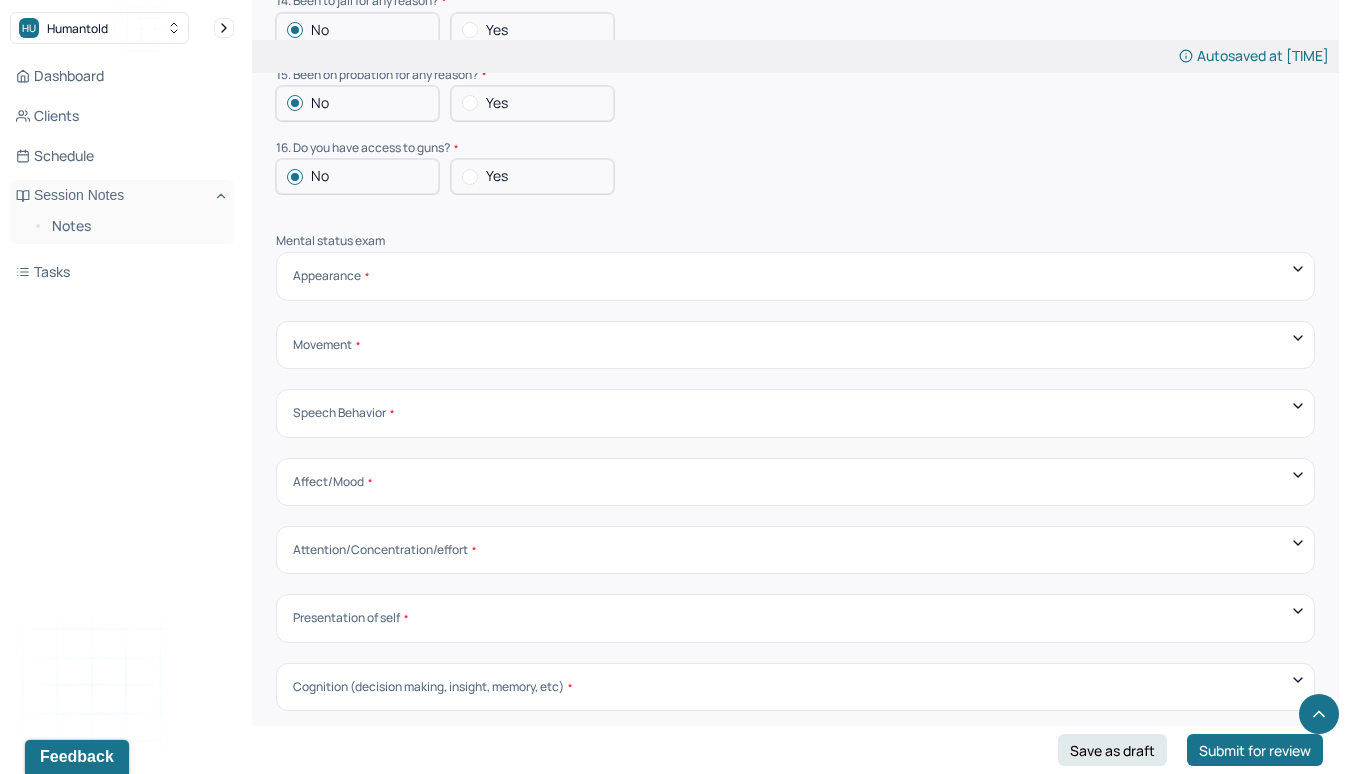 type on "N/A" 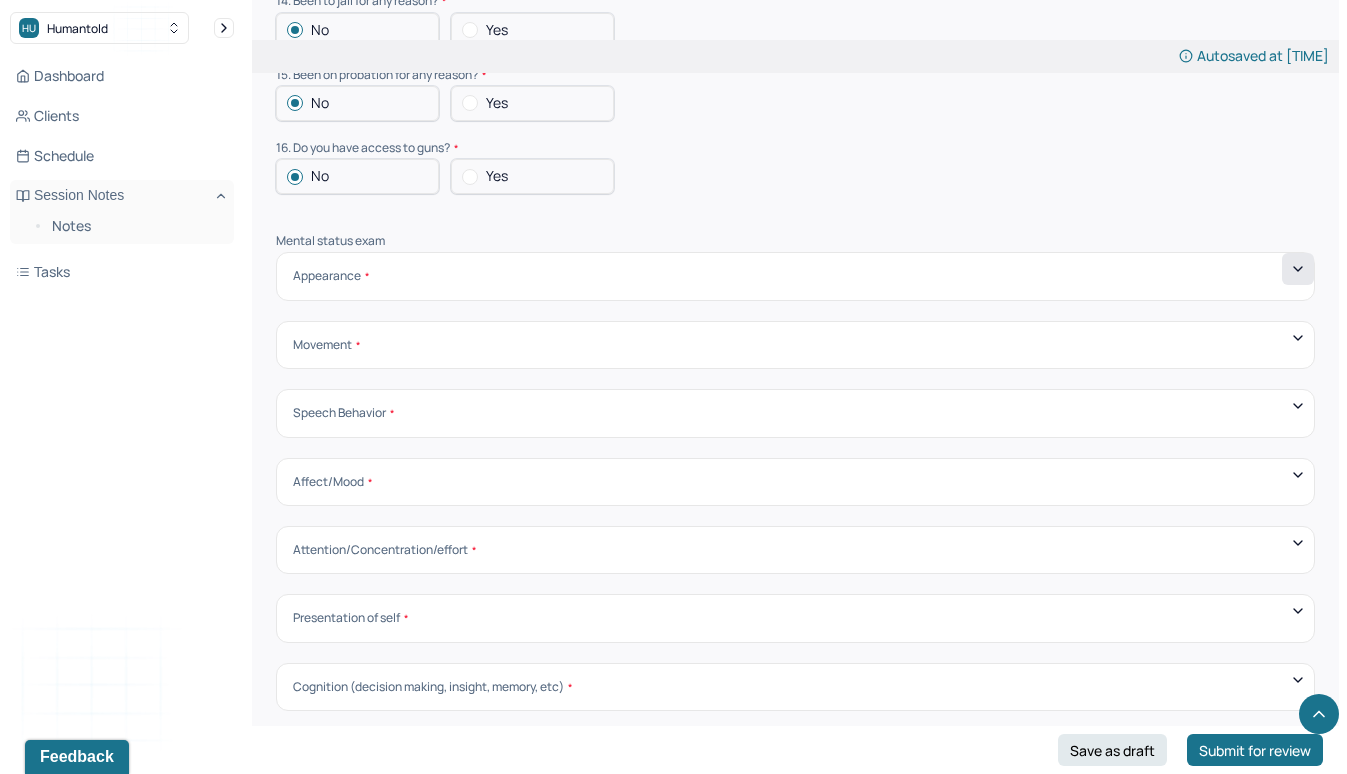 click 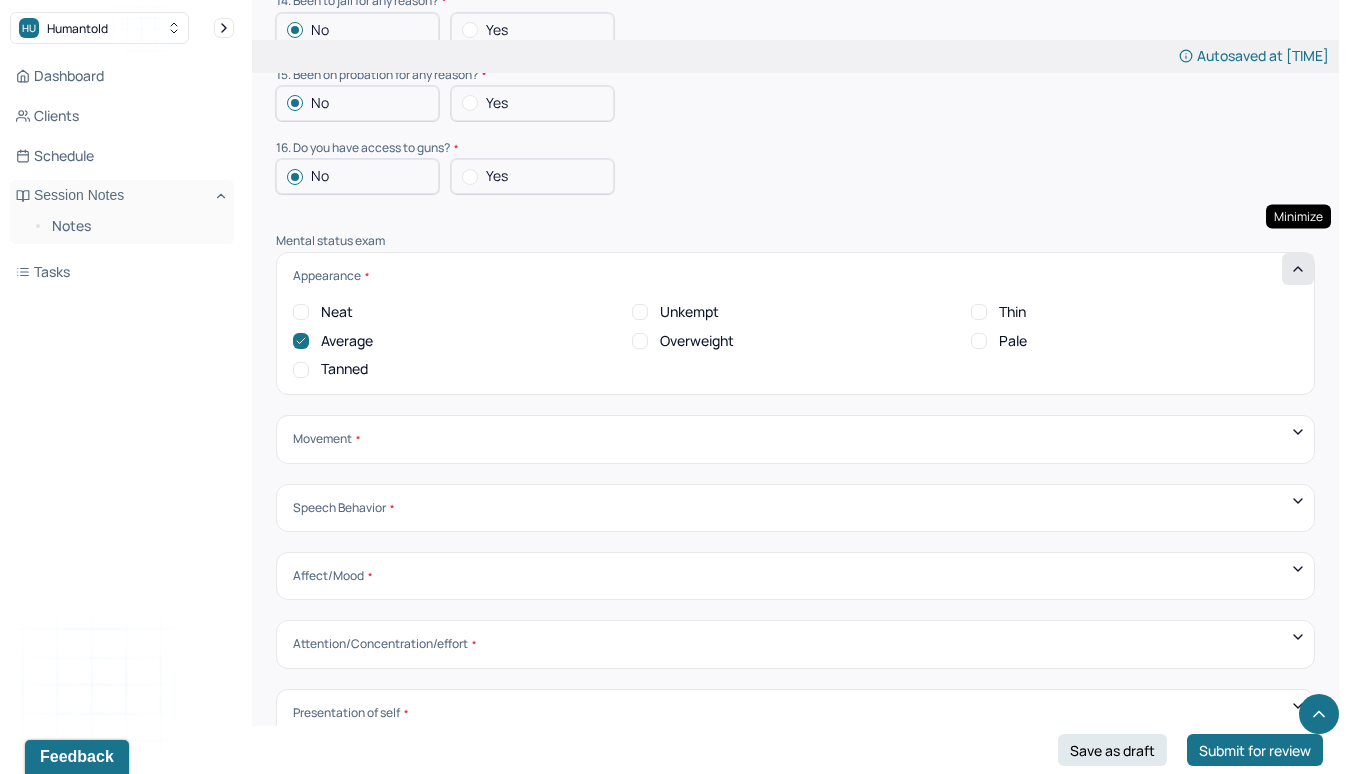 click 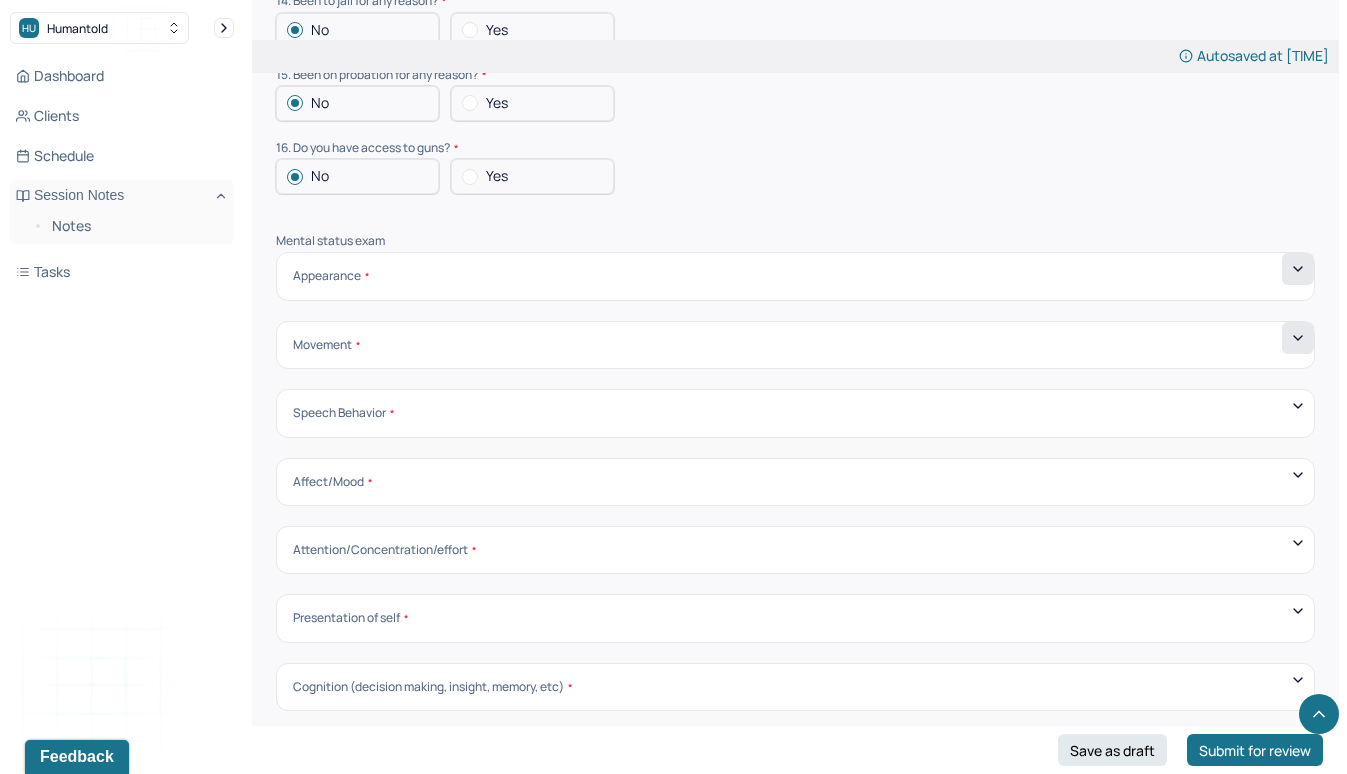 click 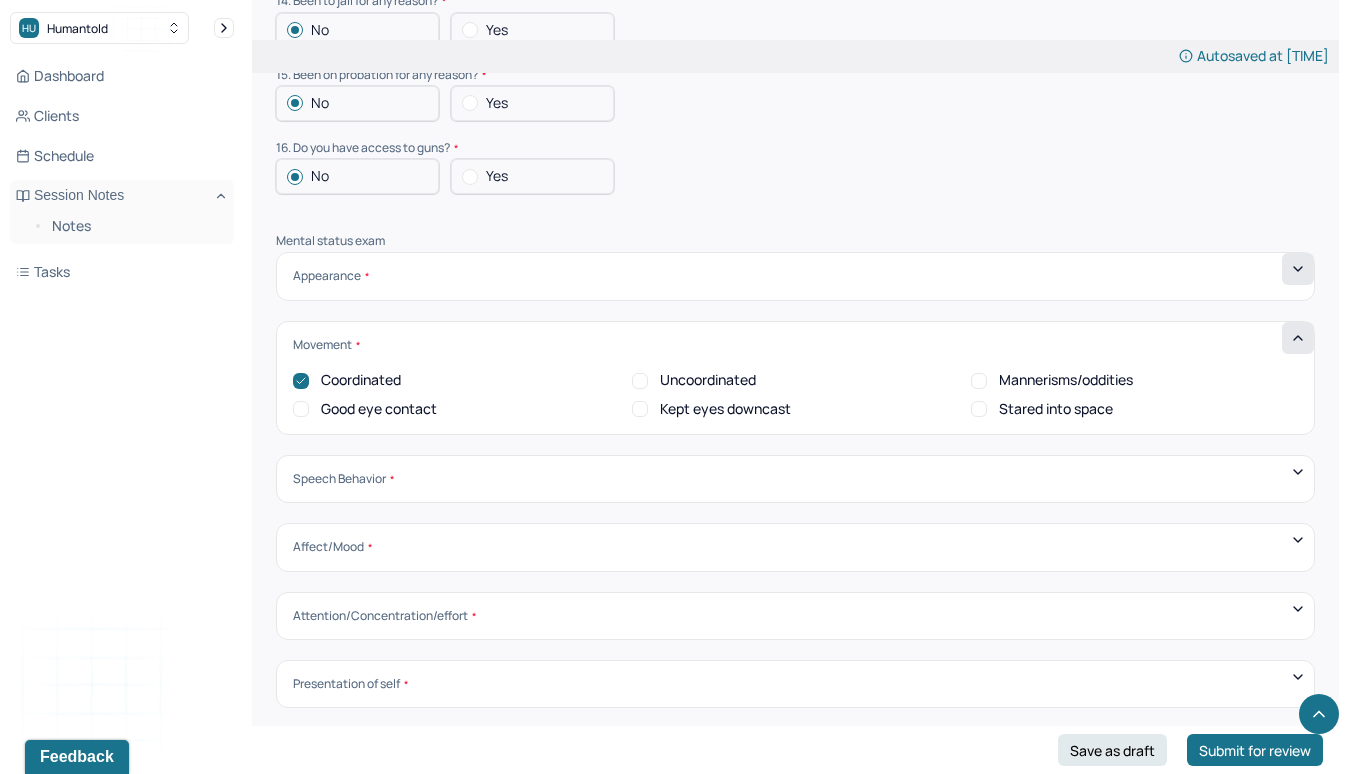 click on "Good eye contact" at bounding box center (379, 409) 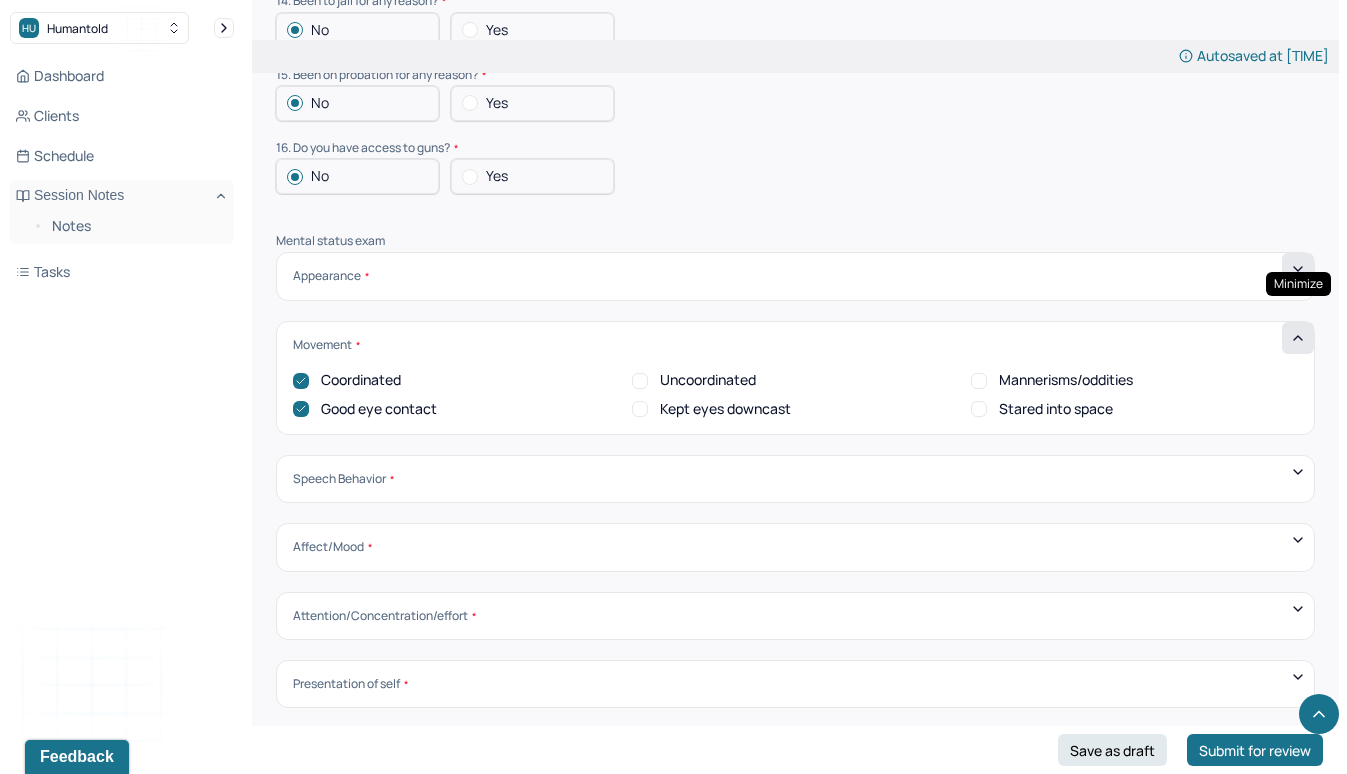click 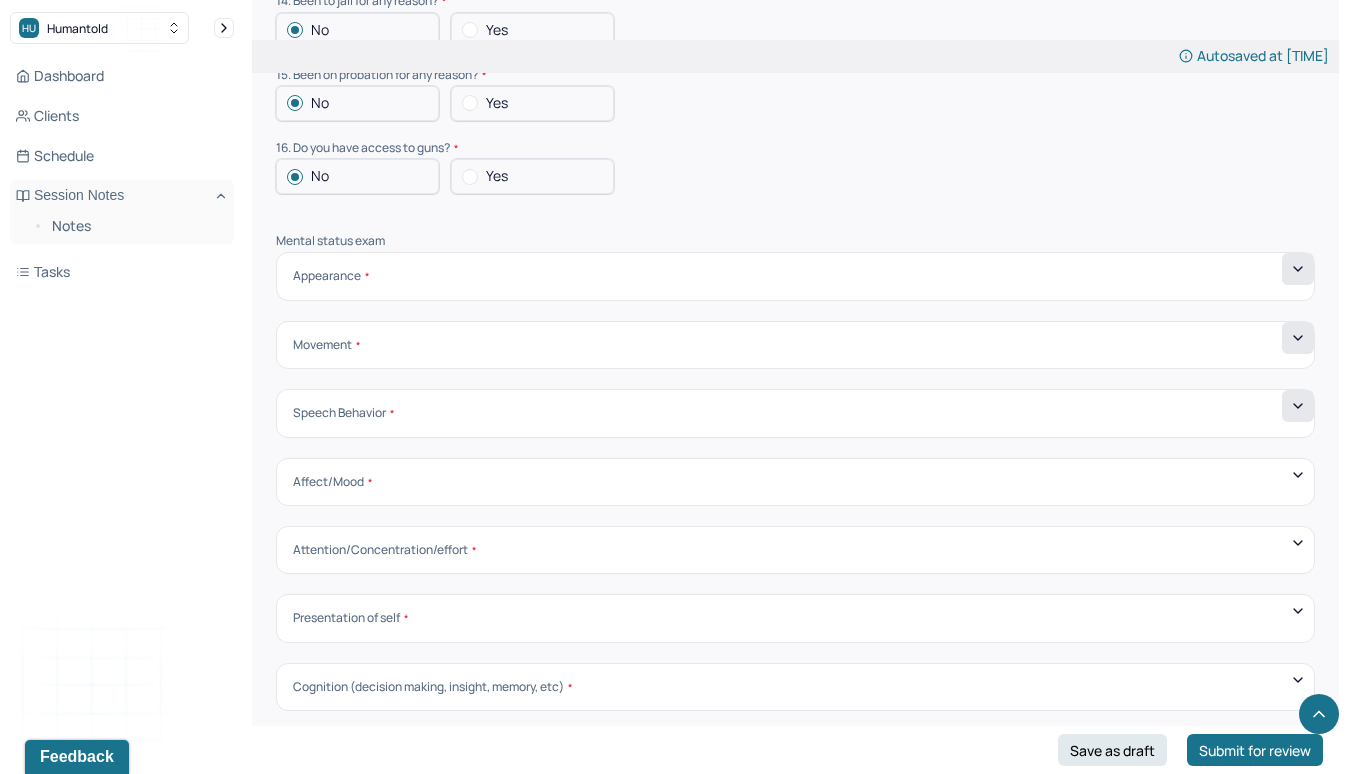 click 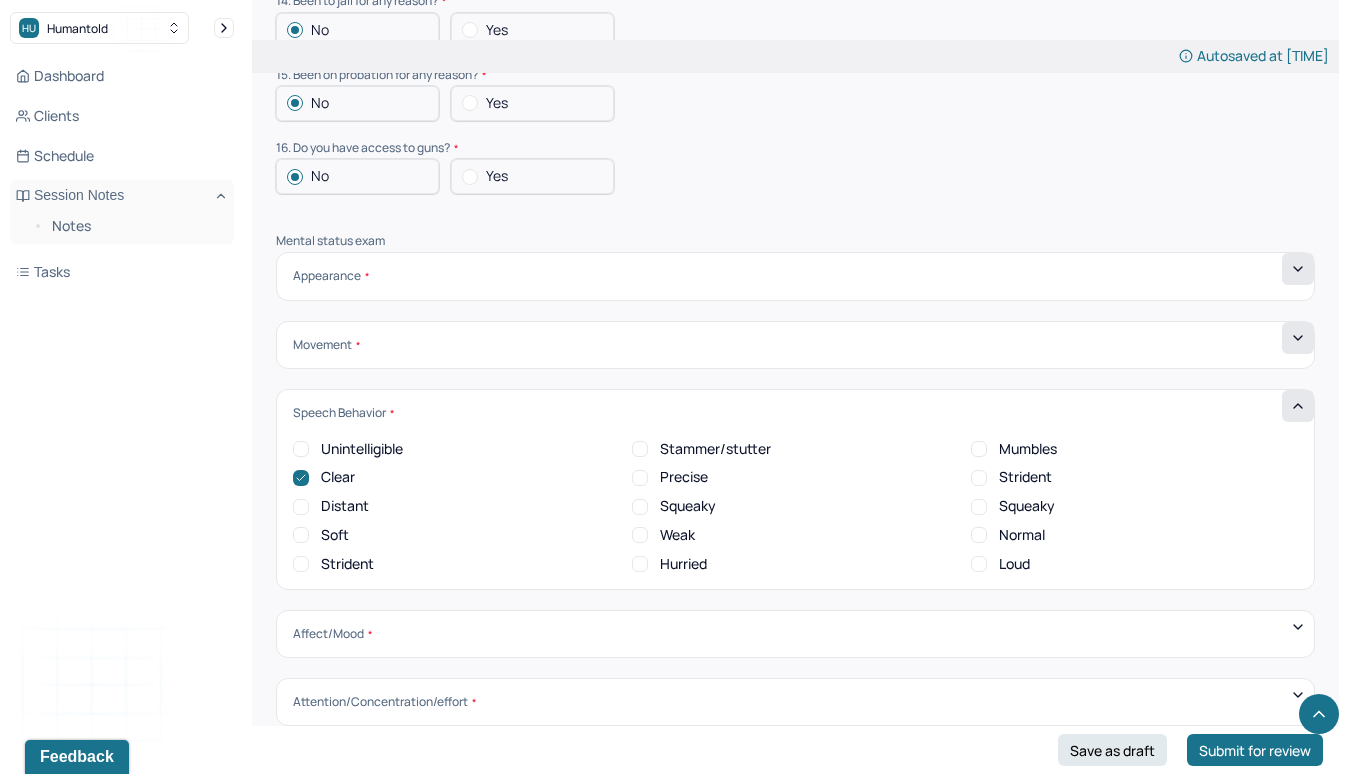 click 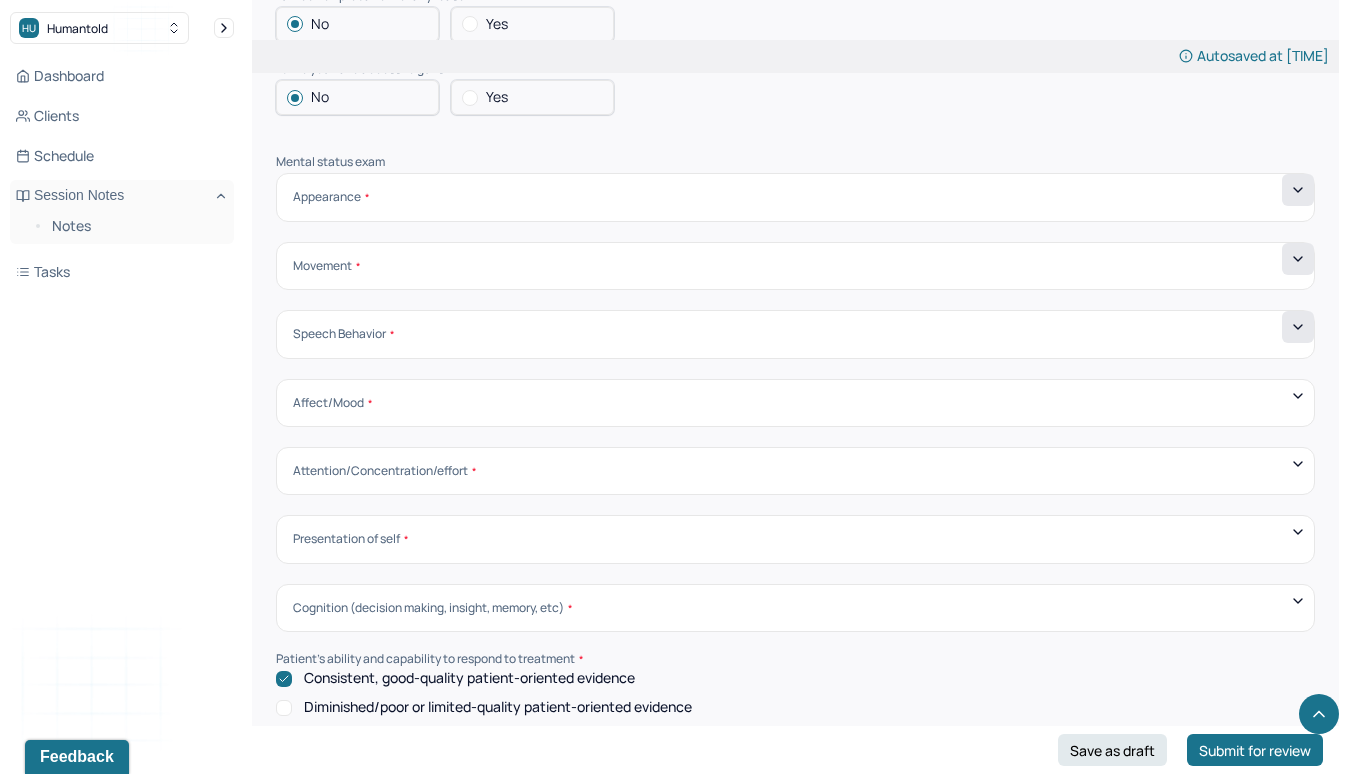 scroll, scrollTop: 6652, scrollLeft: 0, axis: vertical 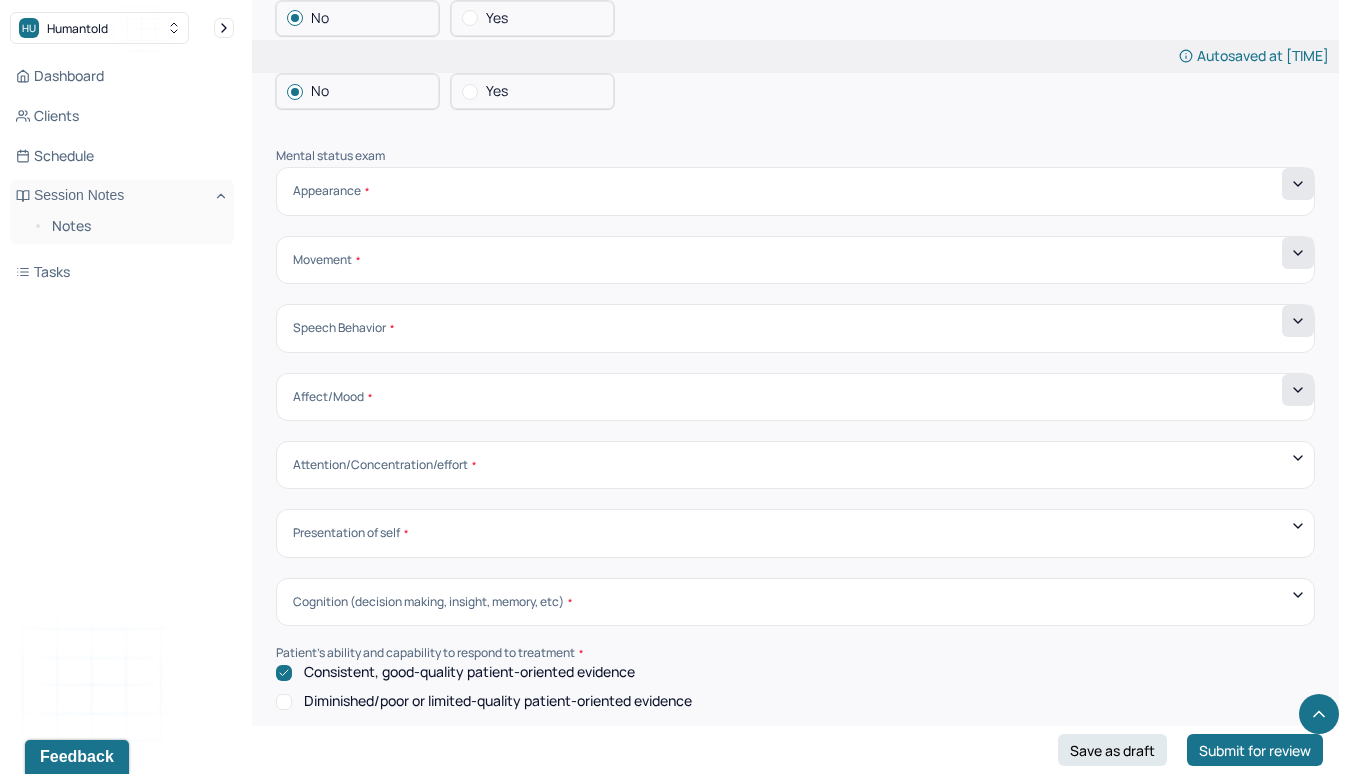 click at bounding box center [1298, 390] 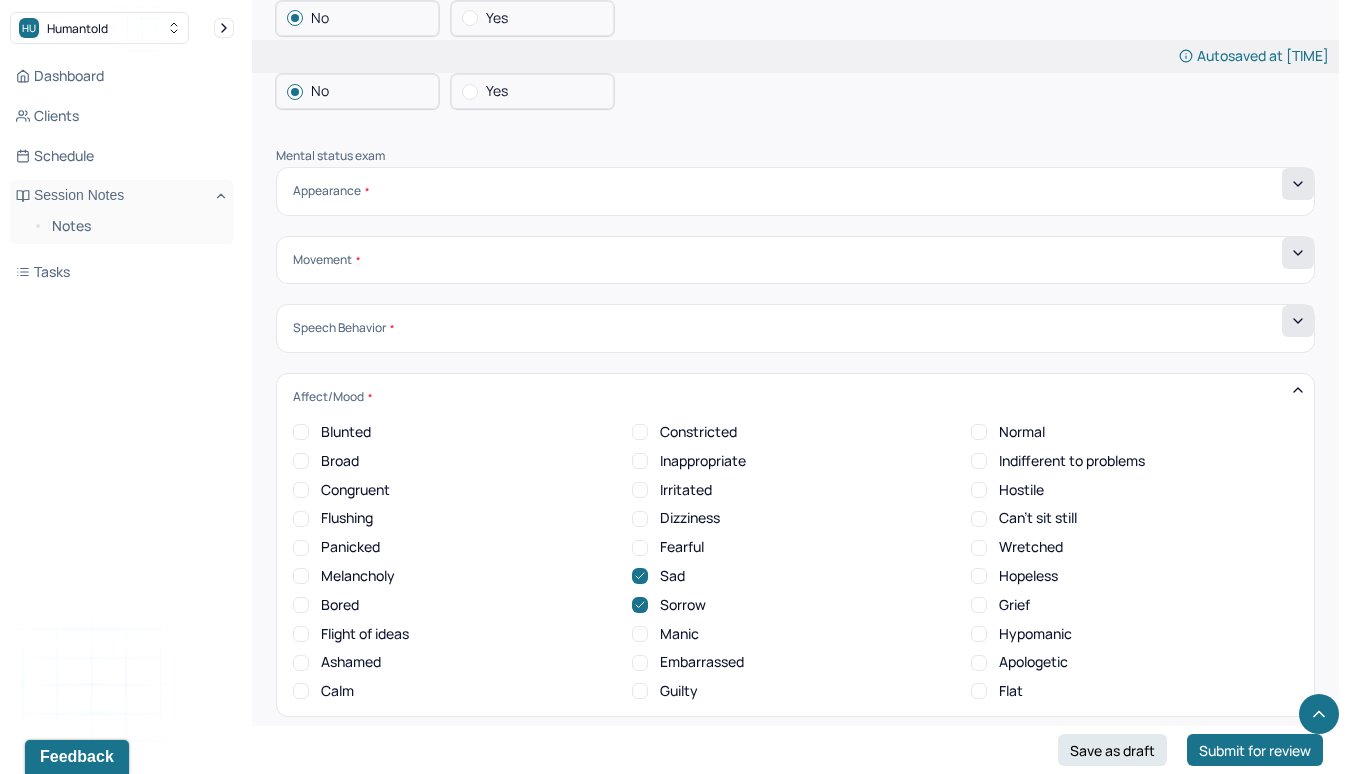 scroll, scrollTop: 0, scrollLeft: 0, axis: both 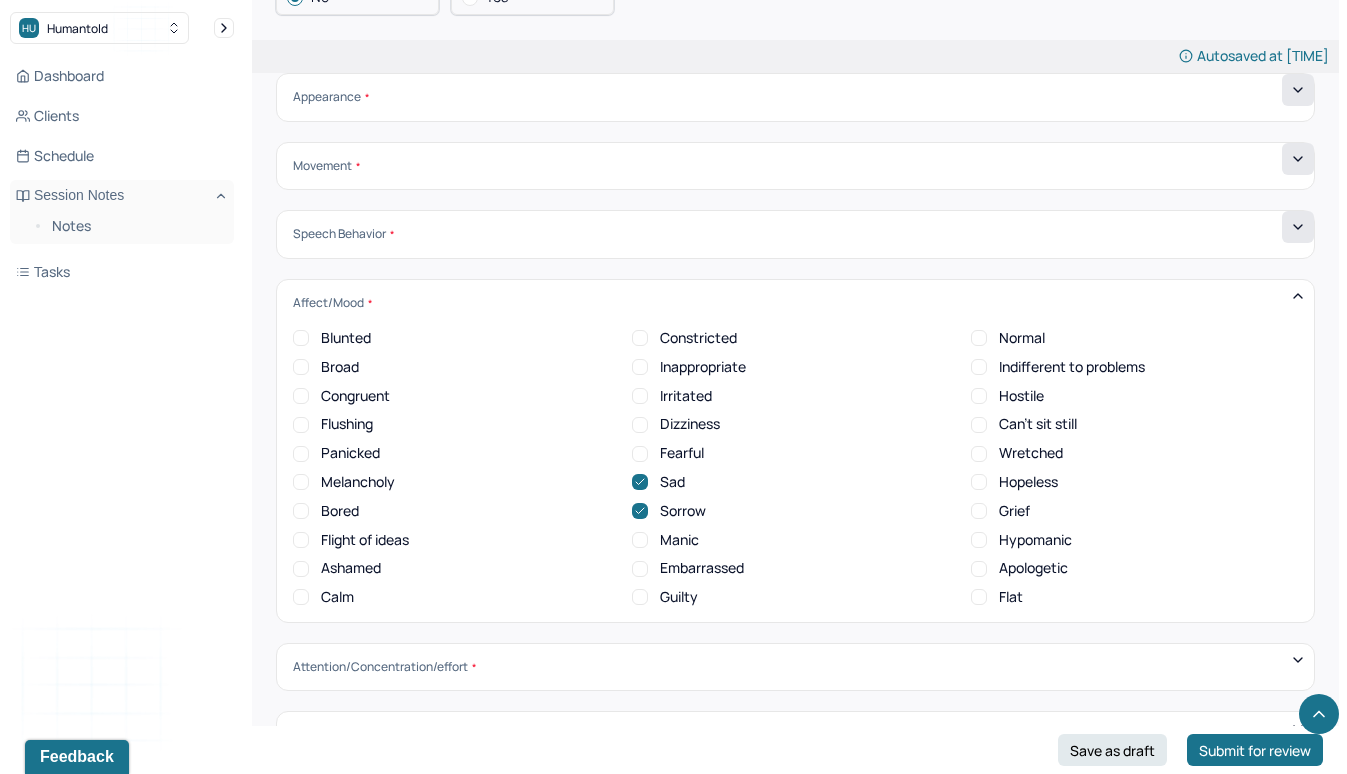 click on "Melancholy" at bounding box center [358, 482] 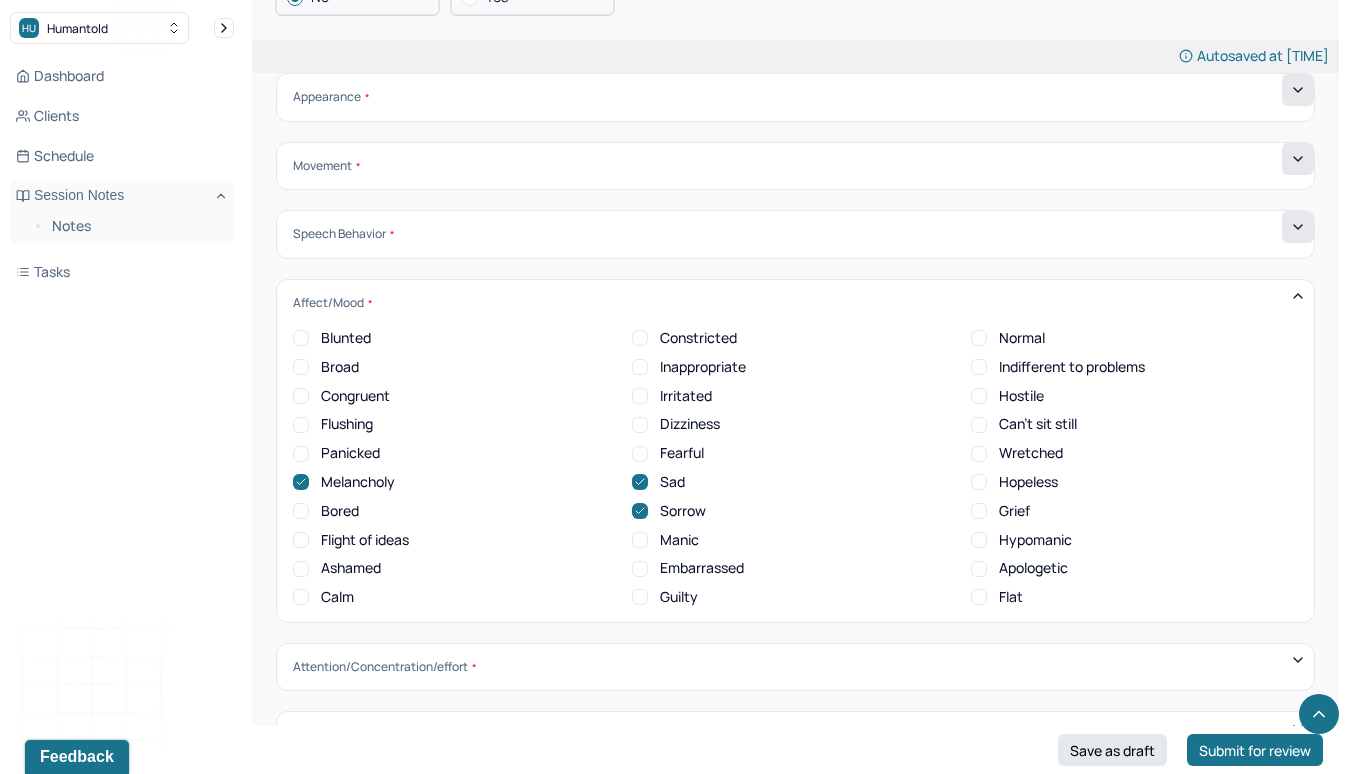 click 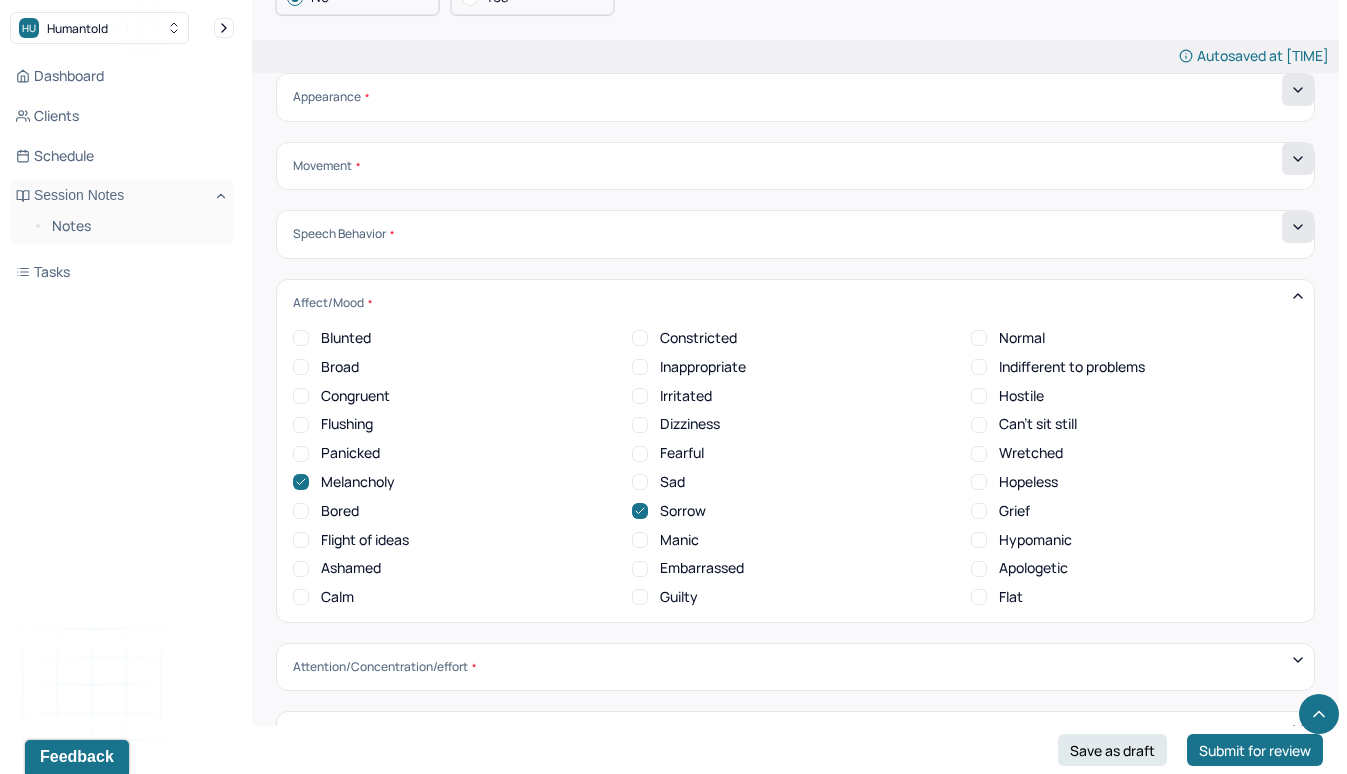 click at bounding box center (640, 511) 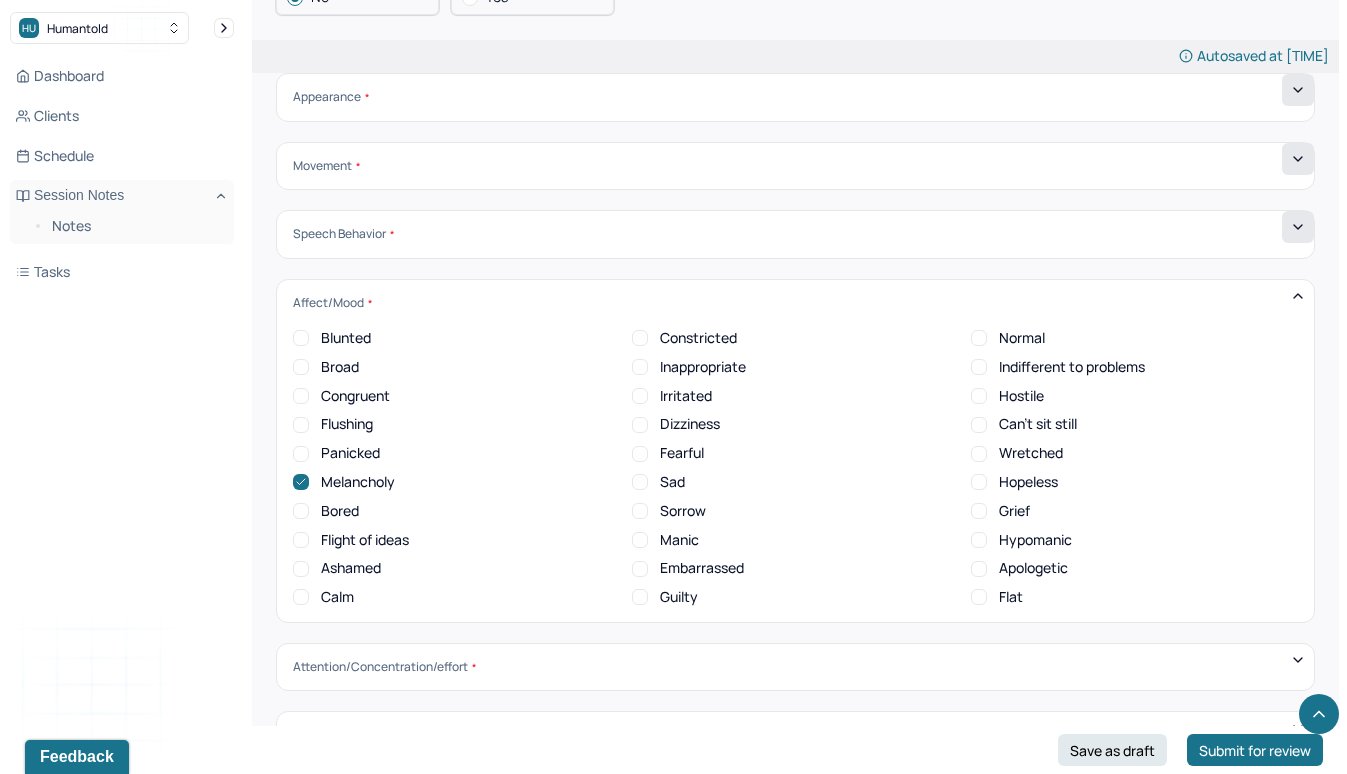 click on "Congruent" at bounding box center [355, 396] 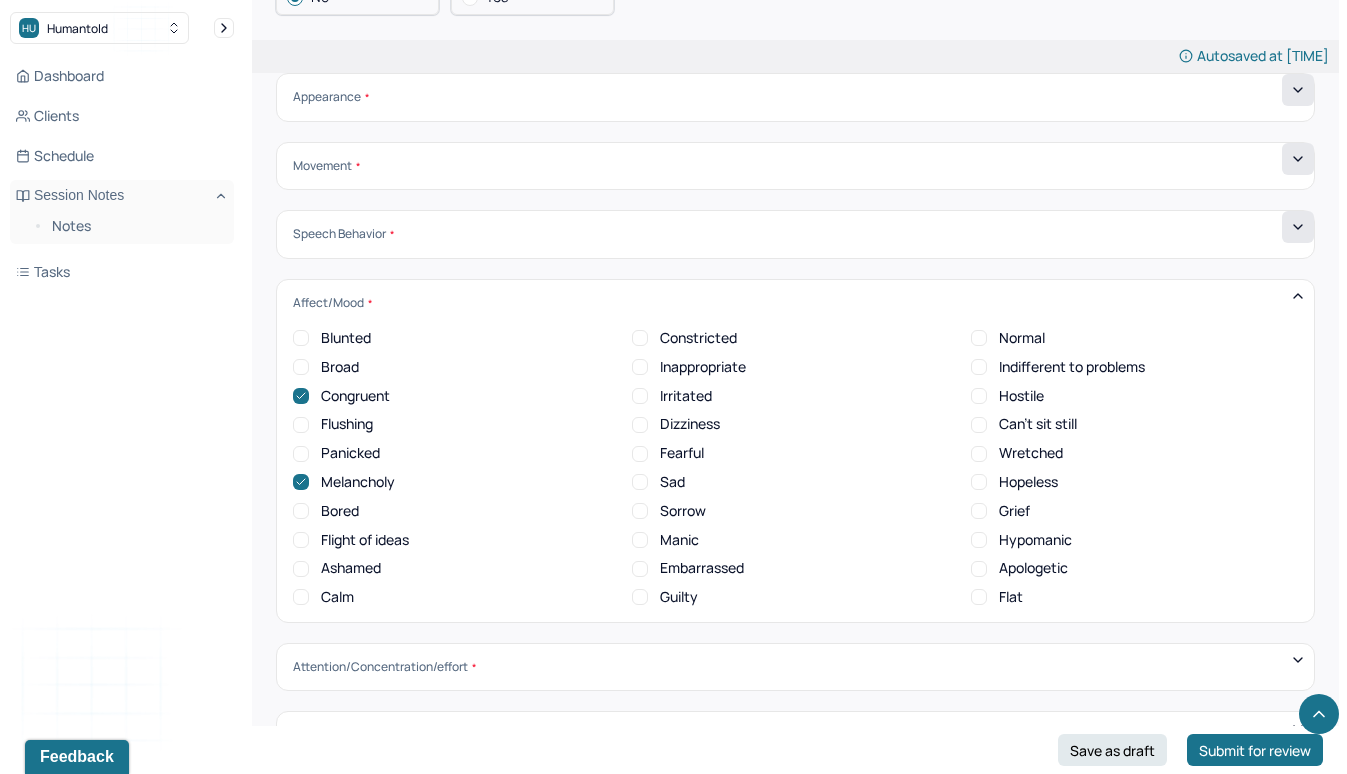 click on "Congruent" at bounding box center (355, 396) 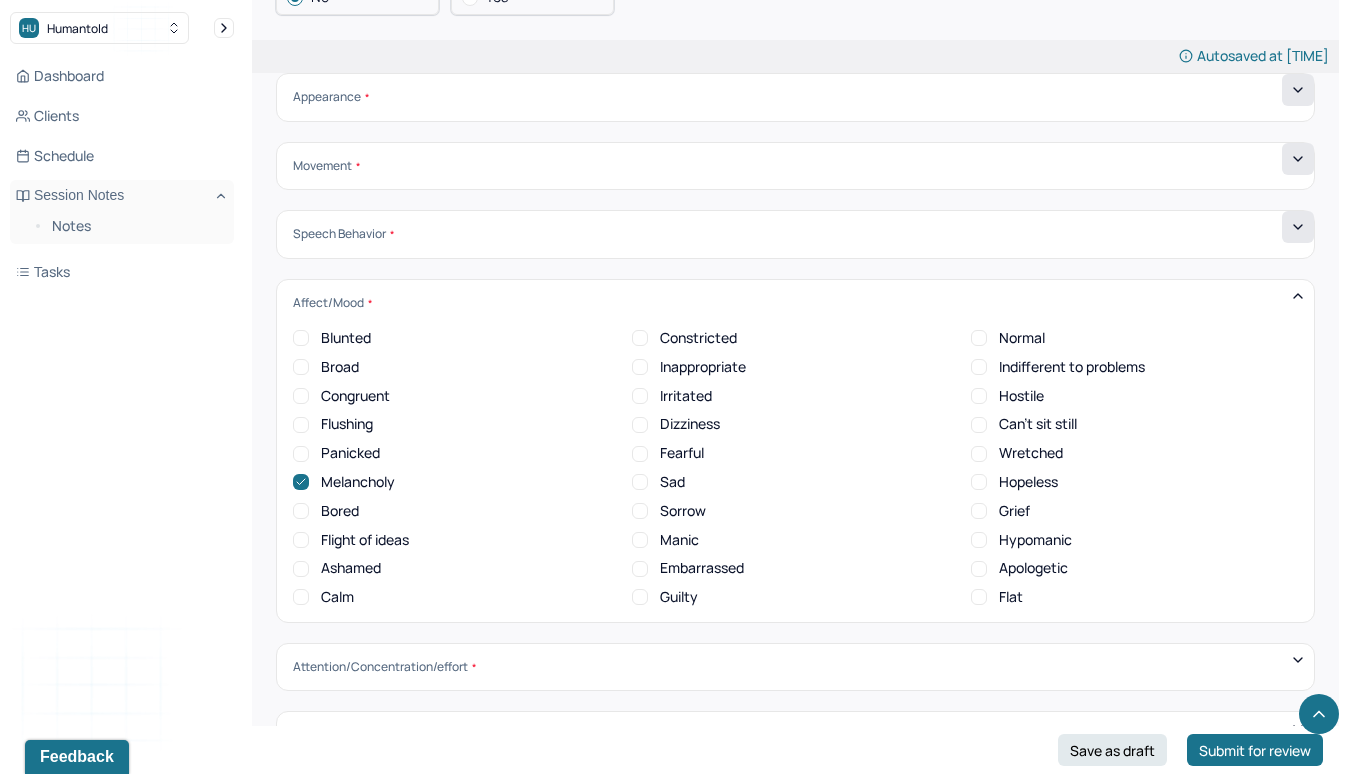 click 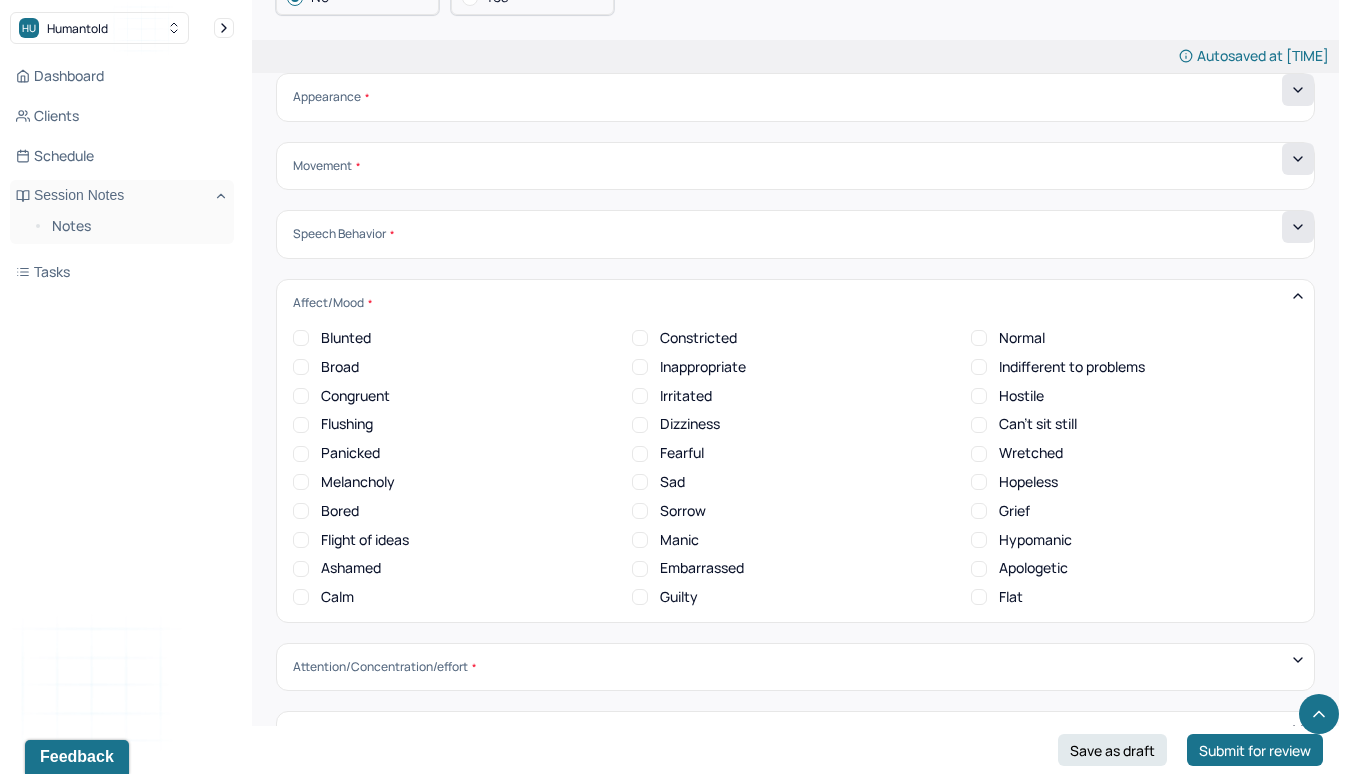 click on "Sad" at bounding box center (640, 482) 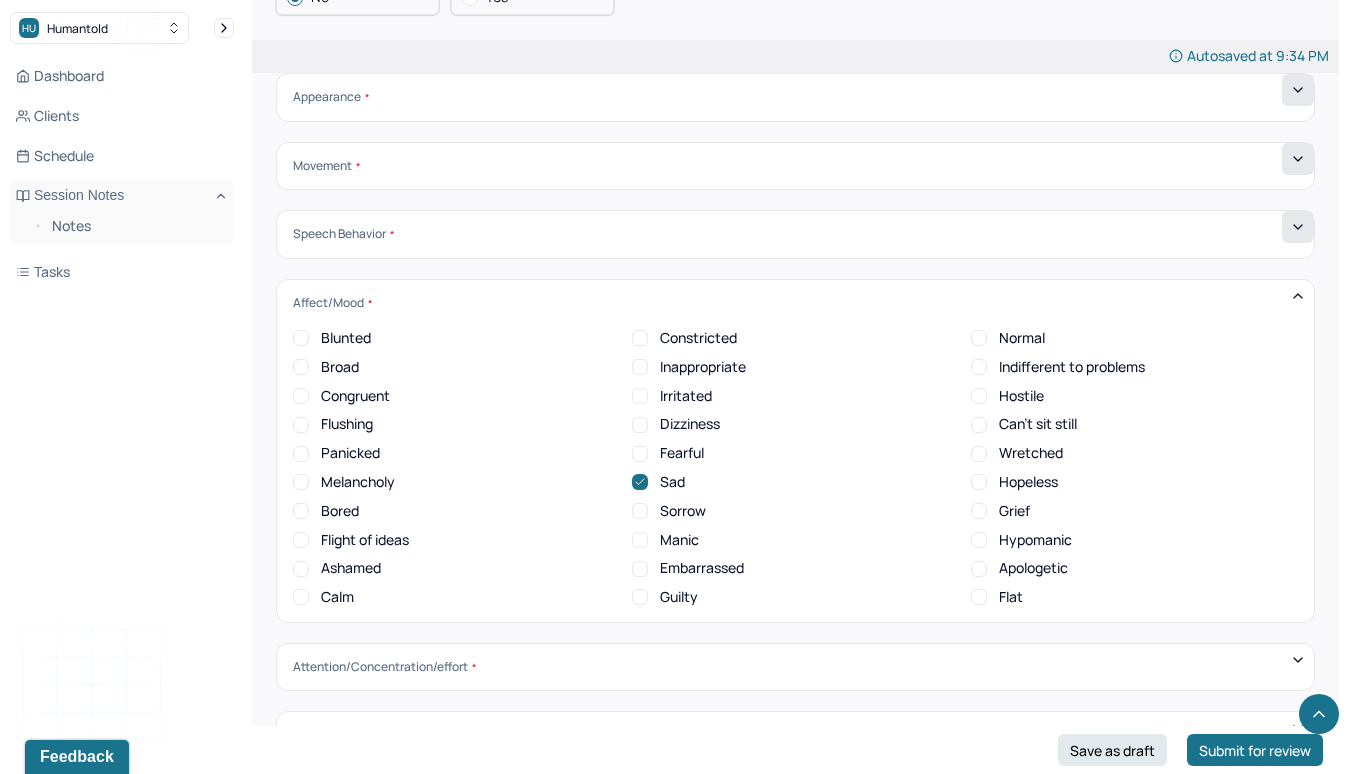 click on "Grief" at bounding box center (979, 511) 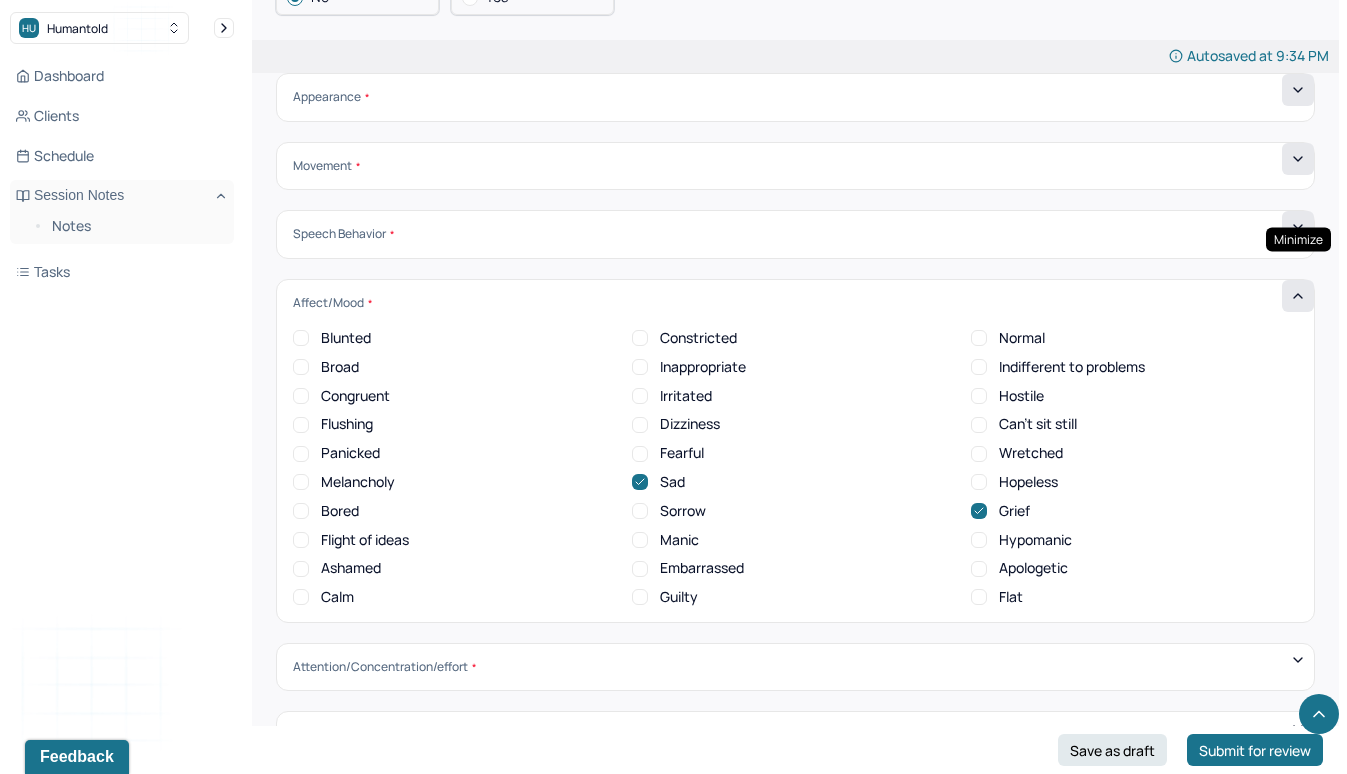 click 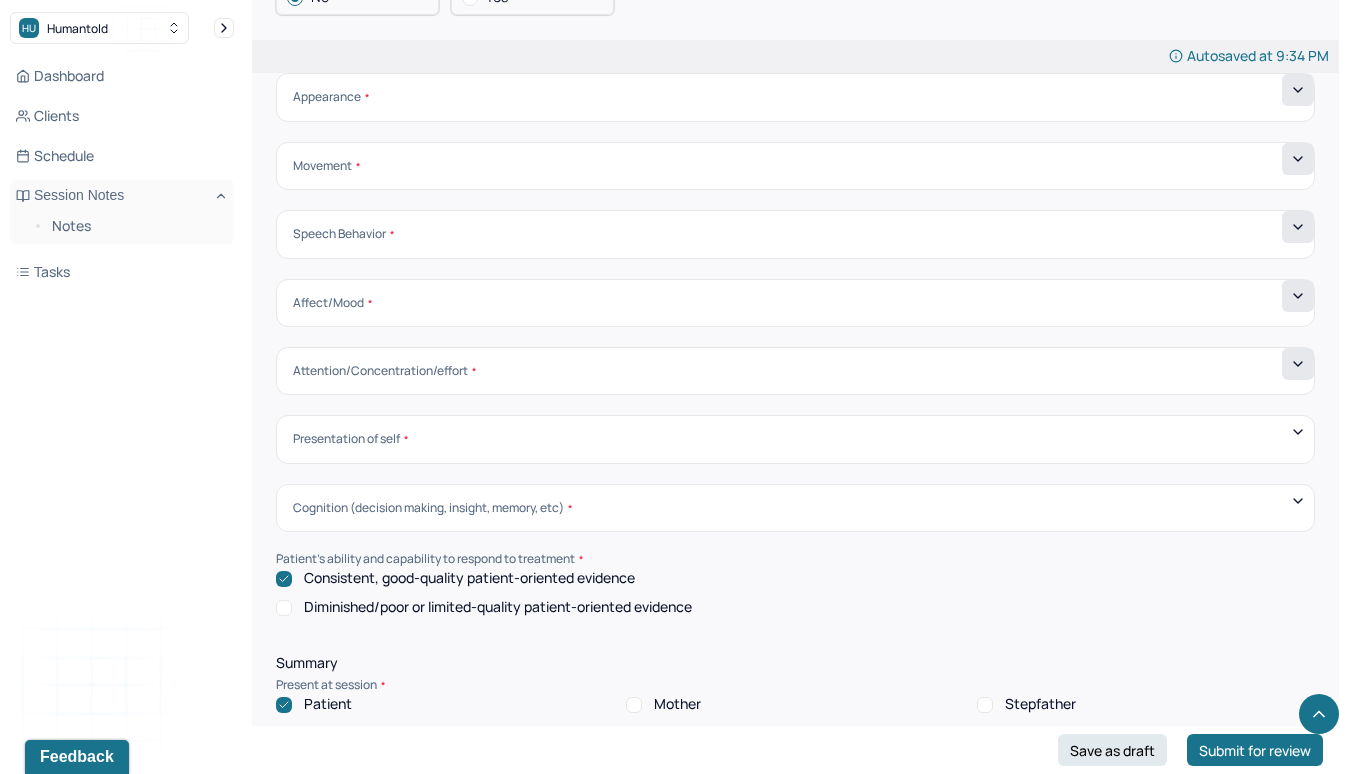 click 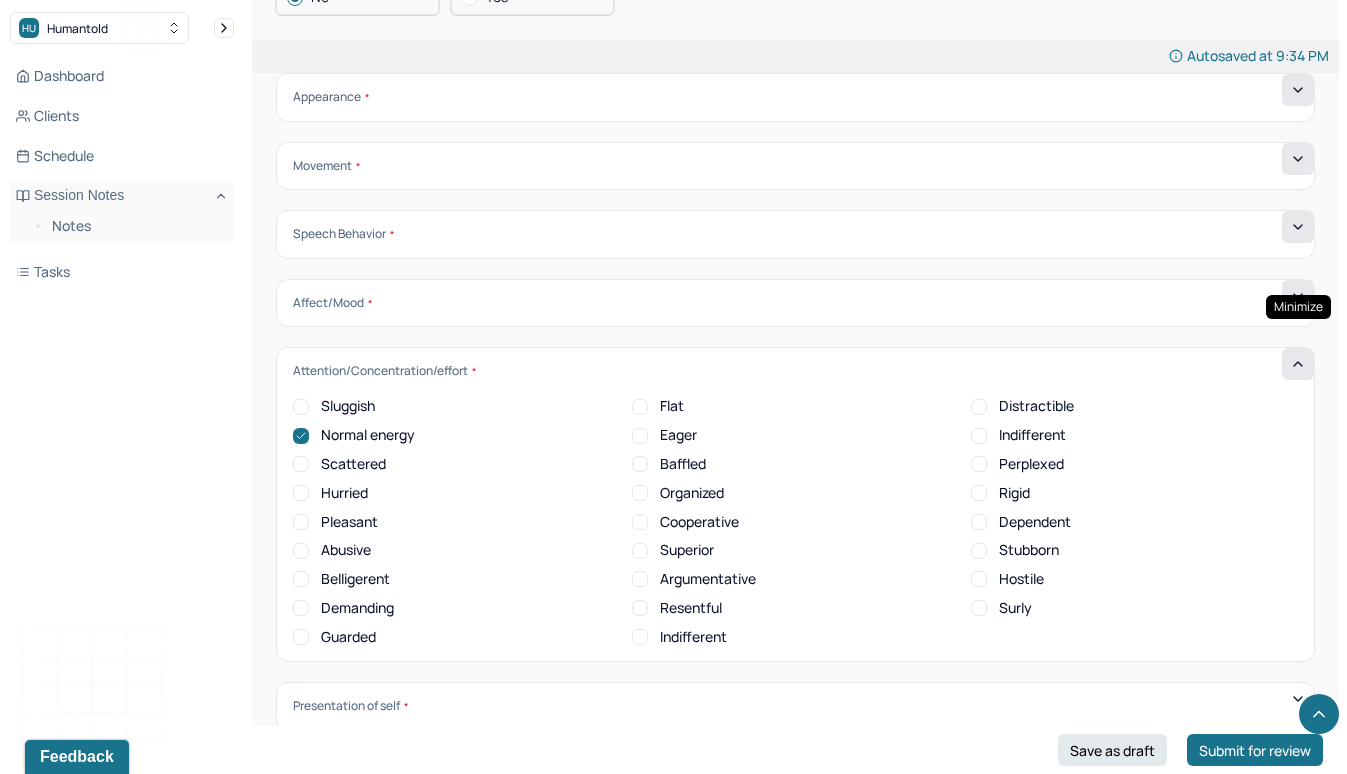 click 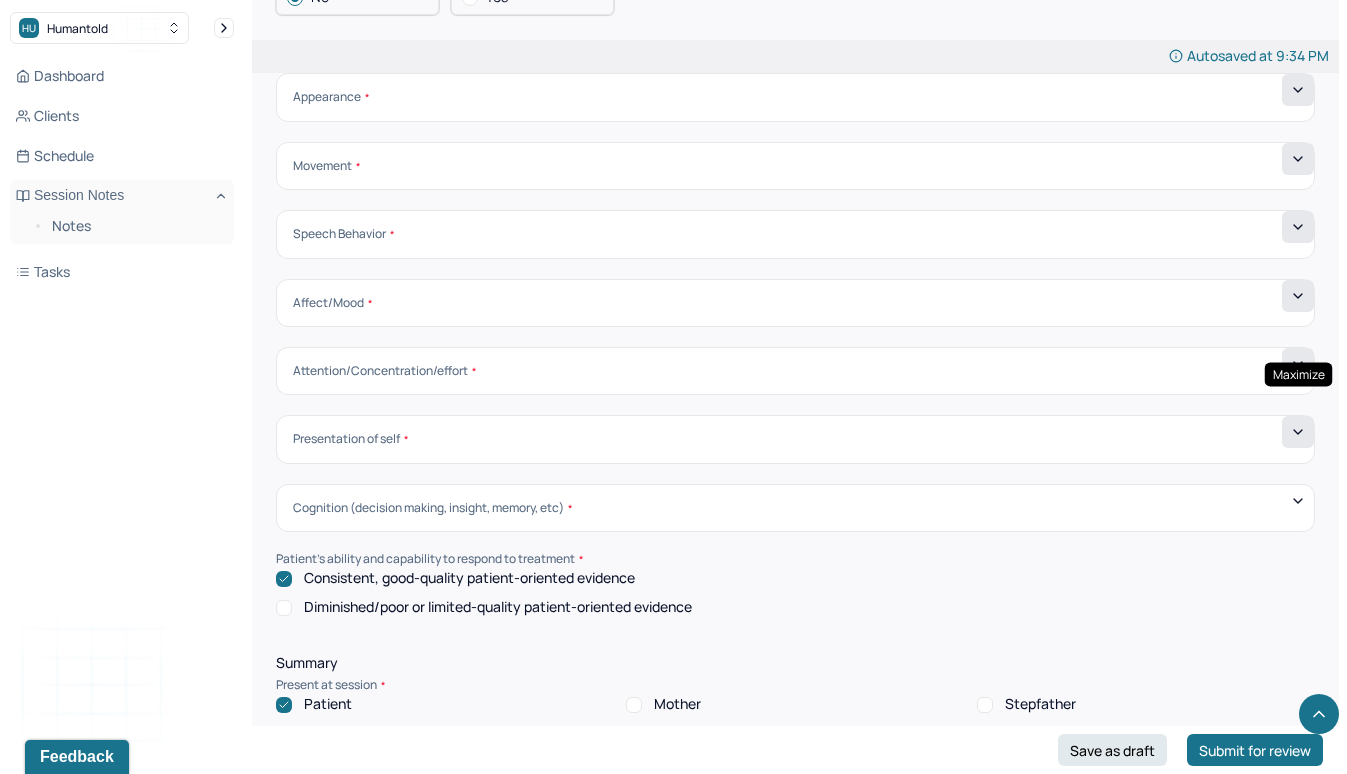click 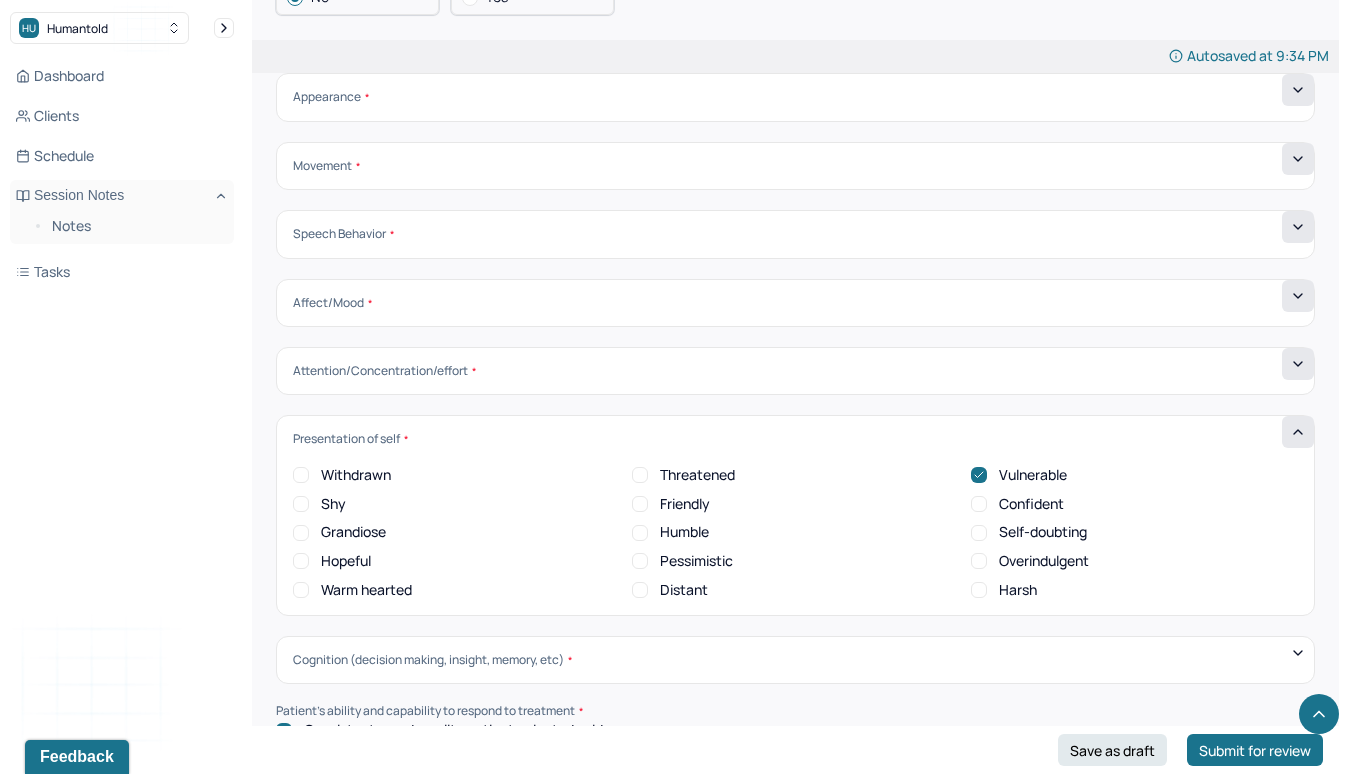 click on "Friendly" at bounding box center [685, 504] 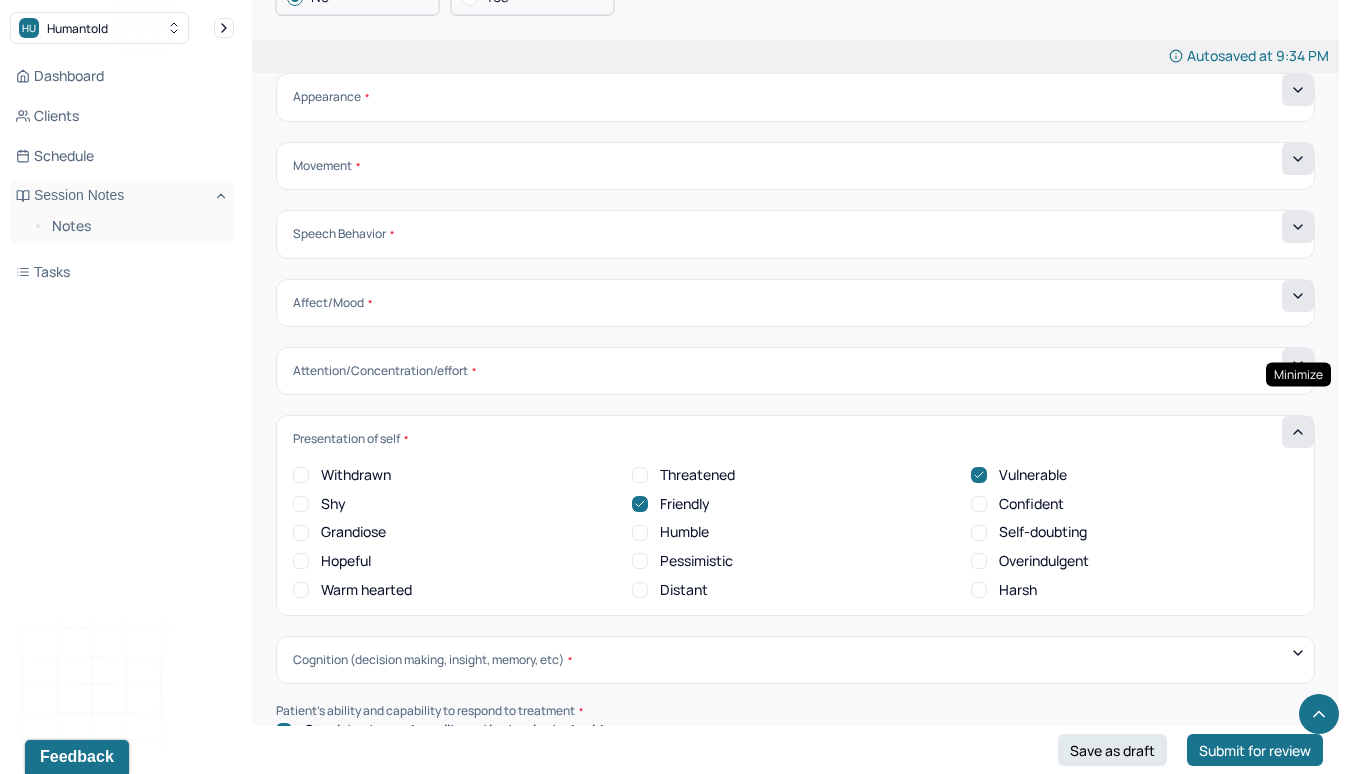 click 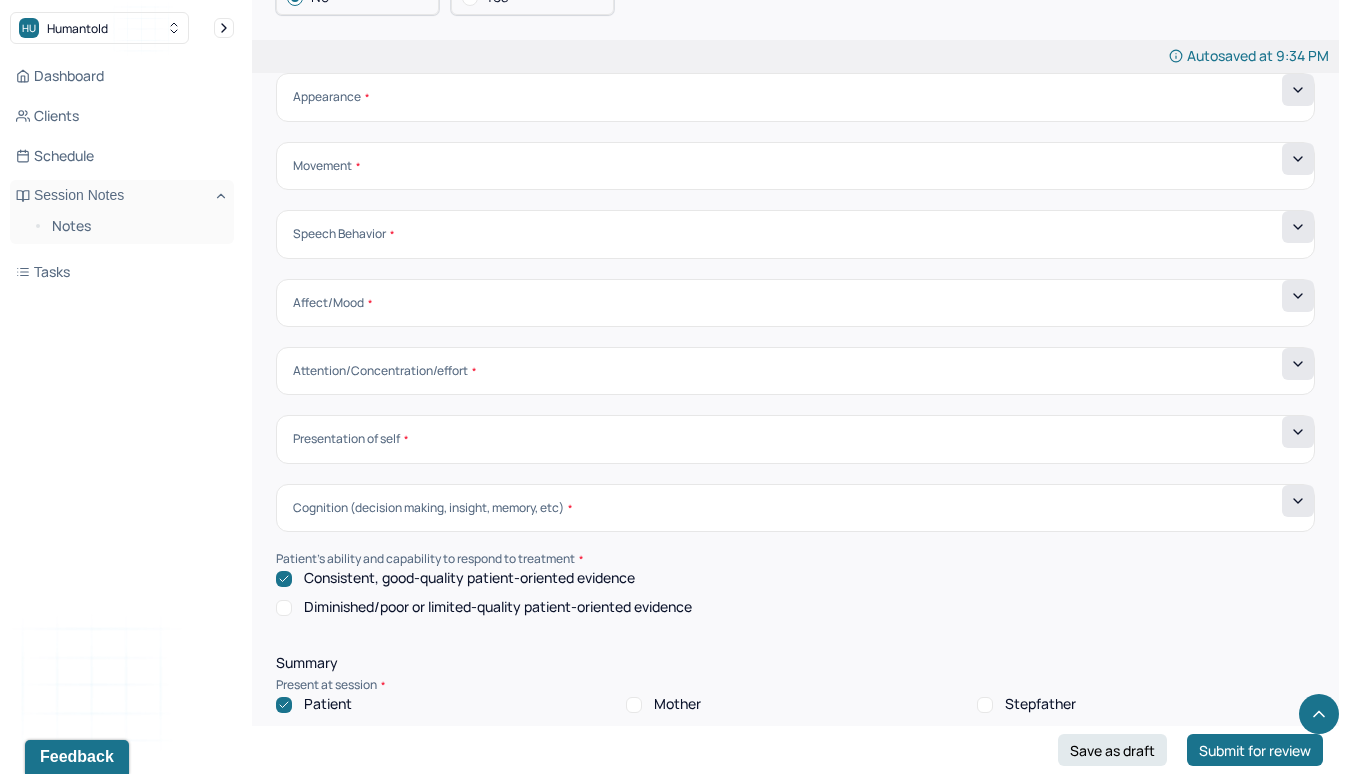 click 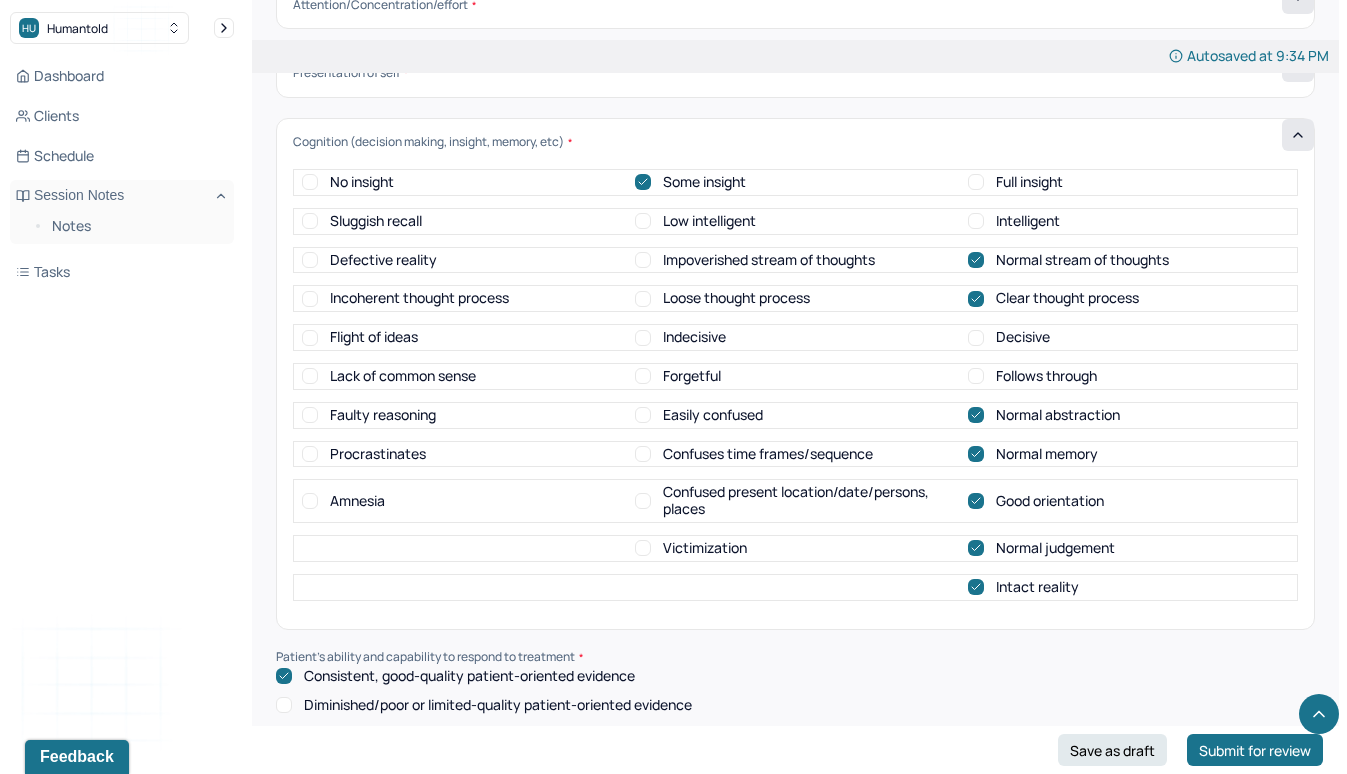 scroll, scrollTop: 7124, scrollLeft: 0, axis: vertical 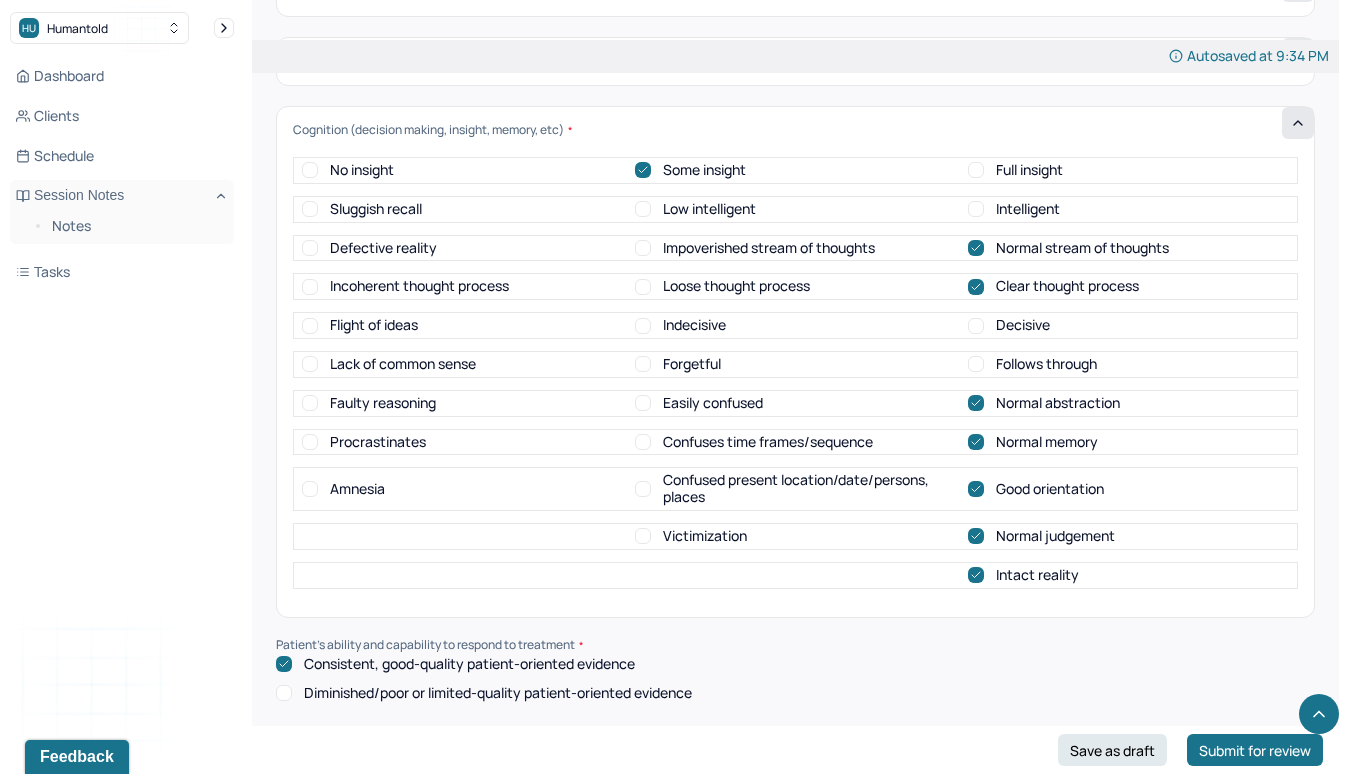 click 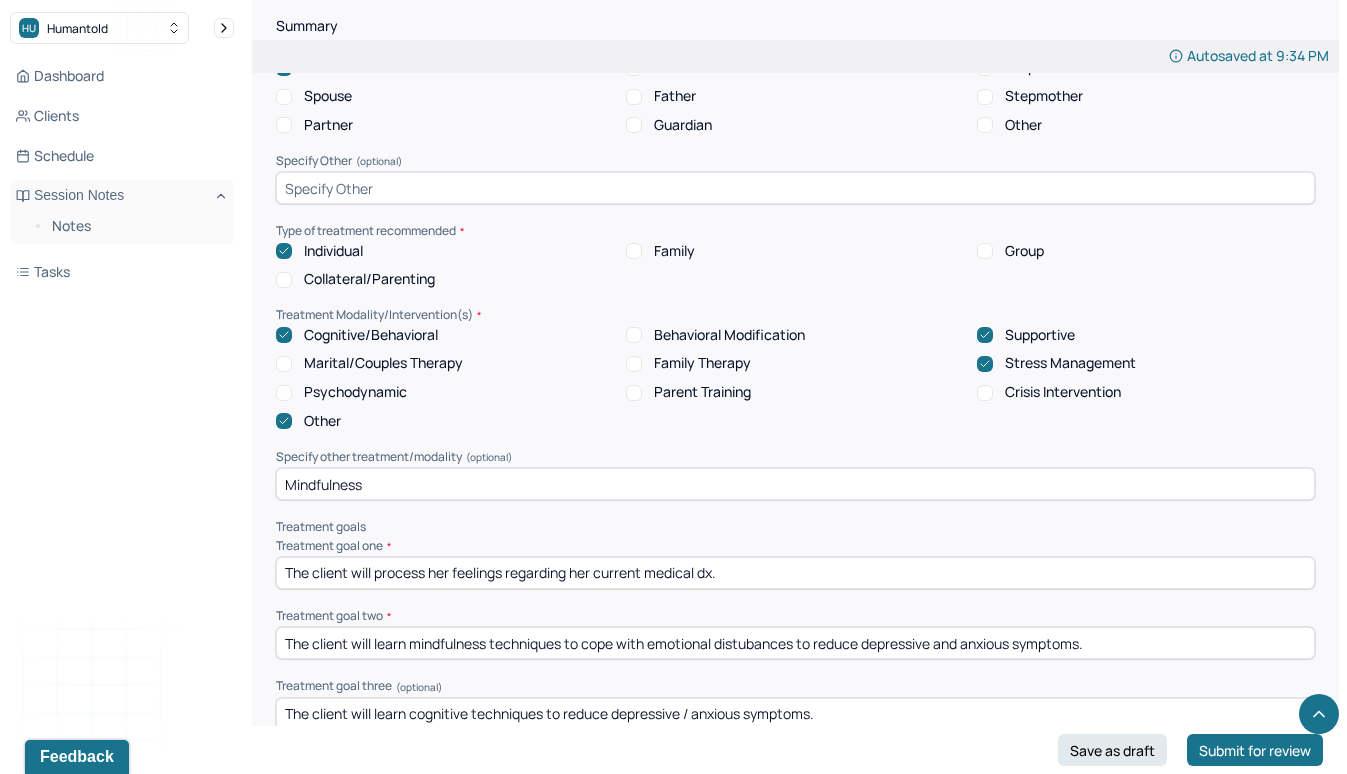 scroll, scrollTop: 7386, scrollLeft: 0, axis: vertical 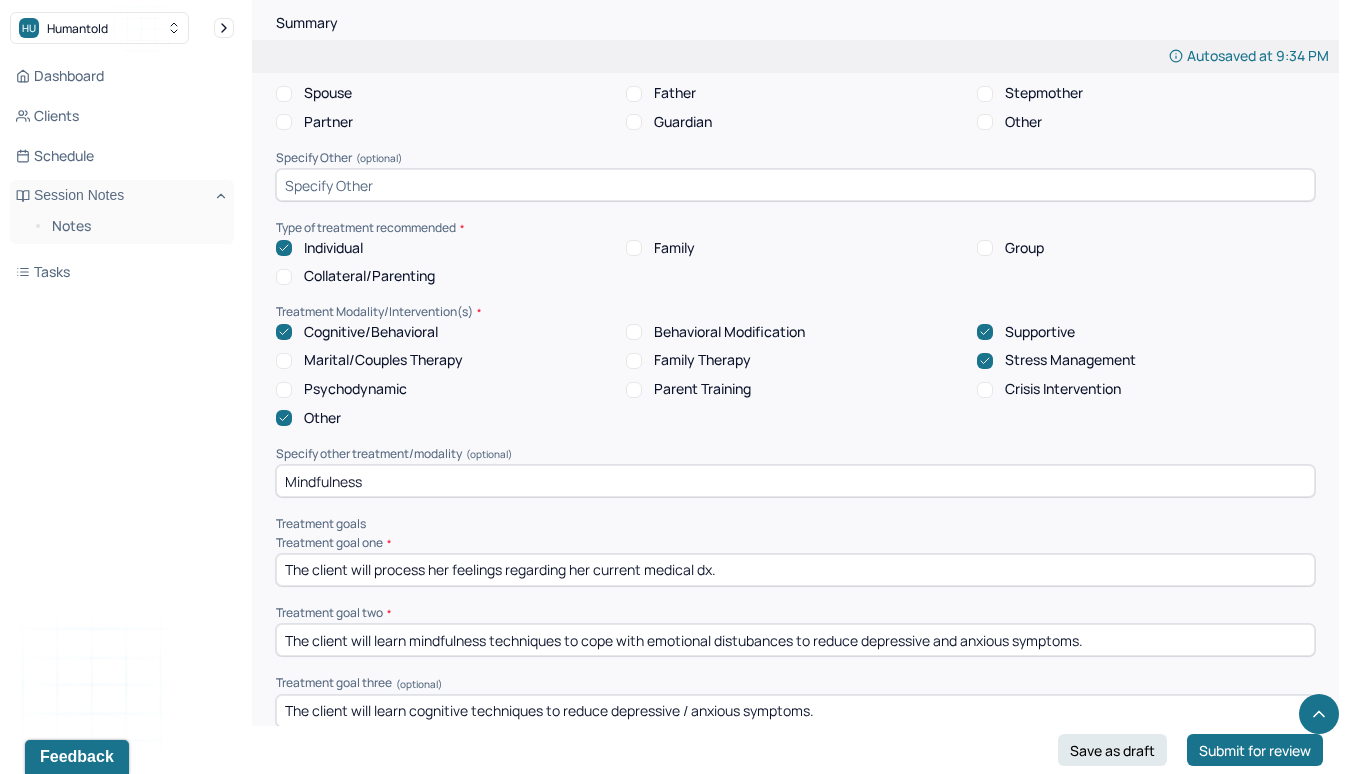 click on "Mindfulness" at bounding box center [795, 481] 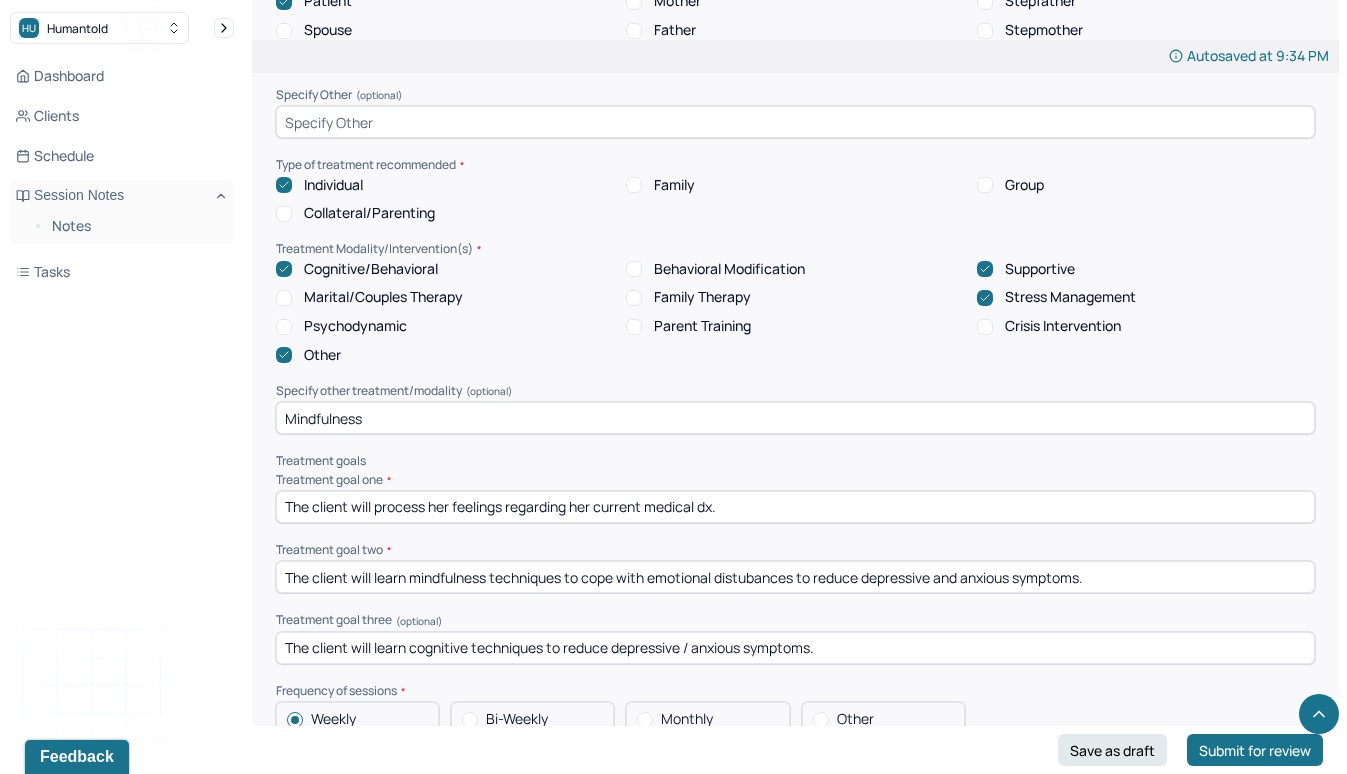 scroll, scrollTop: 7480, scrollLeft: 0, axis: vertical 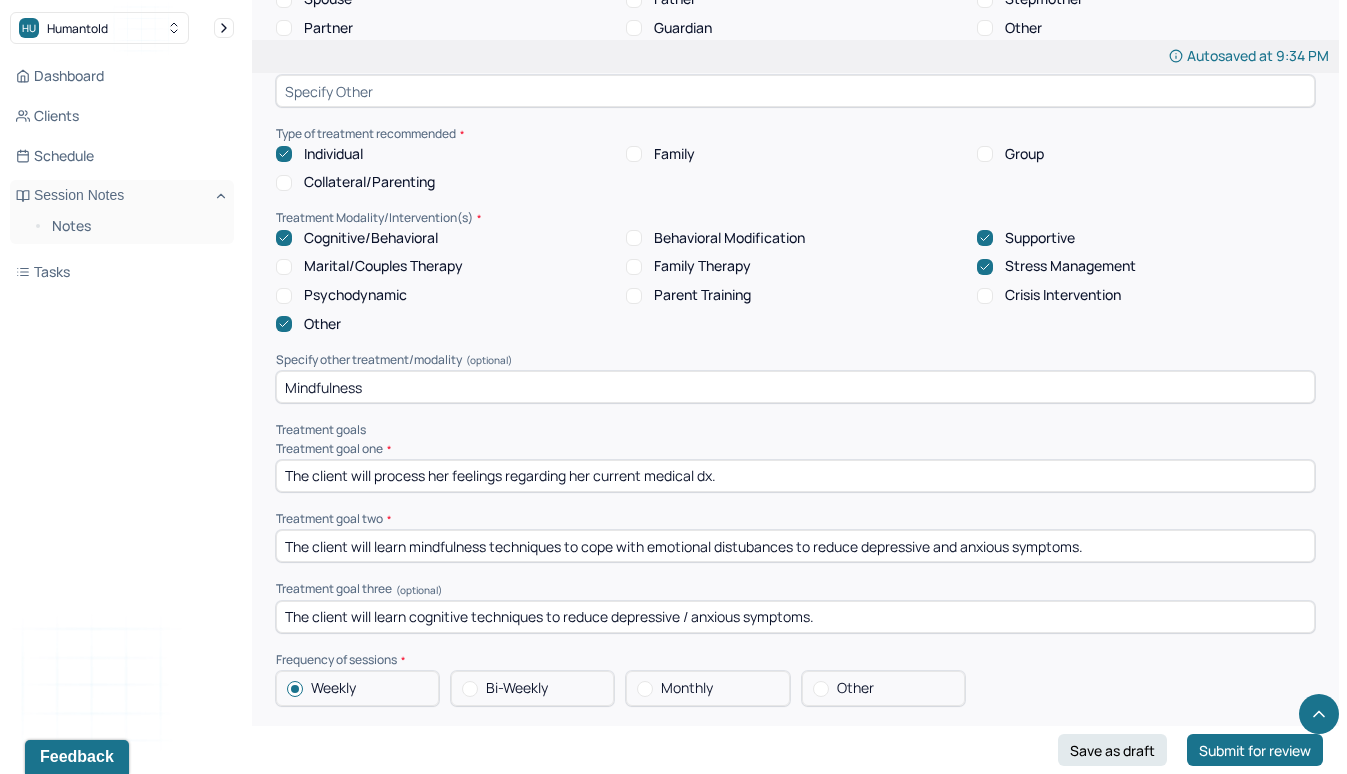click on "Treatment goal one * The client will process her feelings regarding her current medical dx. Treatment goal two * The client will learn mindfulness techniques to cope with emotional distubances to reduce depressive and anxious symptoms. Treatment goal three (optional) The client will learn cognitive techniques to reduce depressive / anxious symptoms." at bounding box center [795, 537] 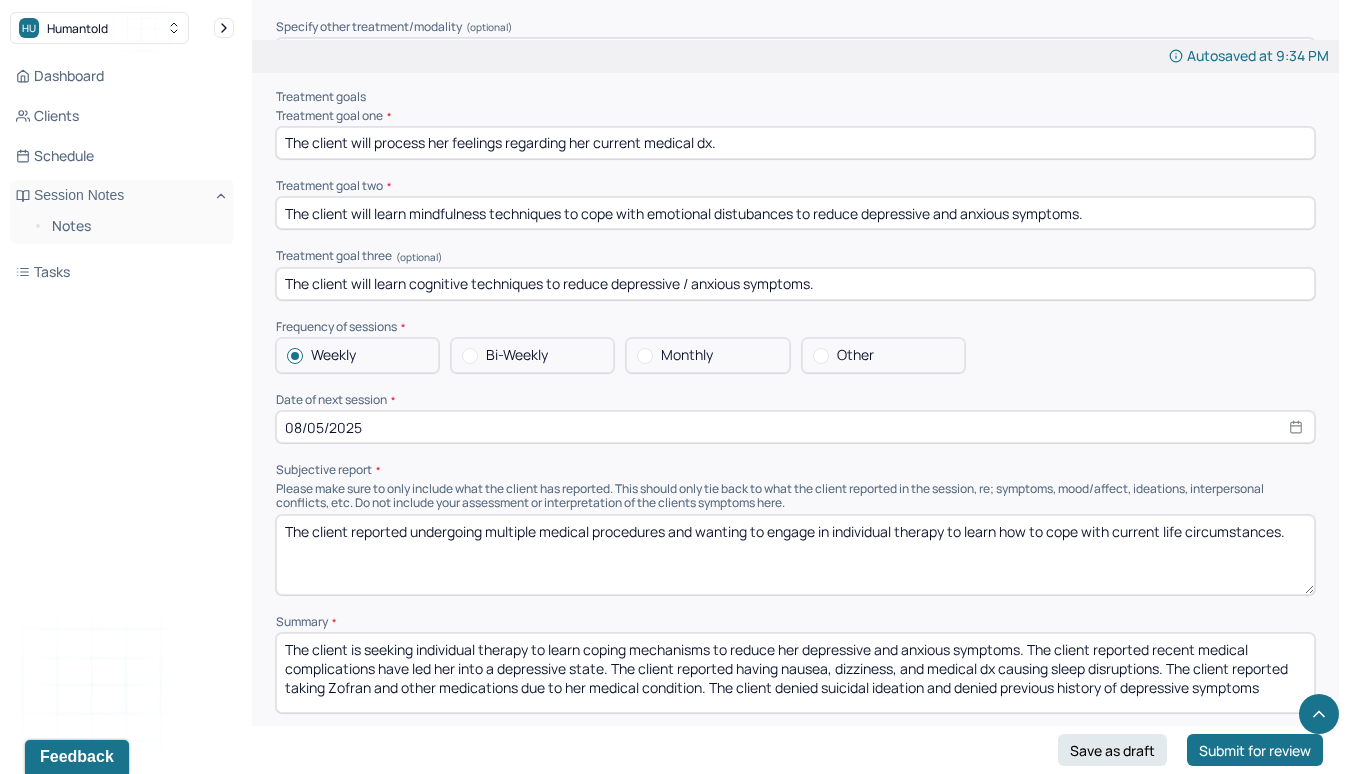 scroll, scrollTop: 7819, scrollLeft: 0, axis: vertical 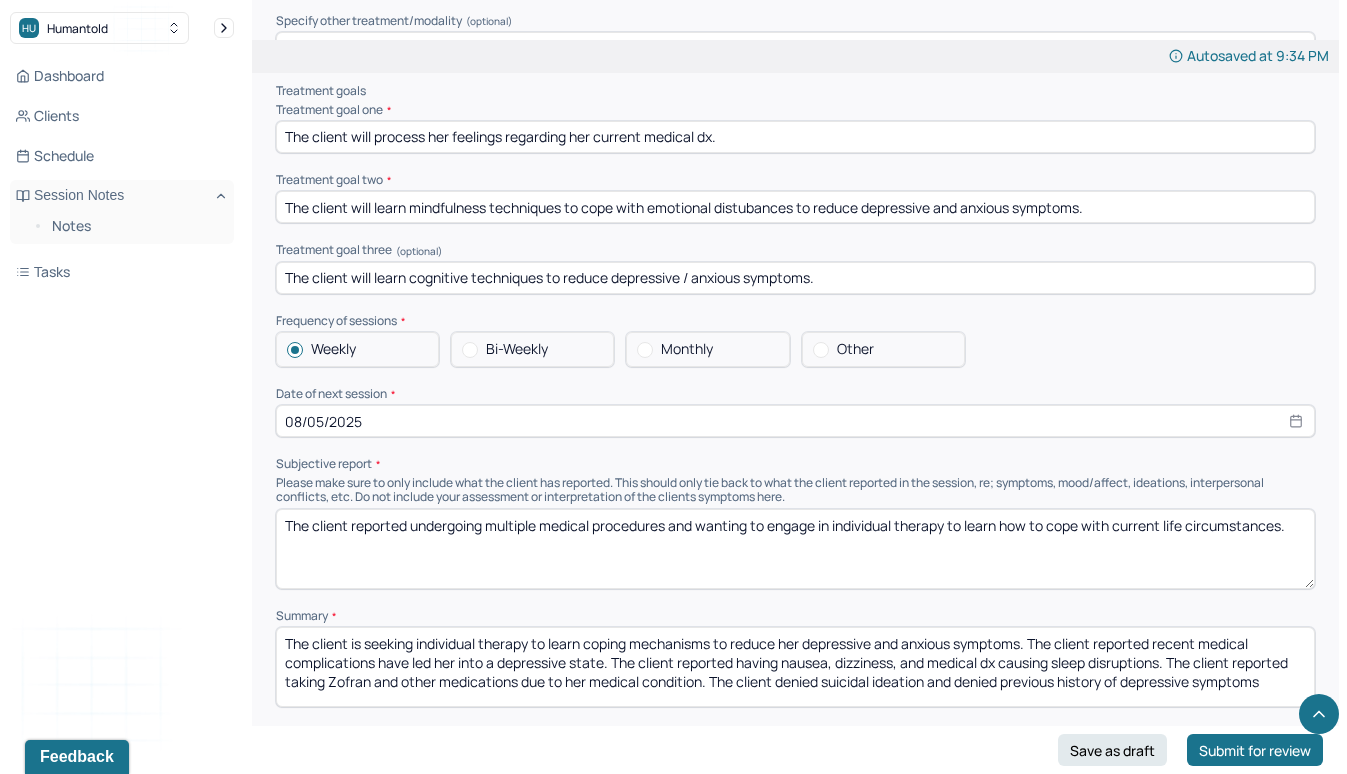 click on "08/05/2025" at bounding box center [795, 421] 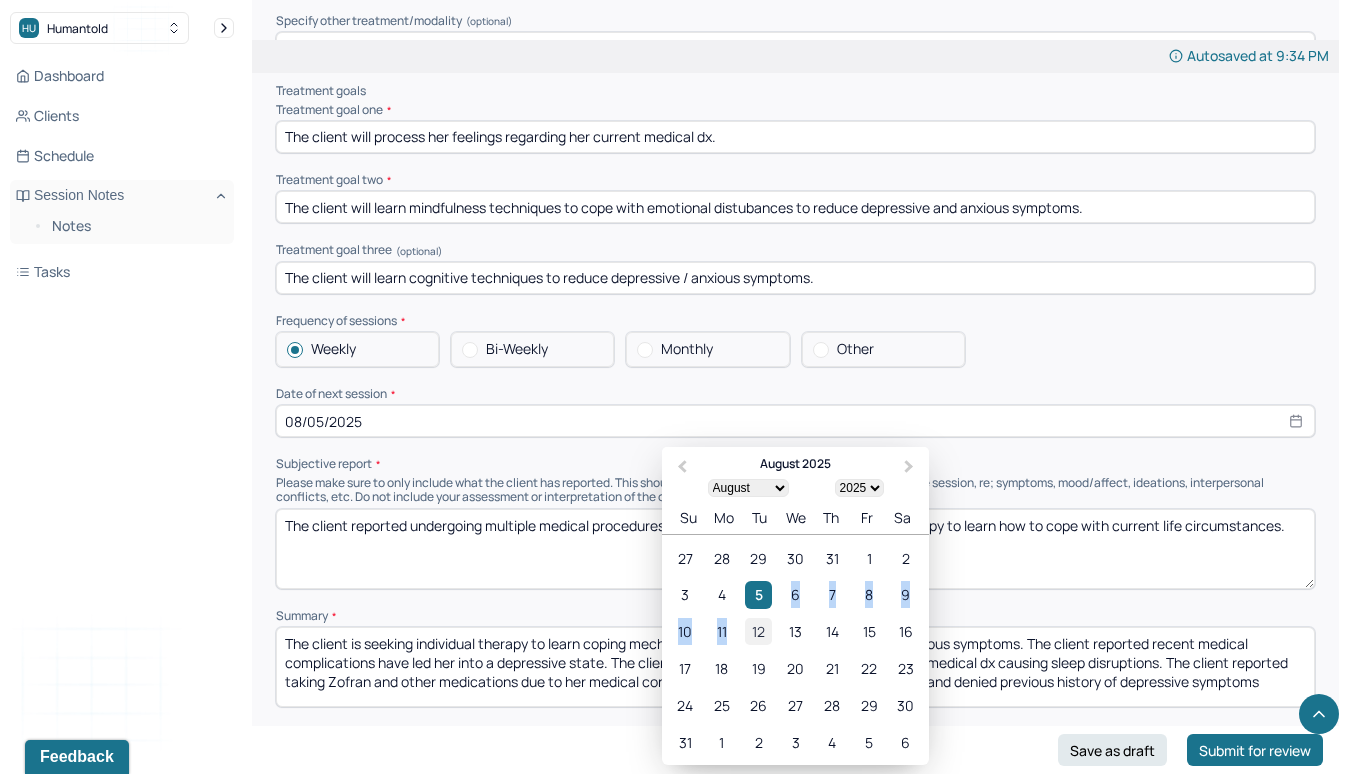 drag, startPoint x: 759, startPoint y: 565, endPoint x: 762, endPoint y: 600, distance: 35.128338 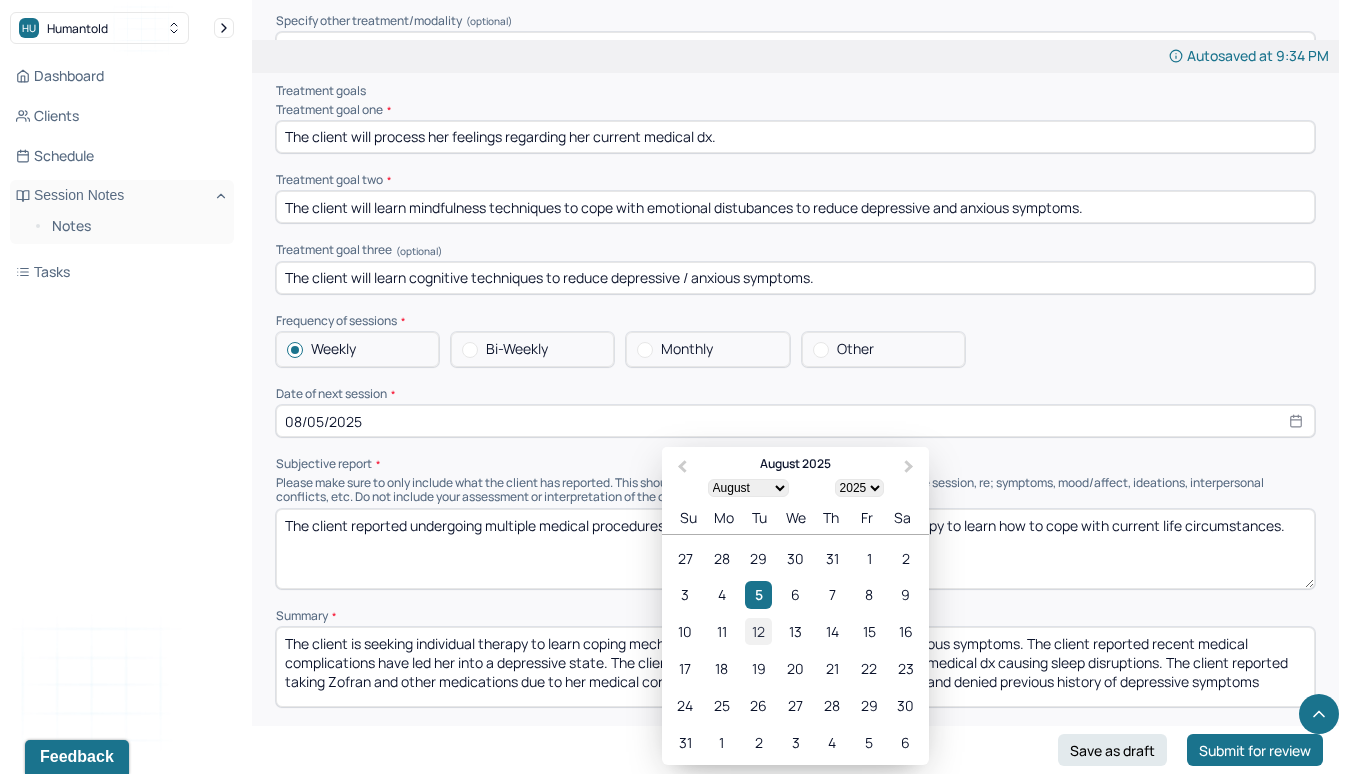 click on "12" at bounding box center [758, 632] 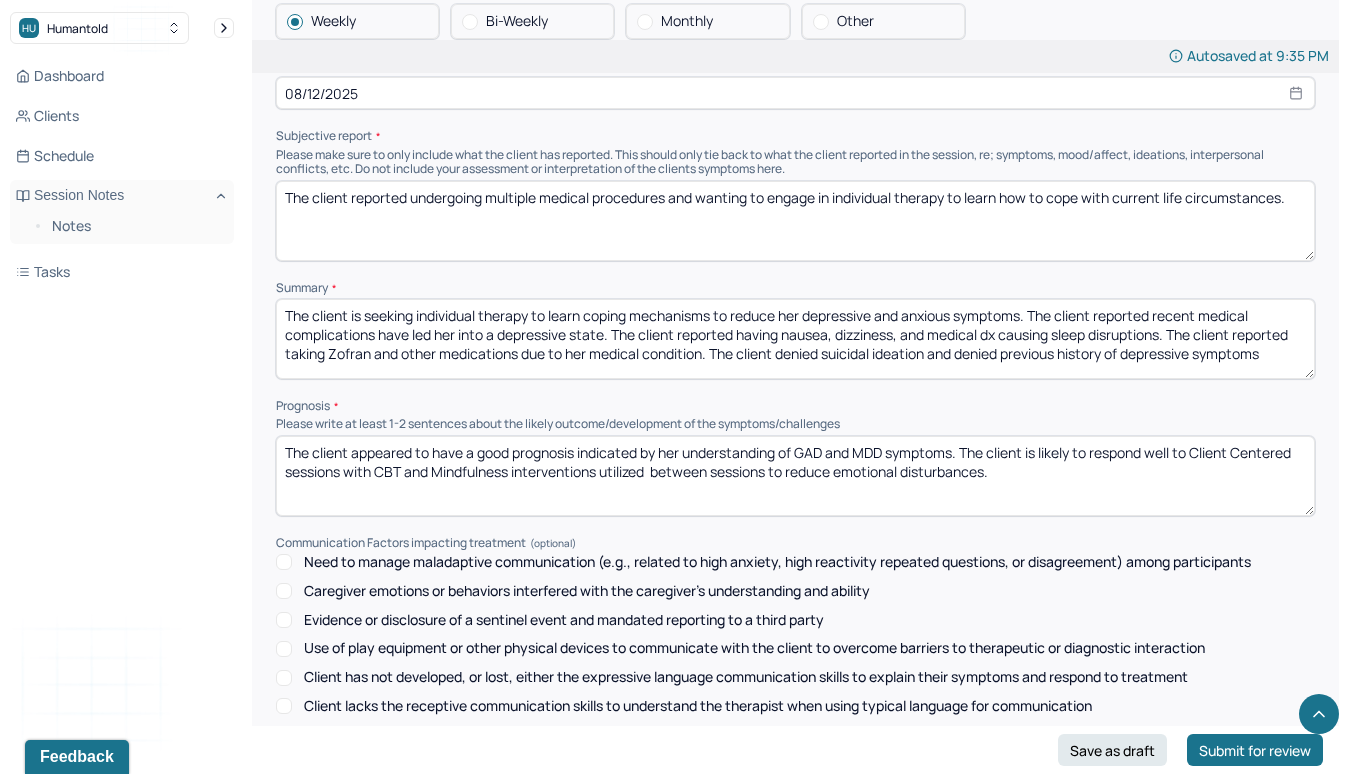 scroll, scrollTop: 8140, scrollLeft: 0, axis: vertical 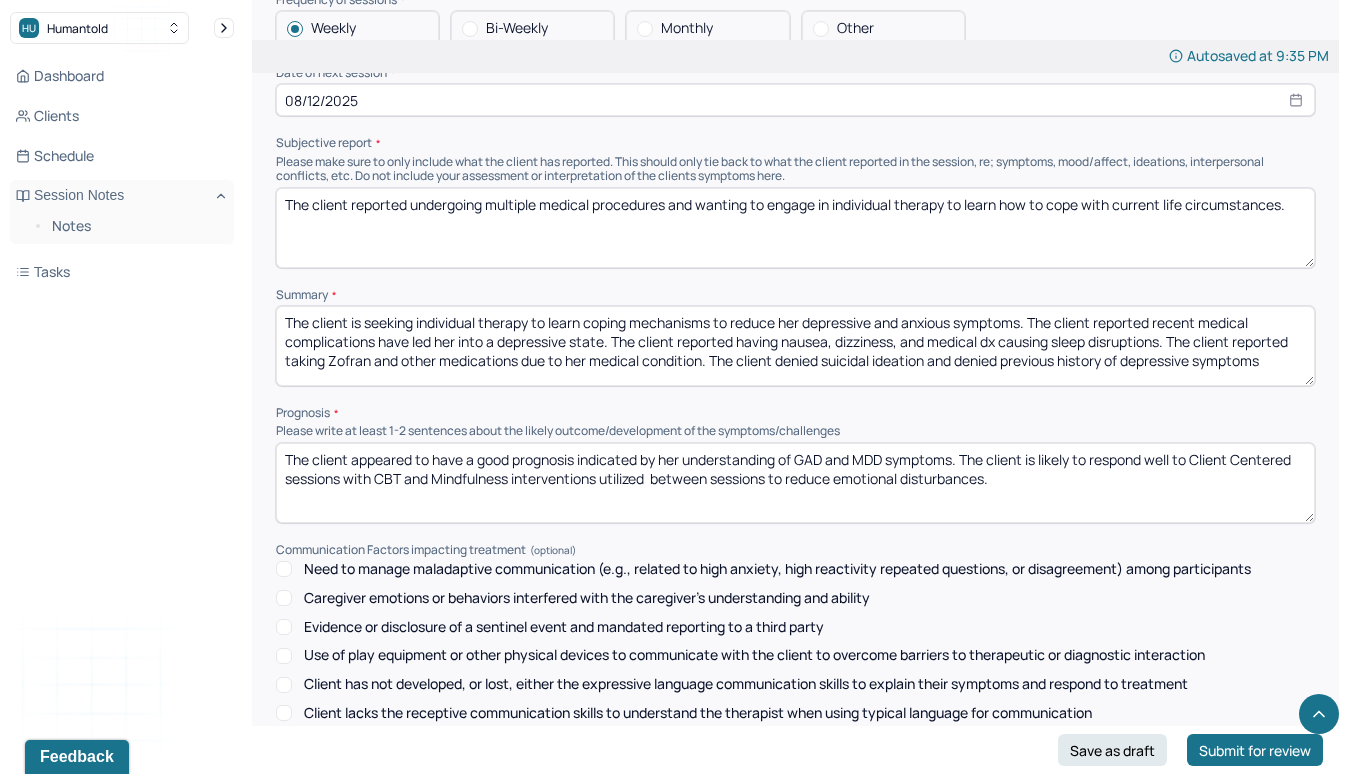click on "The client is seeking individual therapy to learn coping mechanisms to reduce her depressive and anxious symptoms. The client reported recent medical complications have led her into a depressive state. The client reported having nausea, dizziness, and medical dx causing sleep disruptions. The client reported taking Zofran and other medications due to her medical condition. The client denied suicidal ideation and denied previous history of depressive symptoms" at bounding box center (795, 346) 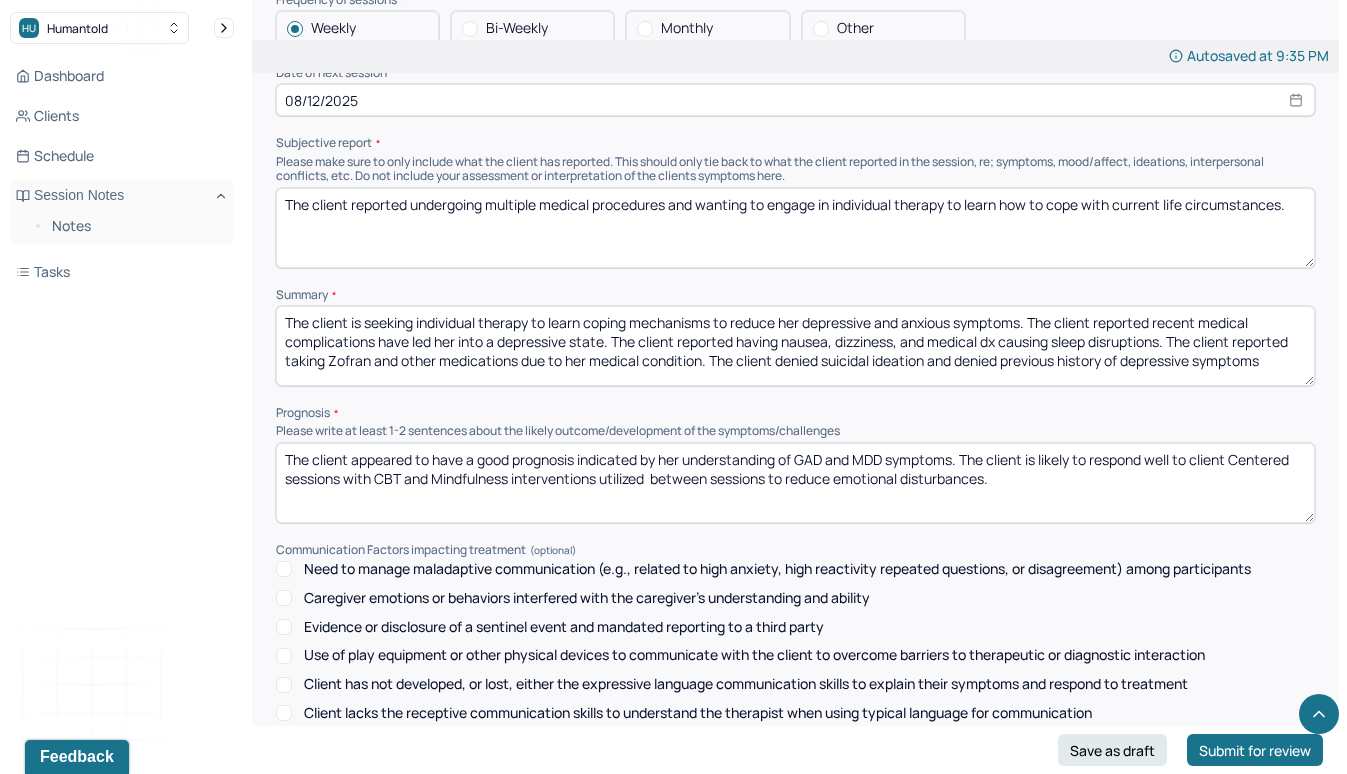 click on "The client appeared to have a good prognosis indicated by her understanding of GAD and MDD symptoms. The client is likely to respond well to Client Centered sessions with CBT and Mindfulness interventions utilized  between sessions to reduce emotional disturbances." at bounding box center [795, 483] 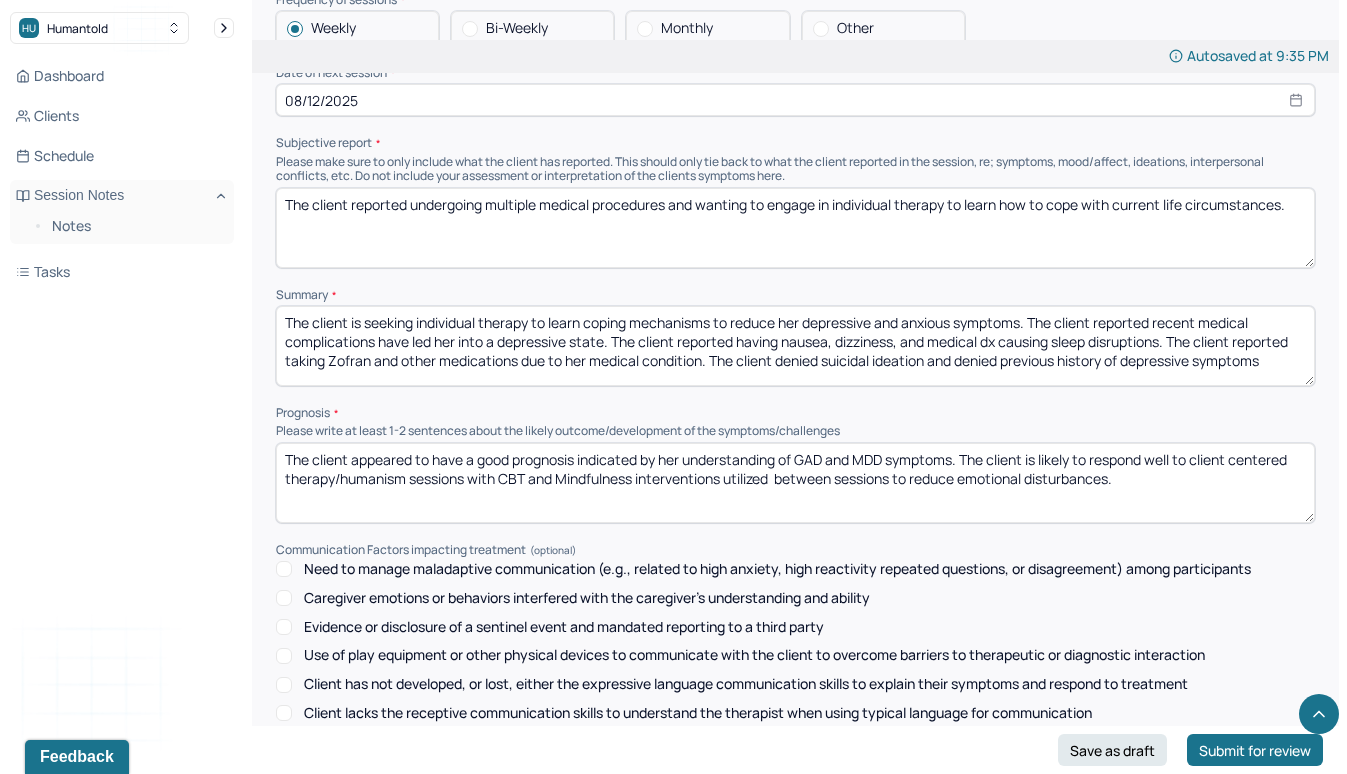 drag, startPoint x: 338, startPoint y: 451, endPoint x: 236, endPoint y: 445, distance: 102.176315 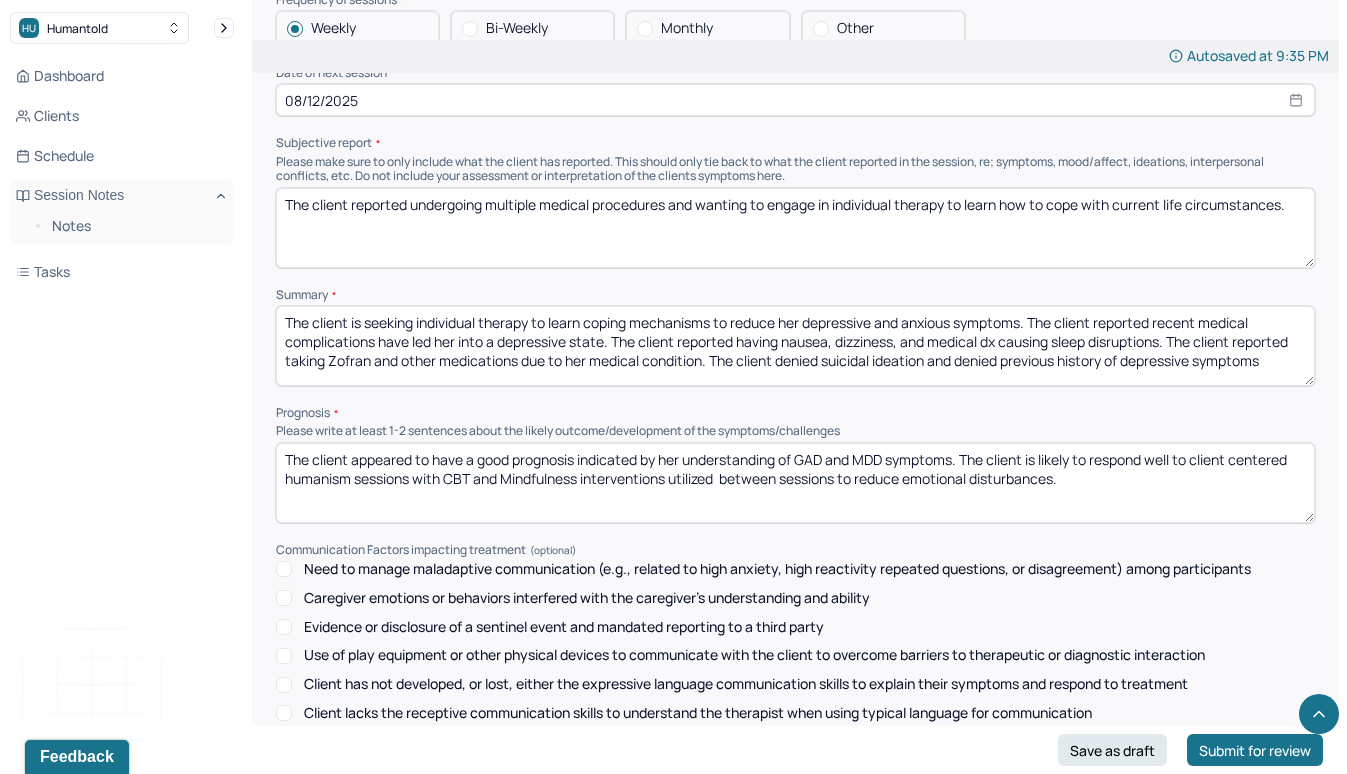 click on "The client appeared to have a good prognosis indicated by her understanding of GAD and MDD symptoms. The client is likely to respond well to client centered therapy/humanism sessions with CBT and Mindfulness interventions utilized  between sessions to reduce emotional disturbances." at bounding box center [795, 483] 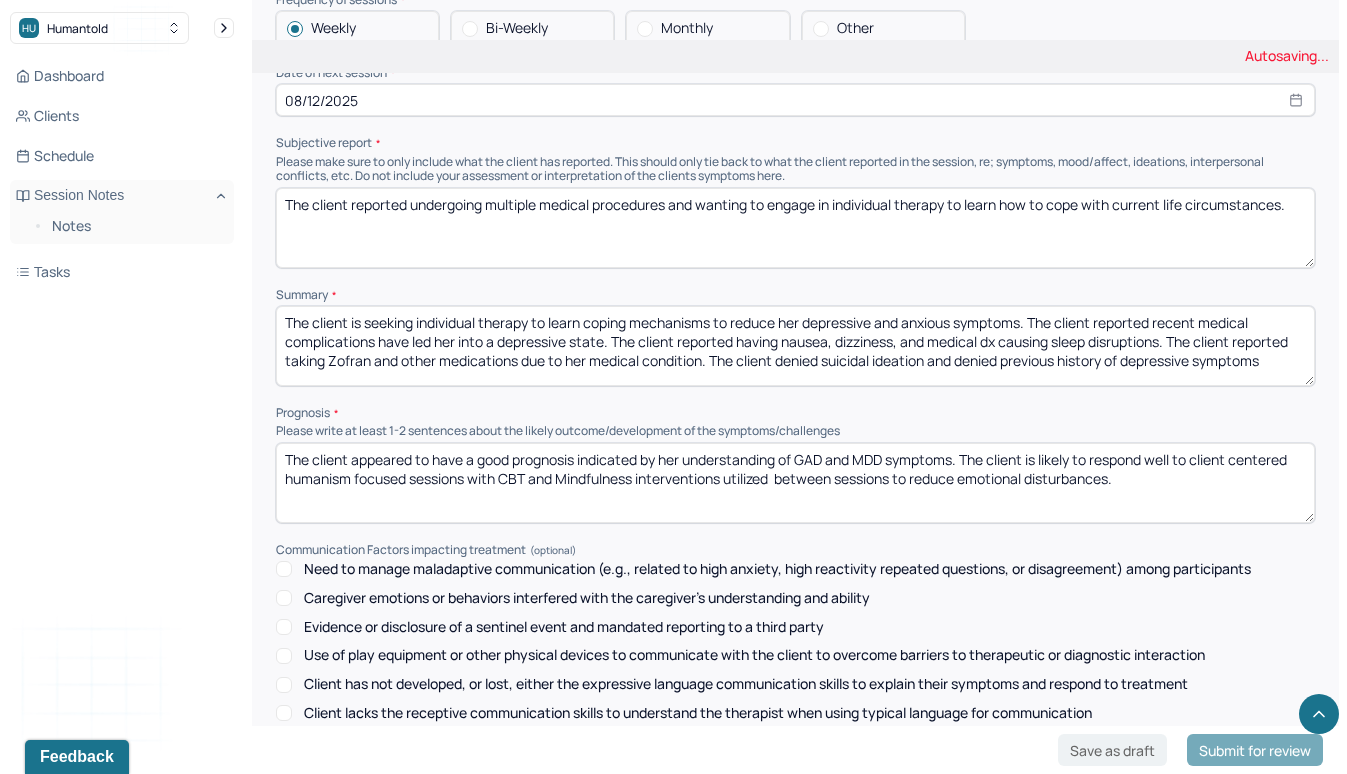click on "The client appeared to have a good prognosis indicated by her understanding of GAD and MDD symptoms. The client is likely to respond well to client centered humanism sessions with CBT and Mindfulness interventions utilized  between sessions to reduce emotional disturbances." at bounding box center [795, 483] 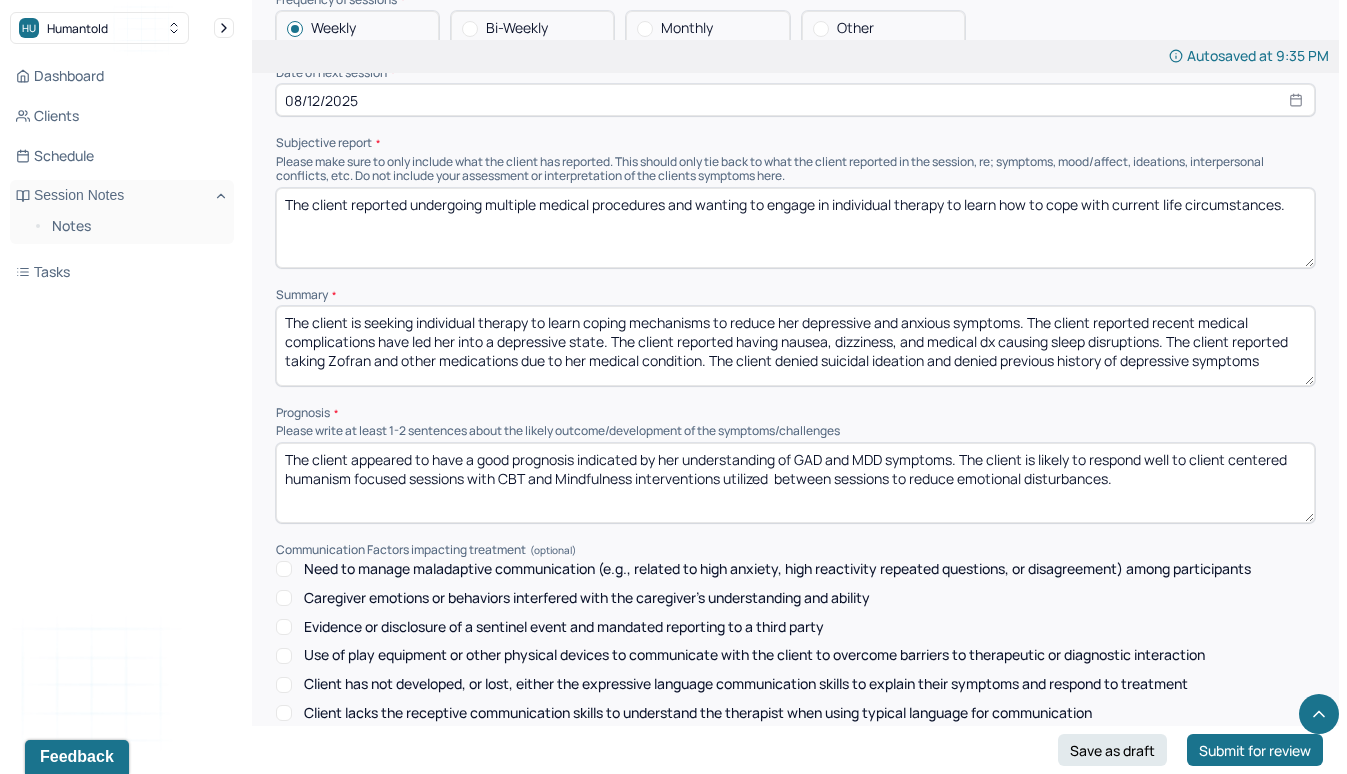 click on "The client appeared to have a good prognosis indicated by her understanding of GAD and MDD symptoms. The client is likely to respond well to client centered humanism sessions with CBT and Mindfulness interventions utilized  between sessions to reduce emotional disturbances." at bounding box center [795, 483] 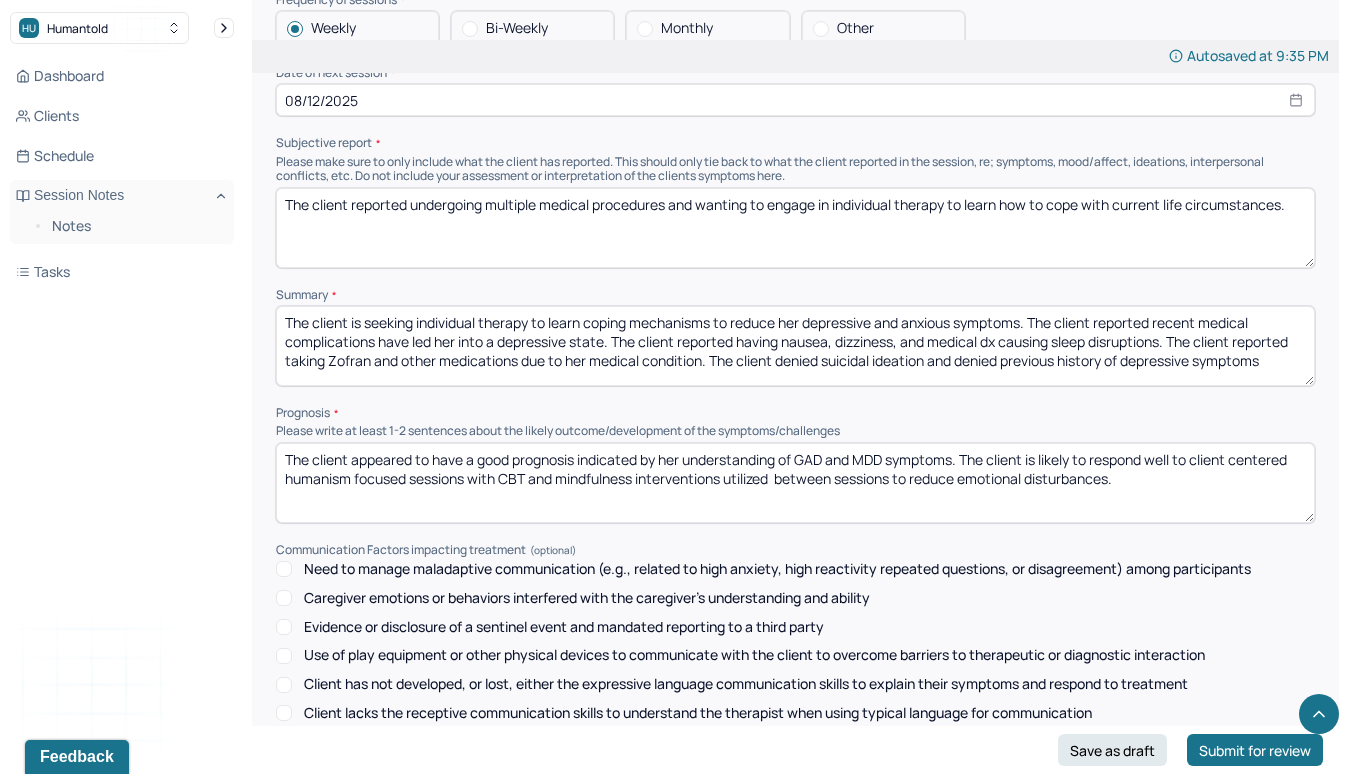 click on "The client appeared to have a good prognosis indicated by her understanding of GAD and MDD symptoms. The client is likely to respond well to client centered humanism focused sessions with CBT and mindfulness interventions utilized  between sessions to reduce emotional disturbances." at bounding box center (795, 483) 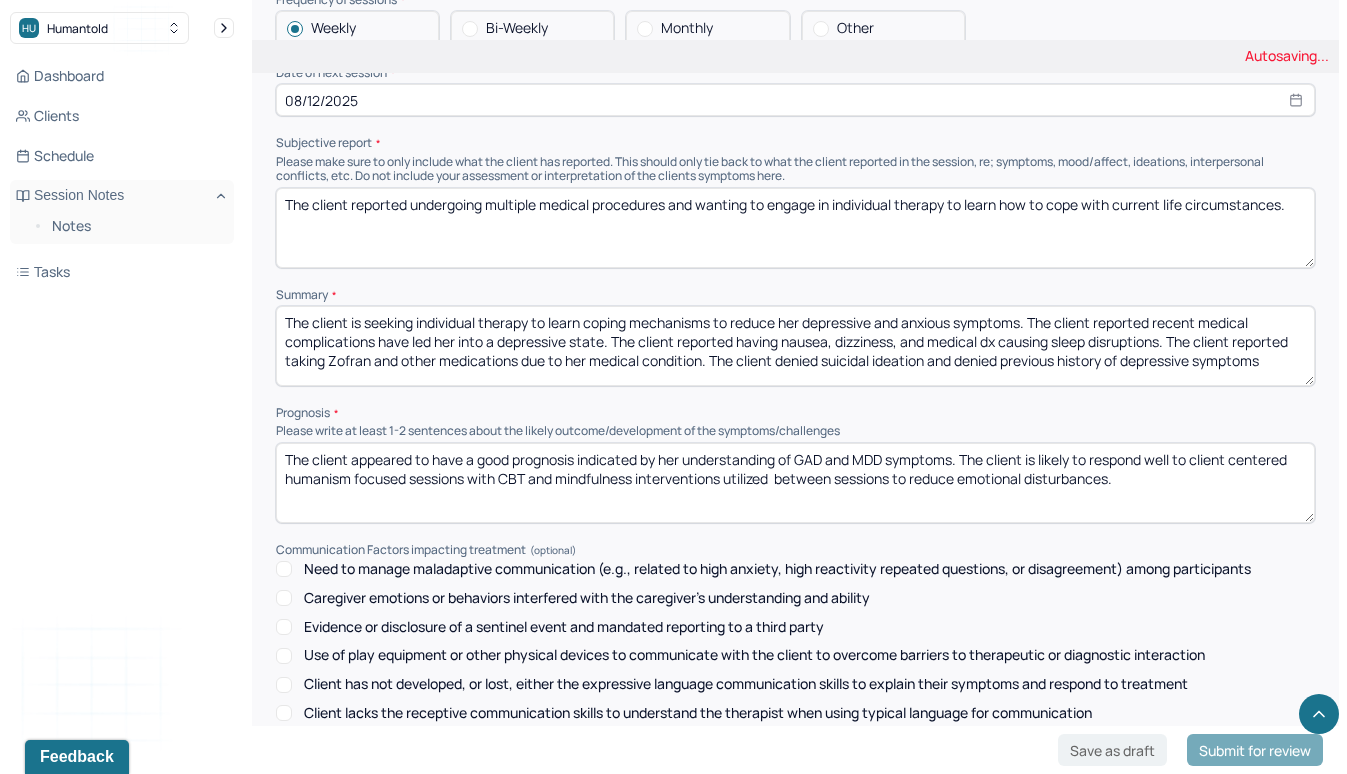 type on "The client appeared to have a good prognosis indicated by her understanding of GAD and MDD symptoms. The client is likely to respond well to client centered humanism focused sessions with CBT and mindfulness interventions utilized  between sessions to reduce emotional disturbances." 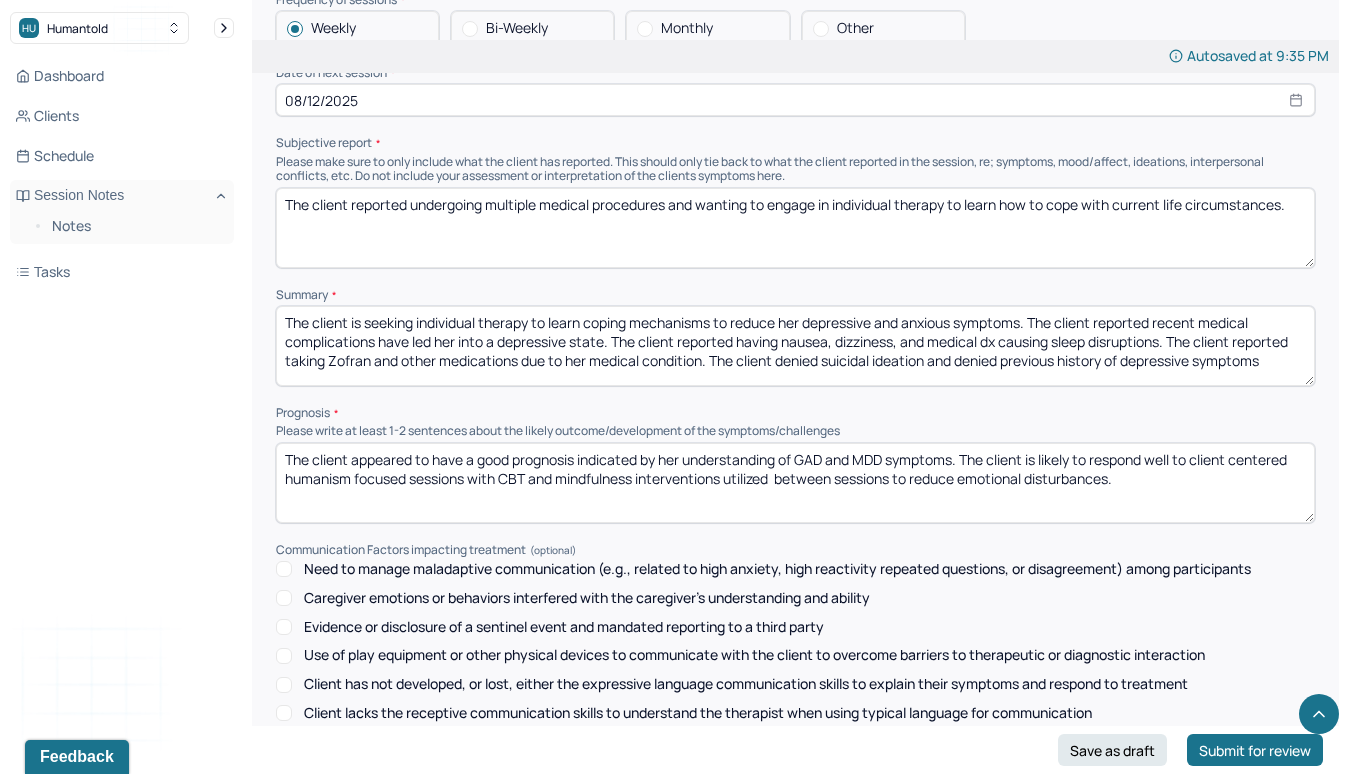 drag, startPoint x: 1287, startPoint y: 341, endPoint x: 311, endPoint y: 265, distance: 978.9545 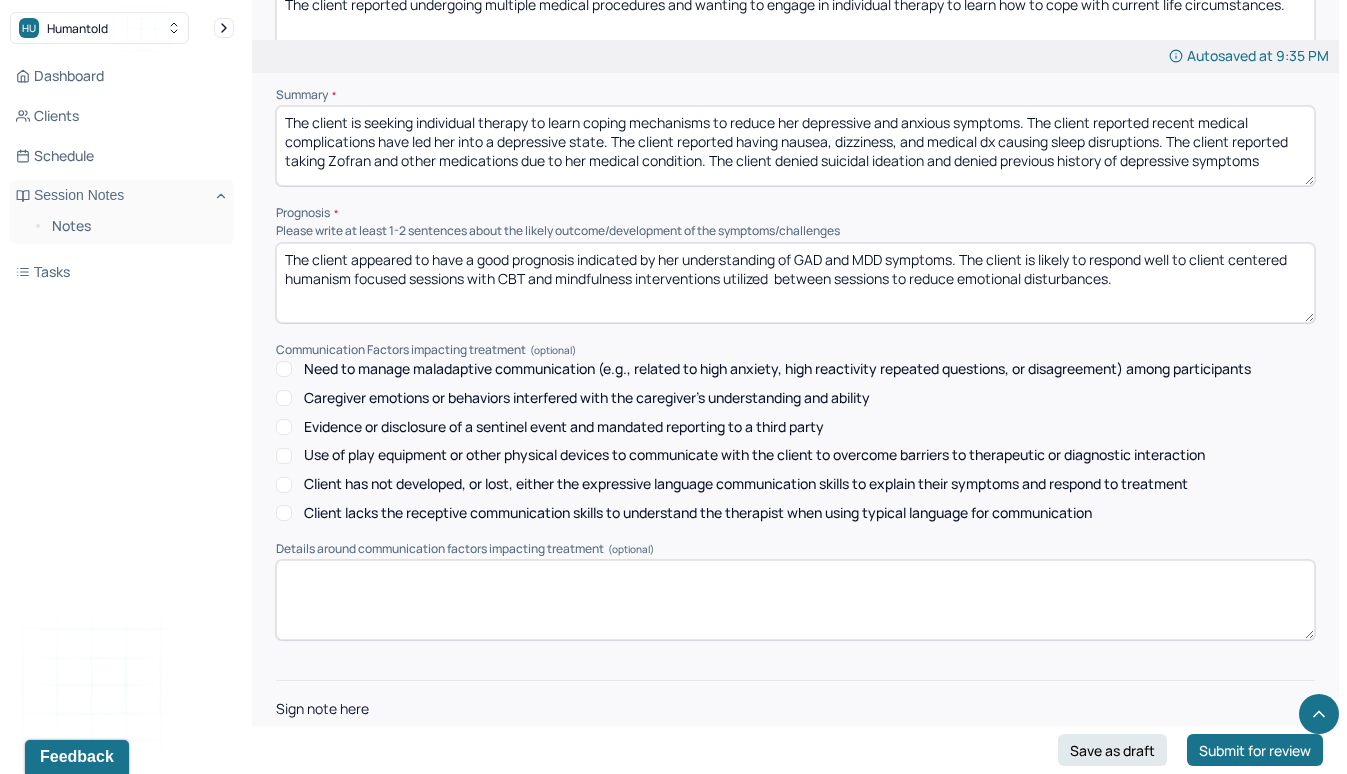 scroll, scrollTop: 8392, scrollLeft: 0, axis: vertical 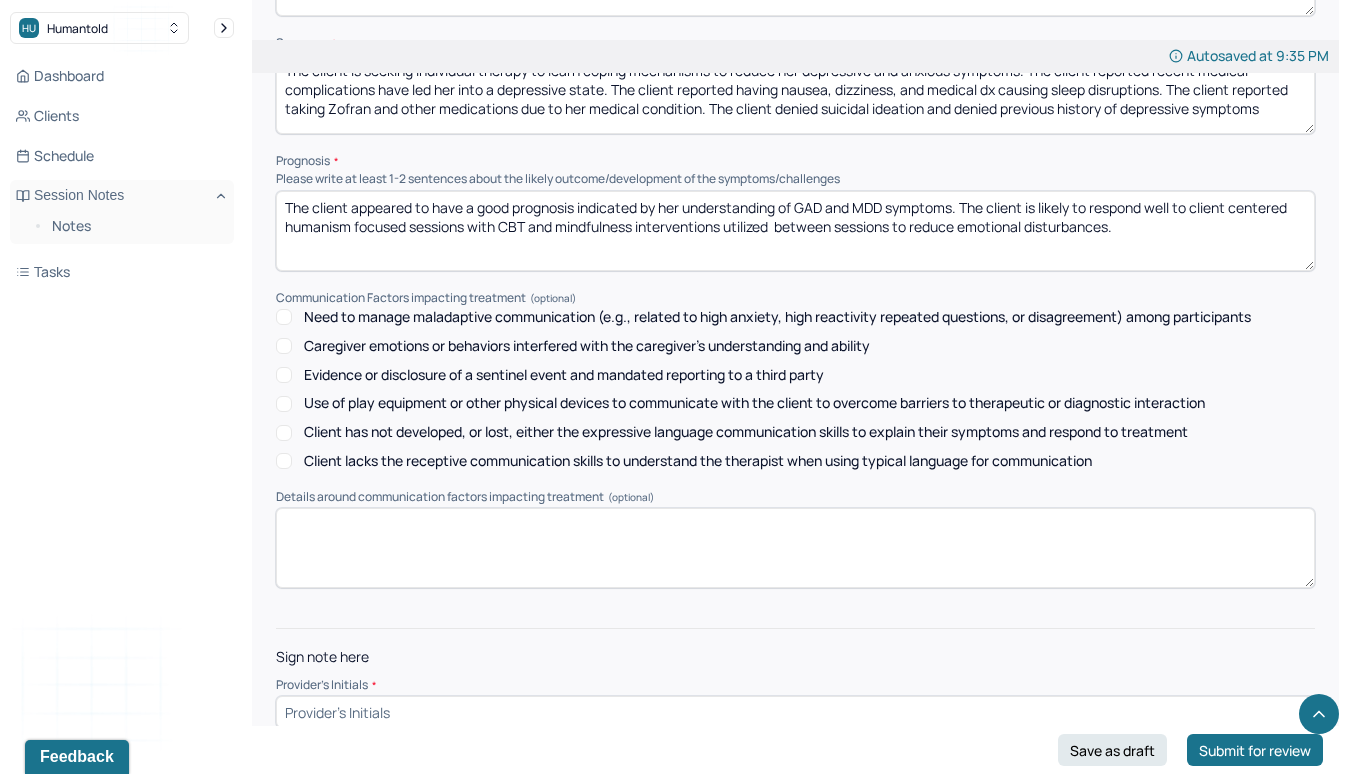 click at bounding box center [795, 712] 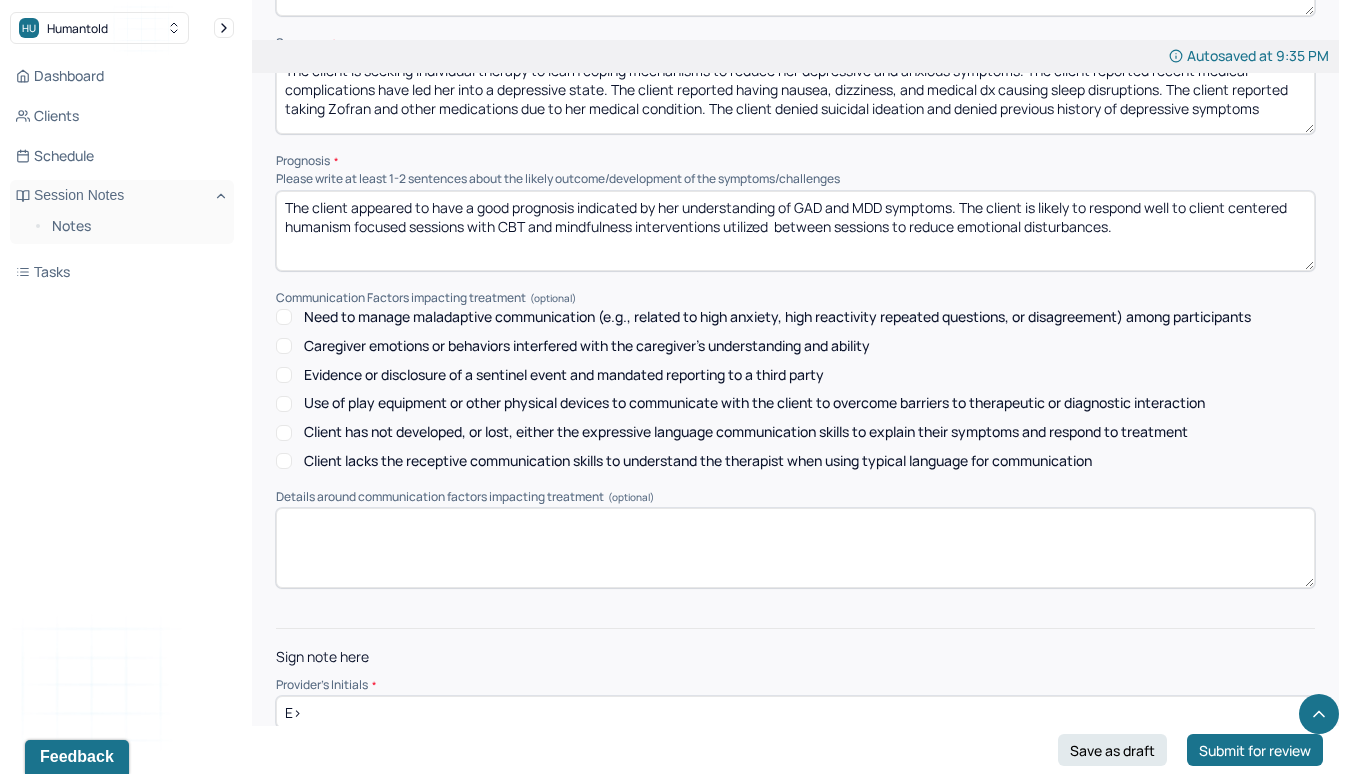 type on "E" 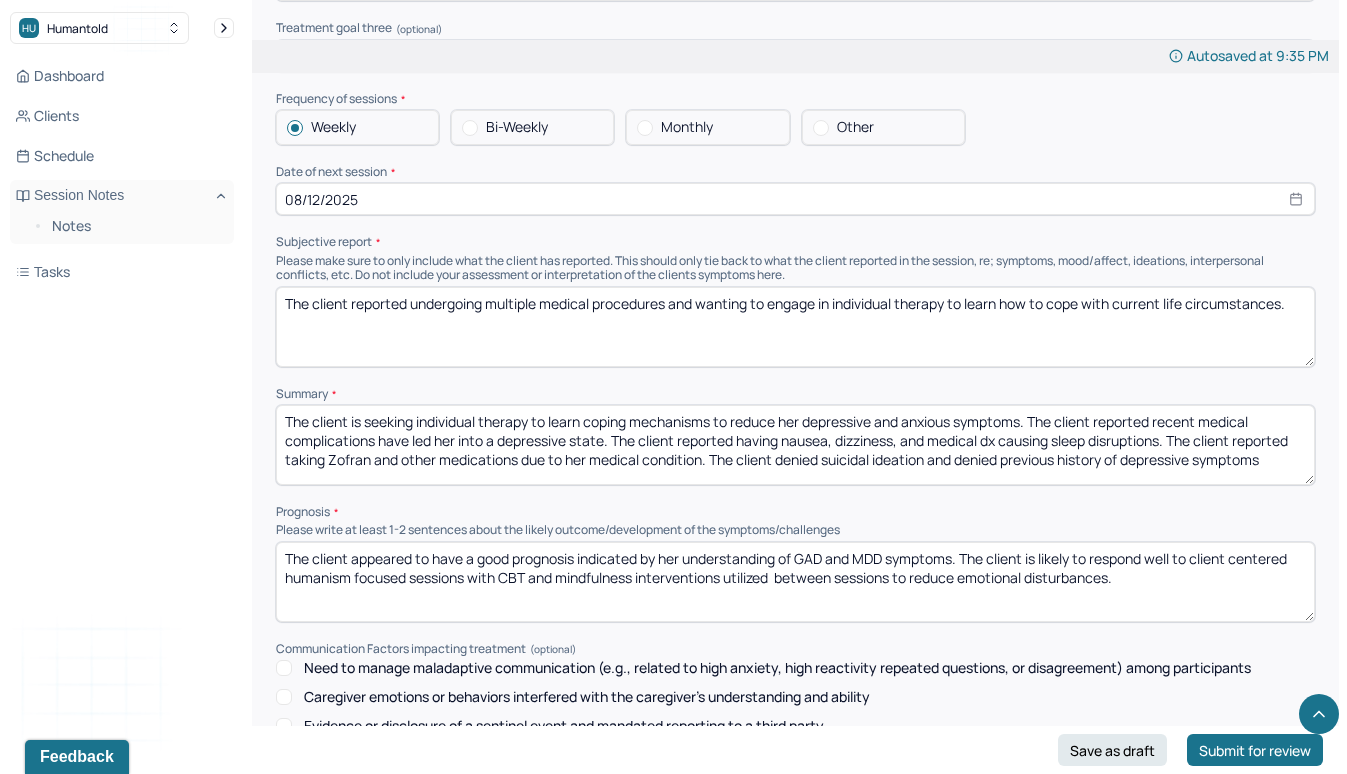 scroll, scrollTop: 8020, scrollLeft: 0, axis: vertical 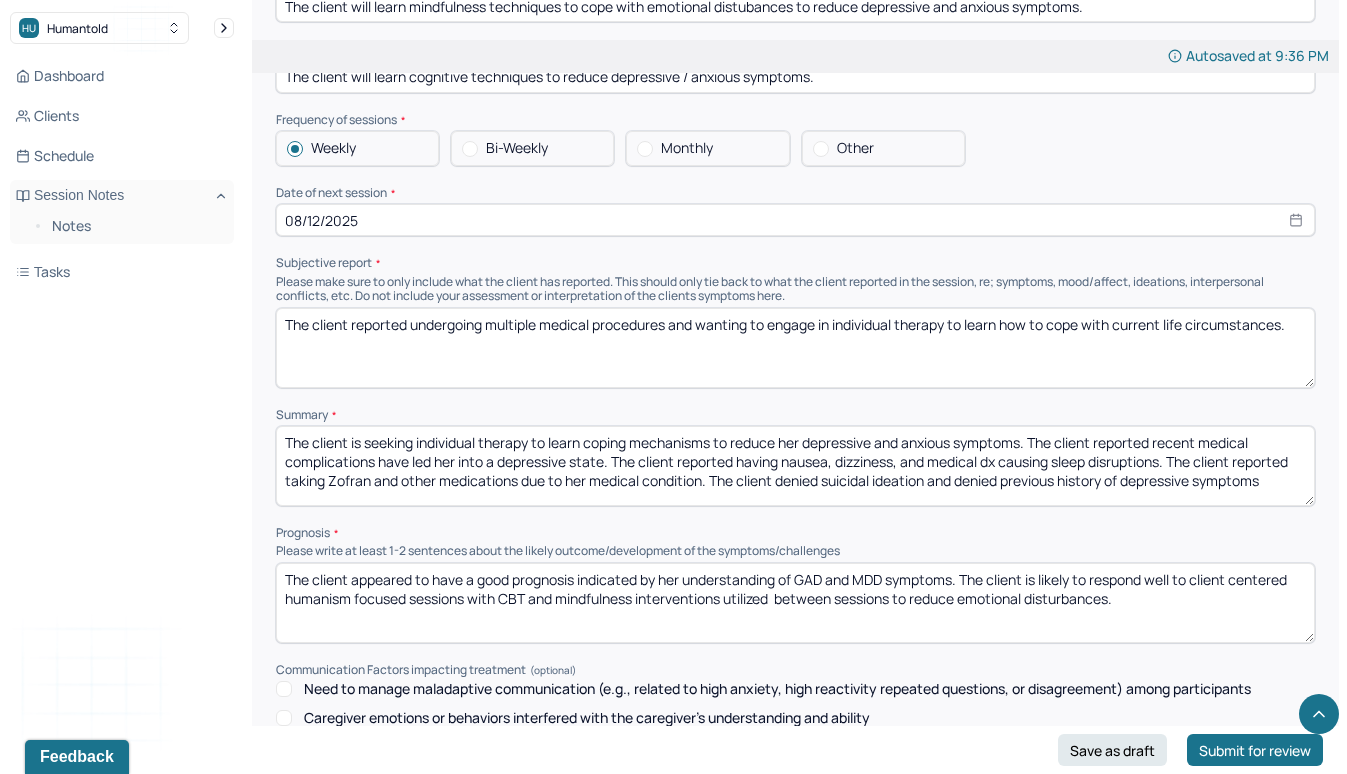 type on "E. D." 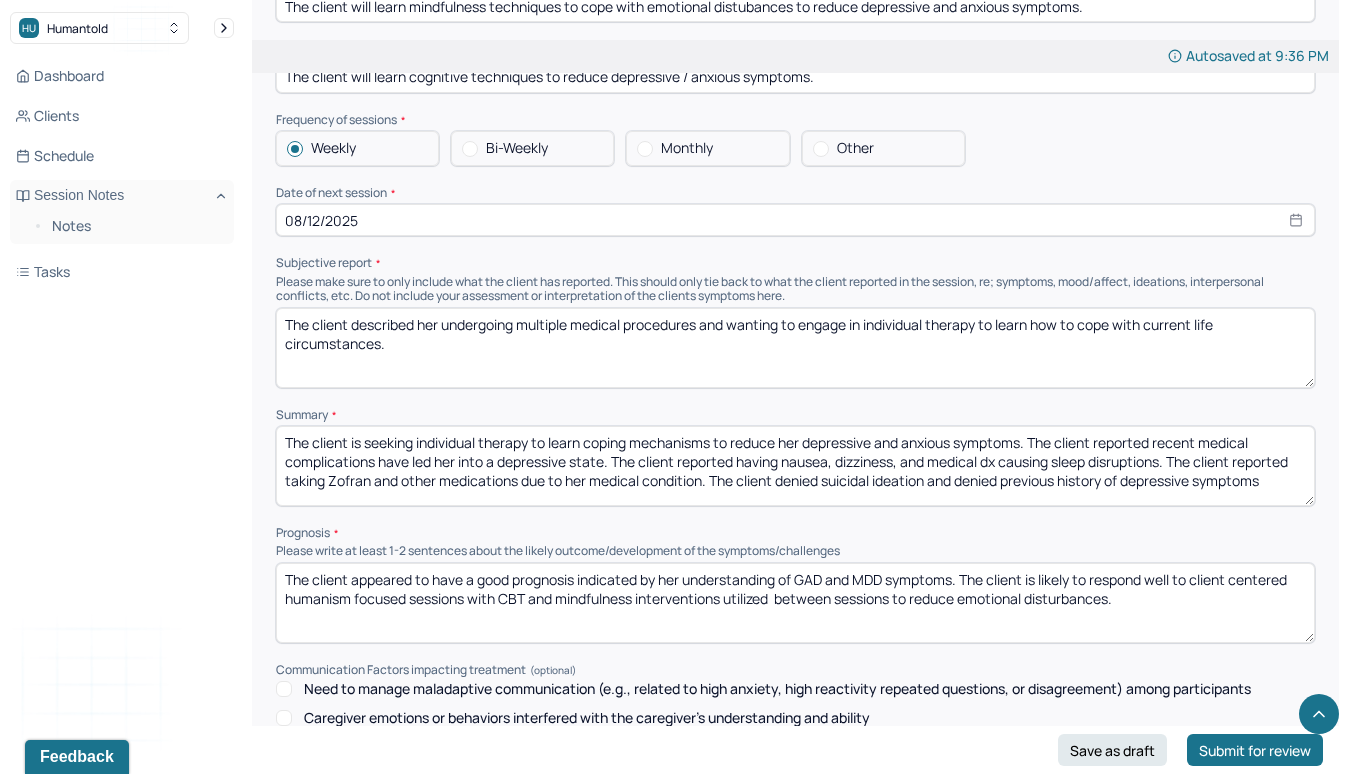 click on "The client reported undergoing multiple medical procedures and wanting to engage in individual therapy to learn how to cope with current life circumstances." at bounding box center (795, 348) 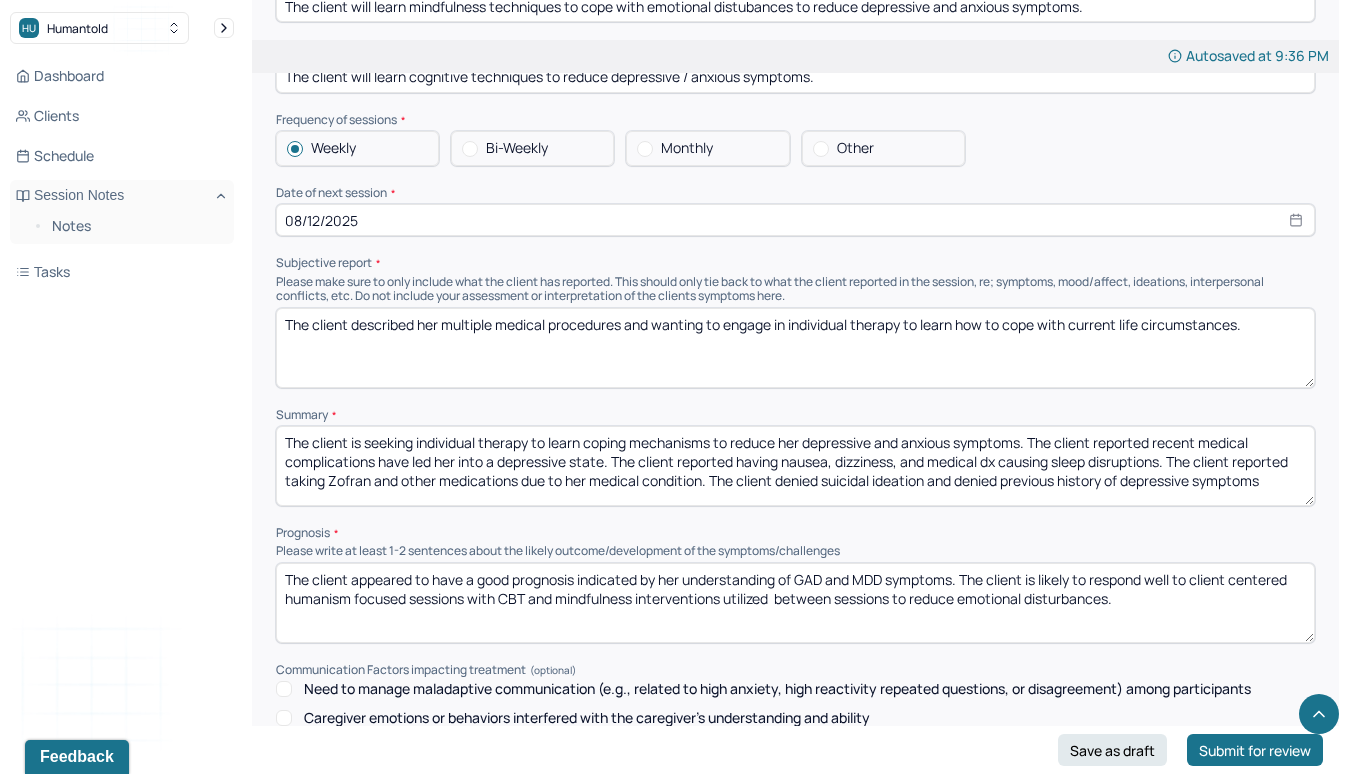 click on "The client described her multiple medical procedures and wanting to engage in individual therapy to learn how to cope with current life circumstances." at bounding box center (795, 348) 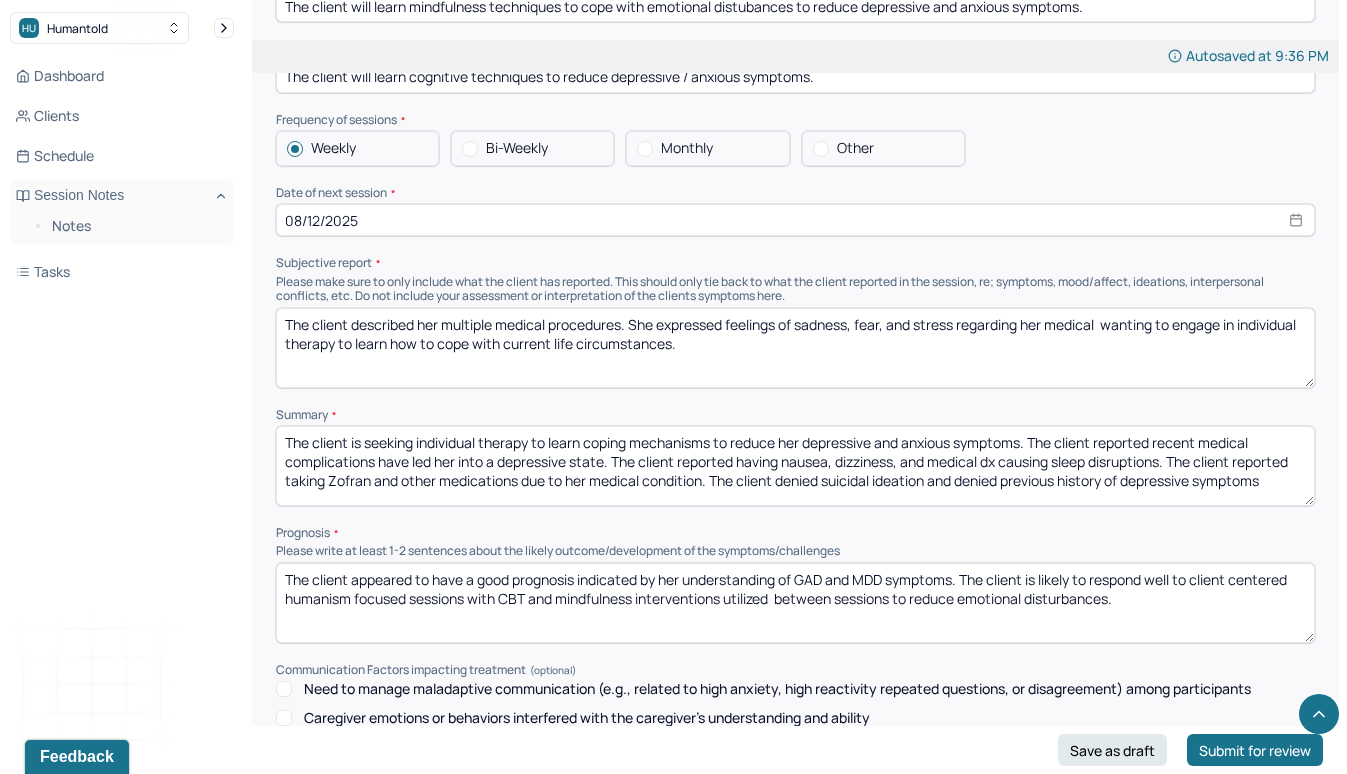 click on "The client described her multiple medical procedures. She expressed feelings of sadness, fear, and stress regarding her medical  wanting to engage in individual therapy to learn how to cope with current life circumstances." at bounding box center (795, 348) 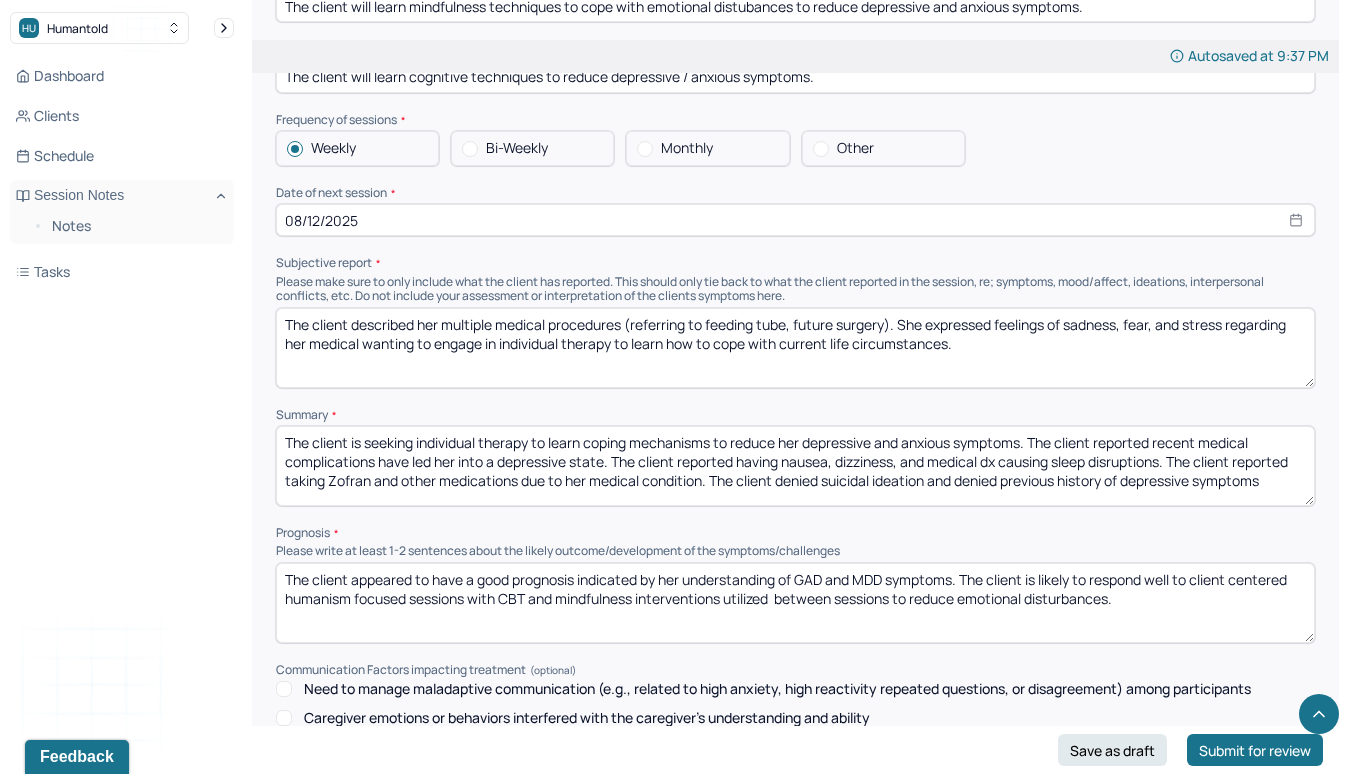 click on "The client described her multiple medical procedures (referring to feeding tube, future surgery). She expressed feelings of sadness, fear, and stress regarding her medical wanting to engage in individual therapy to learn how to cope with current life circumstances." at bounding box center [795, 348] 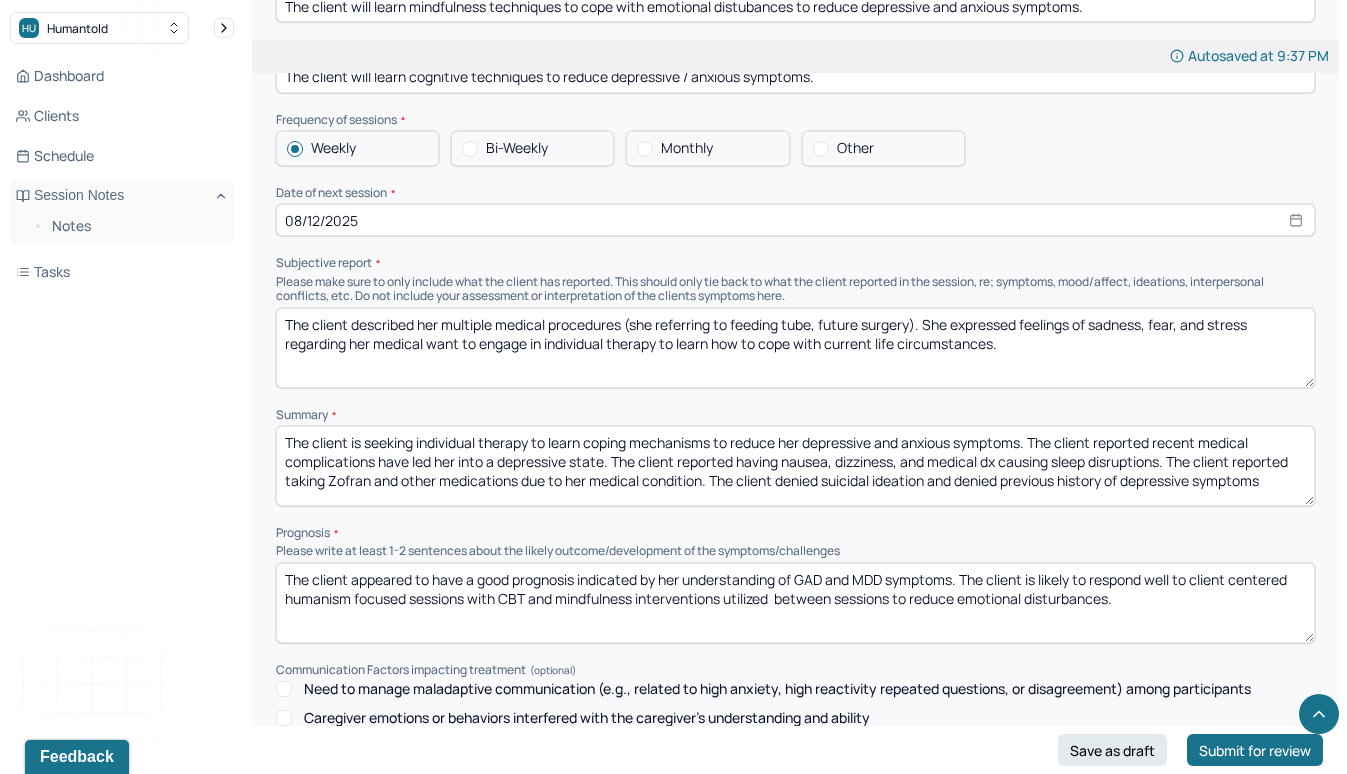 click on "The client described her multiple medical procedures (referring to feeding tube, future surgery). She expressed feelings of sadness, fear, and stress regarding her medical wanting to engage in individual therapy to learn how to cope with current life circumstances." at bounding box center (795, 348) 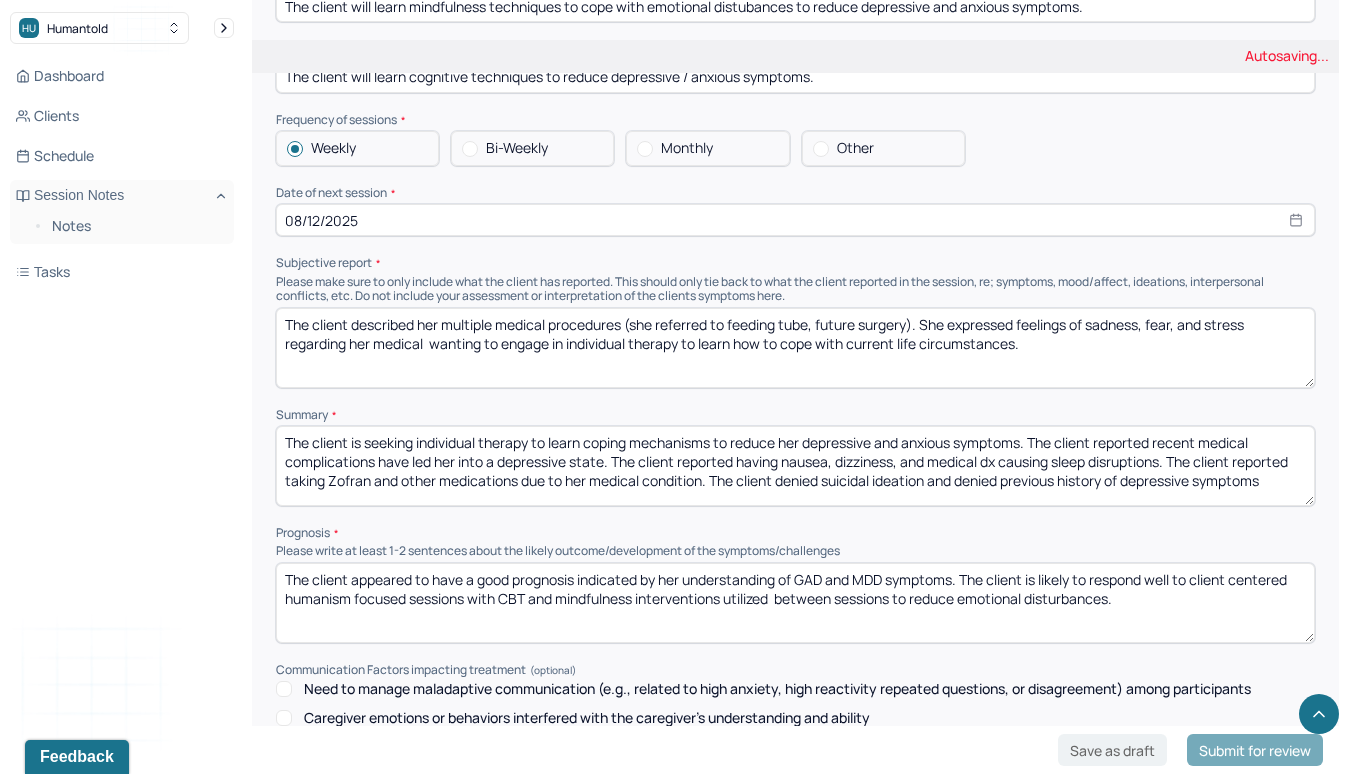 click on "The client described her multiple medical procedures (referring to feeding tube, future surgery). She expressed feelings of sadness, fear, and stress regarding her medical wanting to engage in individual therapy to learn how to cope with current life circumstances." at bounding box center [795, 348] 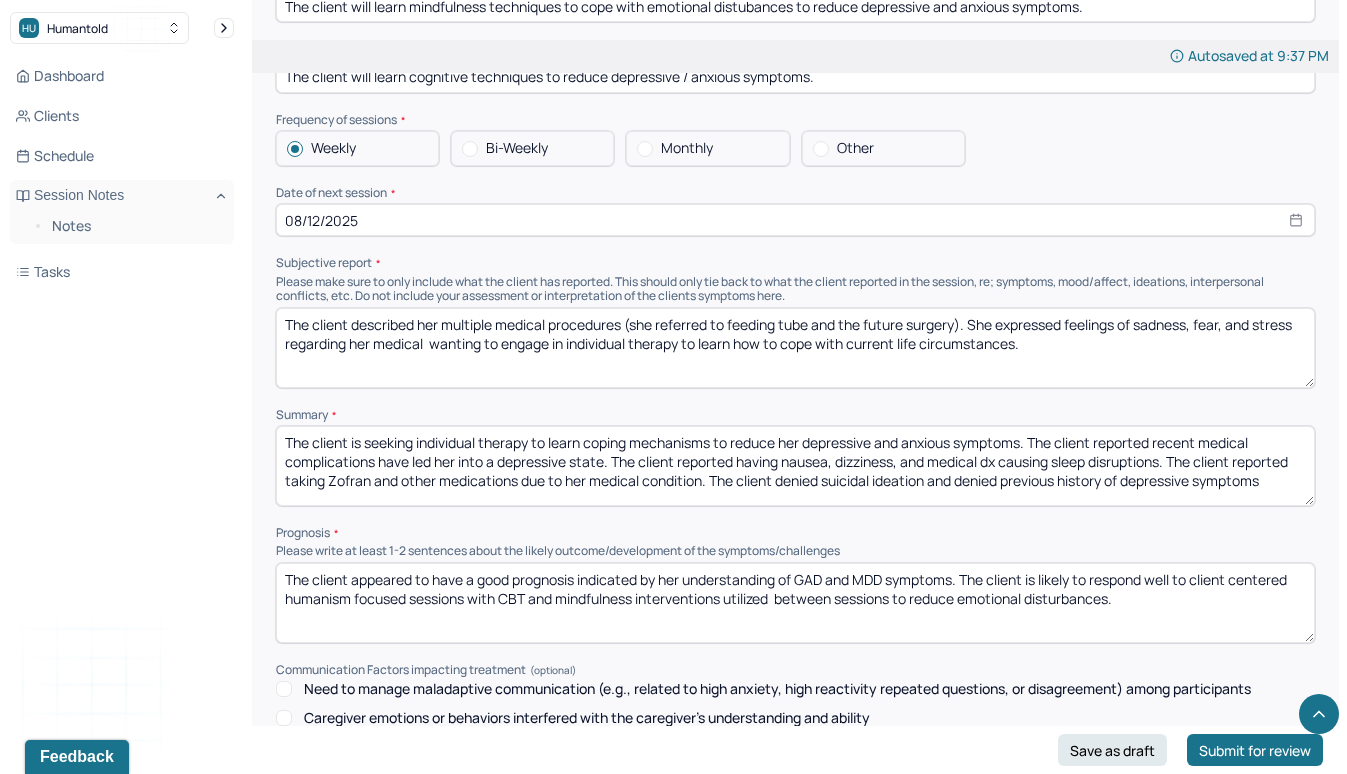 click on "The client described her multiple medical procedures (she referred to feeding tube, future surgery). She expressed feelings of sadness, fear, and stress regarding her medical  wanting to engage in individual therapy to learn how to cope with current life circumstances." at bounding box center (795, 348) 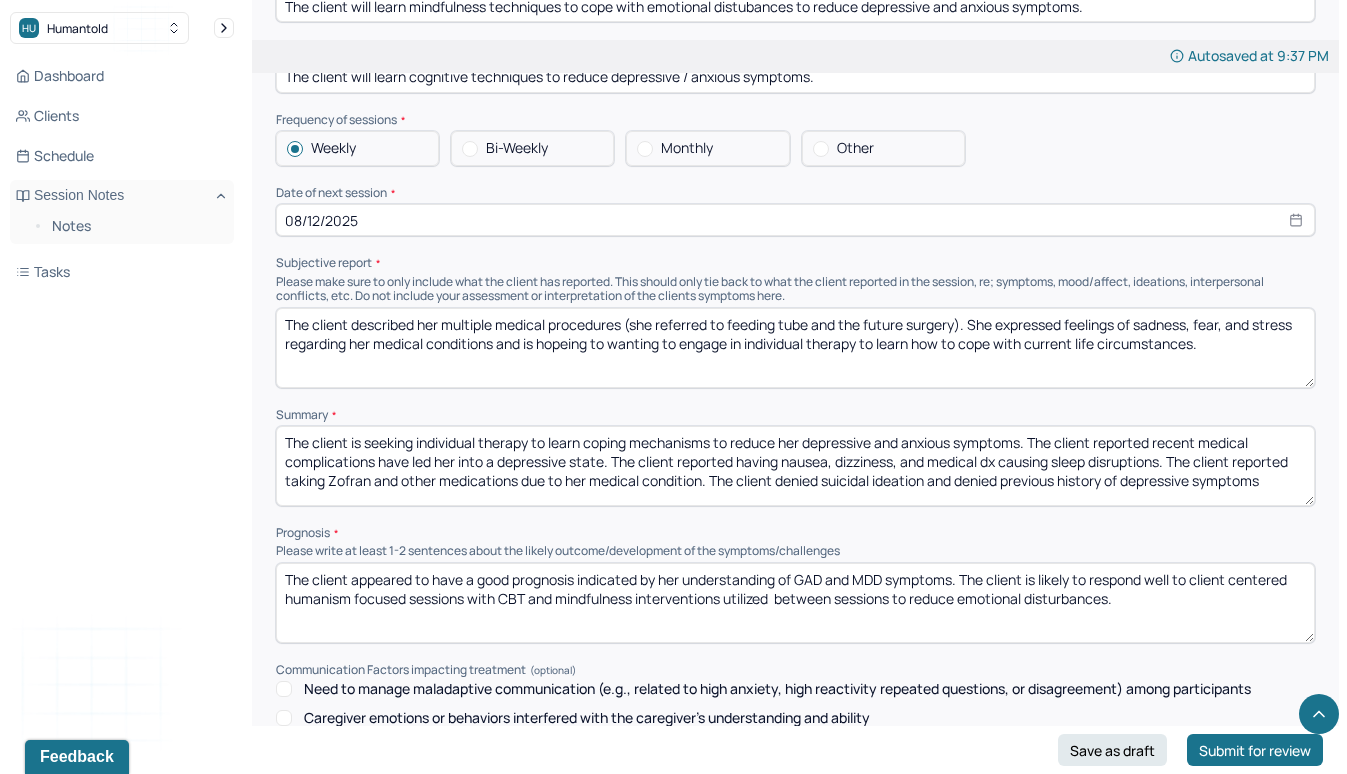 click on "The client described her multiple medical procedures (she referred to feeding tube and the future surgery). She expressed feelings of sadness, fear, and stress regarding her medical  wanting to engage in individual therapy to learn how to cope with current life circumstances." at bounding box center [795, 348] 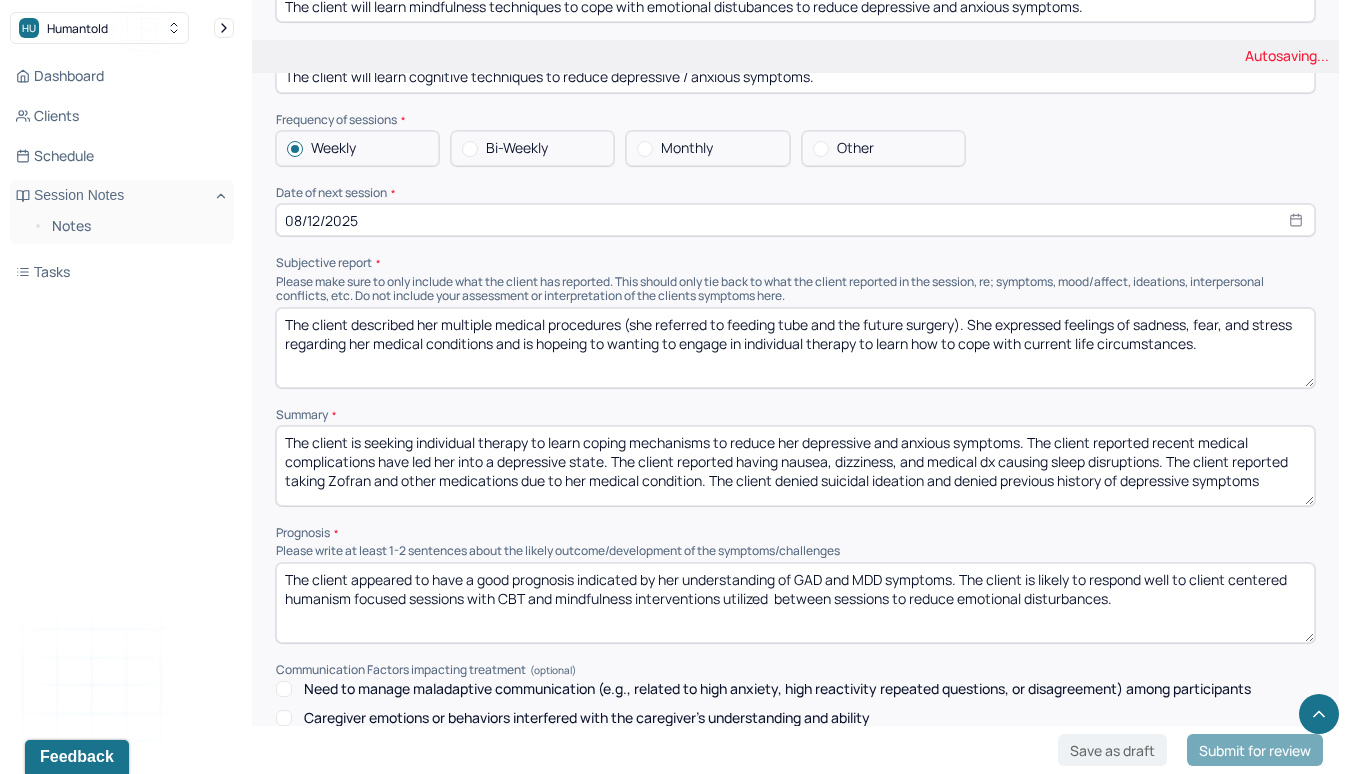 click on "The client described her multiple medical procedures (she referred to feeding tube and the future surgery). She expressed feelings of sadness, fear, and stress regarding her medical  wanting to engage in individual therapy to learn how to cope with current life circumstances." at bounding box center (795, 348) 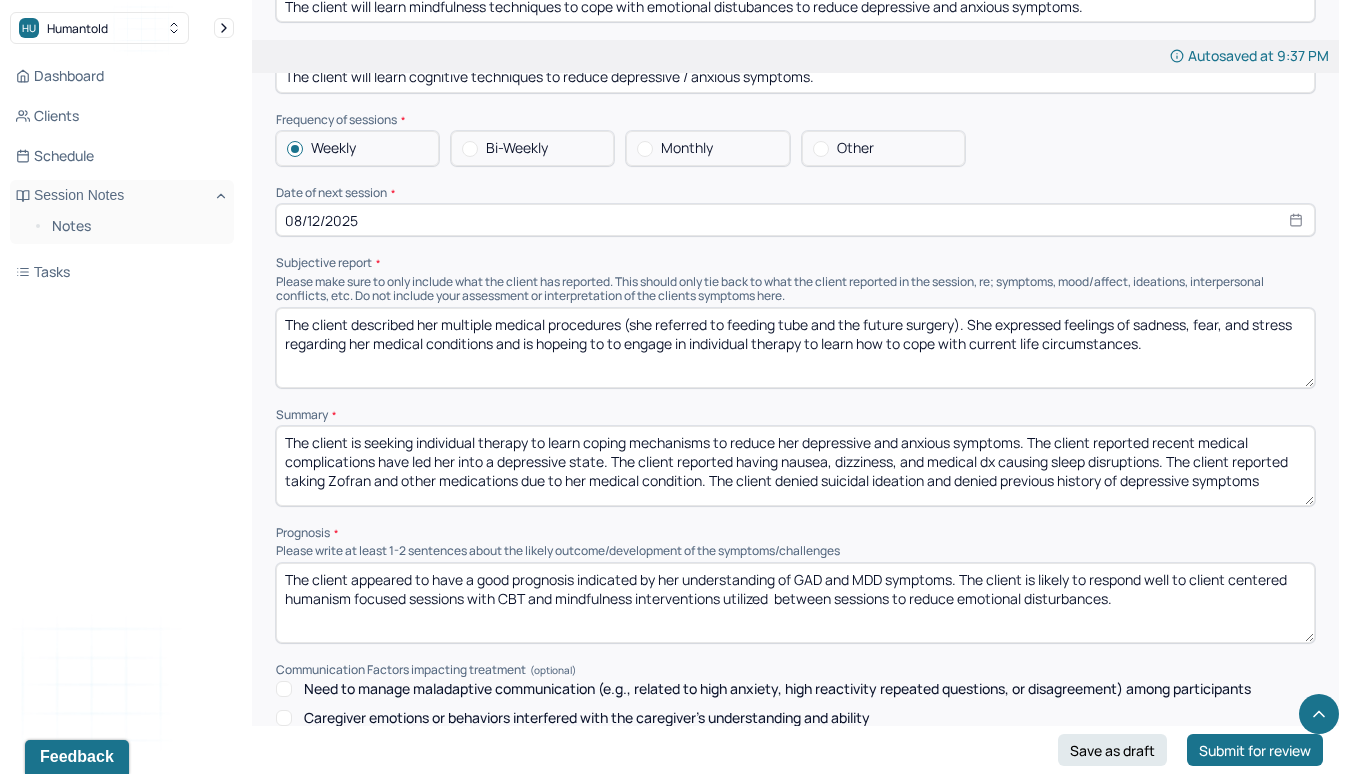 click on "The client described her multiple medical procedures (she referred to feeding tube and the future surgery). She expressed feelings of sadness, fear, and stress regarding her medical conditions and is hopeing to wanting to engage in individual therapy to learn how to cope with current life circumstances." at bounding box center (795, 348) 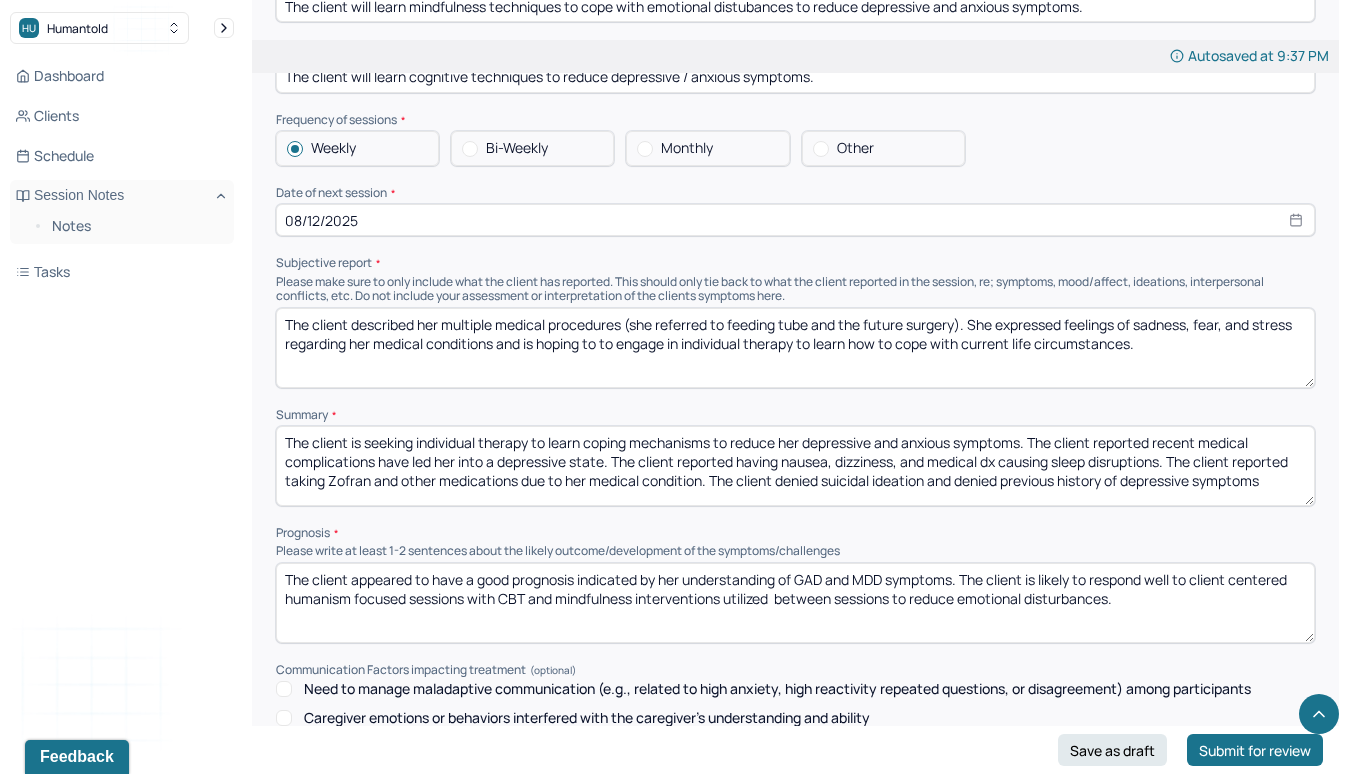 drag, startPoint x: 800, startPoint y: 317, endPoint x: 603, endPoint y: 310, distance: 197.12433 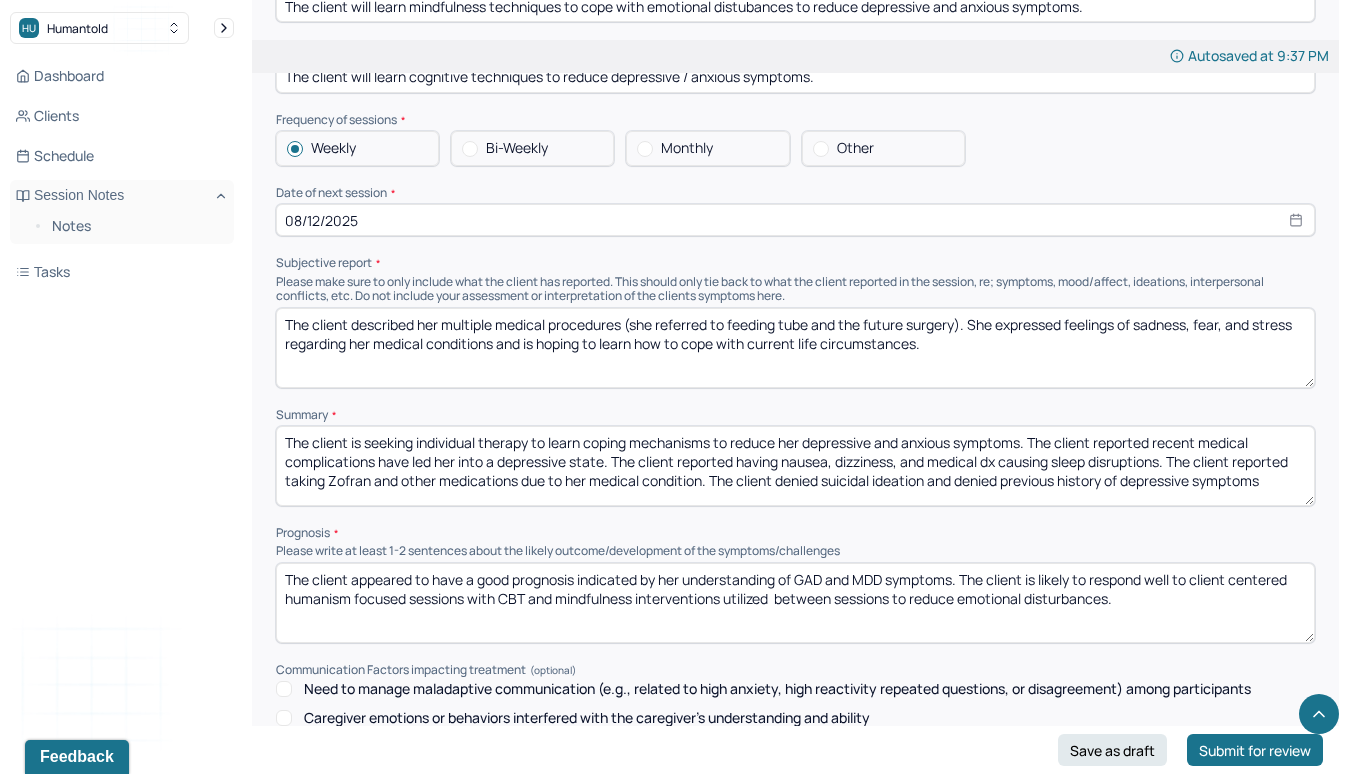 click on "The client described her multiple medical procedures (she referred to feeding tube and the future surgery). She expressed feelings of sadness, fear, and stress regarding her medical conditions and is hoping to to engage in individual therapy to learn how to cope with current life circumstances." at bounding box center [795, 348] 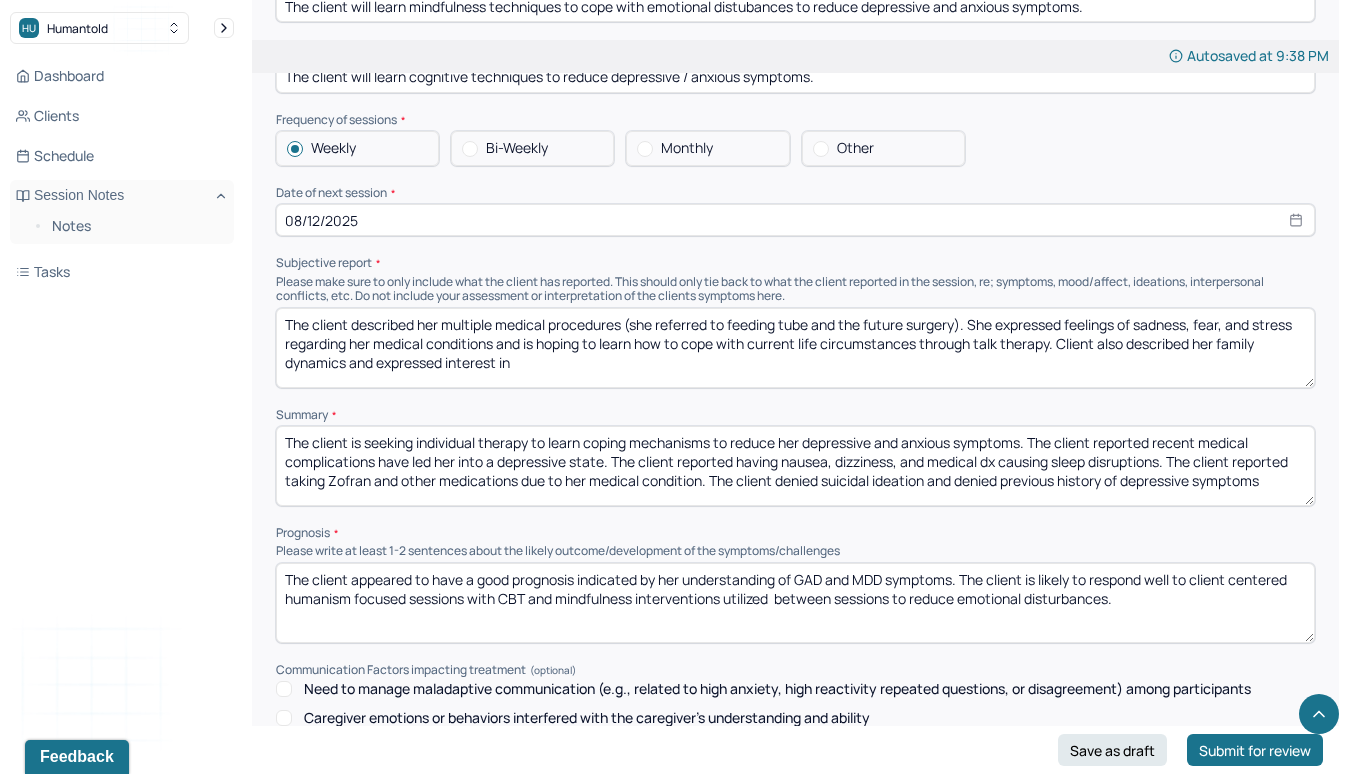 drag, startPoint x: 996, startPoint y: 332, endPoint x: 1063, endPoint y: 315, distance: 69.12308 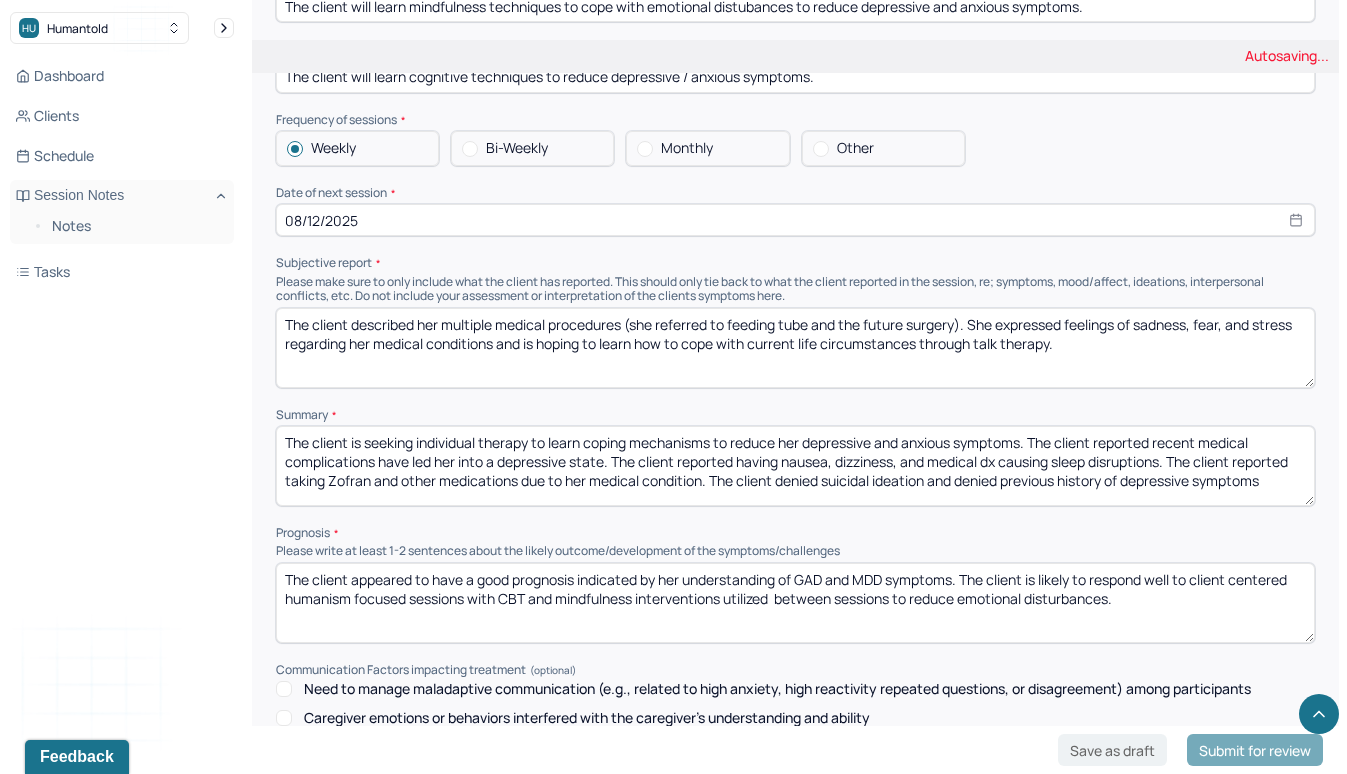 type on "The client described her multiple medical procedures (she referred to feeding tube and the future surgery). She expressed feelings of sadness, fear, and stress regarding her medical conditions and is hoping to learn how to cope with current life circumstances through talk therapy." 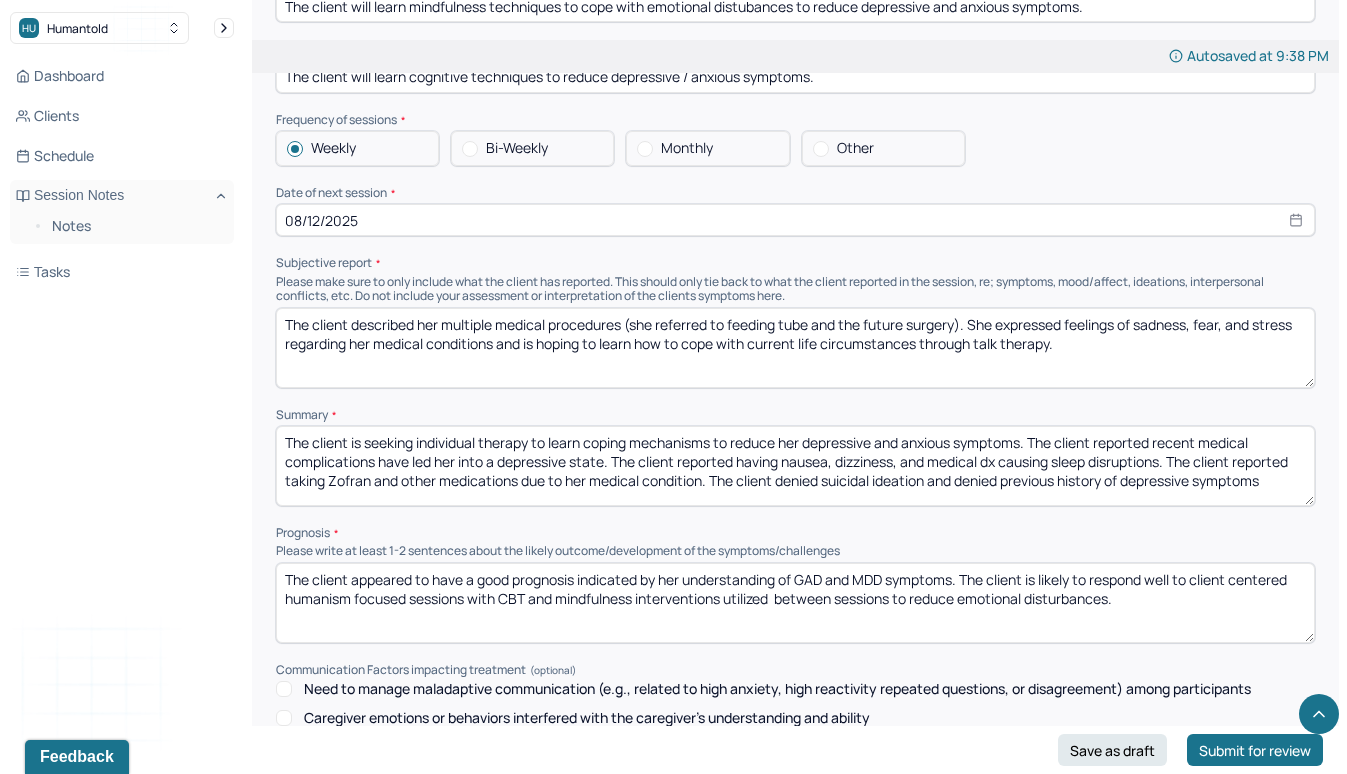 click on "The client is seeking individual therapy to learn coping mechanisms to reduce her depressive and anxious symptoms. The client reported recent medical complications have led her into a depressive state. The client reported having nausea, dizziness, and medical dx causing sleep disruptions. The client reported taking Zofran and other medications due to her medical condition. The client denied suicidal ideation and denied previous history of depressive symptoms" at bounding box center [795, 466] 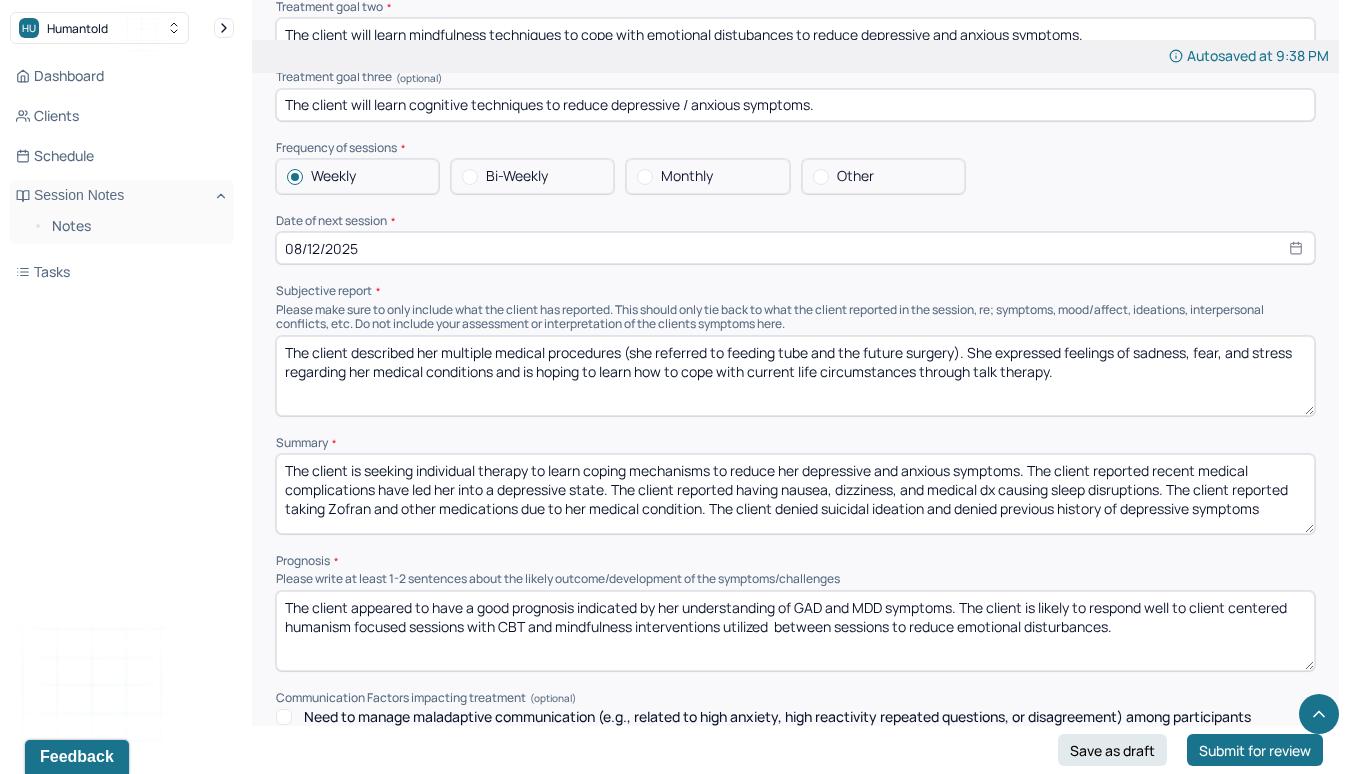 click on "The client is seeking individual therapy to learn coping mechanisms to reduce her depressive and anxious symptoms. The client reported recent medical complications have led her into a depressive state. The client reported having nausea, dizziness, and medical dx causing sleep disruptions. The client reported taking Zofran and other medications due to her medical condition. The client denied suicidal ideation and denied previous history of depressive symptoms" at bounding box center [795, 494] 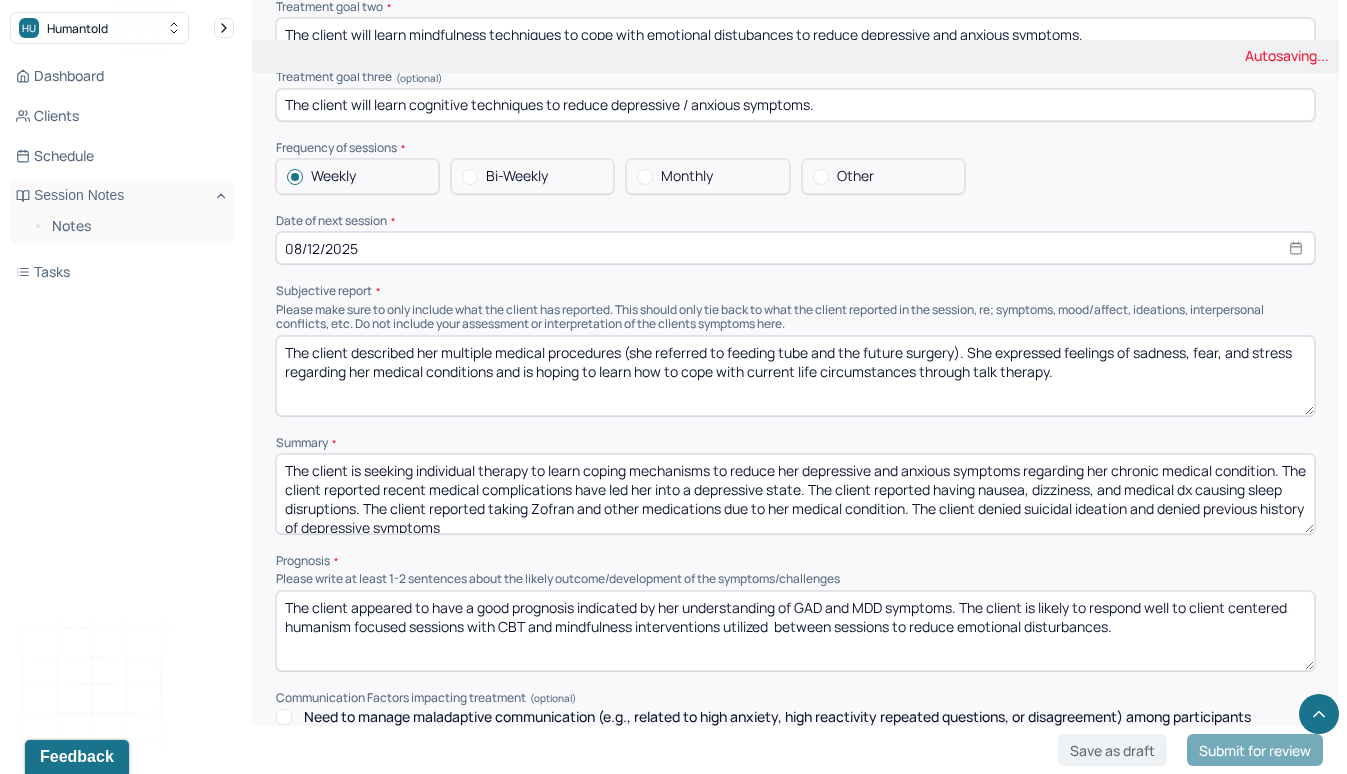 click on "The client is seeking individual therapy to learn coping mechanisms to reduce her depressive and anxious symptoms. The client reported recent medical complications have led her into a depressive state. The client reported having nausea, dizziness, and medical dx causing sleep disruptions. The client reported taking Zofran and other medications due to her medical condition. The client denied suicidal ideation and denied previous history of depressive symptoms" at bounding box center (795, 494) 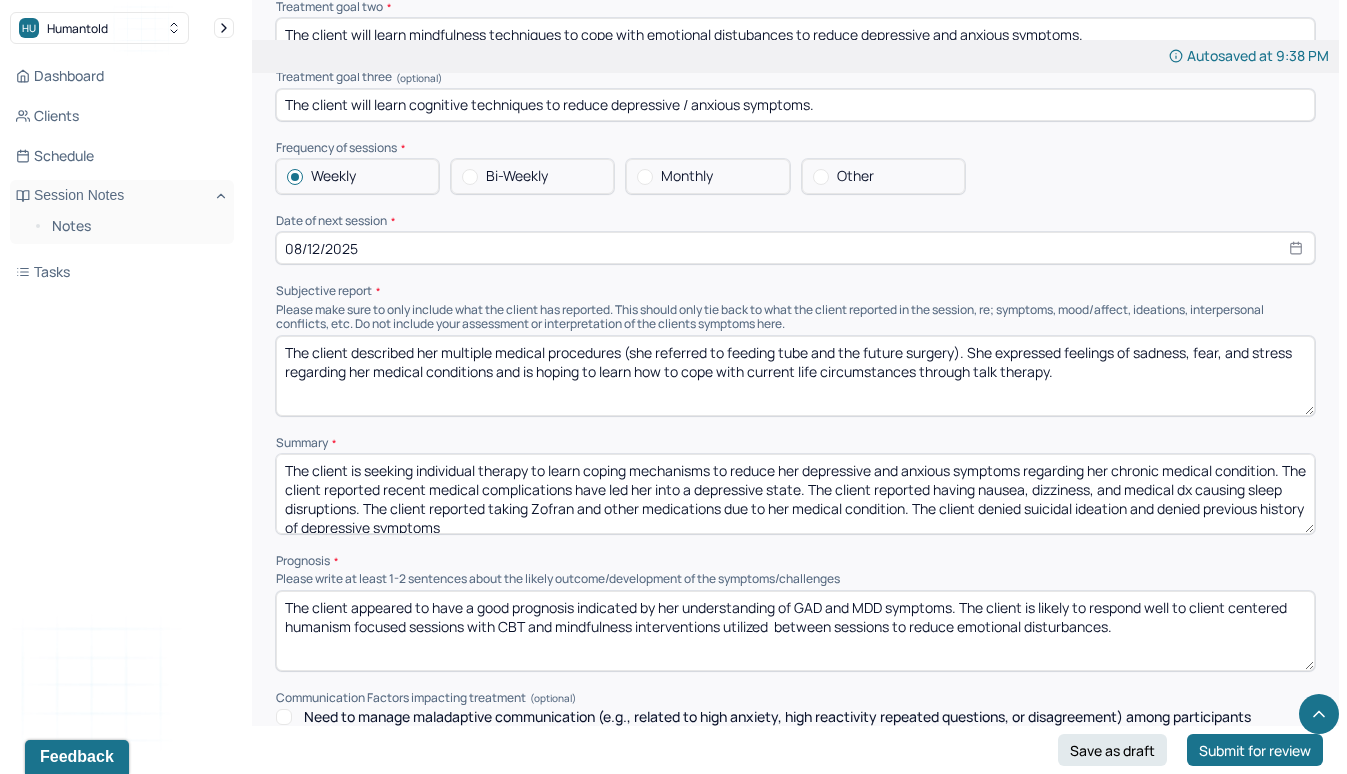 click on "The client is seeking individual therapy to learn coping mechanisms to reduce her depressive and anxious symptoms regarding her chronic medical condition. The client reported recent medical complications have led her into a depressive state. The client reported having nausea, dizziness, and medical dx causing sleep disruptions. The client reported taking Zofran and other medications due to her medical condition. The client denied suicidal ideation and denied previous history of depressive symptoms" at bounding box center (795, 494) 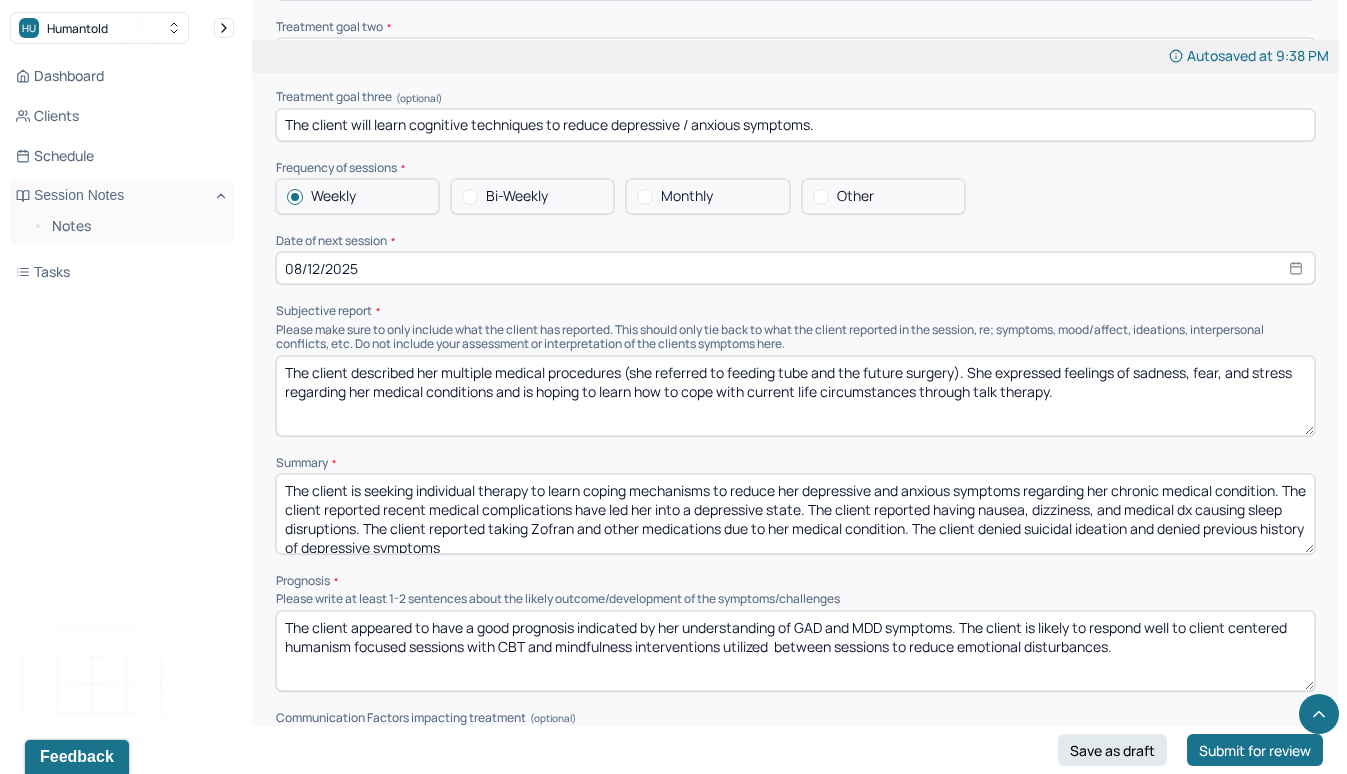 scroll, scrollTop: 7970, scrollLeft: 0, axis: vertical 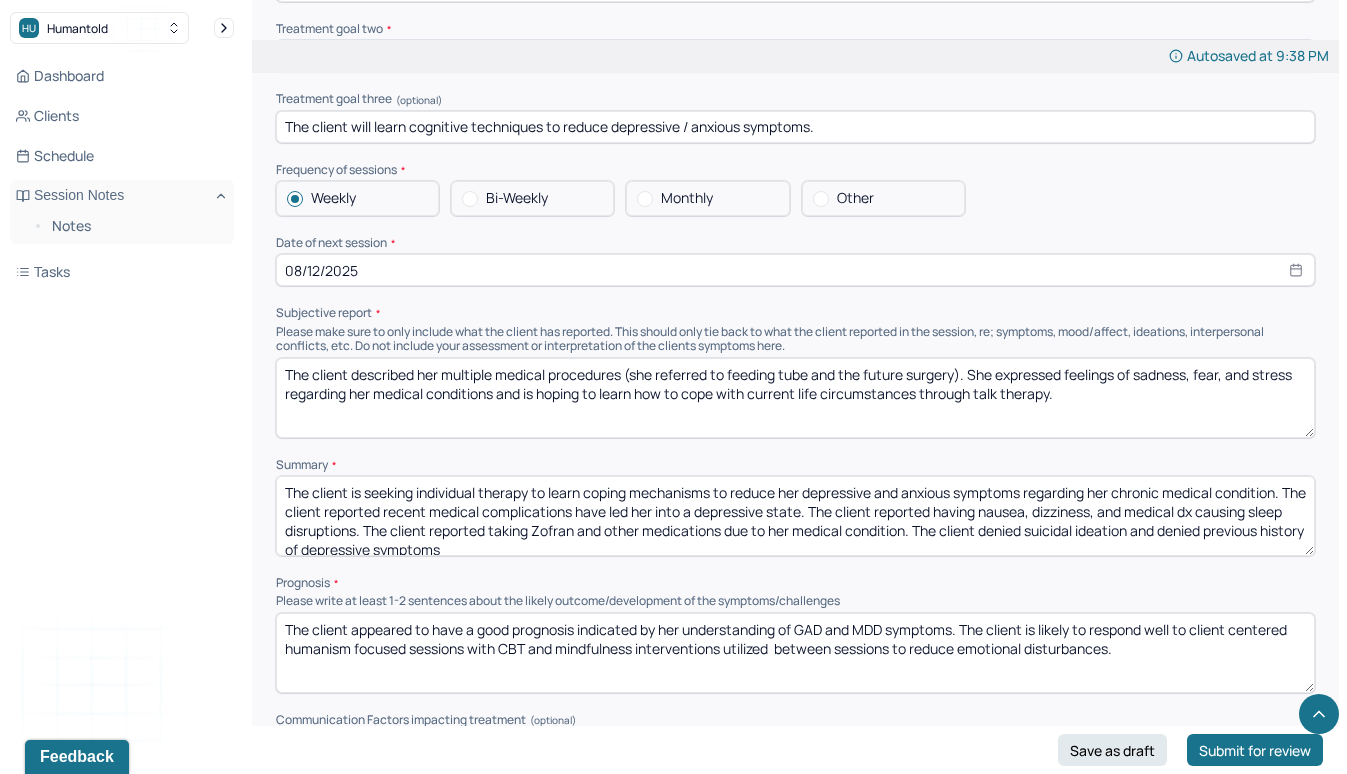 click on "The client described her multiple medical procedures (she referred to feeding tube and the future surgery). She expressed feelings of sadness, fear, and stress regarding her medical conditions and is hoping to learn how to cope with current life circumstances through talk therapy." at bounding box center (795, 398) 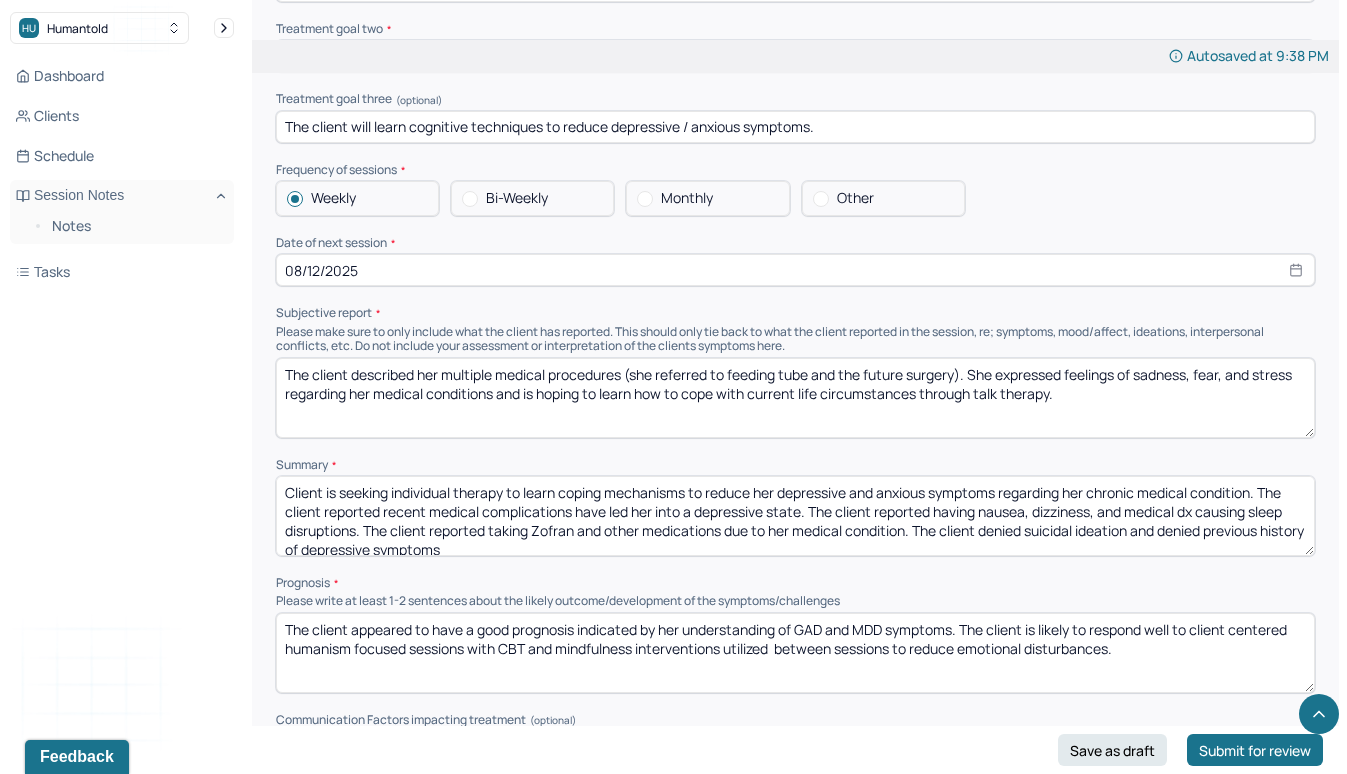 click on "The client is seeking individual therapy to learn coping mechanisms to reduce her depressive and anxious symptoms regarding her chronic medical condition. The client reported recent medical complications have led her into a depressive state. The client reported having nausea, dizziness, and medical dx causing sleep disruptions. The client reported taking Zofran and other medications due to her medical condition. The client denied suicidal ideation and denied previous history of depressive symptoms" at bounding box center [795, 516] 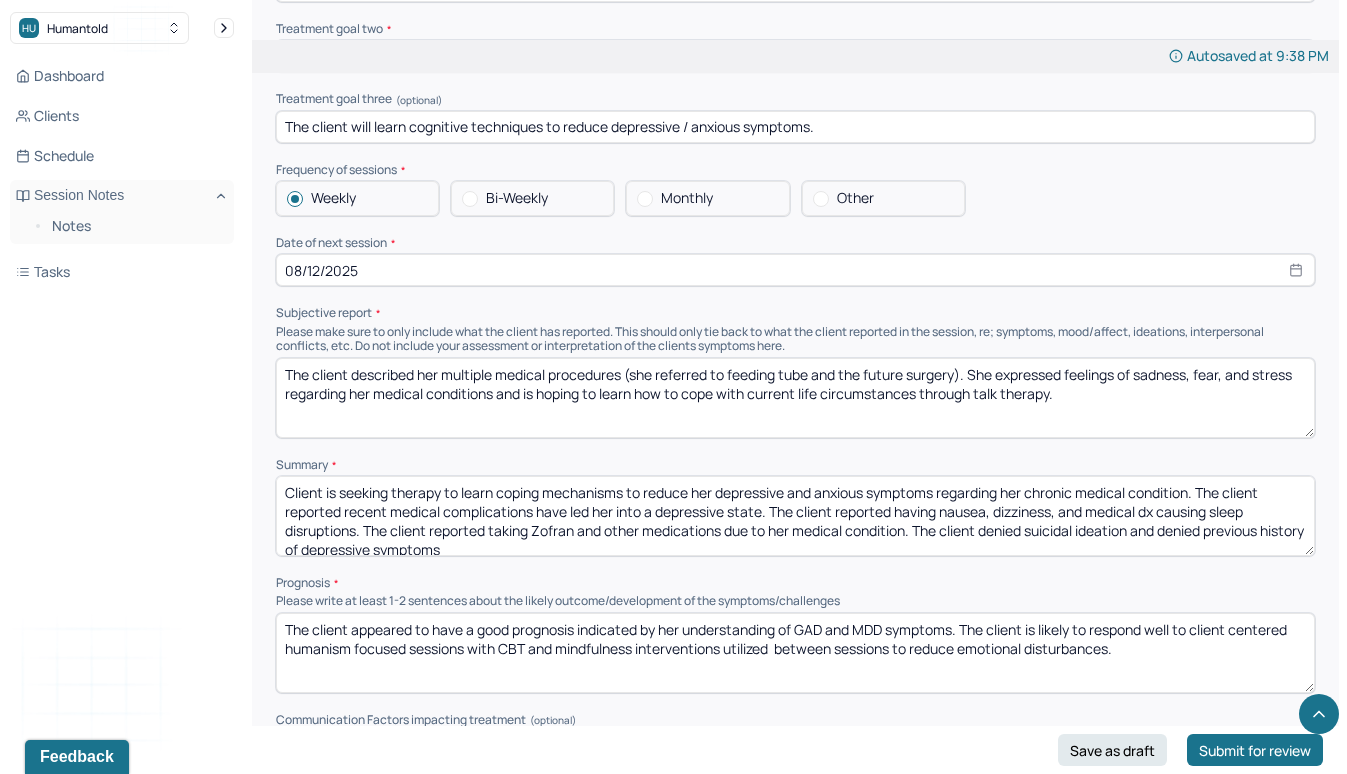 click on "Client is seeking individual therapy to learn coping mechanisms to reduce her depressive and anxious symptoms regarding her chronic medical condition. The client reported recent medical complications have led her into a depressive state. The client reported having nausea, dizziness, and medical dx causing sleep disruptions. The client reported taking Zofran and other medications due to her medical condition. The client denied suicidal ideation and denied previous history of depressive symptoms" at bounding box center (795, 516) 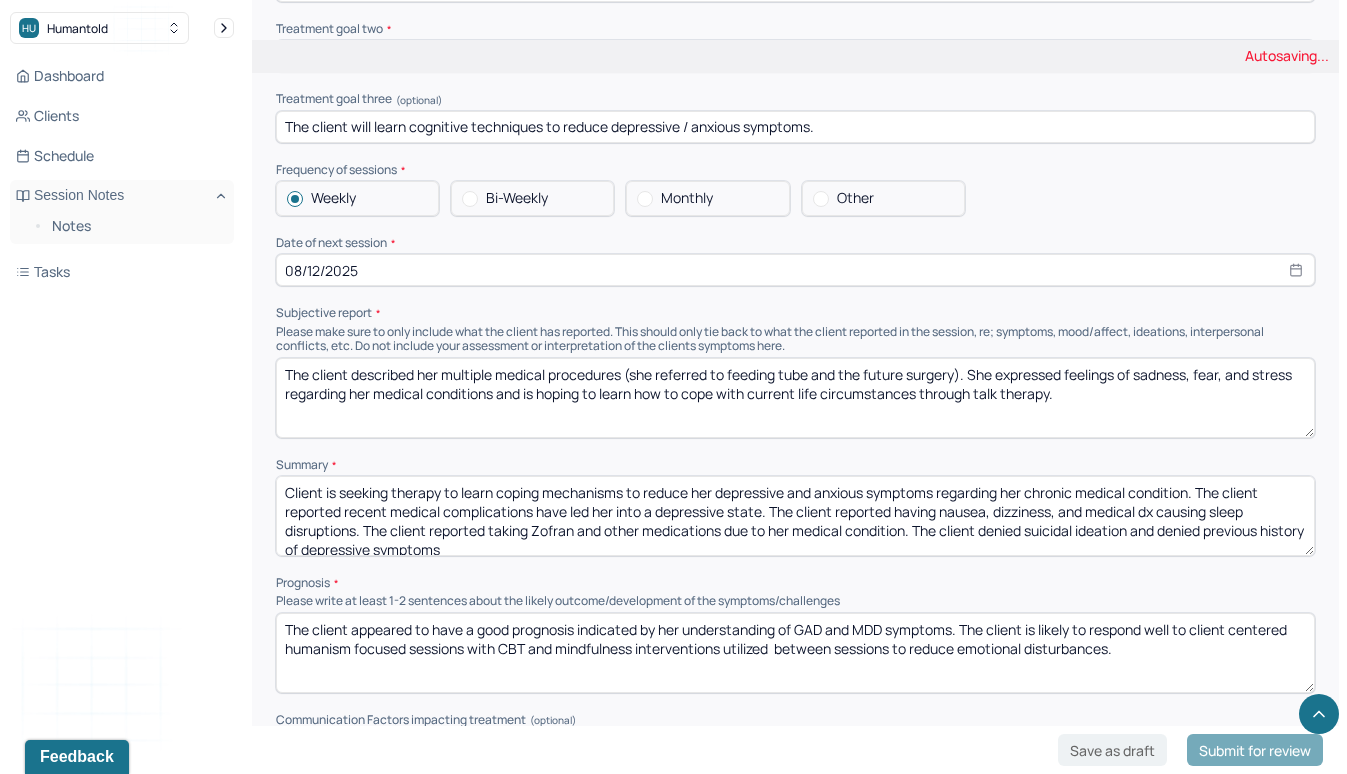 click on "Client is seeking individual therapy to learn coping mechanisms to reduce her depressive and anxious symptoms regarding her chronic medical condition. The client reported recent medical complications have led her into a depressive state. The client reported having nausea, dizziness, and medical dx causing sleep disruptions. The client reported taking Zofran and other medications due to her medical condition. The client denied suicidal ideation and denied previous history of depressive symptoms" at bounding box center [795, 516] 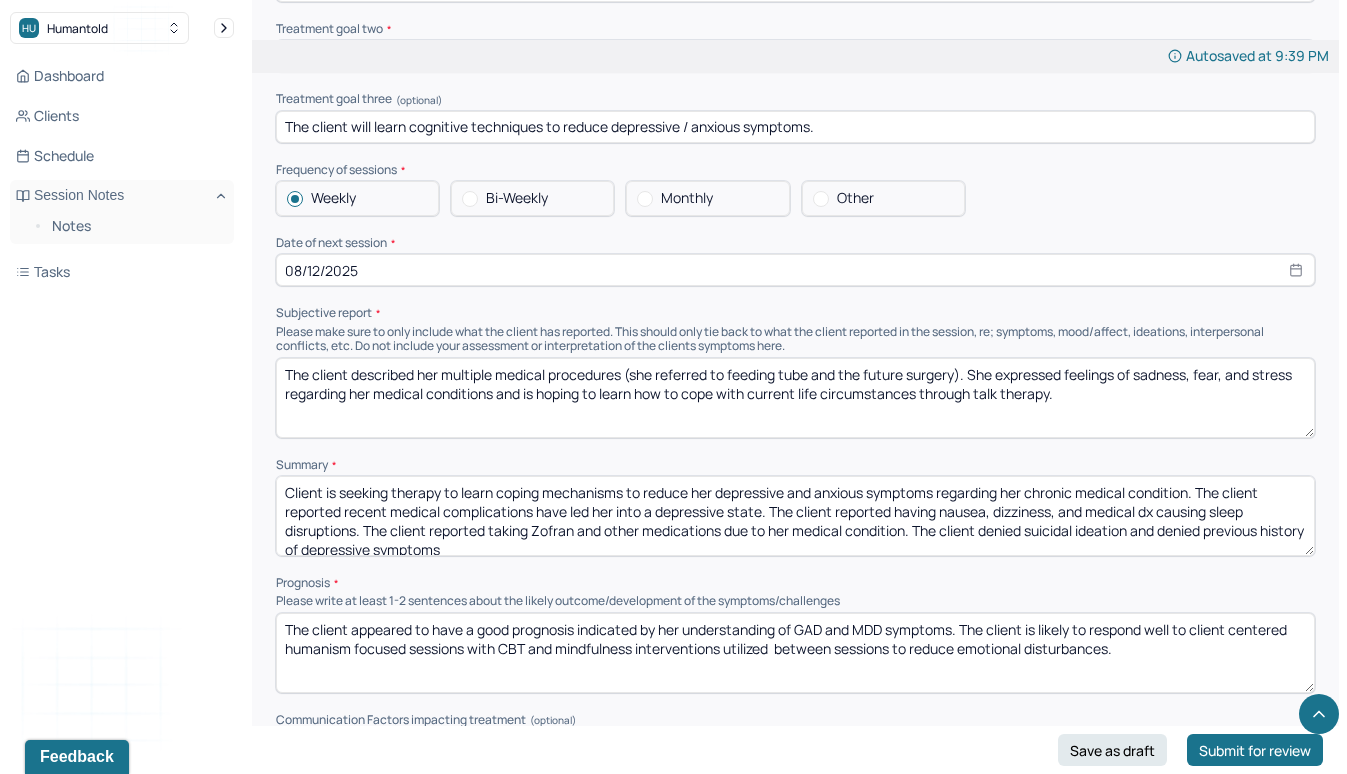 click on "Client is seeking therapy to learn coping mechanisms to reduce her depressive and anxious symptoms regarding her chronic medical condition. The client reported recent medical complications have led her into a depressive state. The client reported having nausea, dizziness, and medical dx causing sleep disruptions. The client reported taking Zofran and other medications due to her medical condition. The client denied suicidal ideation and denied previous history of depressive symptoms" at bounding box center [795, 516] 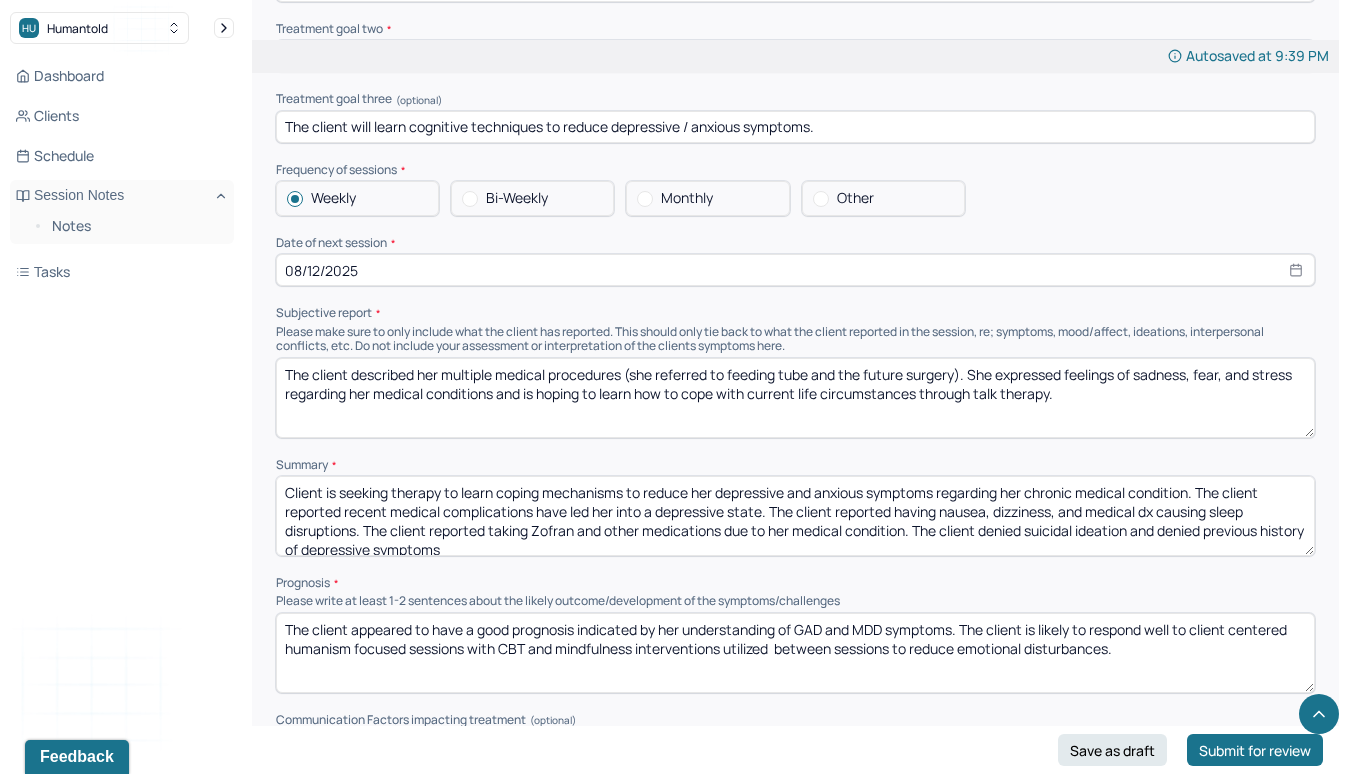 click on "Client is seeking therapy to learn coping mechanisms to reduce her depressive and anxious symptoms regarding her chronic medical condition. The client reported recent medical complications have led her into a depressive state. The client reported having nausea, dizziness, and medical dx causing sleep disruptions. The client reported taking Zofran and other medications due to her medical condition. The client denied suicidal ideation and denied previous history of depressive symptoms" at bounding box center (795, 516) 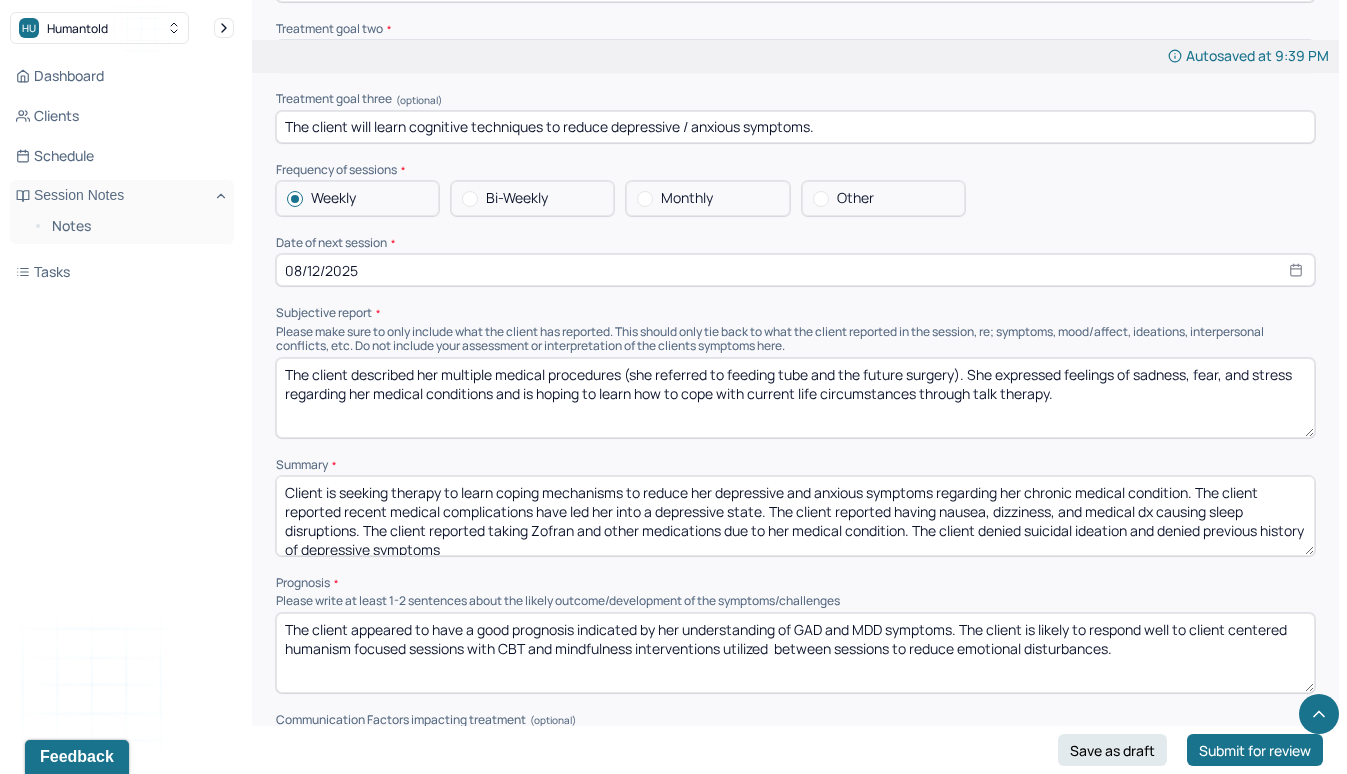click on "Client is seeking therapy to learn coping mechanisms to reduce her depressive and anxious symptoms regarding her chronic medical condition. The client reported recent medical complications have led her into a depressive state. The client reported having nausea, dizziness, and medical dx causing sleep disruptions. The client reported taking Zofran and other medications due to her medical condition. The client denied suicidal ideation and denied previous history of depressive symptoms" at bounding box center [795, 516] 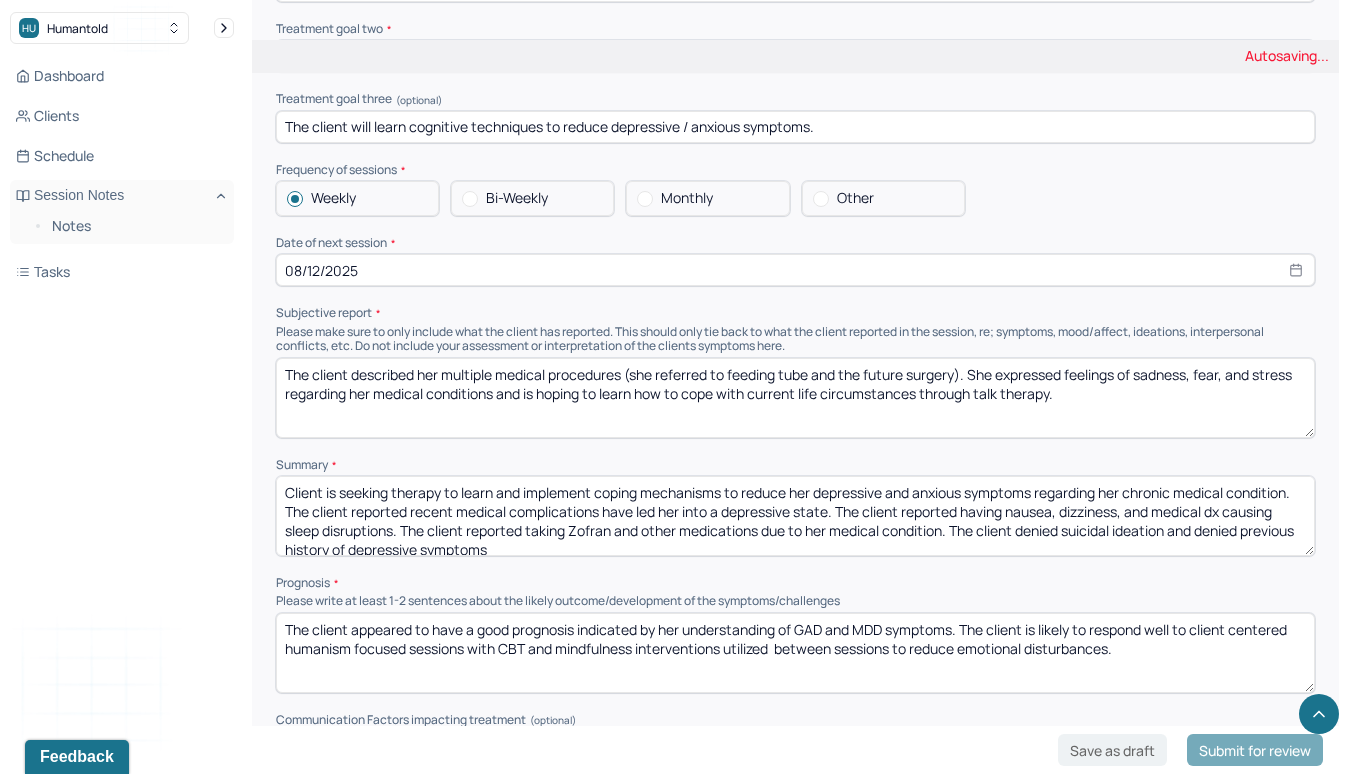click on "Client is seeking therapy to learn coping mechanisms to reduce her depressive and anxious symptoms regarding her chronic medical condition. The client reported recent medical complications have led her into a depressive state. The client reported having nausea, dizziness, and medical dx causing sleep disruptions. The client reported taking Zofran and other medications due to her medical condition. The client denied suicidal ideation and denied previous history of depressive symptoms" at bounding box center (795, 516) 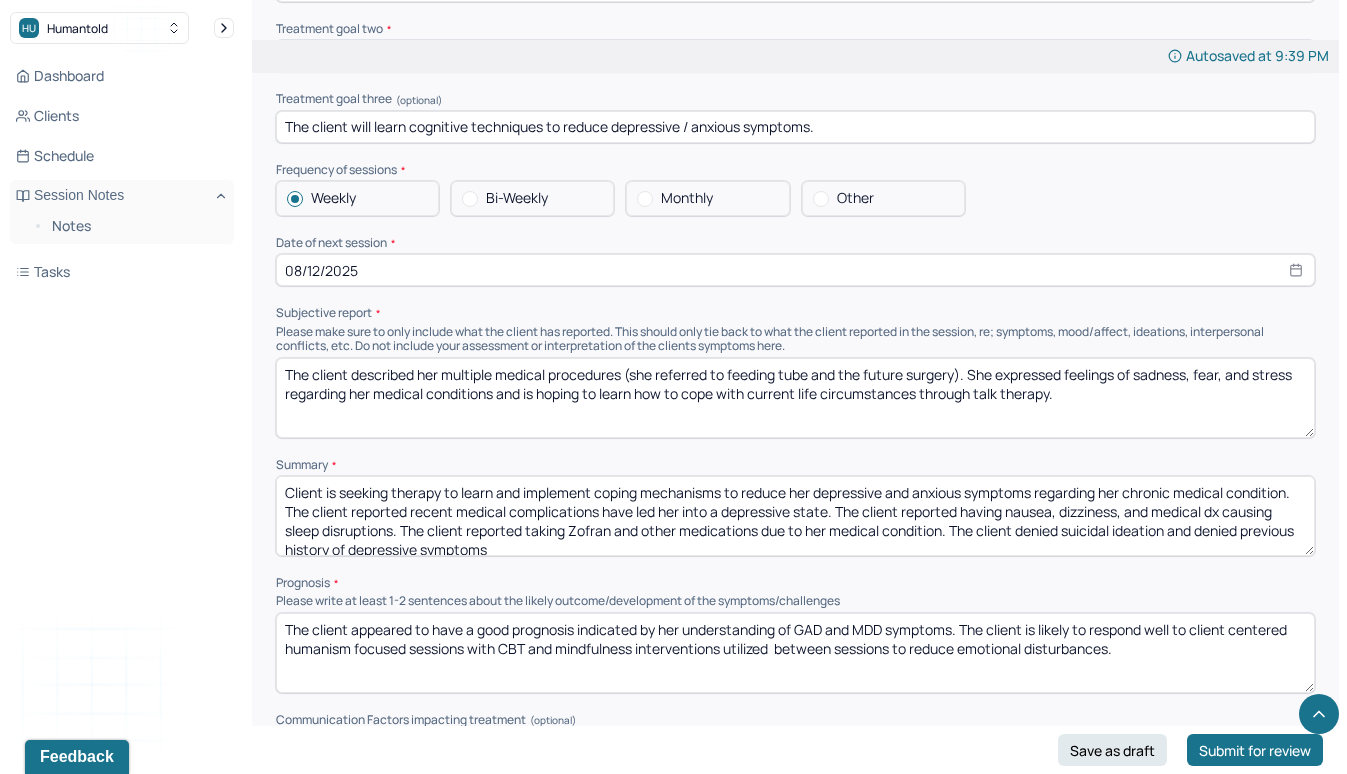 click on "Client is seeking therapy to learn and implement coping mechanisms to reduce her depressive and anxious symptoms regarding her chronic medical condition. The client reported recent medical complications have led her into a depressive state. The client reported having nausea, dizziness, and medical dx causing sleep disruptions. The client reported taking Zofran and other medications due to her medical condition. The client denied suicidal ideation and denied previous history of depressive symptoms" at bounding box center (795, 516) 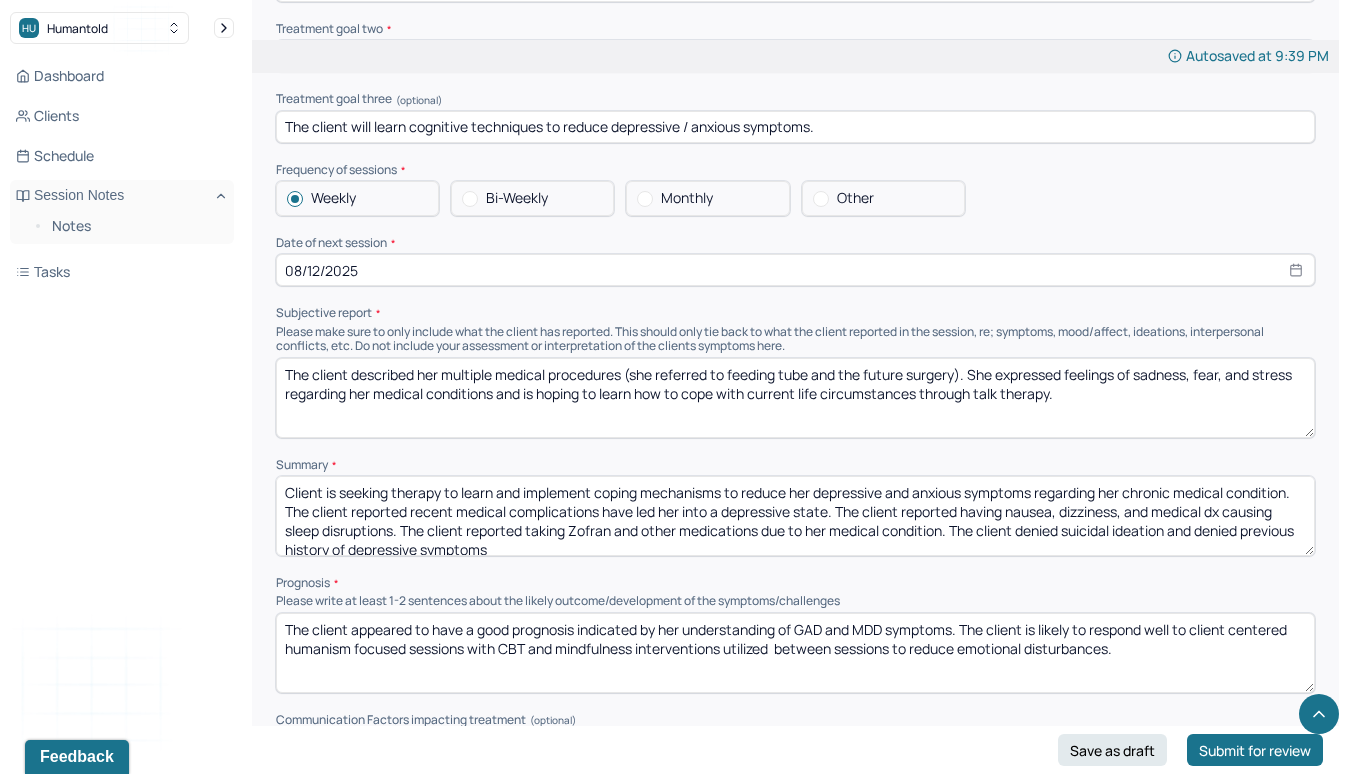 click on "Client is seeking therapy to learn and implement coping mechanisms to reduce her depressive and anxious symptoms regarding her chronic medical condition. The client reported recent medical complications have led her into a depressive state. The client reported having nausea, dizziness, and medical dx causing sleep disruptions. The client reported taking Zofran and other medications due to her medical condition. The client denied suicidal ideation and denied previous history of depressive symptoms" at bounding box center [795, 516] 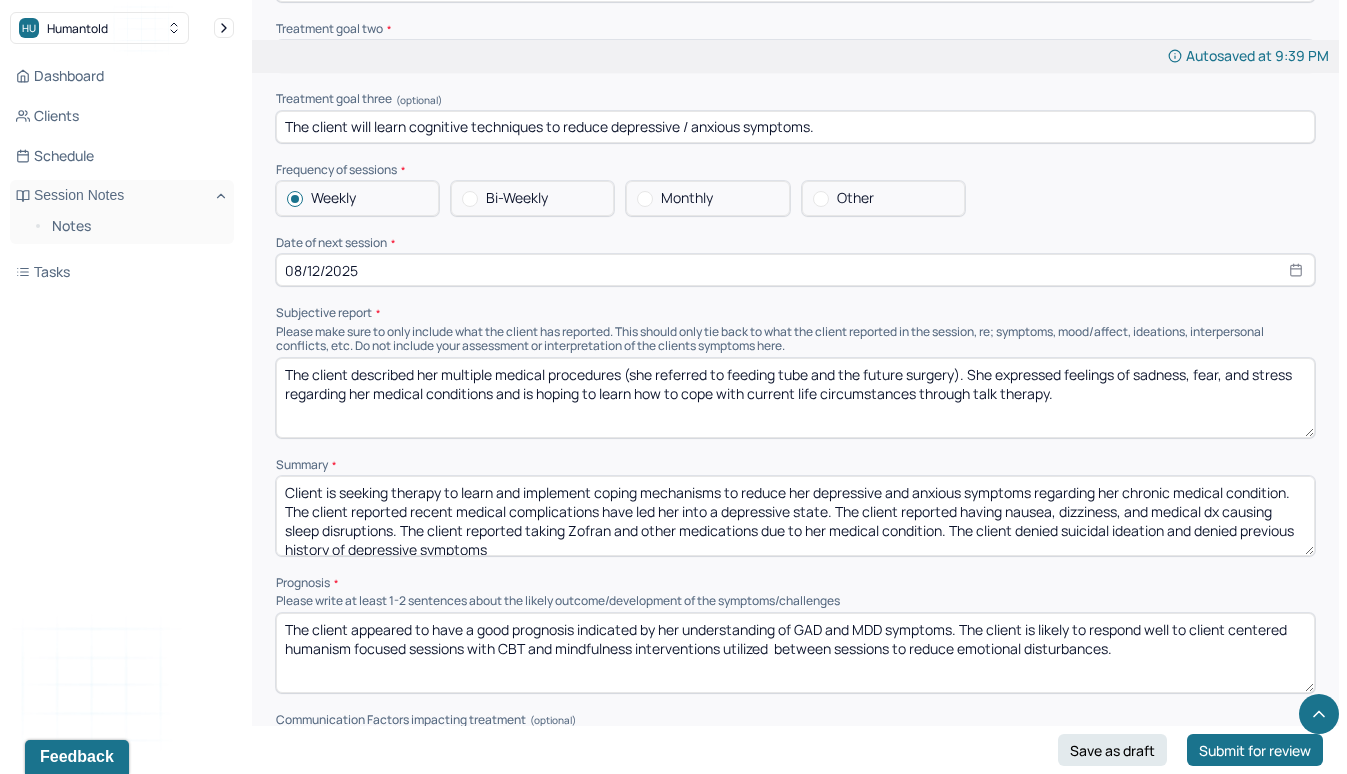 drag, startPoint x: 352, startPoint y: 482, endPoint x: 185, endPoint y: 481, distance: 167.00299 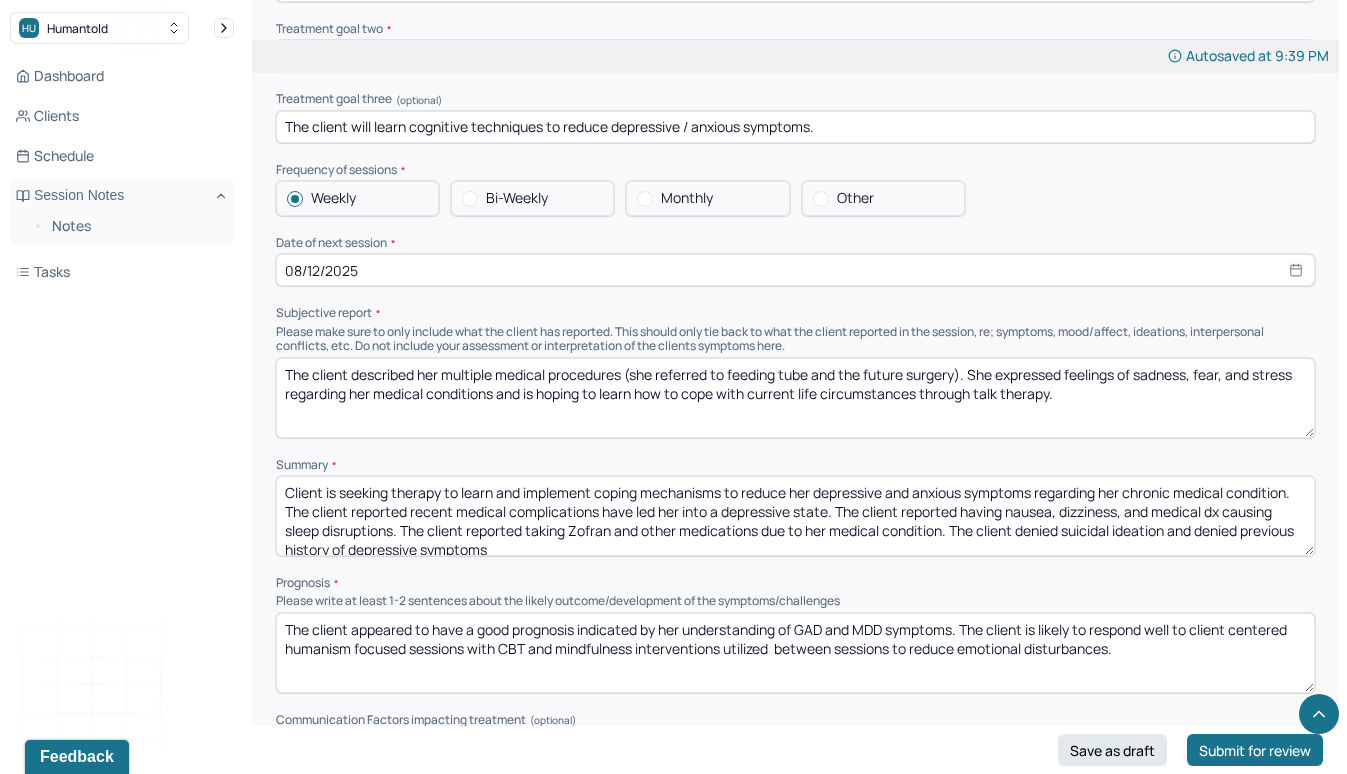 click on "HU Humantold Dashboard Clients Schedule Session Notes Notes Tasks ED Emma   Distler provider Logout Edit Note Search by client name, chart number  FAQs Theme ED Emma   Distler Autosaved at 9:39 PM Appointment Details Client name Amanda Bonacasa Date of service 08/05/2025 Time 9:00am - 9:55am Duration 55mins Appointment type individual therapy Provider name Emma Distler Modifier 1 95 Telemedicine Note type Individual intake note Load previous session note Instructions The fields marked with an asterisk ( * ) are required before you can submit your notes. Before you can submit your session notes, they must be signed. You have the option to save your notes as a draft before making a submission. Appointment location * Teletherapy Client Teletherapy Location Home Office Other Provider Teletherapy Location Home Office Other Consent was received for the teletherapy session The teletherapy session was conducted via video Primary diagnosis * F41.1 GENERALIZED ANXIETY DISORDER Secondary diagnosis (optional) (optional)" at bounding box center [673, -3372] 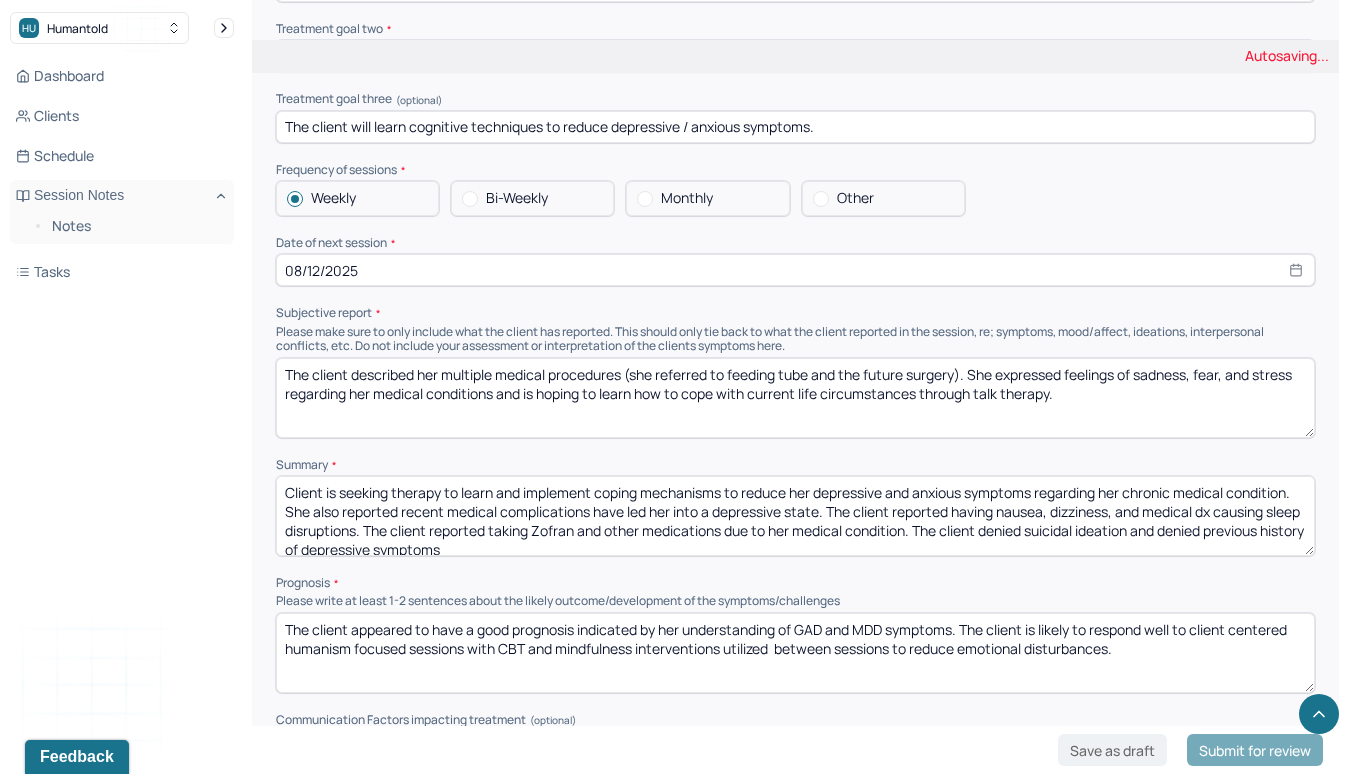 click on "Client is seeking therapy to learn and implement coping mechanisms to reduce her depressive and anxious symptoms regarding her chronic medical condition.The client reported recent medical complications have led her into a depressive state. The client reported having nausea, dizziness, and medical dx causing sleep disruptions. The client reported taking Zofran and other medications due to her medical condition. The client denied suicidal ideation and denied previous history of depressive symptoms" at bounding box center [795, 516] 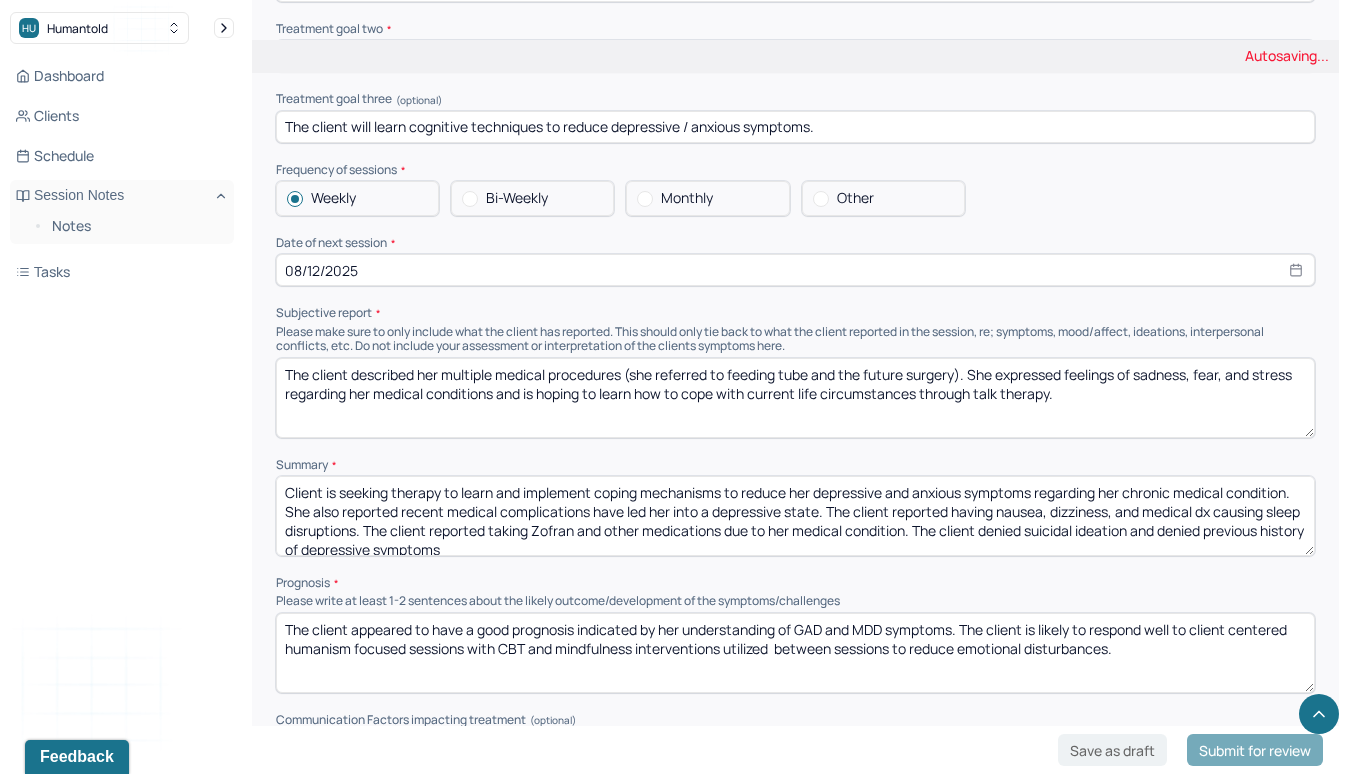 click on "Client is seeking therapy to learn and implement coping mechanisms to reduce her depressive and anxious symptoms regarding her chronic medical condition.The client reported recent medical complications have led her into a depressive state. The client reported having nausea, dizziness, and medical dx causing sleep disruptions. The client reported taking Zofran and other medications due to her medical condition. The client denied suicidal ideation and denied previous history of depressive symptoms" at bounding box center (795, 516) 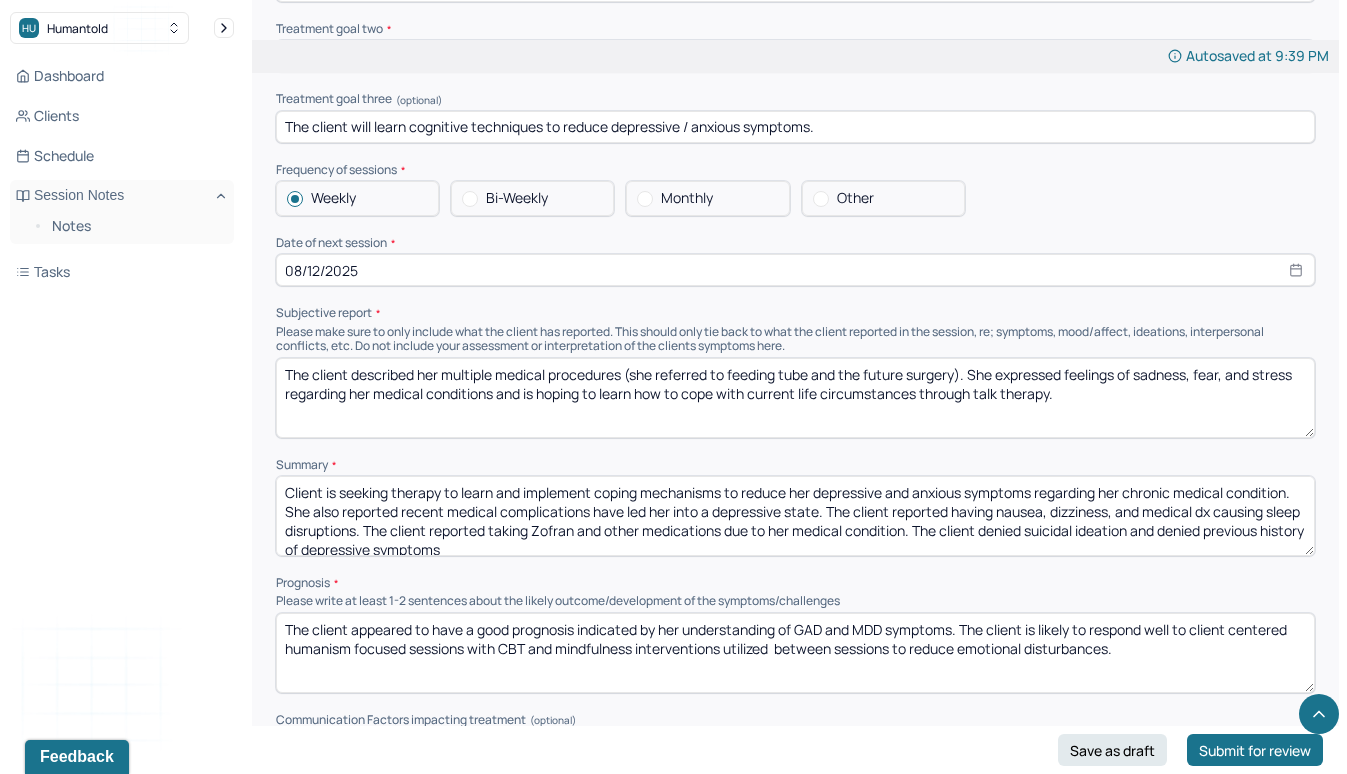 click on "Client is seeking therapy to learn and implement coping mechanisms to reduce her depressive and anxious symptoms regarding her chronic medical condition. She also reported recent medical complications have led her into a depressive state. The client reported having nausea, dizziness, and medical dx causing sleep disruptions. The client reported taking Zofran and other medications due to her medical condition. The client denied suicidal ideation and denied previous history of depressive symptoms" at bounding box center [795, 516] 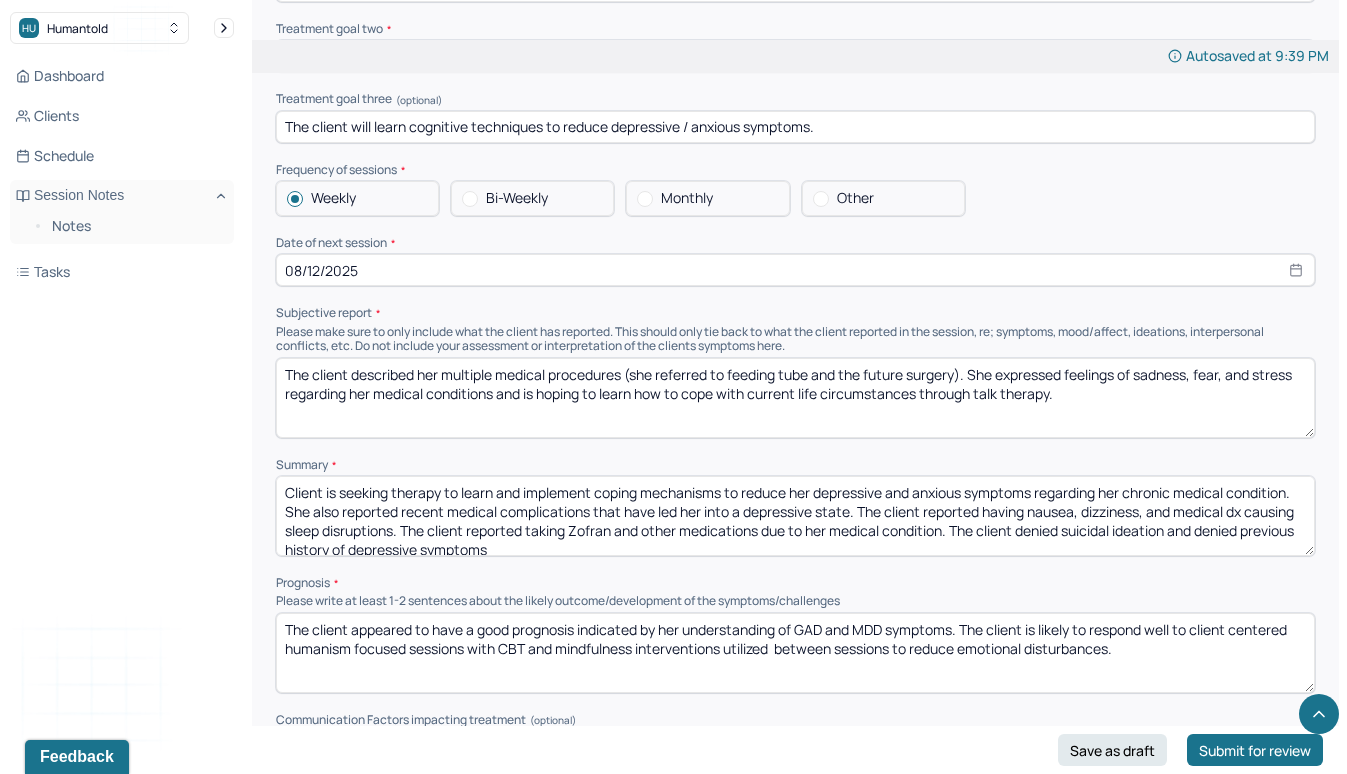 click on "Client is seeking therapy to learn and implement coping mechanisms to reduce her depressive and anxious symptoms regarding her chronic medical condition. She also reported recent medical complications that have led her into a depressive state. The client reported having nausea, dizziness, and medical dx causing sleep disruptions. The client reported taking Zofran and other medications due to her medical condition. The client denied suicidal ideation and denied previous history of depressive symptoms" at bounding box center [795, 516] 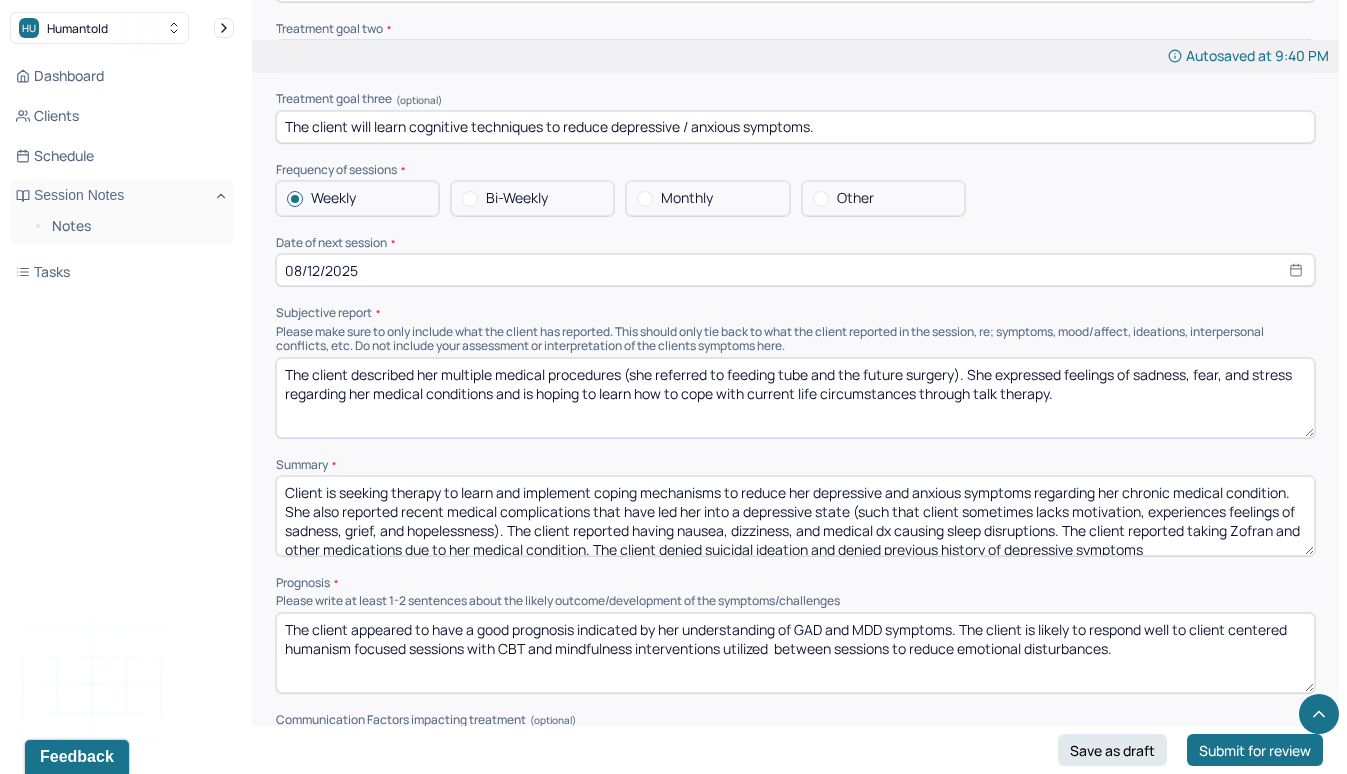 click on "Client is seeking therapy to learn and implement coping mechanisms to reduce her depressive and anxious symptoms regarding her chronic medical condition. She also reported recent medical complications that have led her into a depressive state (such that client sometimes lacks motivation, experiences feelings of sadness, grief, and hopelessness. The client reported having nausea, dizziness, and medical dx causing sleep disruptions. The client reported taking Zofran and other medications due to her medical condition. The client denied suicidal ideation and denied previous history of depressive symptoms" at bounding box center (795, 516) 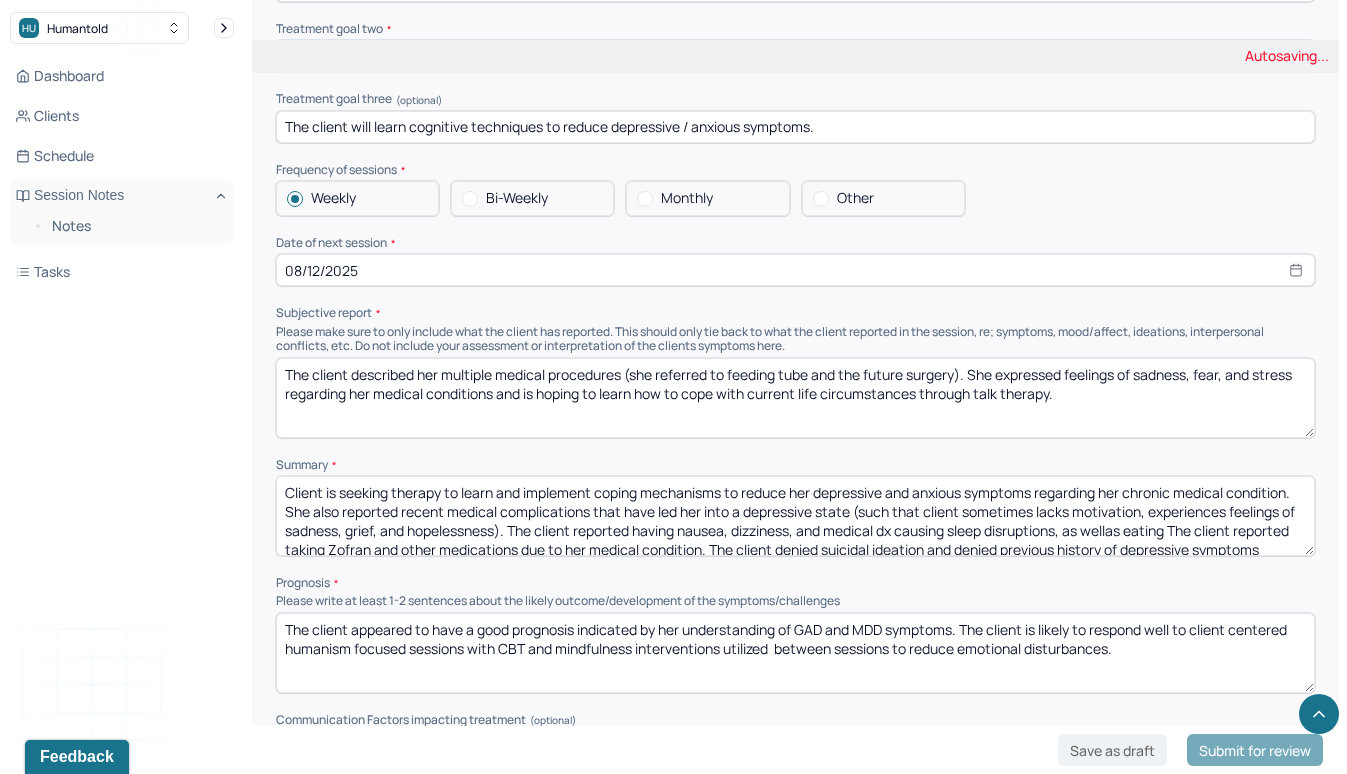 click on "Client is seeking therapy to learn and implement coping mechanisms to reduce her depressive and anxious symptoms regarding her chronic medical condition. She also reported recent medical complications that have led her into a depressive state (such that client sometimes lacks motivation, experiences feelings of sadness, grief, and hopelessness). The client reported having nausea, dizziness, and medical dx causing sleep disruptions. The client reported taking Zofran and other medications due to her medical condition. The client denied suicidal ideation and denied previous history of depressive symptoms" at bounding box center [795, 516] 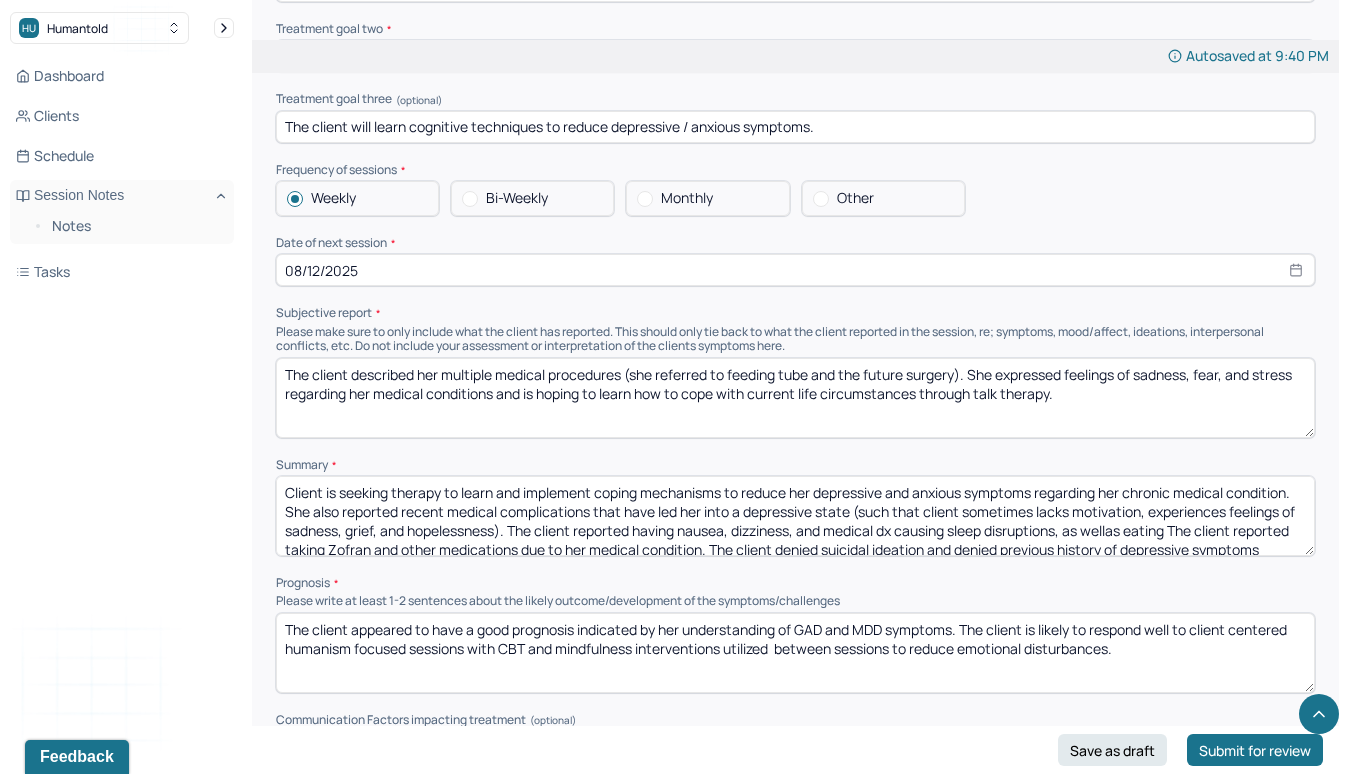 click on "Client is seeking therapy to learn and implement coping mechanisms to reduce her depressive and anxious symptoms regarding her chronic medical condition. She also reported recent medical complications that have led her into a depressive state (such that client sometimes lacks motivation, experiences feelings of sadness, grief, and hopelessness). The client reported having nausea, dizziness, and medical dx causing sleep disruptions. The client reported taking Zofran and other medications due to her medical condition. The client denied suicidal ideation and denied previous history of depressive symptoms" at bounding box center (795, 516) 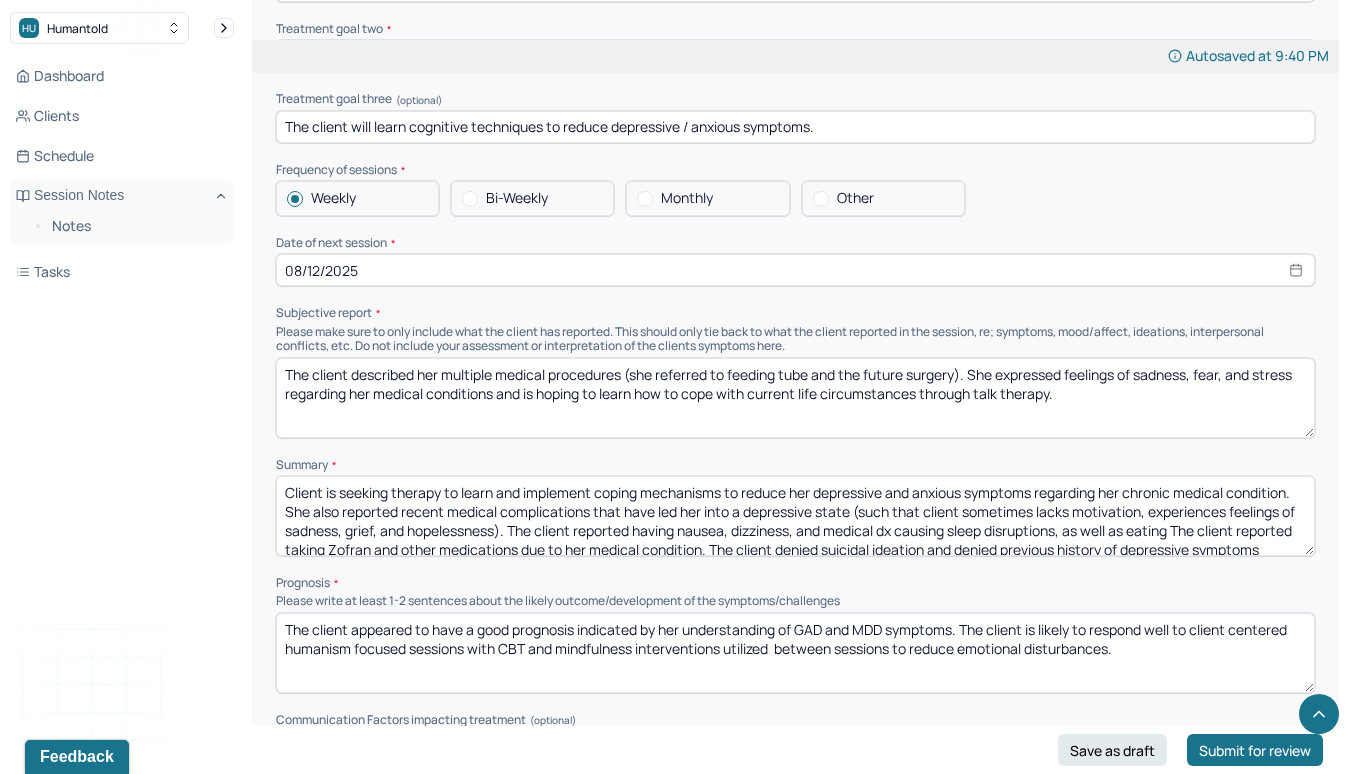 click on "Client is seeking therapy to learn and implement coping mechanisms to reduce her depressive and anxious symptoms regarding her chronic medical condition. She also reported recent medical complications that have led her into a depressive state (such that client sometimes lacks motivation, experiences feelings of sadness, grief, and hopelessness). The client reported having nausea, dizziness, and medical dx causing sleep disruptions, as wellas eating The client reported taking Zofran and other medications due to her medical condition. The client denied suicidal ideation and denied previous history of depressive symptoms" at bounding box center (795, 516) 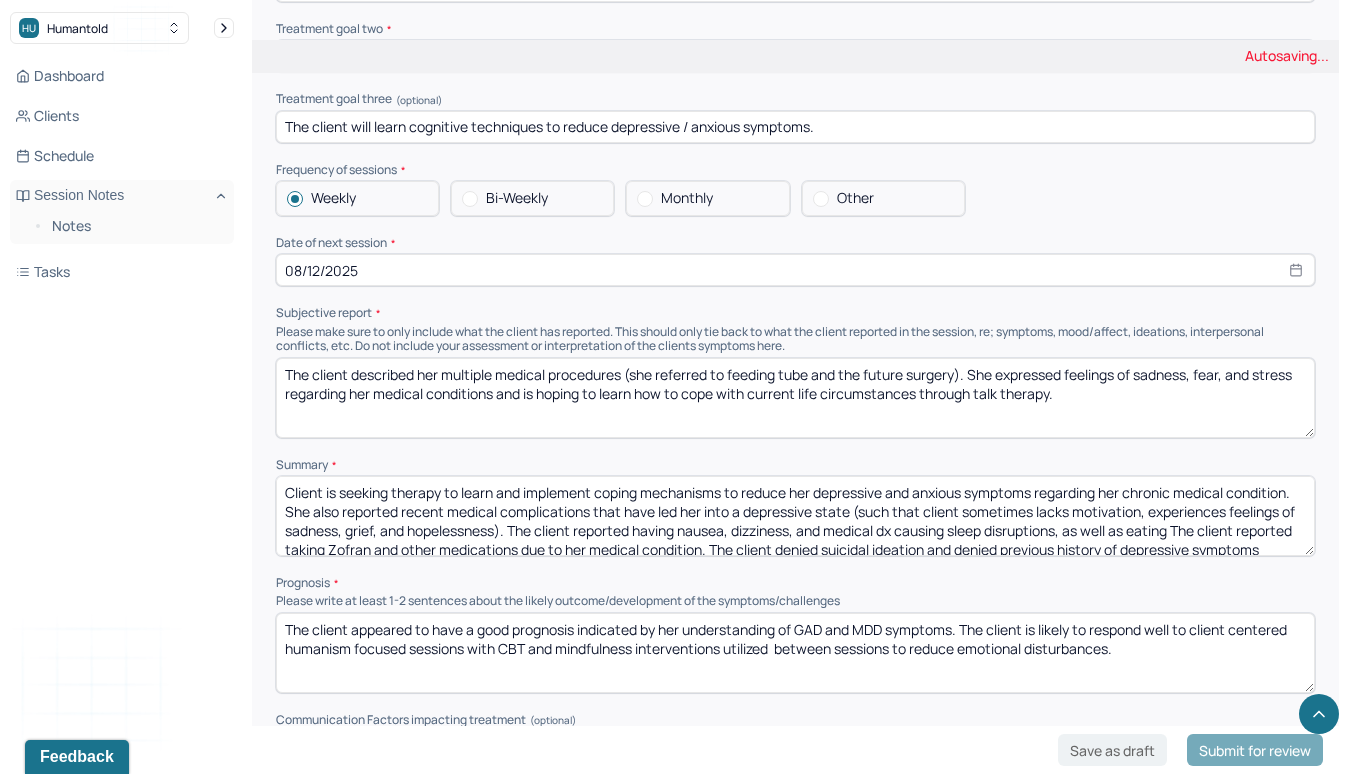 click on "Client is seeking therapy to learn and implement coping mechanisms to reduce her depressive and anxious symptoms regarding her chronic medical condition. She also reported recent medical complications that have led her into a depressive state (such that client sometimes lacks motivation, experiences feelings of sadness, grief, and hopelessness). The client reported having nausea, dizziness, and medical dx causing sleep disruptions, as wellas eating The client reported taking Zofran and other medications due to her medical condition. The client denied suicidal ideation and denied previous history of depressive symptoms" at bounding box center [795, 516] 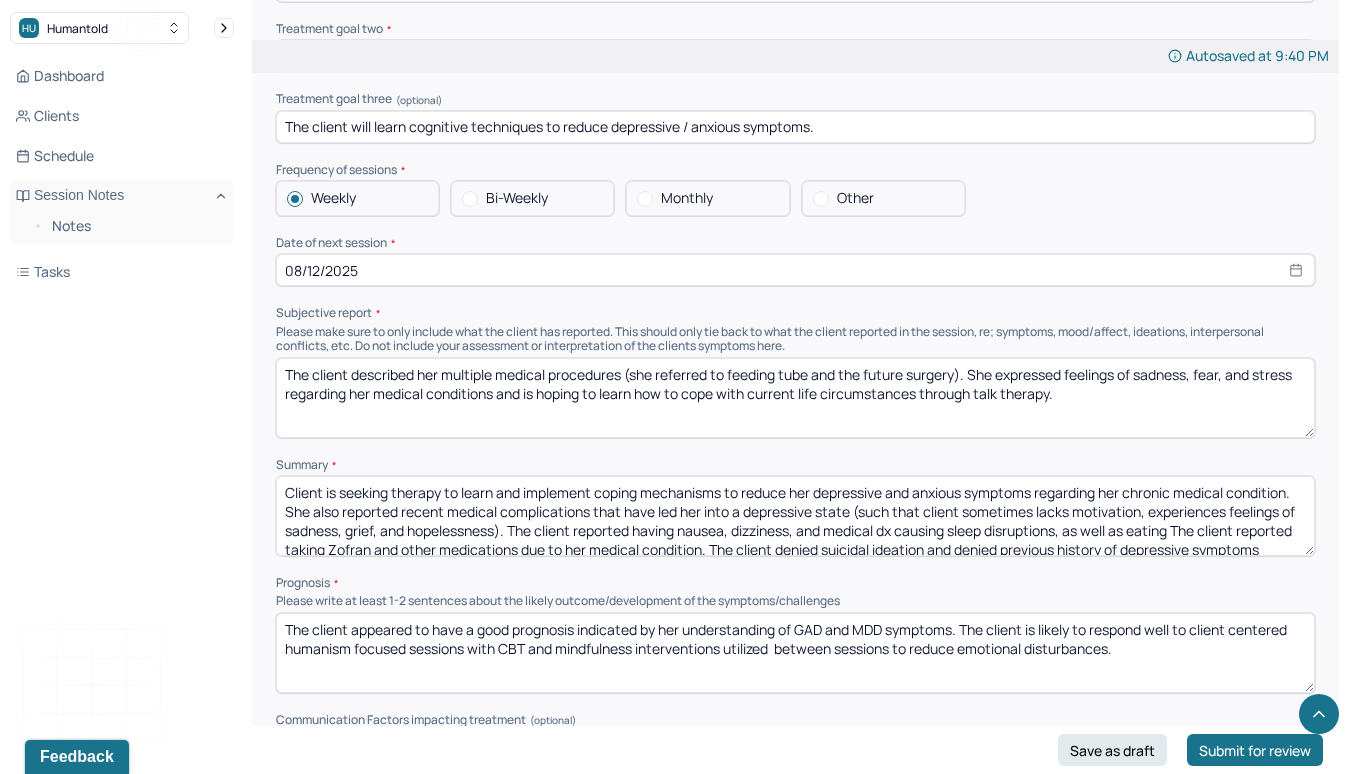 click on "Client is seeking therapy to learn and implement coping mechanisms to reduce her depressive and anxious symptoms regarding her chronic medical condition. She also reported recent medical complications that have led her into a depressive state (such that client sometimes lacks motivation, experiences feelings of sadness, grief, and hopelessness). The client reported having nausea, dizziness, and medical dx causing sleep disruptions, as well as eating The client reported taking Zofran and other medications due to her medical condition. The client denied suicidal ideation and denied previous history of depressive symptoms" at bounding box center (795, 516) 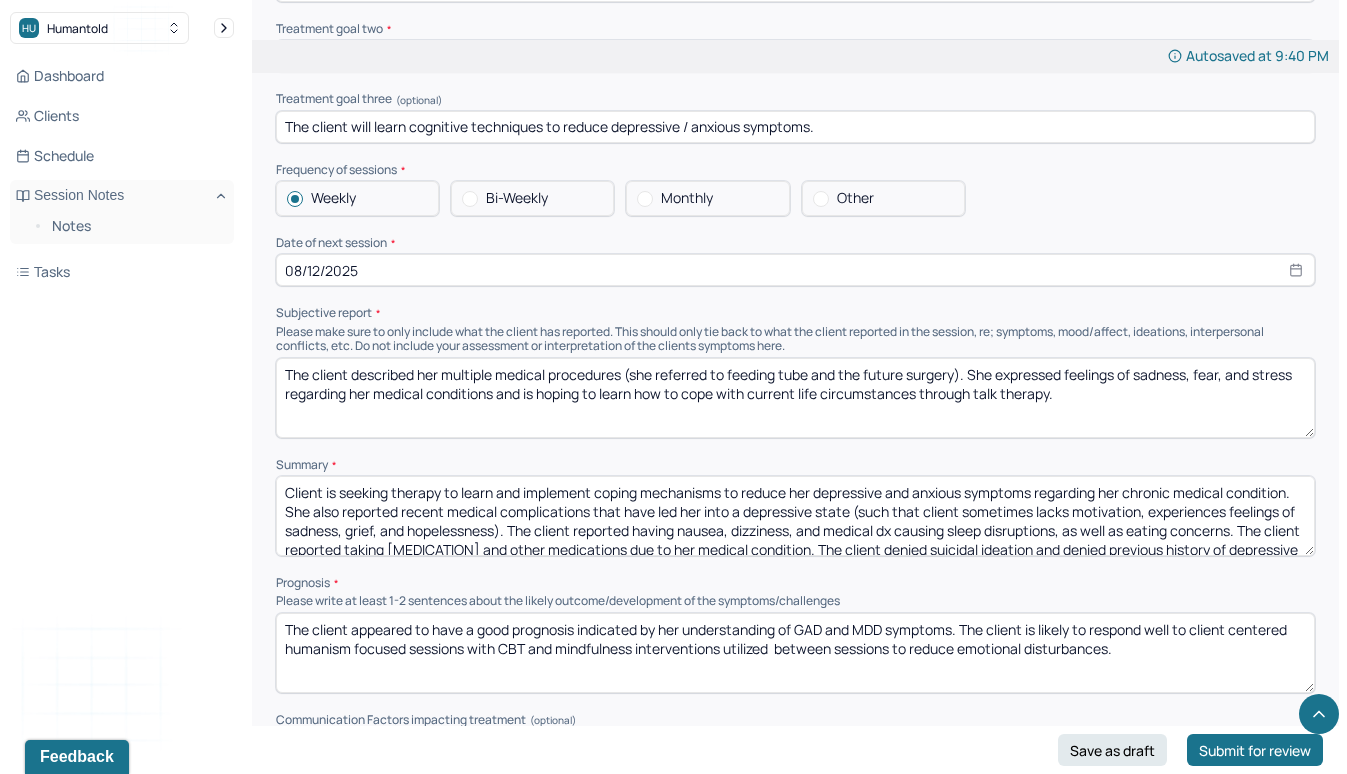 click on "Client is seeking therapy to learn and implement coping mechanisms to reduce her depressive and anxious symptoms regarding her chronic medical condition. She also reported recent medical complications that have led her into a depressive state (such that client sometimes lacks motivation, experiences feelings of sadness, grief, and hopelessness). The client reported having nausea, dizziness, and medical dx causing sleep disruptions, as well as eating concerns. The client reported taking [MEDICATION] and other medications due to her medical condition. The client denied suicidal ideation and denied previous history of depressive symptoms" at bounding box center (795, 516) 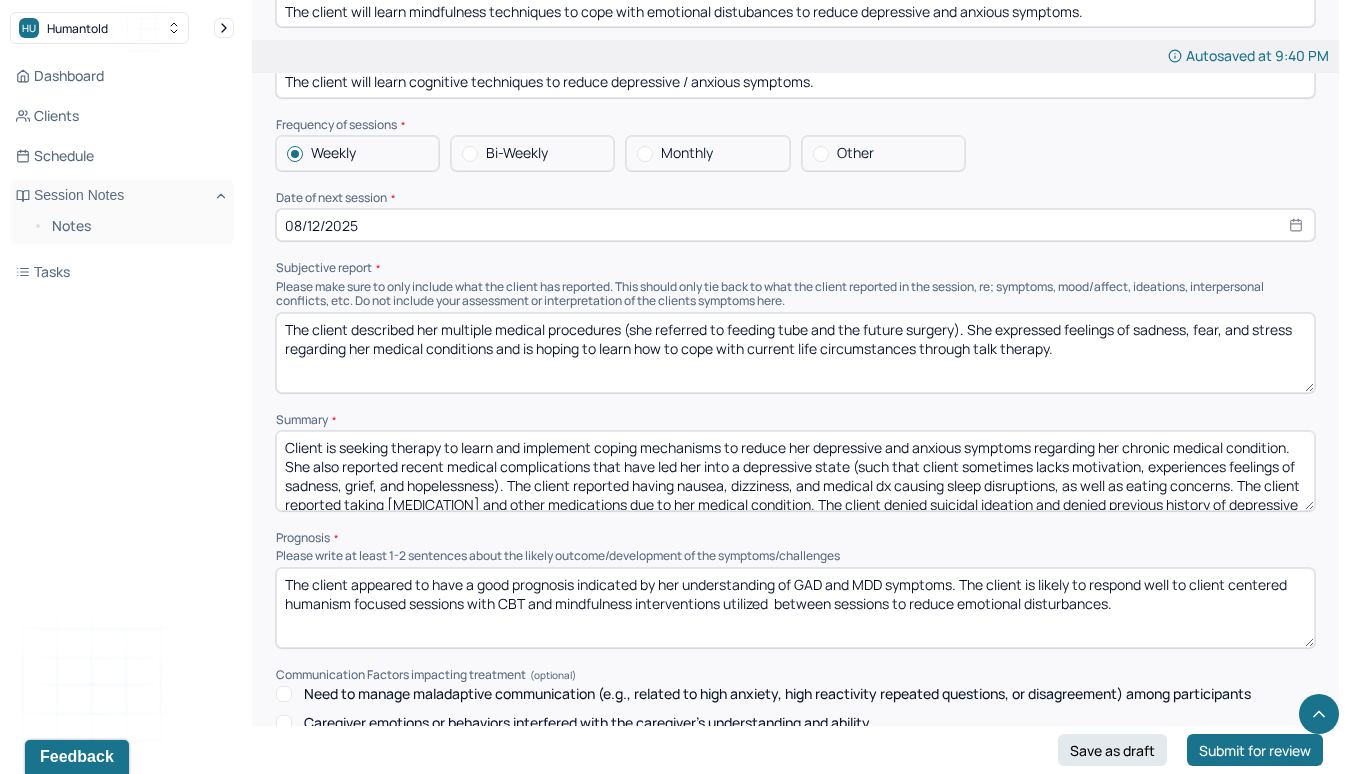scroll, scrollTop: 8017, scrollLeft: 0, axis: vertical 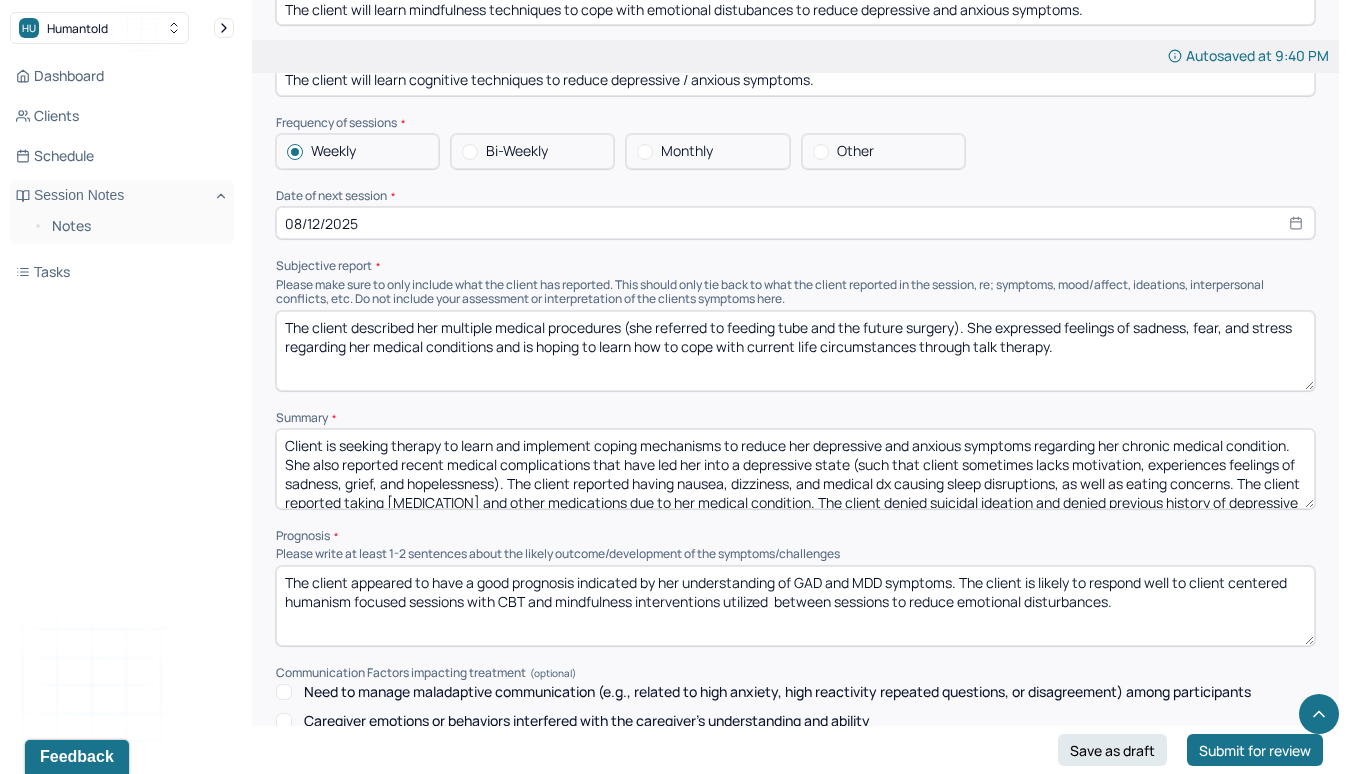 click on "Client is seeking therapy to learn and implement coping mechanisms to reduce her depressive and anxious symptoms regarding her chronic medical condition. She also reported recent medical complications that have led her into a depressive state (such that client sometimes lacks motivation, experiences feelings of sadness, grief, and hopelessness). The client reported having nausea, dizziness, and medical dx causing sleep disruptions, as well as eating concerns. The client reported taking [MEDICATION] and other medications due to her medical condition. The client denied suicidal ideation and denied previous history of depressive symptoms" at bounding box center (795, 469) 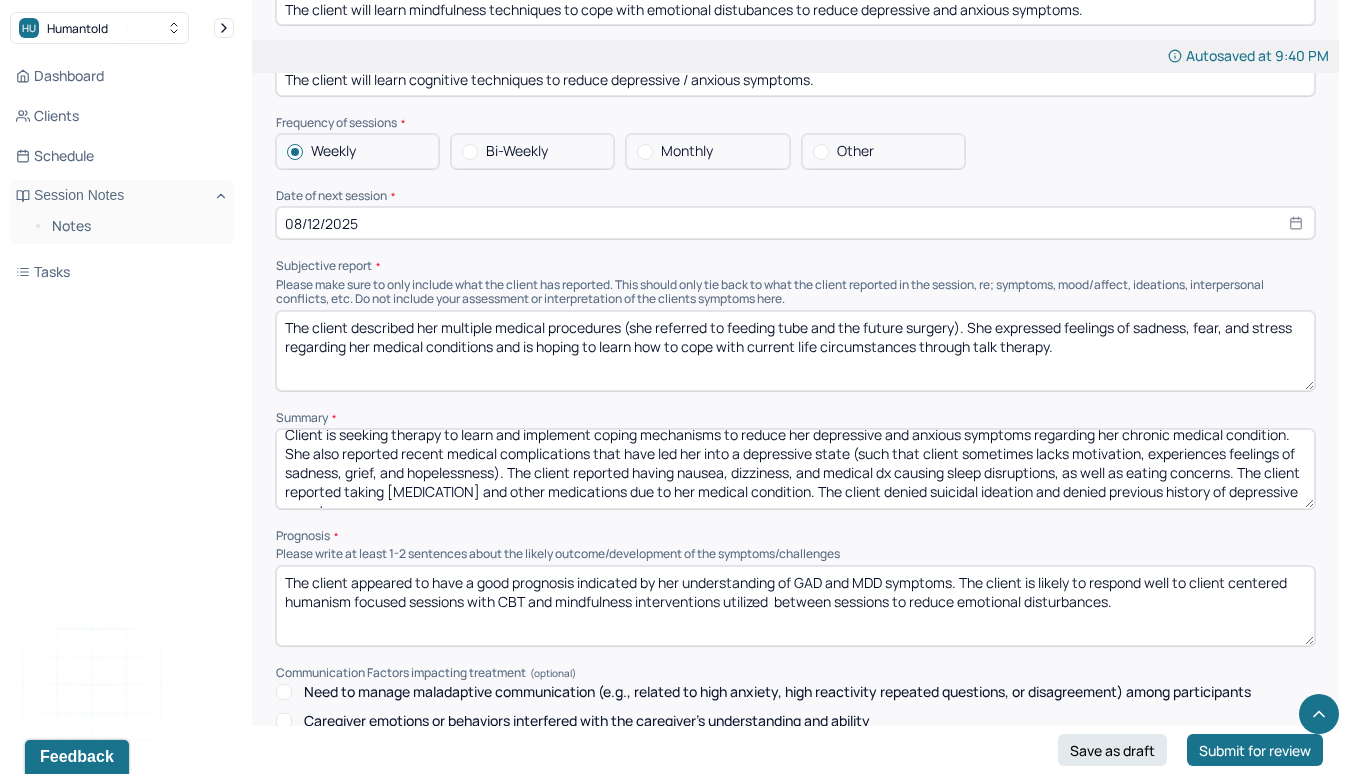 scroll, scrollTop: 0, scrollLeft: 0, axis: both 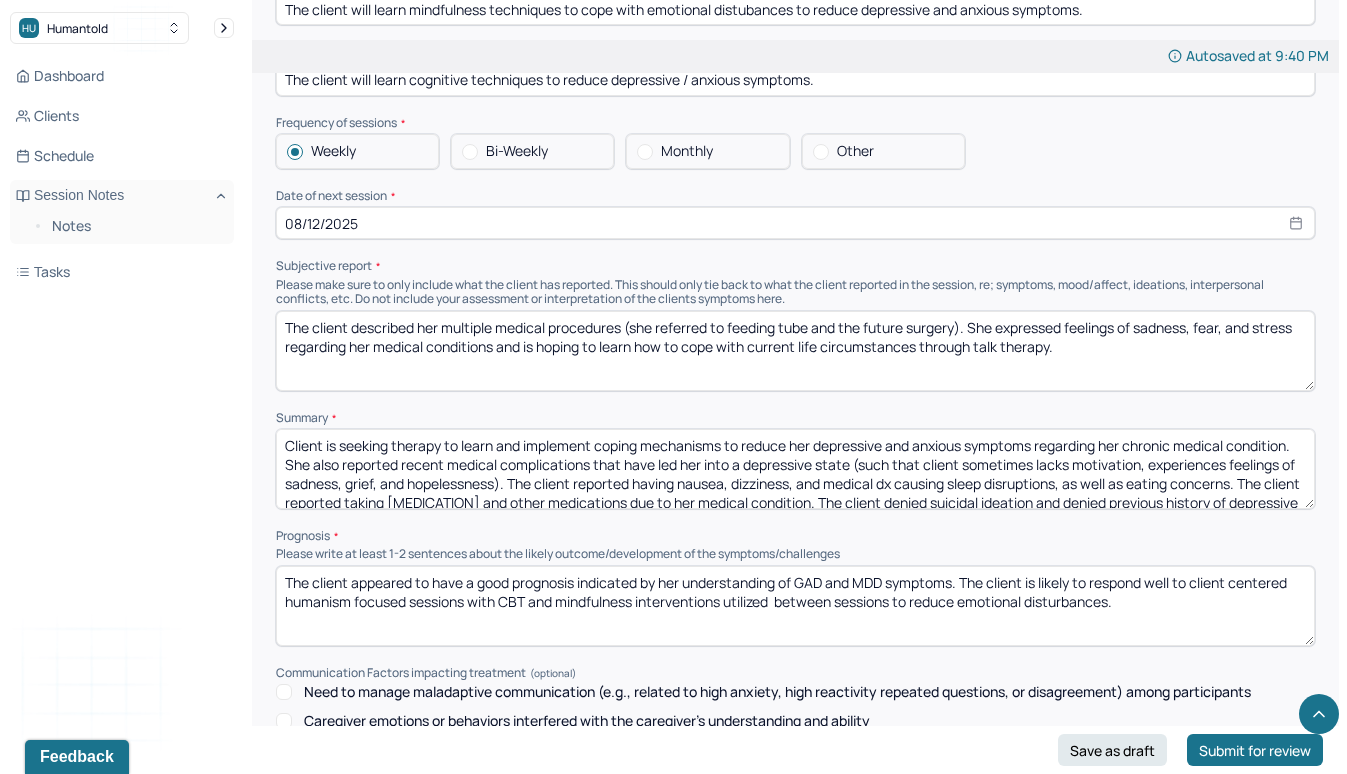 click on "Client is seeking therapy to learn and implement coping mechanisms to reduce her depressive and anxious symptoms regarding her chronic medical condition. She also reported recent medical complications that have led her into a depressive state (such that client sometimes lacks motivation, experiences feelings of sadness, grief, and hopelessness). The client reported having nausea, dizziness, and medical dx causing sleep disruptions, as well as eating concerns. The client reported taking [MEDICATION] and other medications due to her medical condition. The client denied suicidal ideation and denied previous history of depressive symptoms" at bounding box center [795, 469] 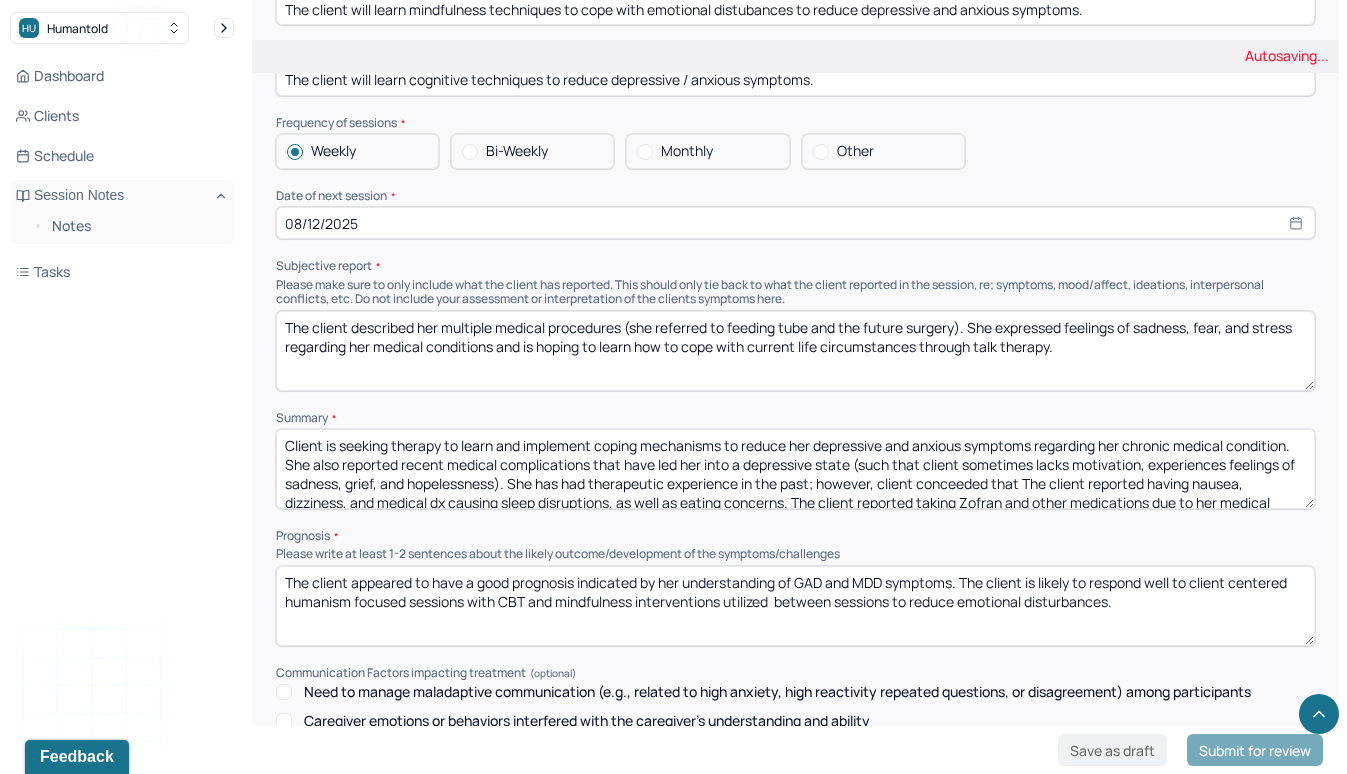 click on "Client is seeking therapy to learn and implement coping mechanisms to reduce her depressive and anxious symptoms regarding her chronic medical condition. She also reported recent medical complications that have led her into a depressive state (such that client sometimes lacks motivation, experiences feelings of sadness, grief, and hopelessness). She The client reported having nausea, dizziness, and medical dx causing sleep disruptions, as well as eating concerns. The client reported taking Zofran and other medications due to her medical condition. The client denied suicidal ideation and denied previous history of depressive symptoms" at bounding box center (795, 469) 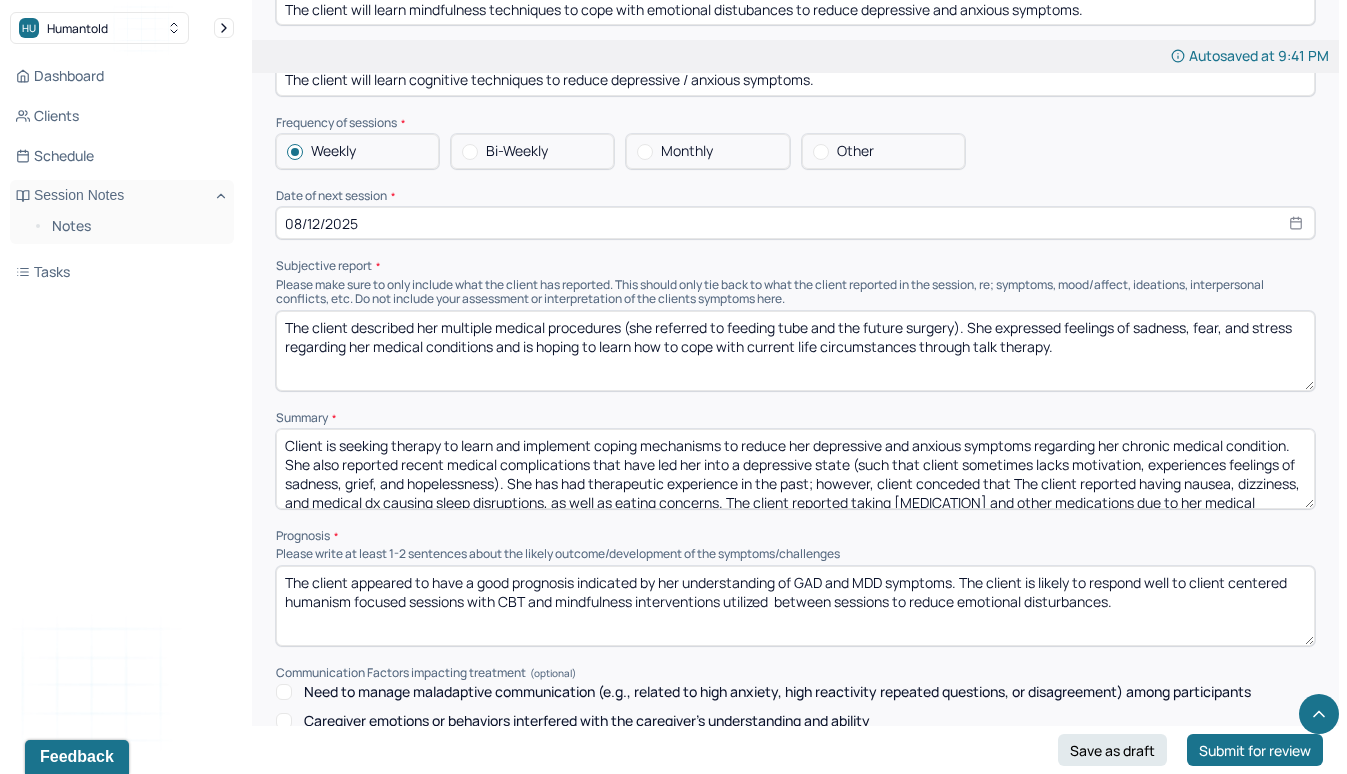 click on "Client is seeking therapy to learn and implement coping mechanisms to reduce her depressive and anxious symptoms regarding her chronic medical condition. She also reported recent medical complications that have led her into a depressive state (such that client sometimes lacks motivation, experiences feelings of sadness, grief, and hopelessness). She has had therapeutic experience in the past; however, client conceeded that The client reported having nausea, dizziness, and medical dx causing sleep disruptions, as well as eating concerns. The client reported taking Zofran and other medications due to her medical condition. The client denied suicidal ideation and denied previous history of depressive symptoms" at bounding box center [795, 469] 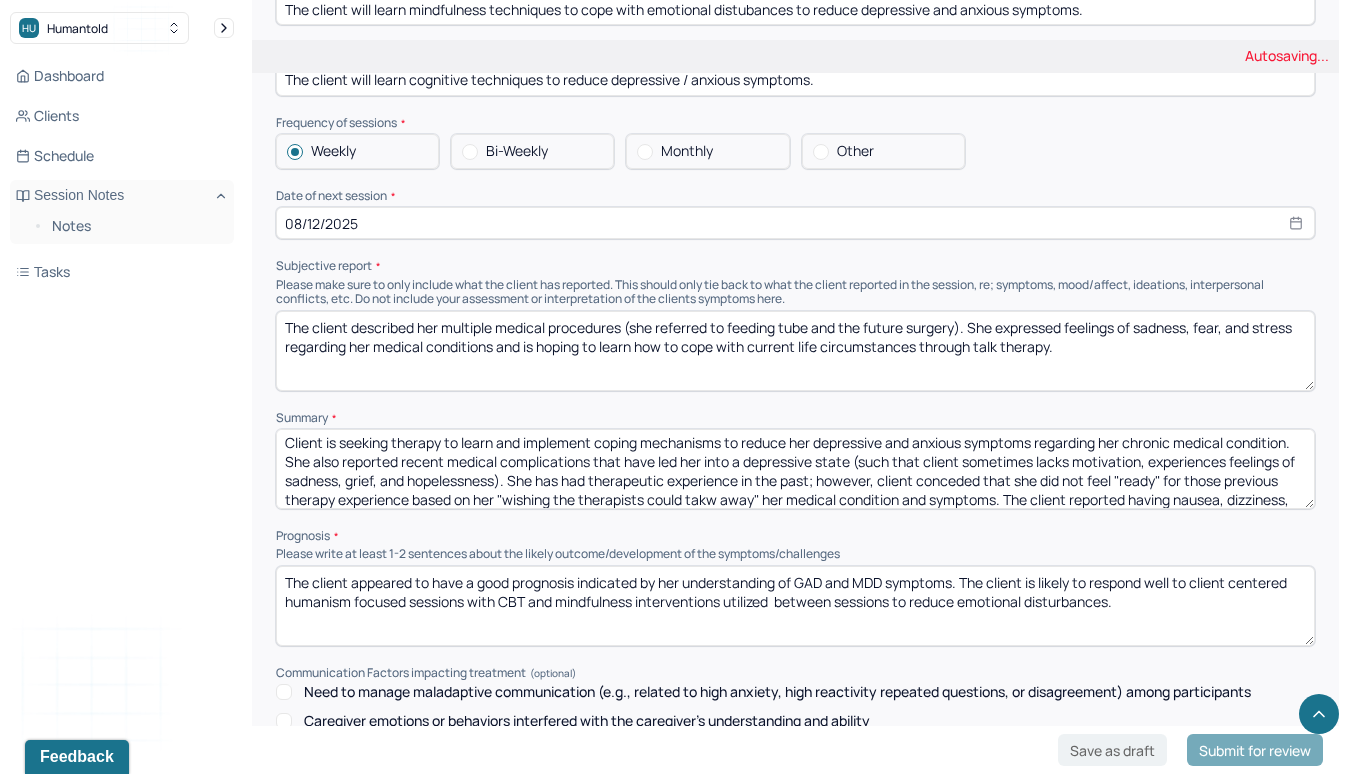 scroll, scrollTop: 0, scrollLeft: 0, axis: both 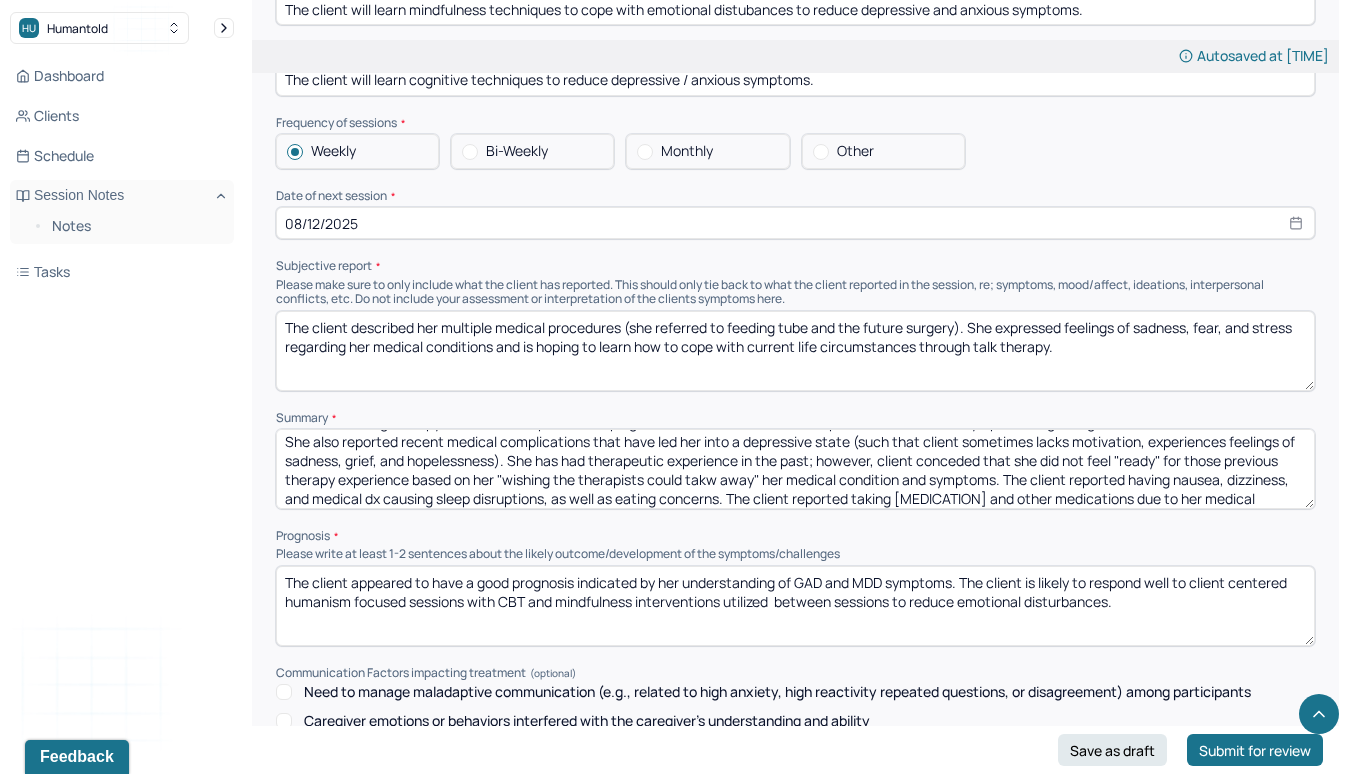 click on "Client is seeking therapy to learn and implement coping mechanisms to reduce her depressive and anxious symptoms regarding her chronic medical condition. She also reported recent medical complications that have led her into a depressive state (such that client sometimes lacks motivation, experiences feelings of sadness, grief, and hopelessness). She has had therapeutic experience in the past; however, client conceded that she did not feel "ready" for those previous therapy experience based on her "wishing the therapists could takw away" her medical condition and symptoms. The client reported having nausea, dizziness, and medical dx causing sleep disruptions, as well as eating concerns. The client reported taking [MEDICATION] and other medications due to her medical condition. The client denied suicidal ideation and denied previous history of depressive symptoms" at bounding box center [795, 469] 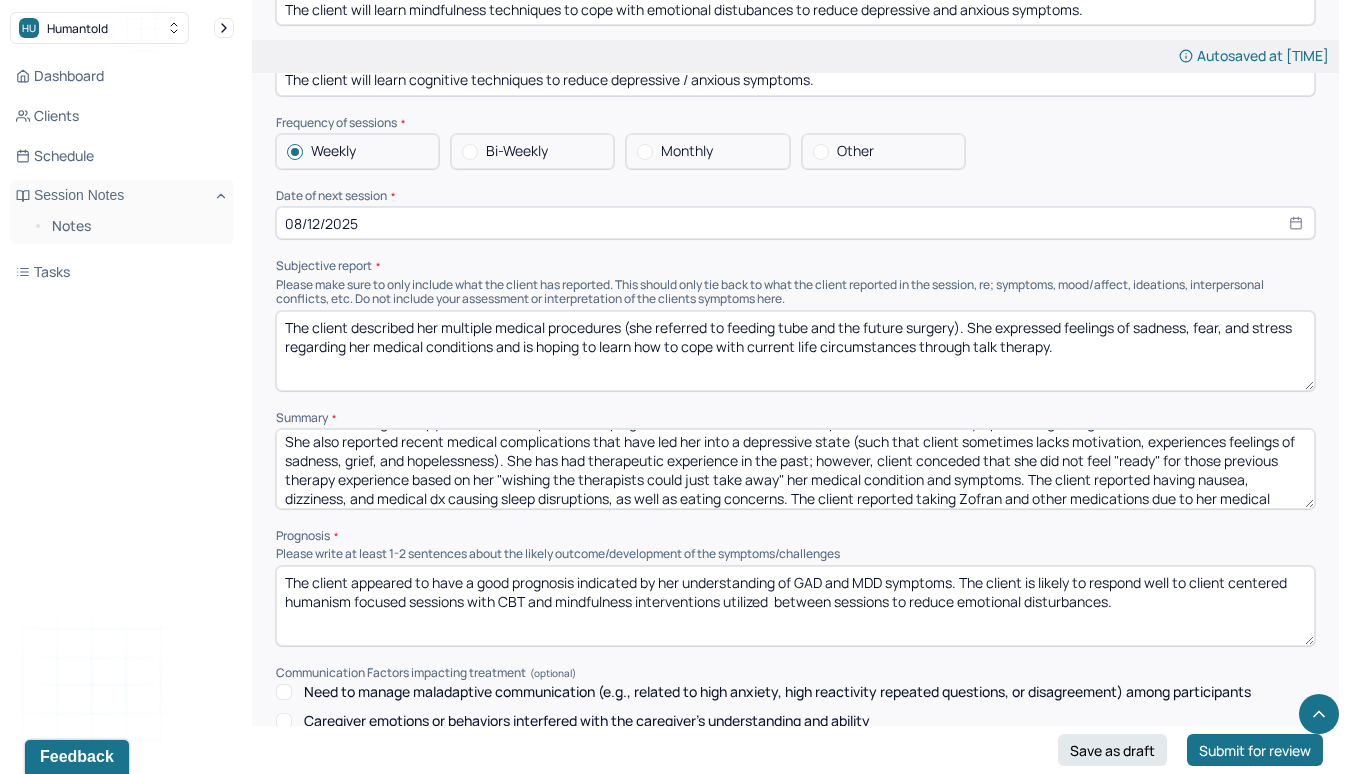click on "Client is seeking therapy to learn and implement coping mechanisms to reduce her depressive and anxious symptoms regarding her chronic medical condition. She also reported recent medical complications that have led her into a depressive state (such that client sometimes lacks motivation, experiences feelings of sadness, grief, and hopelessness). She has had therapeutic experience in the past; however, client conceded that she did not feel "ready" for those previous therapy experience based on her "wishing the therapists could just take away" her medical condition and symptoms. The client reported having nausea, dizziness, and medical dx causing sleep disruptions, as well as eating concerns. The client reported taking Zofran and other medications due to her medical condition. The client denied suicidal ideation and denied previous history of depressive symptoms" at bounding box center [795, 469] 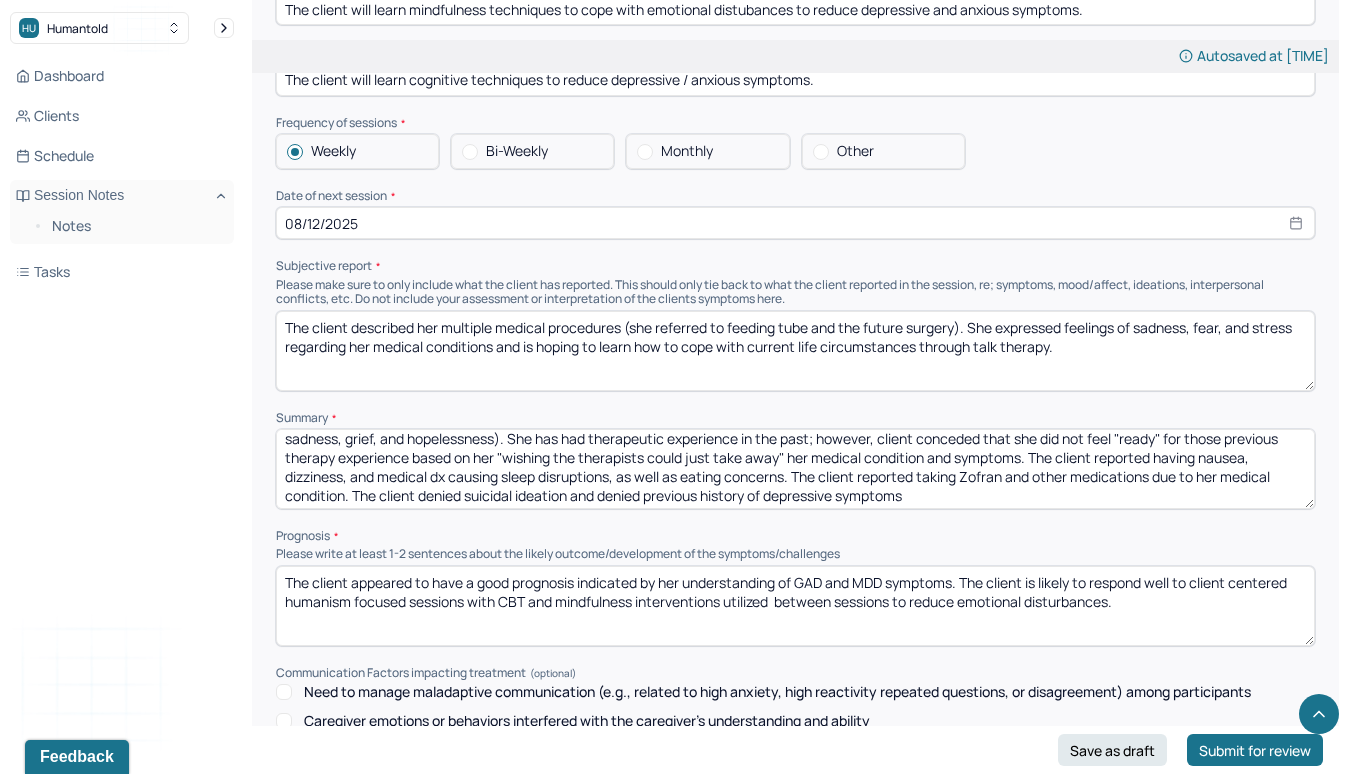 scroll, scrollTop: 47, scrollLeft: 0, axis: vertical 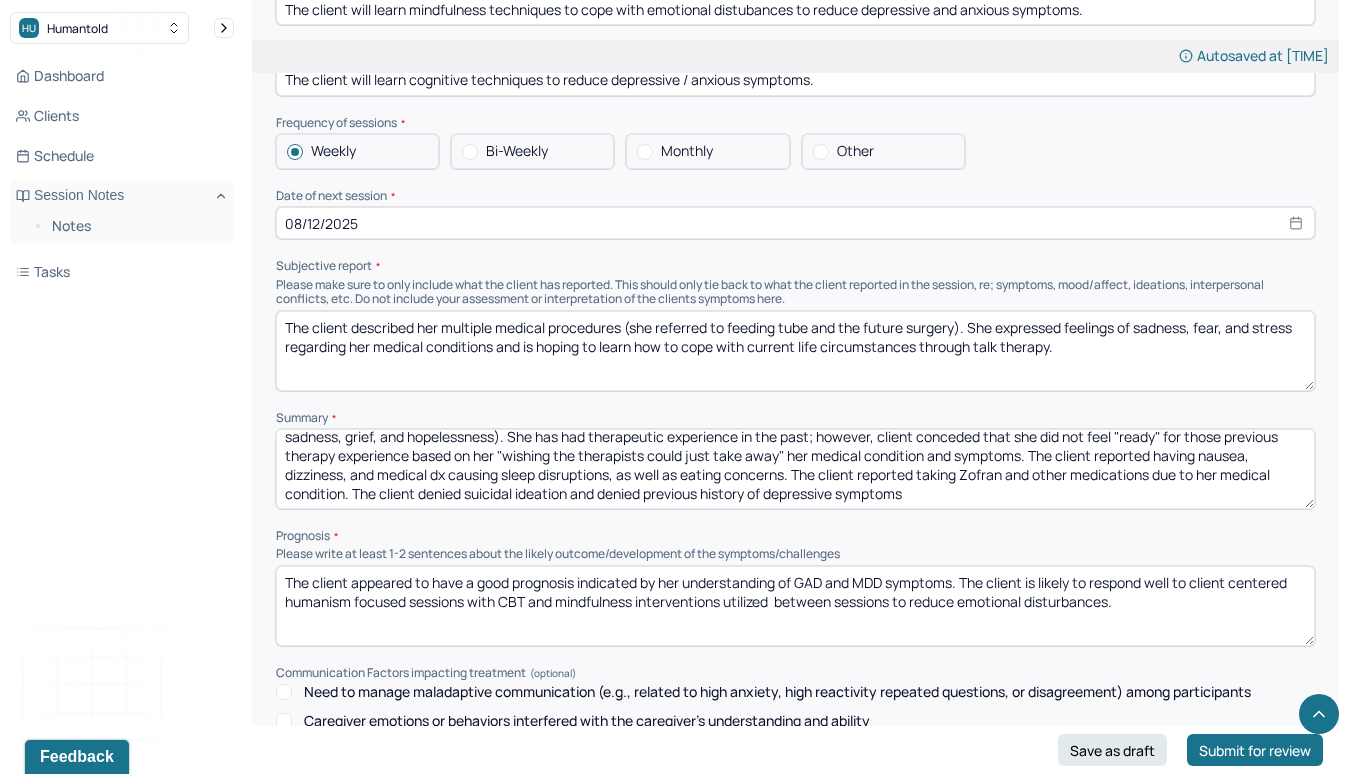 click on "Client is seeking therapy to learn and implement coping mechanisms to reduce her depressive and anxious symptoms regarding her chronic medical condition. She also reported recent medical complications that have led her into a depressive state (such that client sometimes lacks motivation, experiences feelings of sadness, grief, and hopelessness). She has had therapeutic experience in the past; however, client conceded that she did not feel "ready" for those previous therapy experience based on her "wishing the therapists could just take away" her medical condition and symptoms. The client reported having nausea, dizziness, and medical dx causing sleep disruptions, as well as eating concerns. The client reported taking Zofran and other medications due to her medical condition. The client denied suicidal ideation and denied previous history of depressive symptoms" at bounding box center [795, 469] 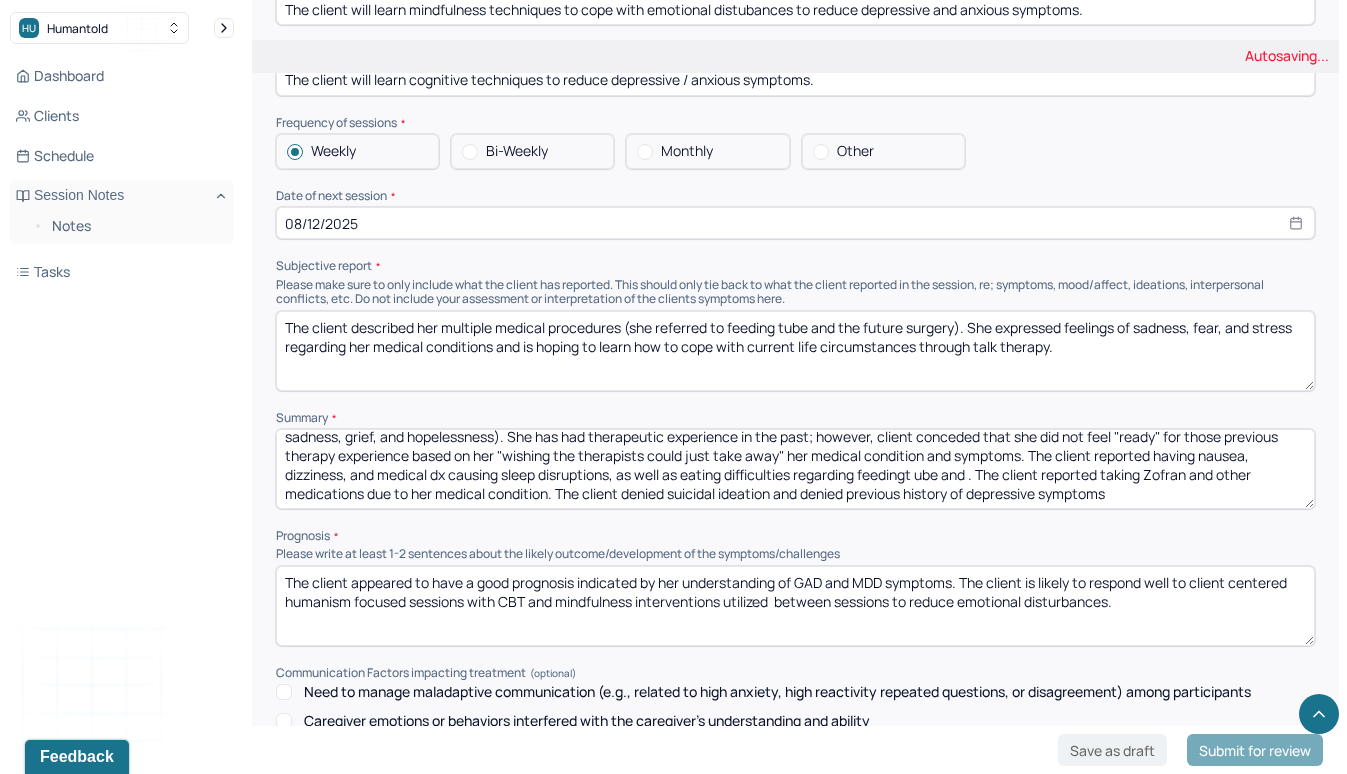 click on "Client is seeking therapy to learn and implement coping mechanisms to reduce her depressive and anxious symptoms regarding her chronic medical condition. She also reported recent medical complications that have led her into a depressive state (such that client sometimes lacks motivation, experiences feelings of sadness, grief, and hopelessness). She has had therapeutic experience in the past; however, client conceded that she did not feel "ready" for those previous therapy experience based on her "wishing the therapists could just take away" her medical condition and symptoms. The client reported having nausea, dizziness, and medical dx causing sleep disruptions, as well as eating concerns. The client reported taking Zofran and other medications due to her medical condition. The client denied suicidal ideation and denied previous history of depressive symptoms" at bounding box center (795, 469) 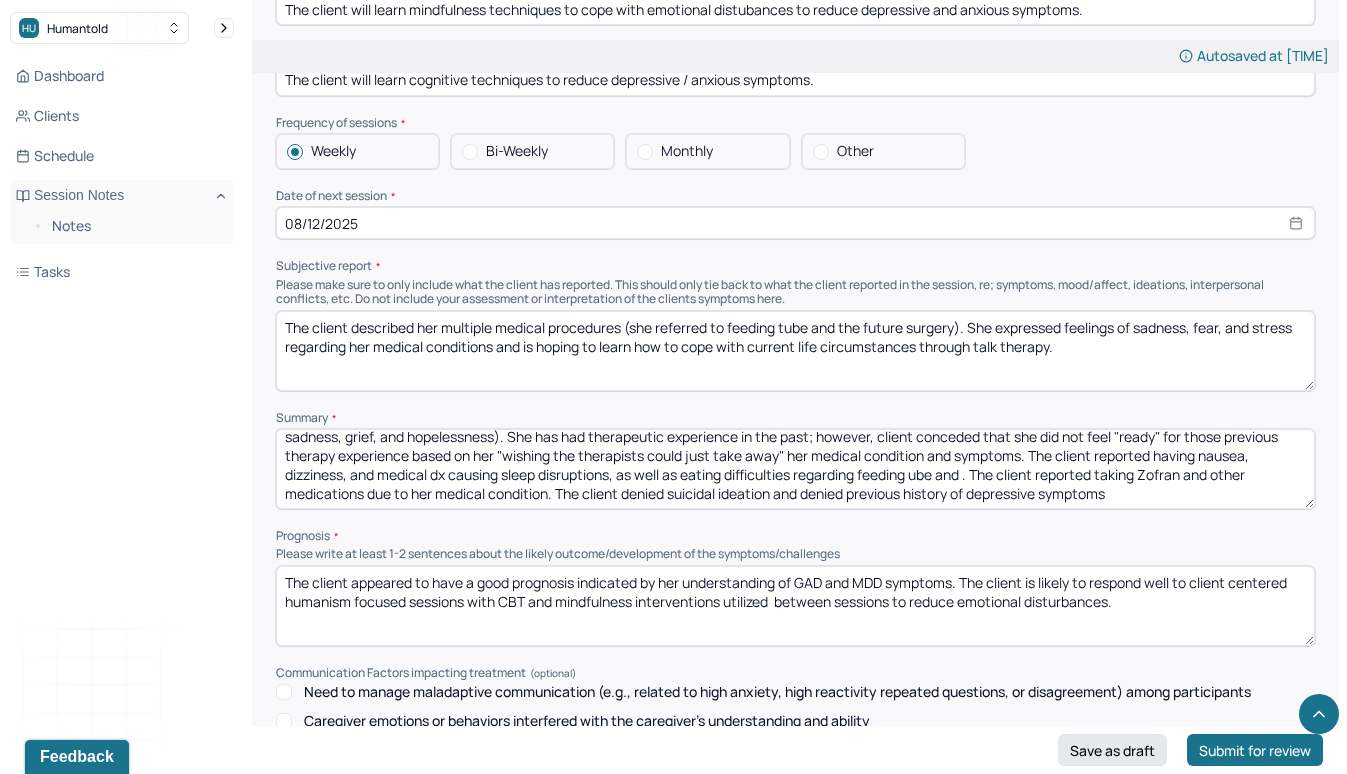 click on "Client is seeking therapy to learn and implement coping mechanisms to reduce her depressive and anxious symptoms regarding her chronic medical condition. She also reported recent medical complications that have led her into a depressive state (such that client sometimes lacks motivation, experiences feelings of sadness, grief, and hopelessness). She has had therapeutic experience in the past; however, client conceded that she did not feel "ready" for those previous therapy experience based on her "wishing the therapists could just take away" her medical condition and symptoms. The client reported having nausea, dizziness, and medical dx causing sleep disruptions, as well as eating difficulties regarding feedingt ube and . The client reported taking Zofran and other medications due to her medical condition. The client denied suicidal ideation and denied previous history of depressive symptoms" at bounding box center [795, 469] 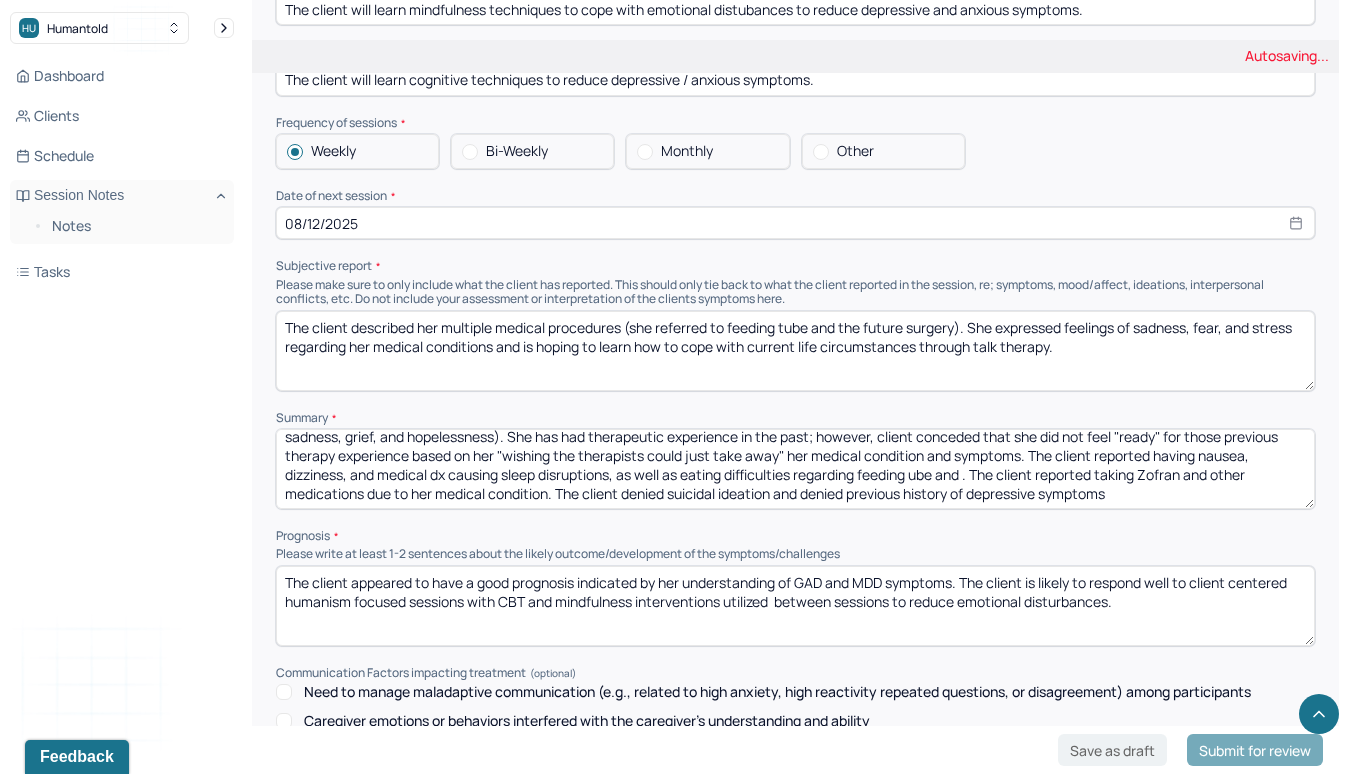 click on "Client is seeking therapy to learn and implement coping mechanisms to reduce her depressive and anxious symptoms regarding her chronic medical condition. She also reported recent medical complications that have led her into a depressive state (such that client sometimes lacks motivation, experiences feelings of sadness, grief, and hopelessness). She has had therapeutic experience in the past; however, client conceded that she did not feel "ready" for those previous therapy experience based on her "wishing the therapists could just take away" her medical condition and symptoms. The client reported having nausea, dizziness, and medical dx causing sleep disruptions, as well as eating difficulties regarding feedingt ube and . The client reported taking Zofran and other medications due to her medical condition. The client denied suicidal ideation and denied previous history of depressive symptoms" at bounding box center [795, 469] 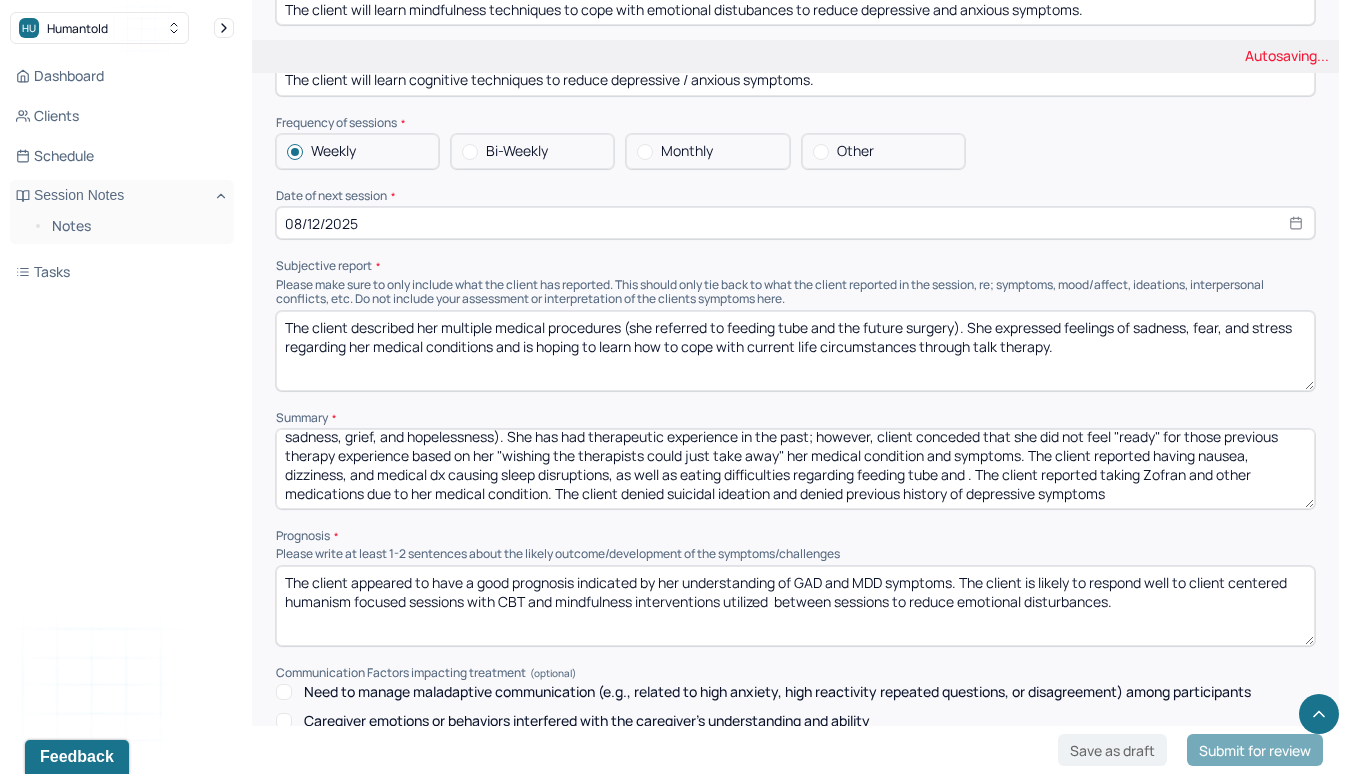 click on "Client is seeking therapy to learn and implement coping mechanisms to reduce her depressive and anxious symptoms regarding her chronic medical condition. She also reported recent medical complications that have led her into a depressive state (such that client sometimes lacks motivation, experiences feelings of sadness, grief, and hopelessness). She has had therapeutic experience in the past; however, client conceded that she did not feel "ready" for those previous therapy experience based on her "wishing the therapists could just take away" her medical condition and symptoms. The client reported having nausea, dizziness, and medical dx causing sleep disruptions, as well as eating difficulties regarding feeding ube and . The client reported taking Zofran and other medications due to her medical condition. The client denied suicidal ideation and denied previous history of depressive symptoms" at bounding box center (795, 469) 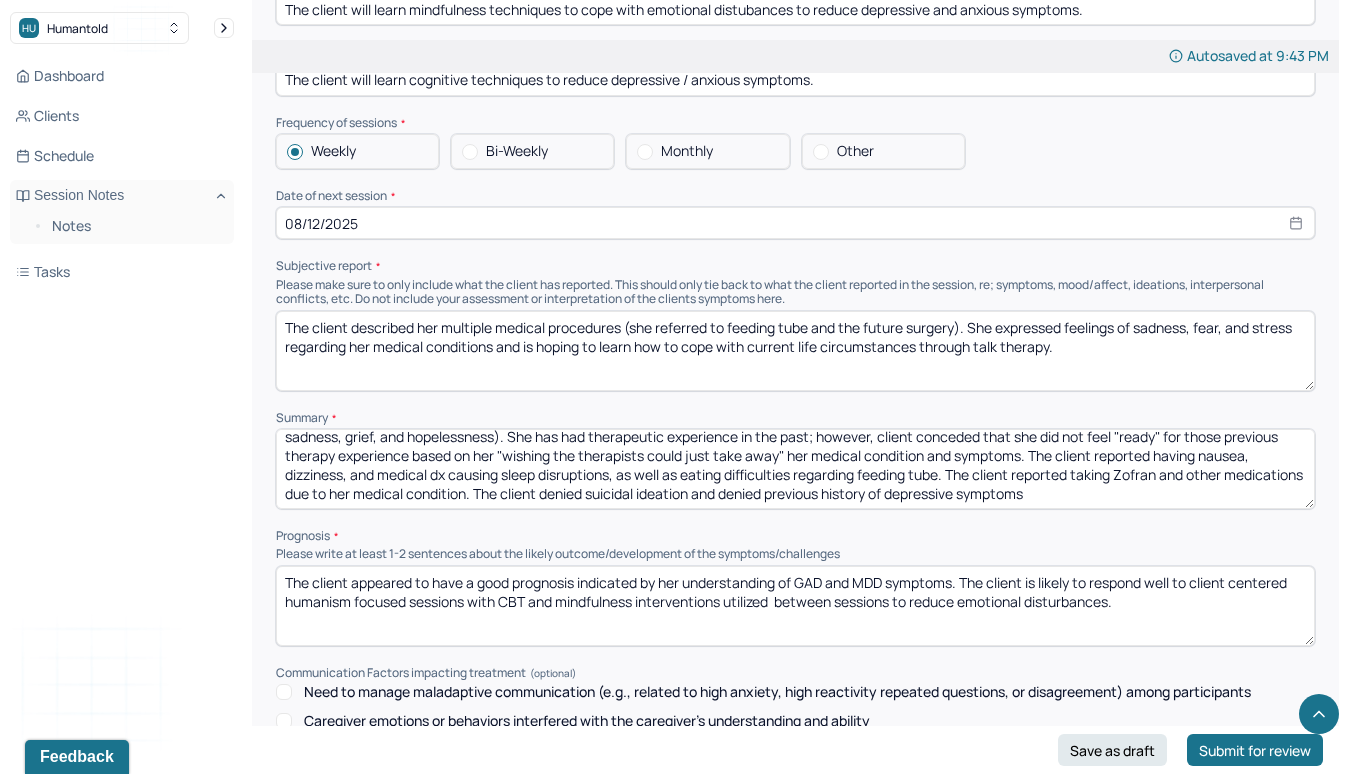 scroll, scrollTop: 0, scrollLeft: 0, axis: both 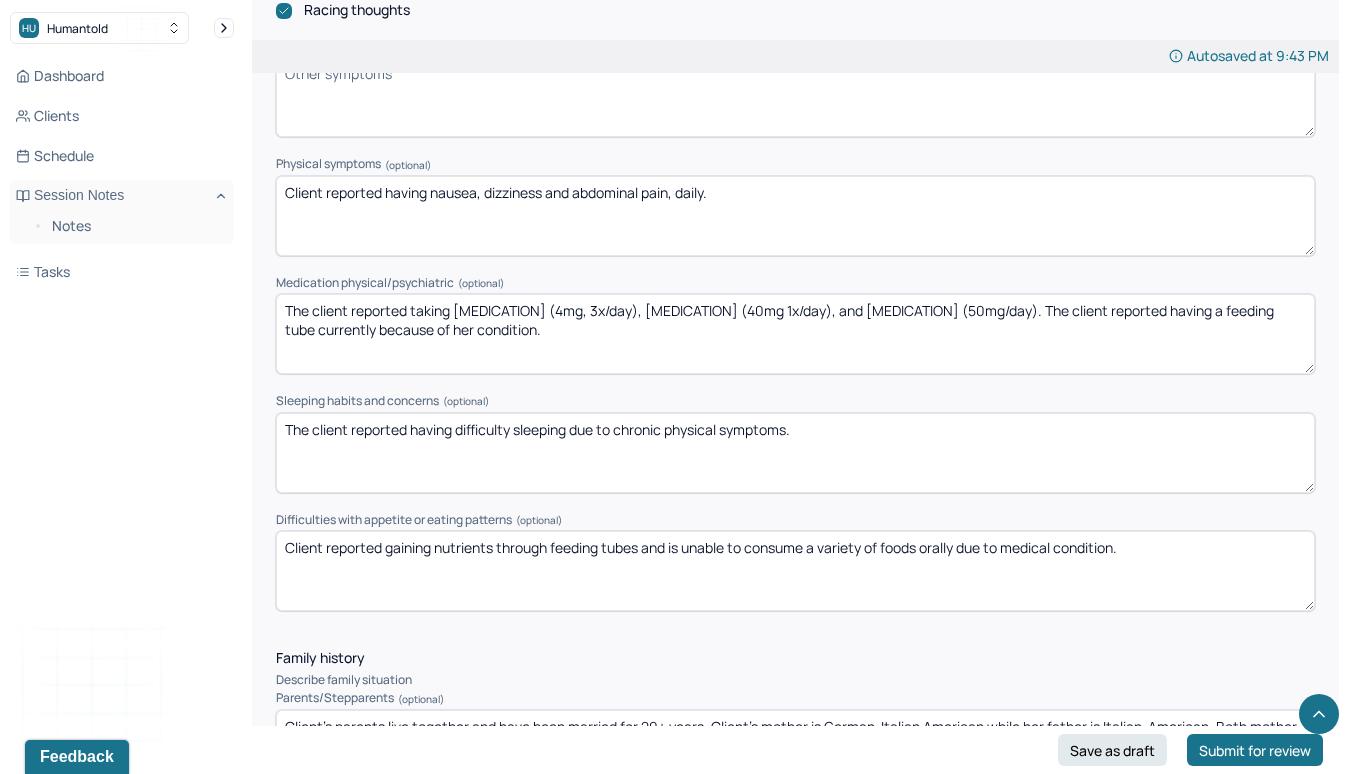 click on "The client reported taking [MEDICATION] (4mg, 3x/day), [MEDICATION] (40mg 1x/day), and [MEDICATION] (50mg/day). The client reported having a feeding tube currently because of her condition." at bounding box center [795, 334] 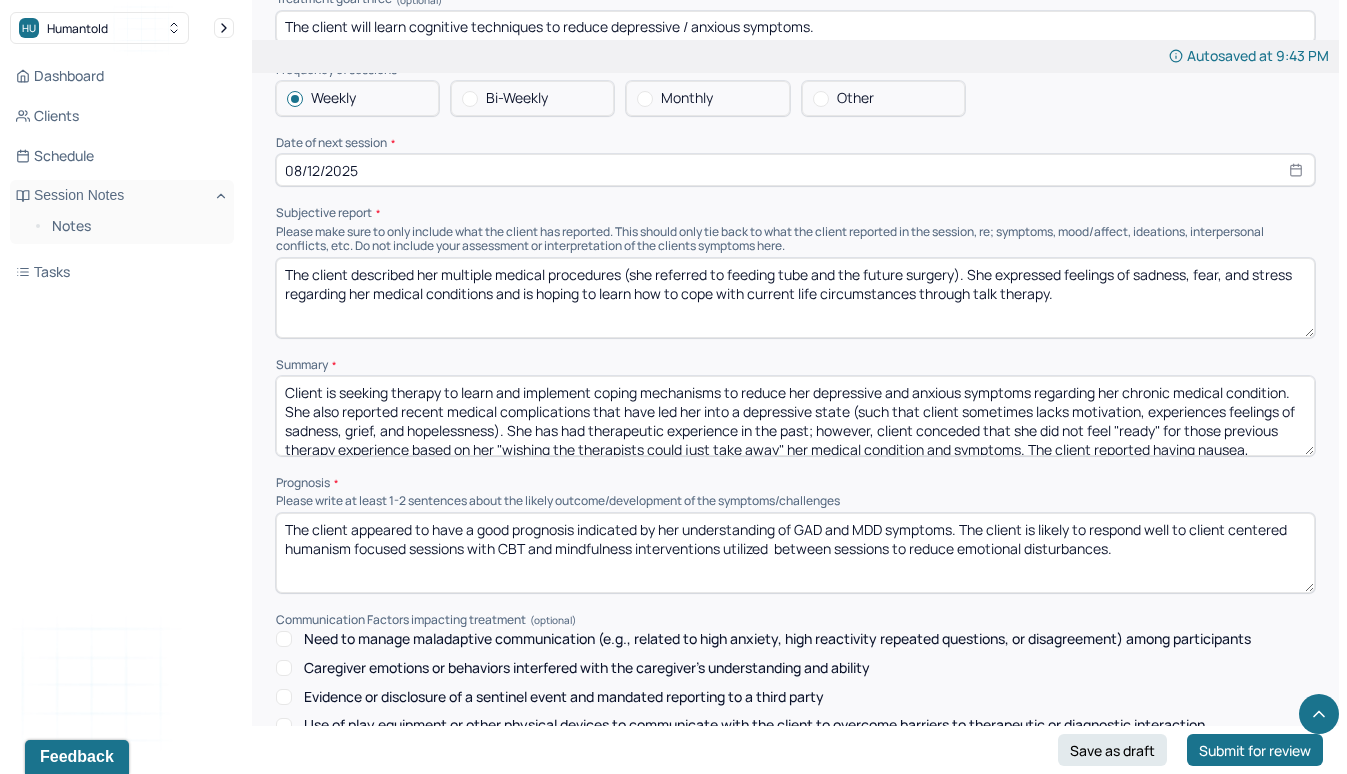 scroll, scrollTop: 8057, scrollLeft: 0, axis: vertical 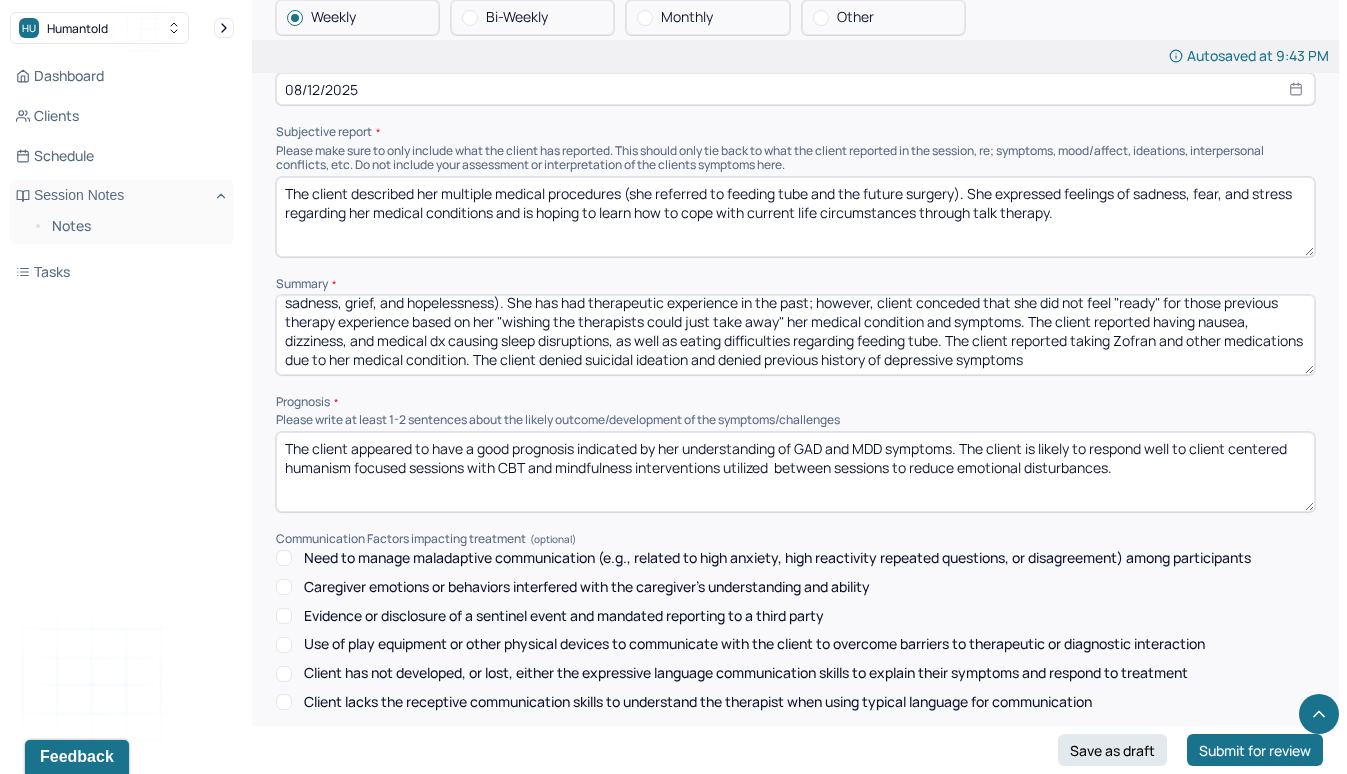 click on "Client is seeking therapy to learn and implement coping mechanisms to reduce her depressive and anxious symptoms regarding her chronic medical condition. She also reported recent medical complications that have led her into a depressive state (such that client sometimes lacks motivation, experiences feelings of sadness, grief, and hopelessness). She has had therapeutic experience in the past; however, client conceded that she did not feel "ready" for those previous therapy experience based on her "wishing the therapists could just take away" her medical condition and symptoms. The client reported having nausea, dizziness, and medical dx causing sleep disruptions, as well as eating difficulties regarding feeding tube. The client reported taking Zofran and other medications due to her medical condition. The client denied suicidal ideation and denied previous history of depressive symptoms" at bounding box center (795, 335) 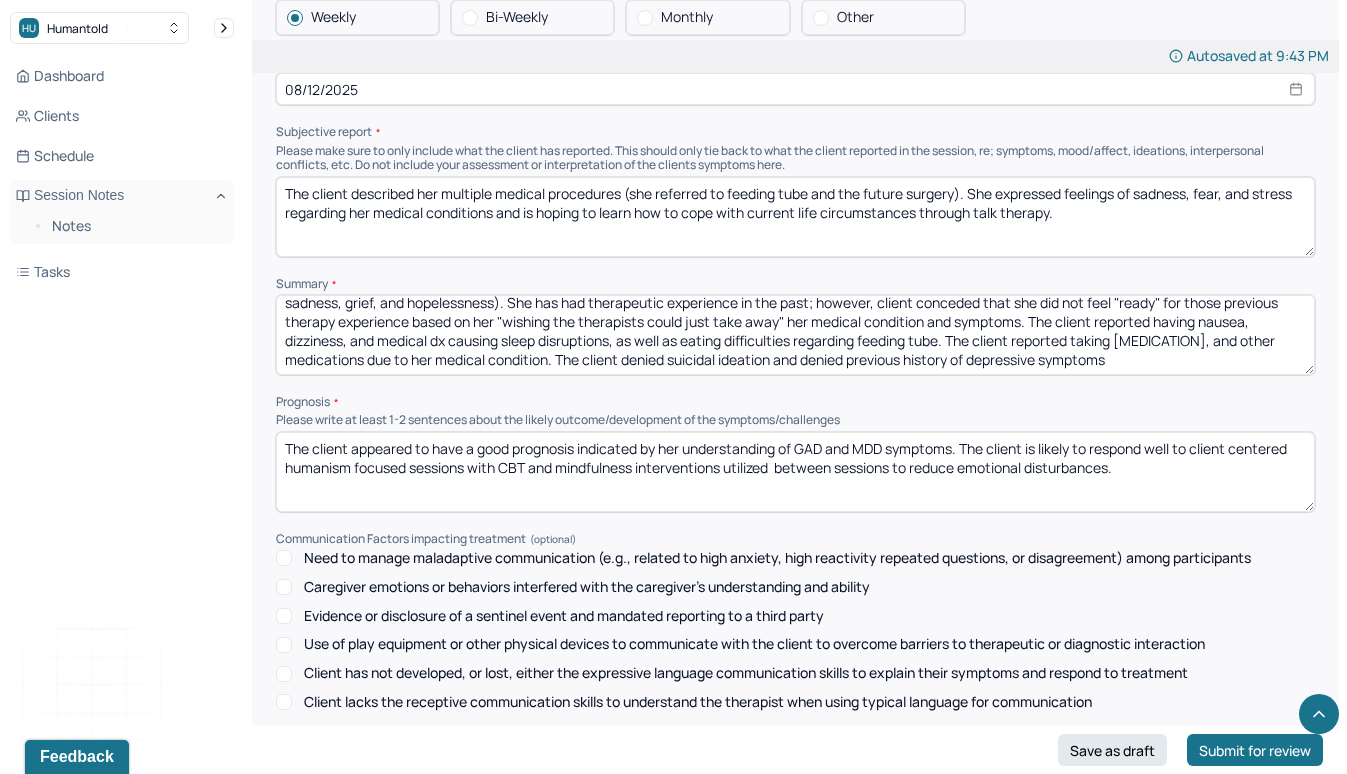 paste on "Omeprazole (40mg 1x/day), and Spironolactone" 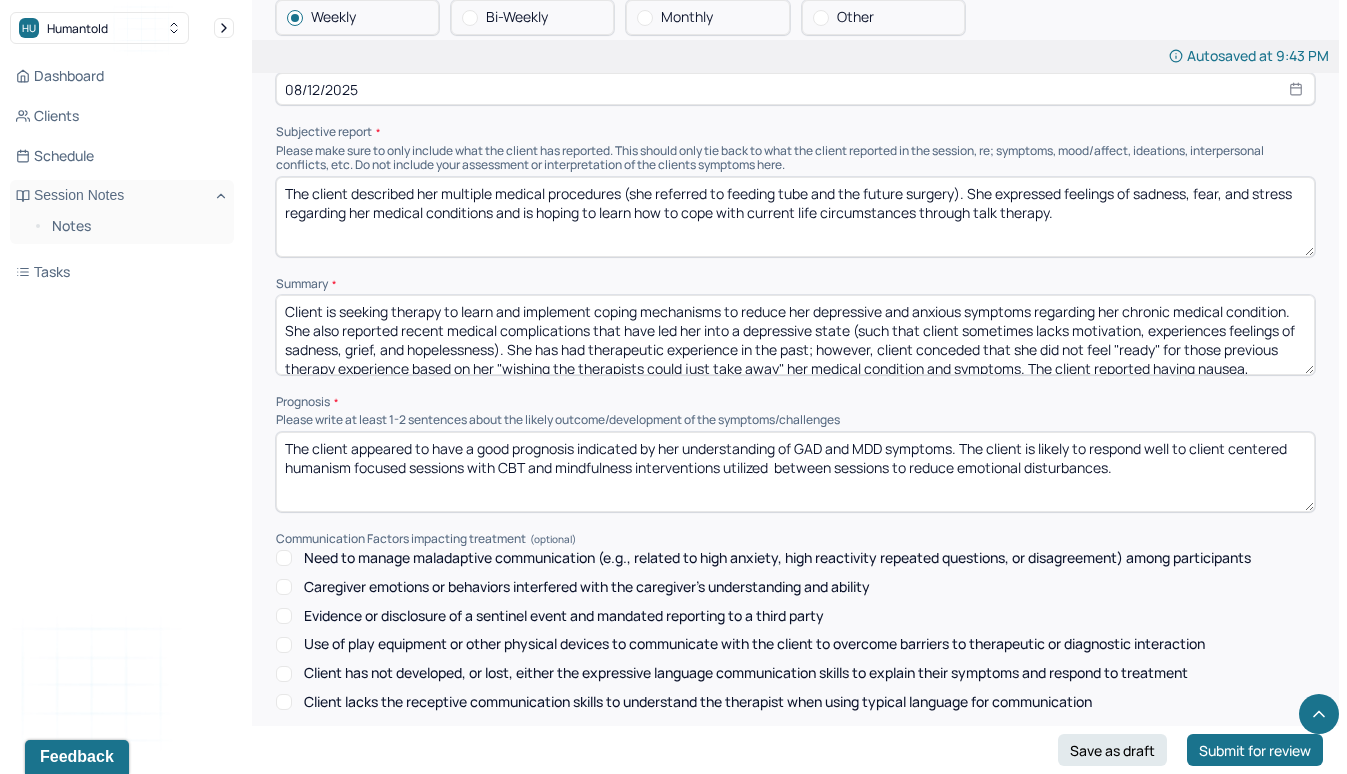 scroll, scrollTop: 66, scrollLeft: 0, axis: vertical 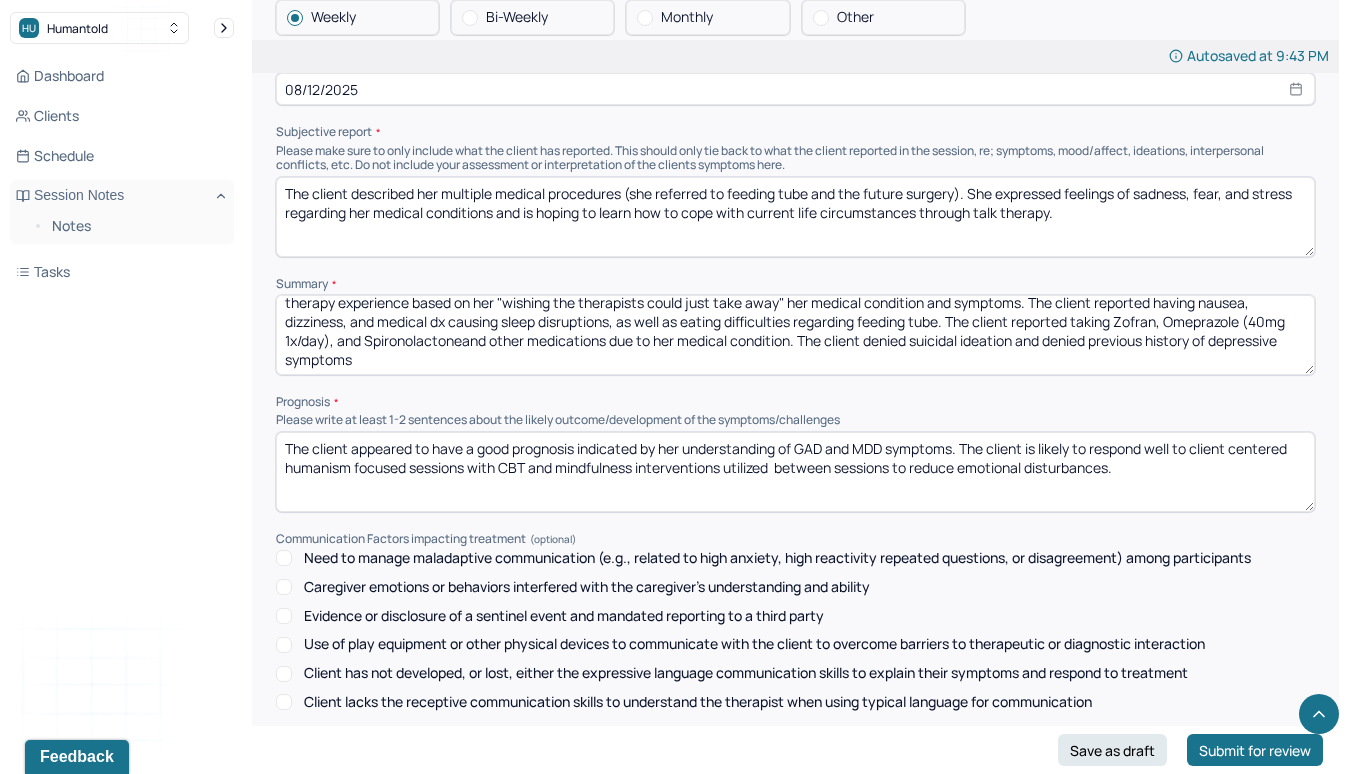 drag, startPoint x: 1254, startPoint y: 309, endPoint x: 337, endPoint y: 310, distance: 917.00055 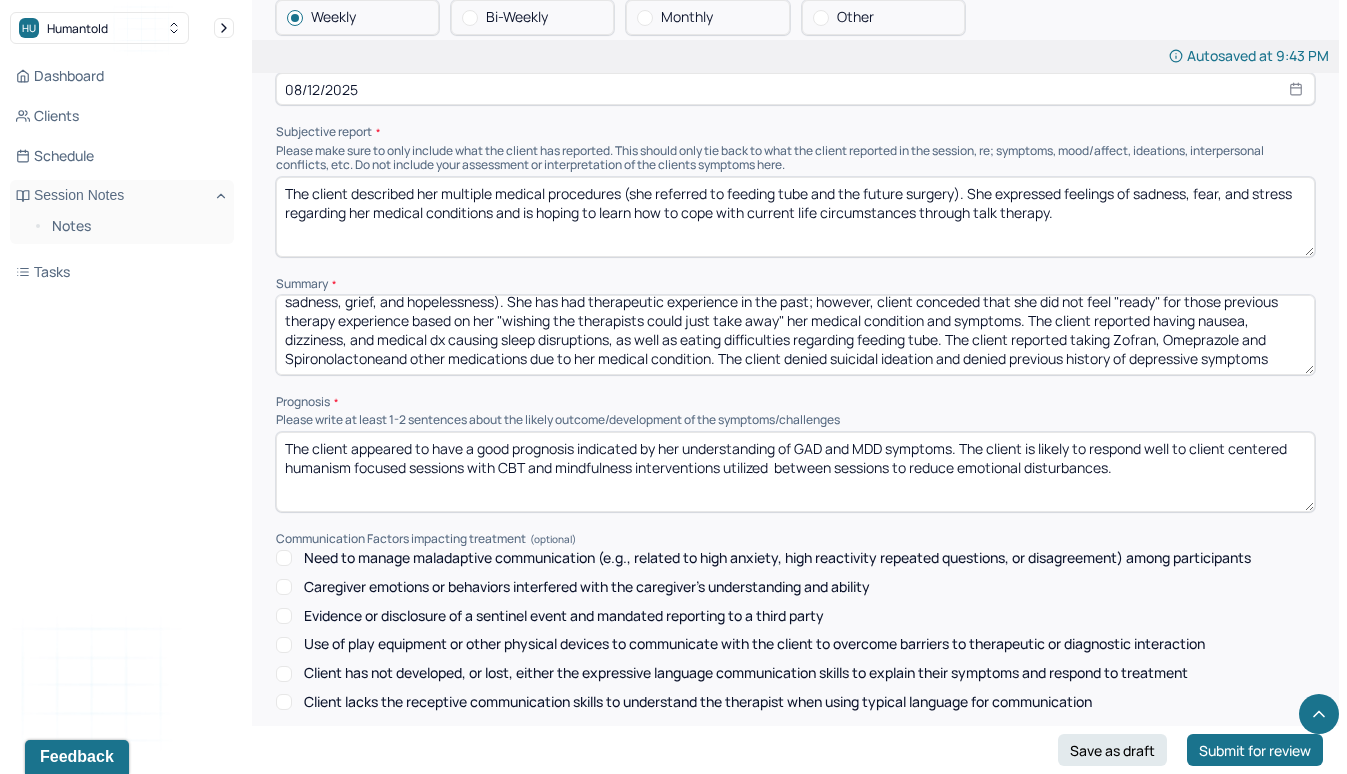 scroll, scrollTop: 47, scrollLeft: 0, axis: vertical 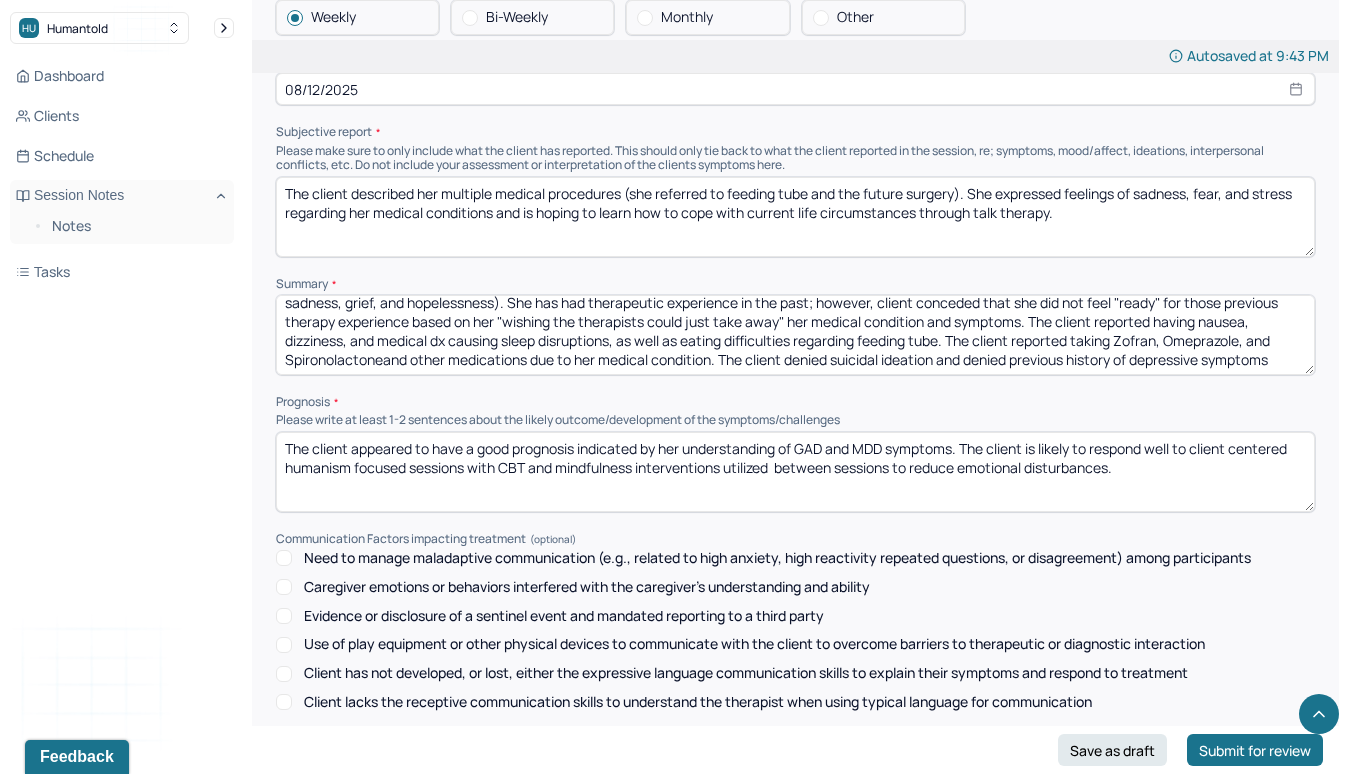 drag, startPoint x: 384, startPoint y: 325, endPoint x: 530, endPoint y: 335, distance: 146.34207 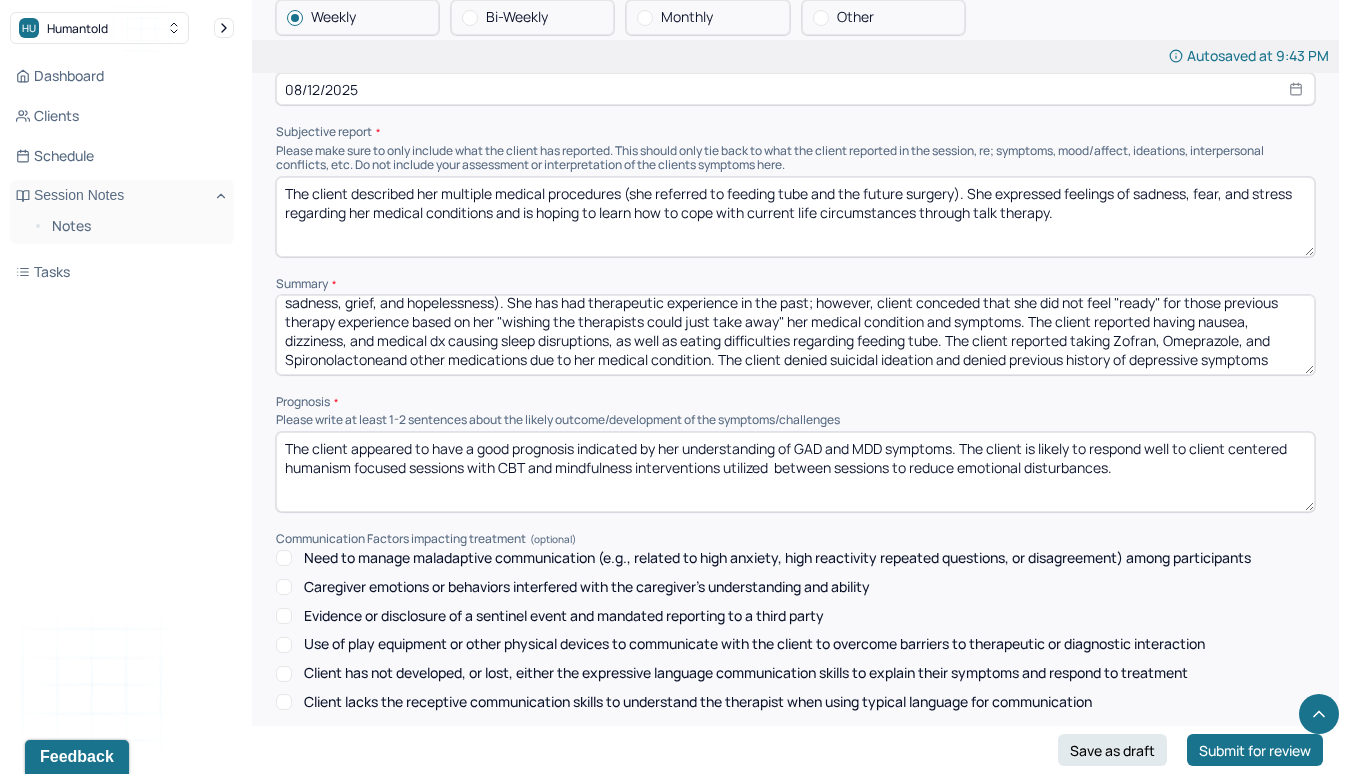 click on "Client is seeking therapy to learn and implement coping mechanisms to reduce her depressive and anxious symptoms regarding her chronic medical condition. She also reported recent medical complications that have led her into a depressive state (such that client sometimes lacks motivation, experiences feelings of sadness, grief, and hopelessness). She has had therapeutic experience in the past; however, client conceded that she did not feel "ready" for those previous therapy experience based on her "wishing the therapists could just take away" her medical condition and symptoms. The client reported having nausea, dizziness, and medical dx causing sleep disruptions, as well as eating difficulties regarding feeding tube. The client reported taking Zofran, Omeprazole, and Spironolactoneand other medications due to her medical condition. The client denied suicidal ideation and denied previous history of depressive symptoms" at bounding box center (795, 335) 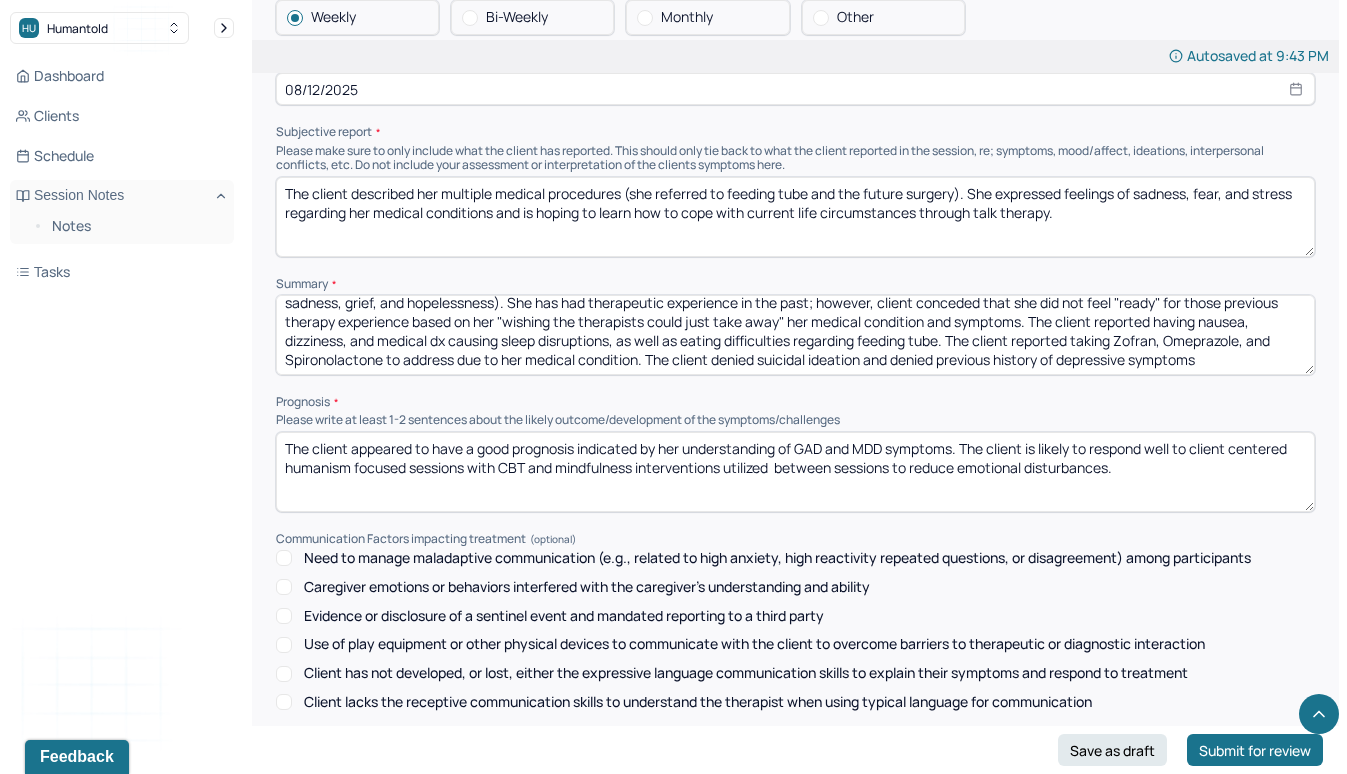 drag, startPoint x: 526, startPoint y: 326, endPoint x: 461, endPoint y: 328, distance: 65.03076 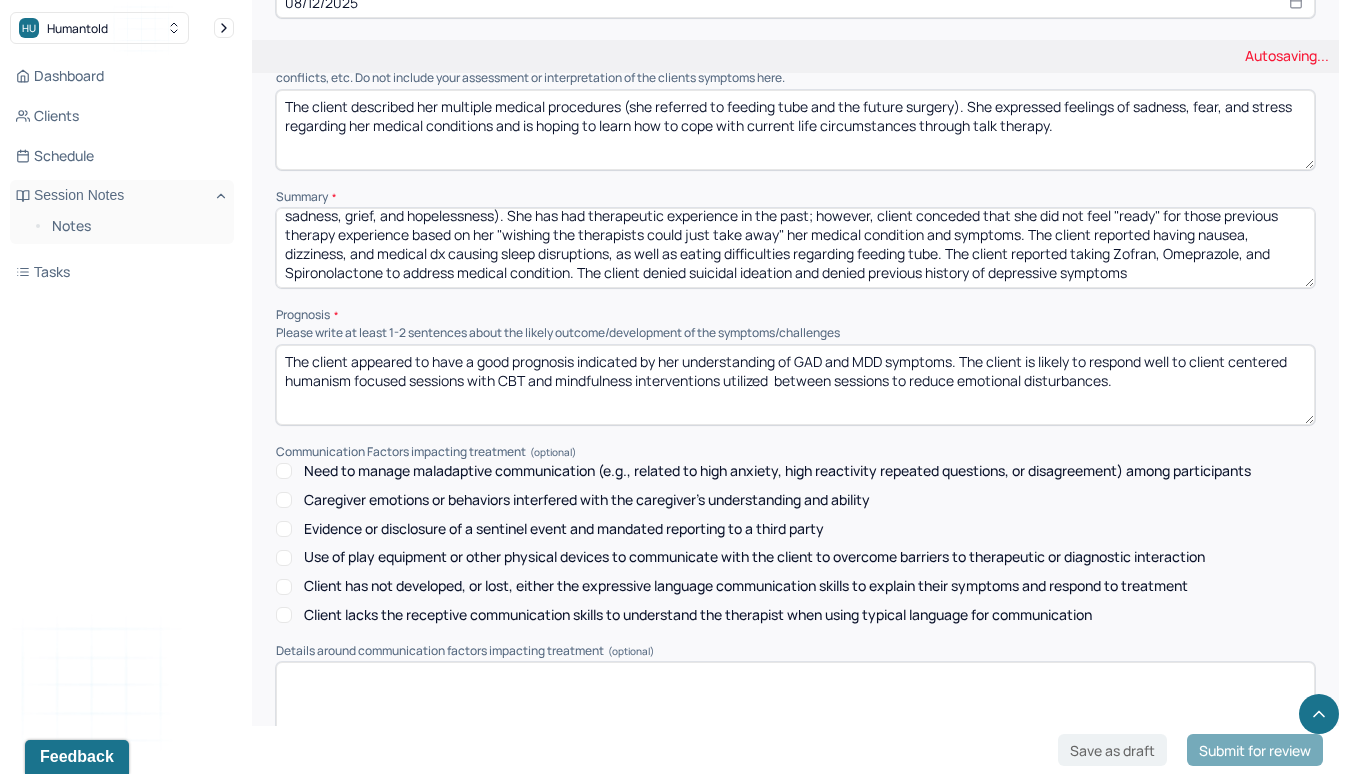 scroll, scrollTop: 8232, scrollLeft: 0, axis: vertical 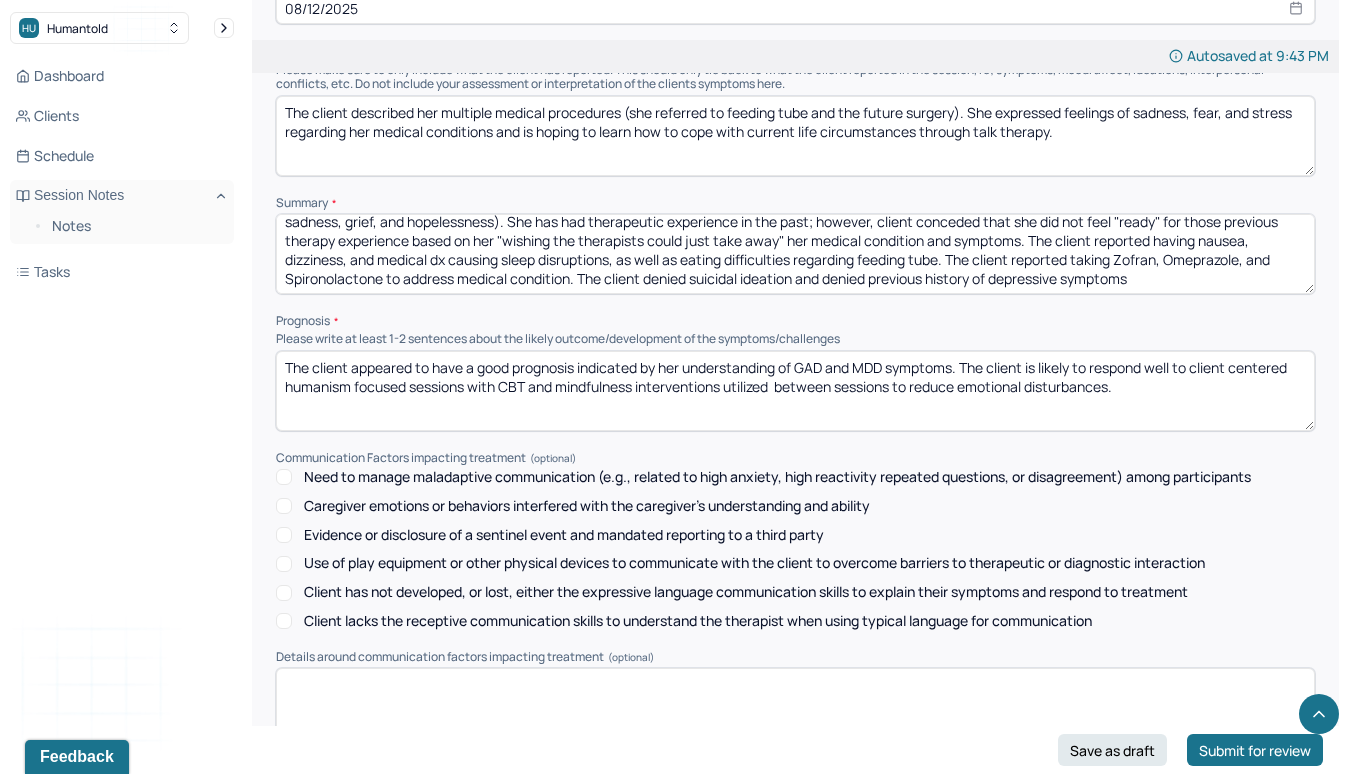 click on "Prognosis" at bounding box center [795, 321] 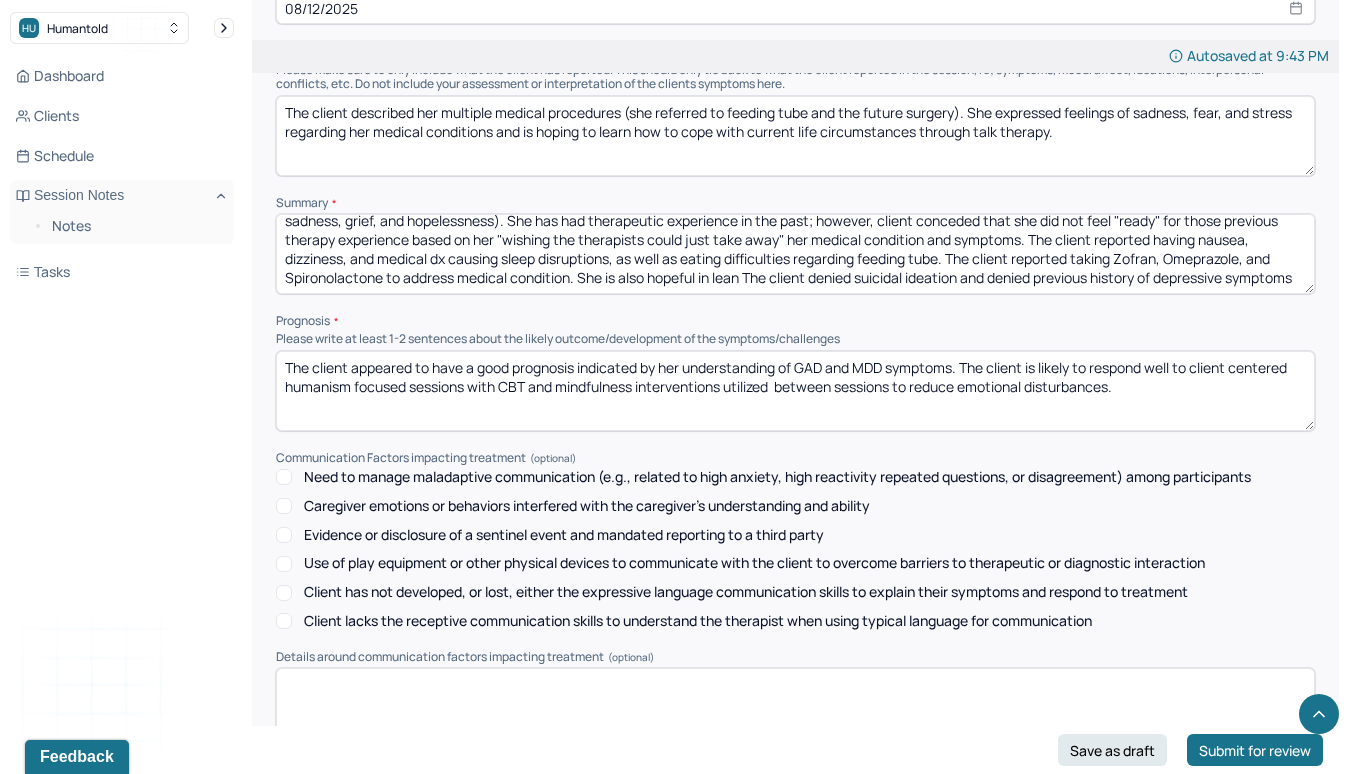 scroll, scrollTop: 47, scrollLeft: 0, axis: vertical 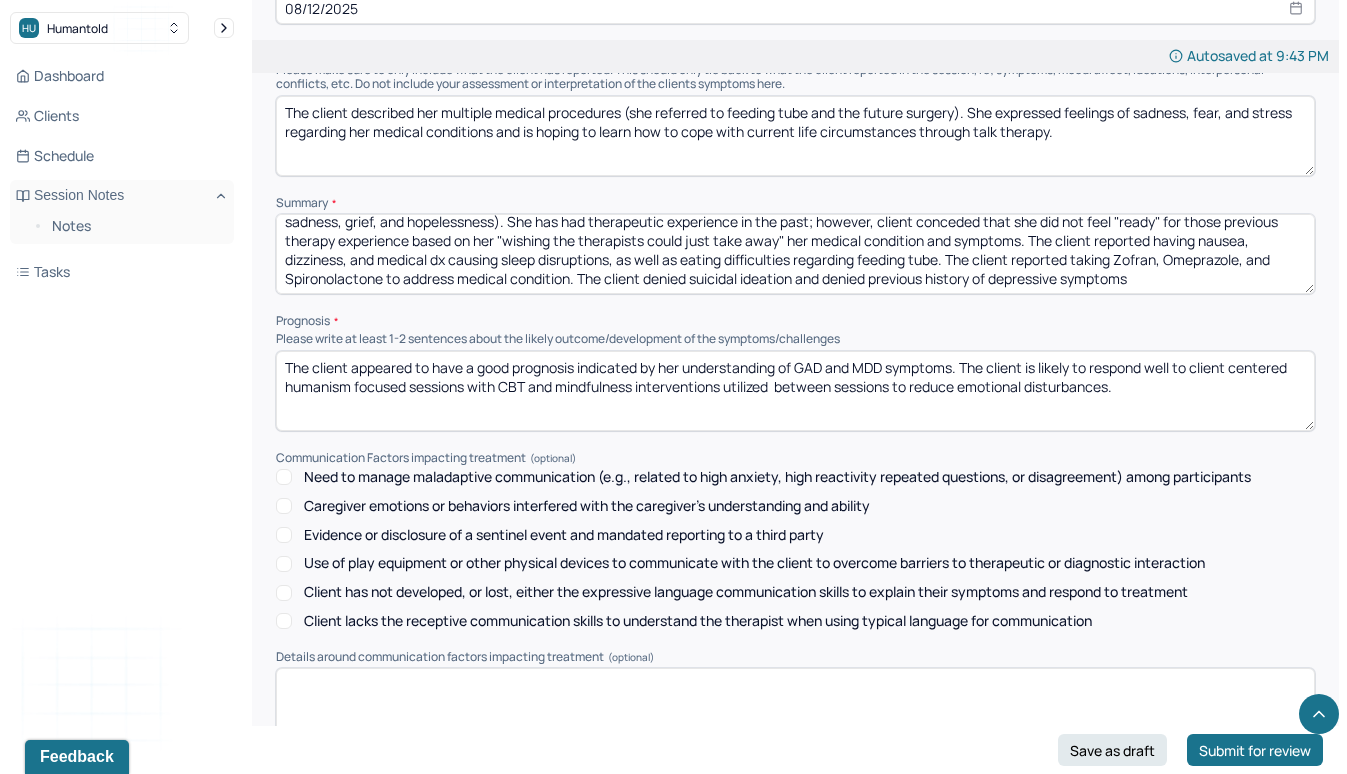 click on "Client is seeking therapy to learn and implement coping mechanisms to reduce her depressive and anxious symptoms regarding her chronic medical condition. She also reported recent medical complications that have led her into a depressive state (such that client sometimes lacks motivation, experiences feelings of sadness, grief, and hopelessness). She has had therapeutic experience in the past; however, client conceded that she did not feel "ready" for those previous therapy experience based on her "wishing the therapists could just take away" her medical condition and symptoms. The client reported having nausea, dizziness, and medical dx causing sleep disruptions, as well as eating difficulties regarding feeding tube. The client reported taking Zofran, Omeprazole, and Spironolactone to address medical condition. The client denied suicidal ideation and denied previous history of depressive symptoms" at bounding box center [795, 254] 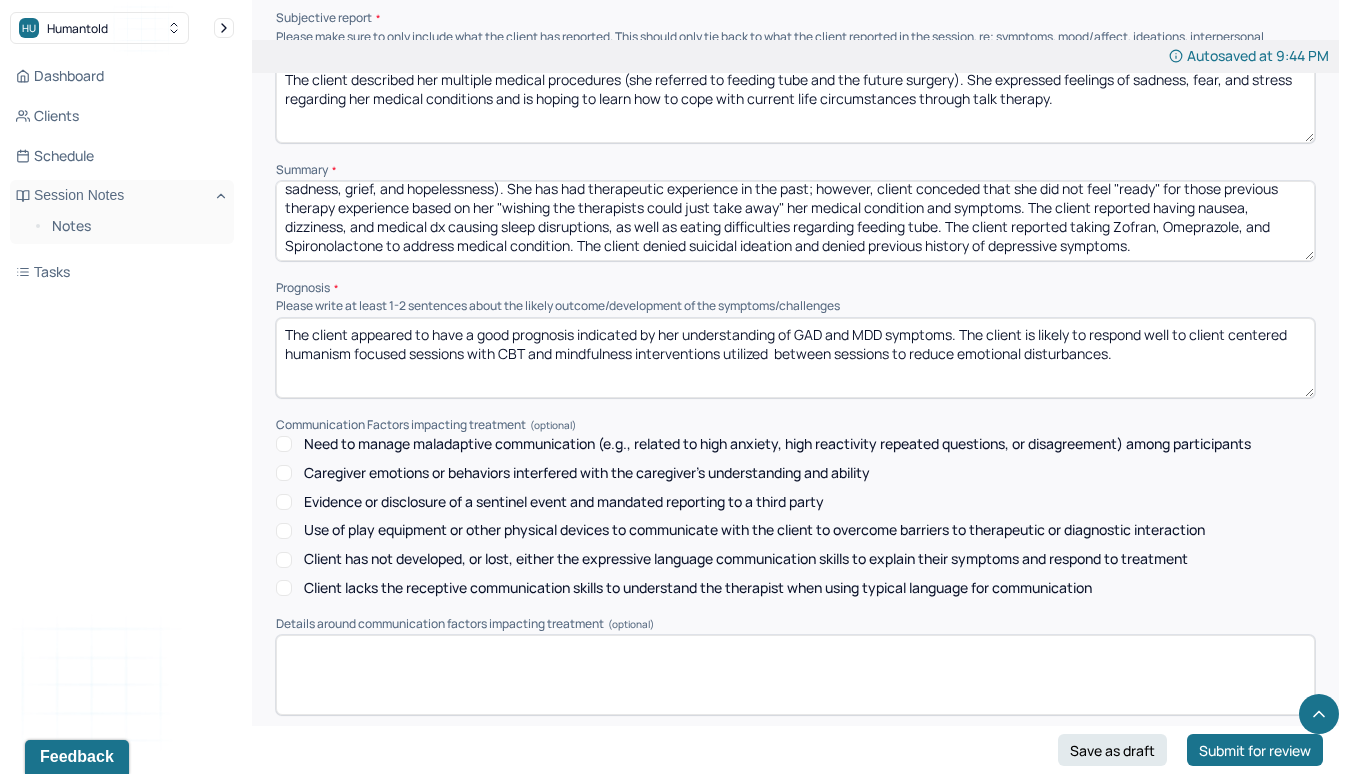 click on "Client is seeking therapy to learn and implement coping mechanisms to reduce her depressive and anxious symptoms regarding her chronic medical condition. She also reported recent medical complications that have led her into a depressive state (such that client sometimes lacks motivation, experiences feelings of sadness, grief, and hopelessness). She has had therapeutic experience in the past; however, client conceded that she did not feel "ready" for those previous therapy experience based on her "wishing the therapists could just take away" her medical condition and symptoms. The client reported having nausea, dizziness, and medical dx causing sleep disruptions, as well as eating difficulties regarding feeding tube. The client reported taking Zofran, Omeprazole, and Spironolactone to address medical condition. The client denied suicidal ideation and denied previous history of depressive symptoms." at bounding box center (795, 221) 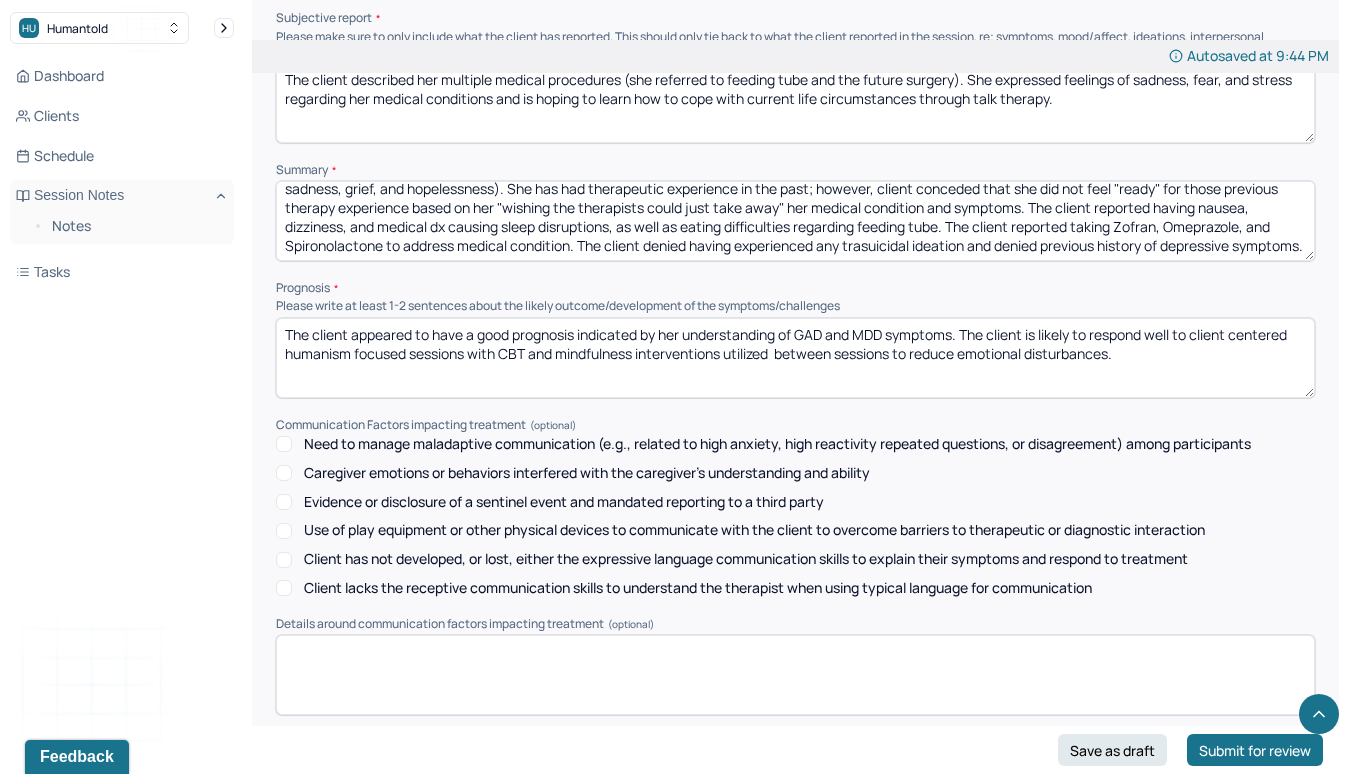 scroll, scrollTop: 66, scrollLeft: 0, axis: vertical 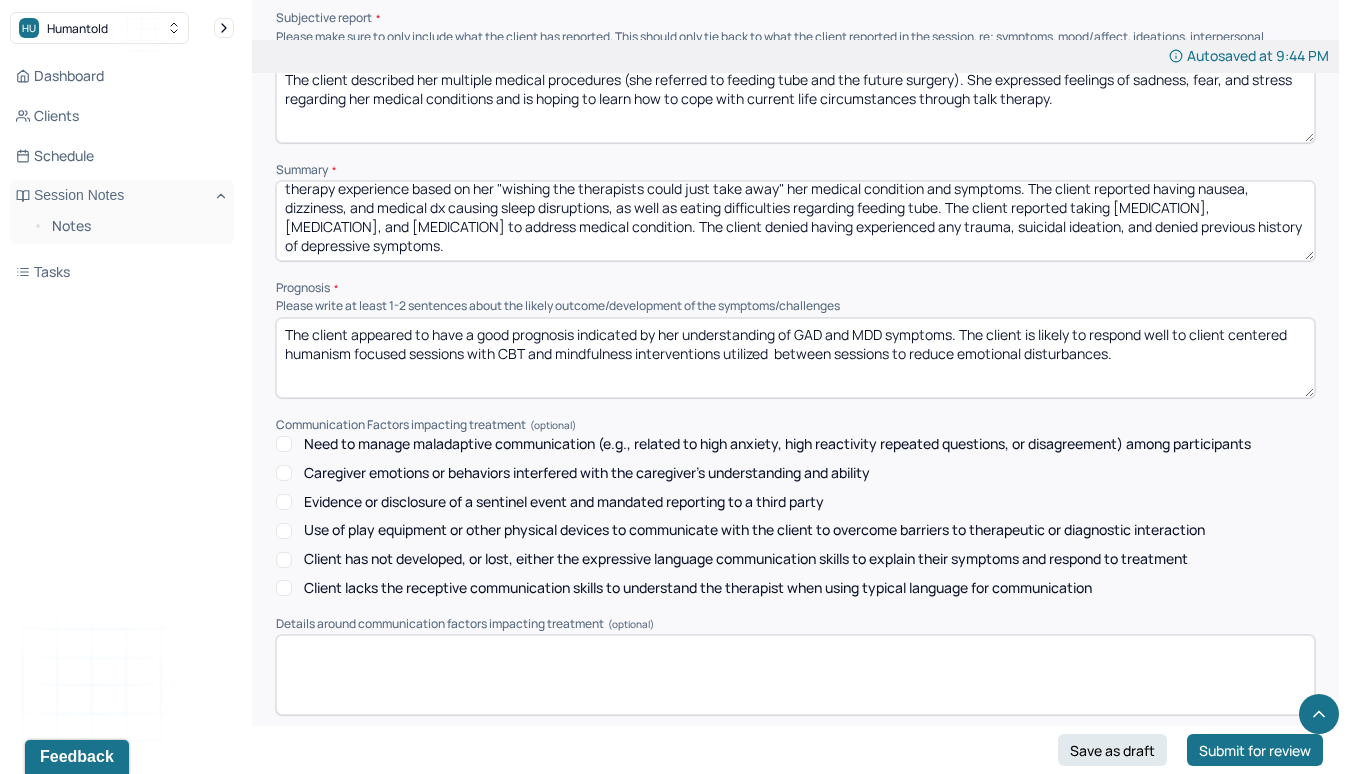 click on "Client is seeking therapy to learn and implement coping mechanisms to reduce her depressive and anxious symptoms regarding her chronic medical condition. She also reported recent medical complications that have led her into a depressive state (such that client sometimes lacks motivation, experiences feelings of sadness, grief, and hopelessness). She has had therapeutic experience in the past; however, client conceded that she did not feel "ready" for those previous therapy experience based on her "wishing the therapists could just take away" her medical condition and symptoms. The client reported having nausea, dizziness, and medical dx causing sleep disruptions, as well as eating difficulties regarding feeding tube. The client reported taking Zofran, Omeprazole, and Spironolactone to address medical condition. The client denied having experienced any trauma, suicidal ideation and denied previous history of depressive symptoms." at bounding box center [795, 221] 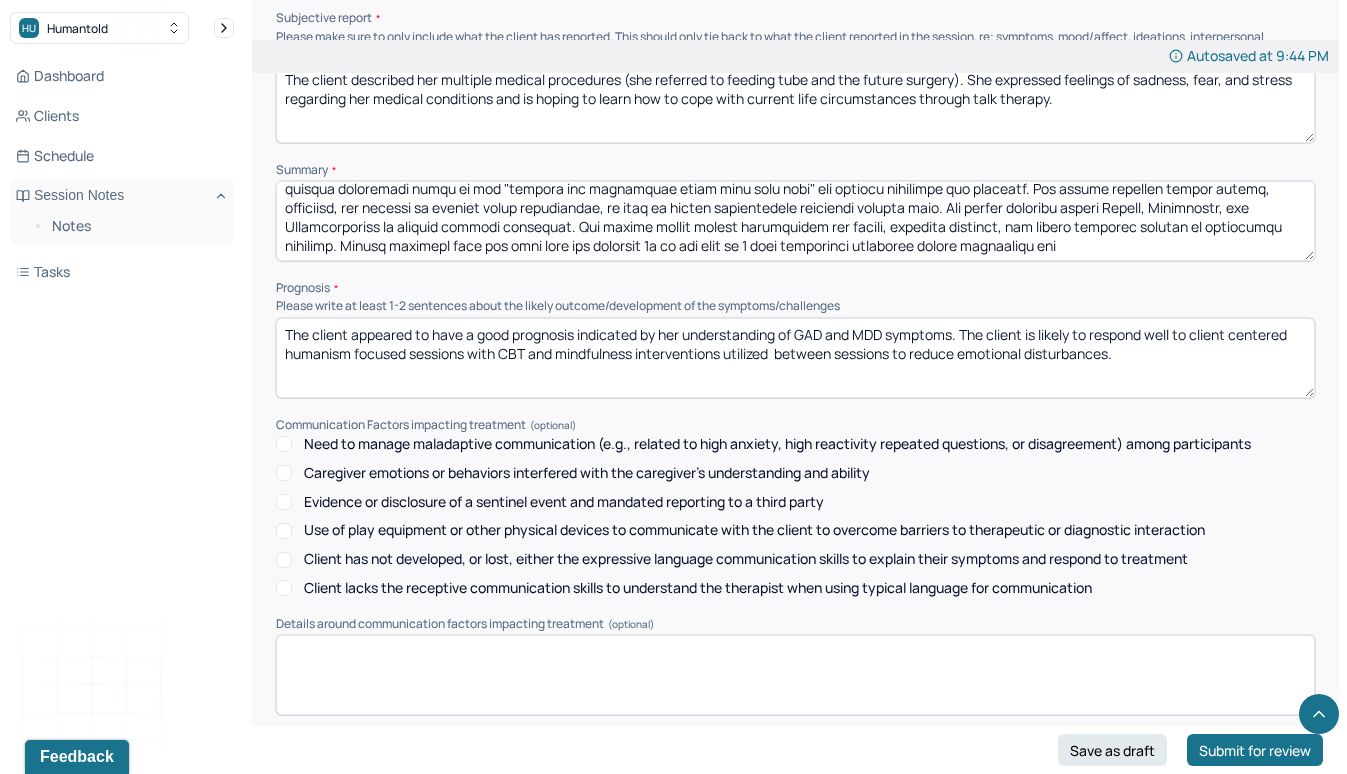 click at bounding box center [795, 221] 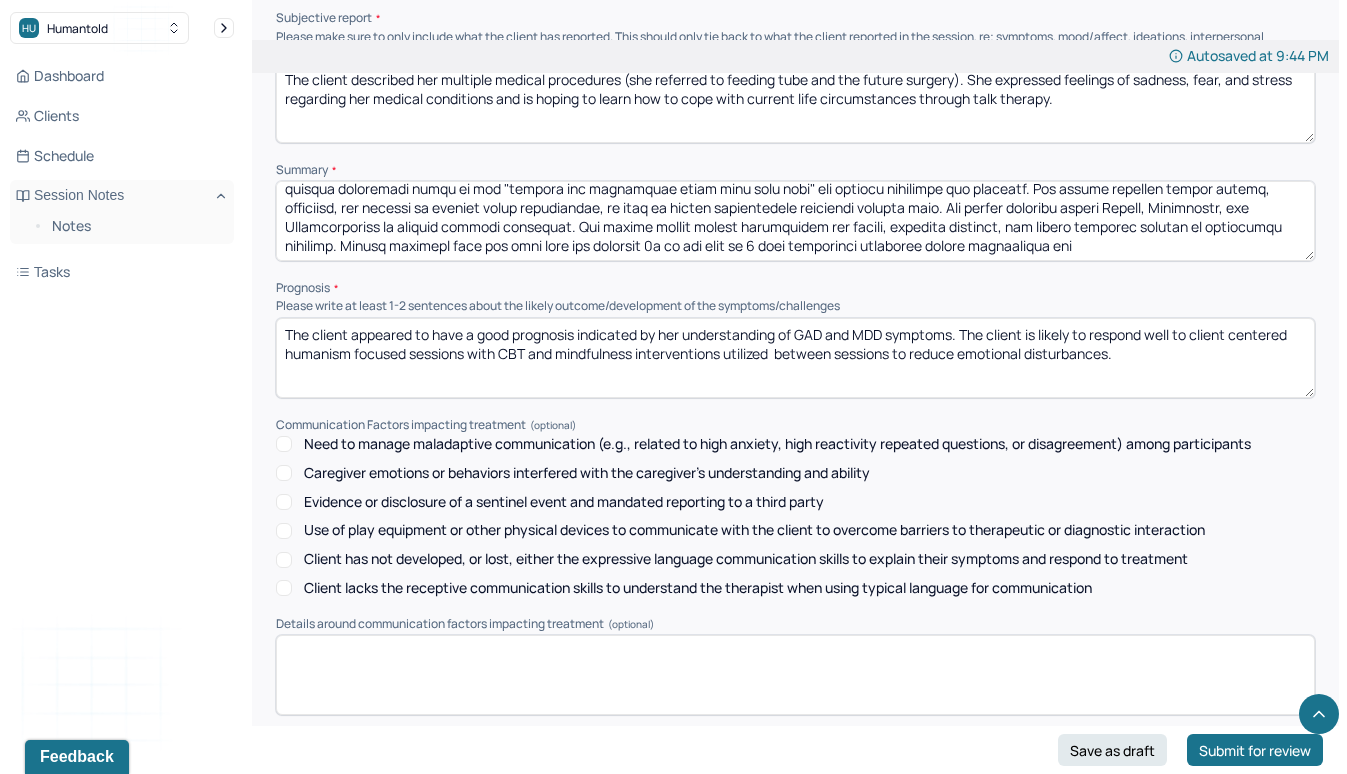click at bounding box center [795, 221] 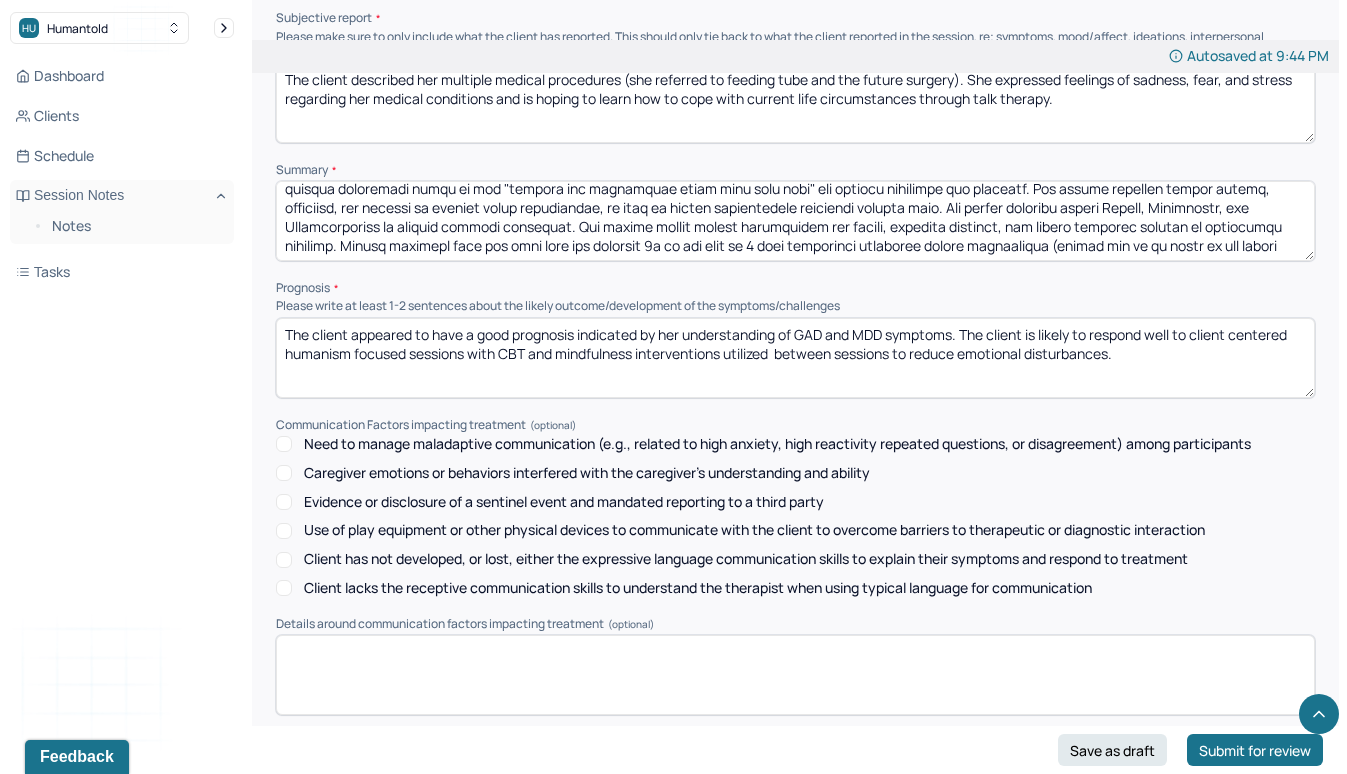 scroll, scrollTop: 79, scrollLeft: 0, axis: vertical 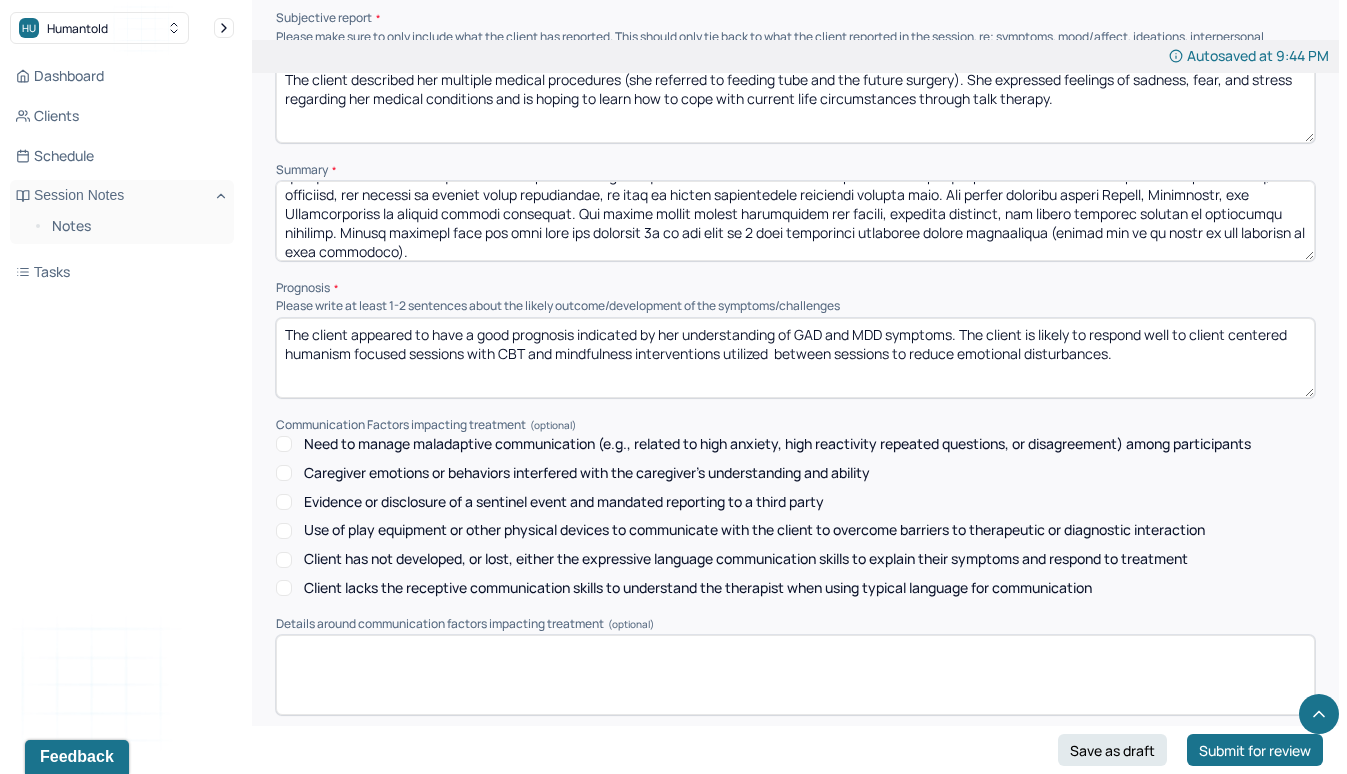 click at bounding box center (795, 221) 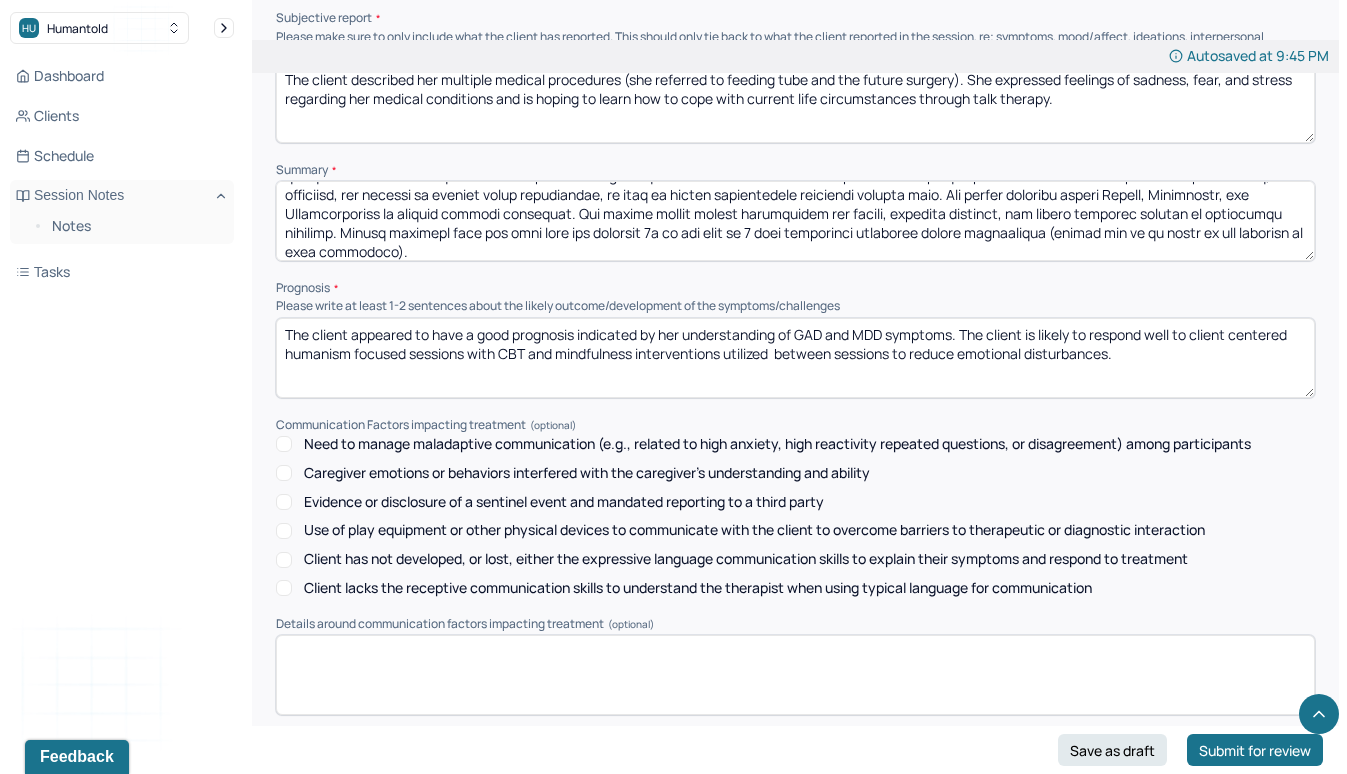 click at bounding box center [795, 221] 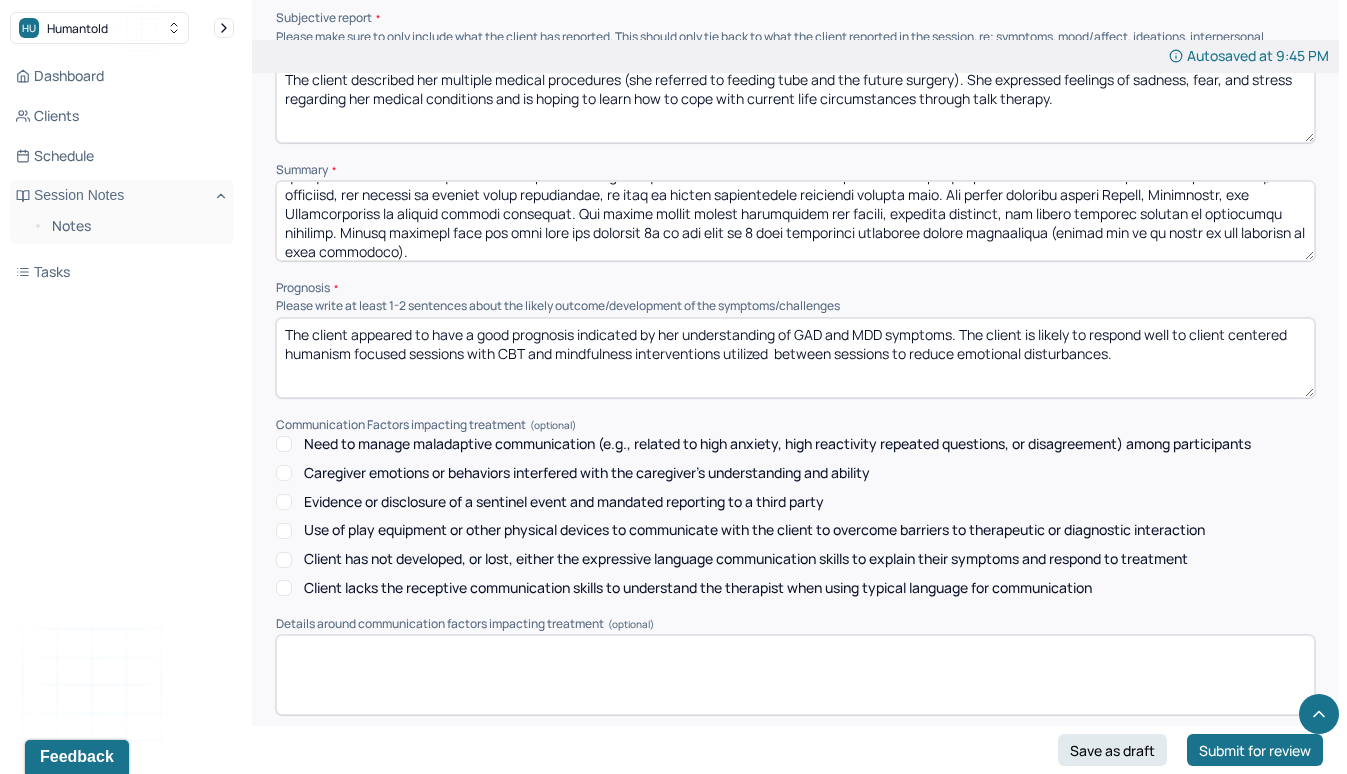 click at bounding box center (795, 221) 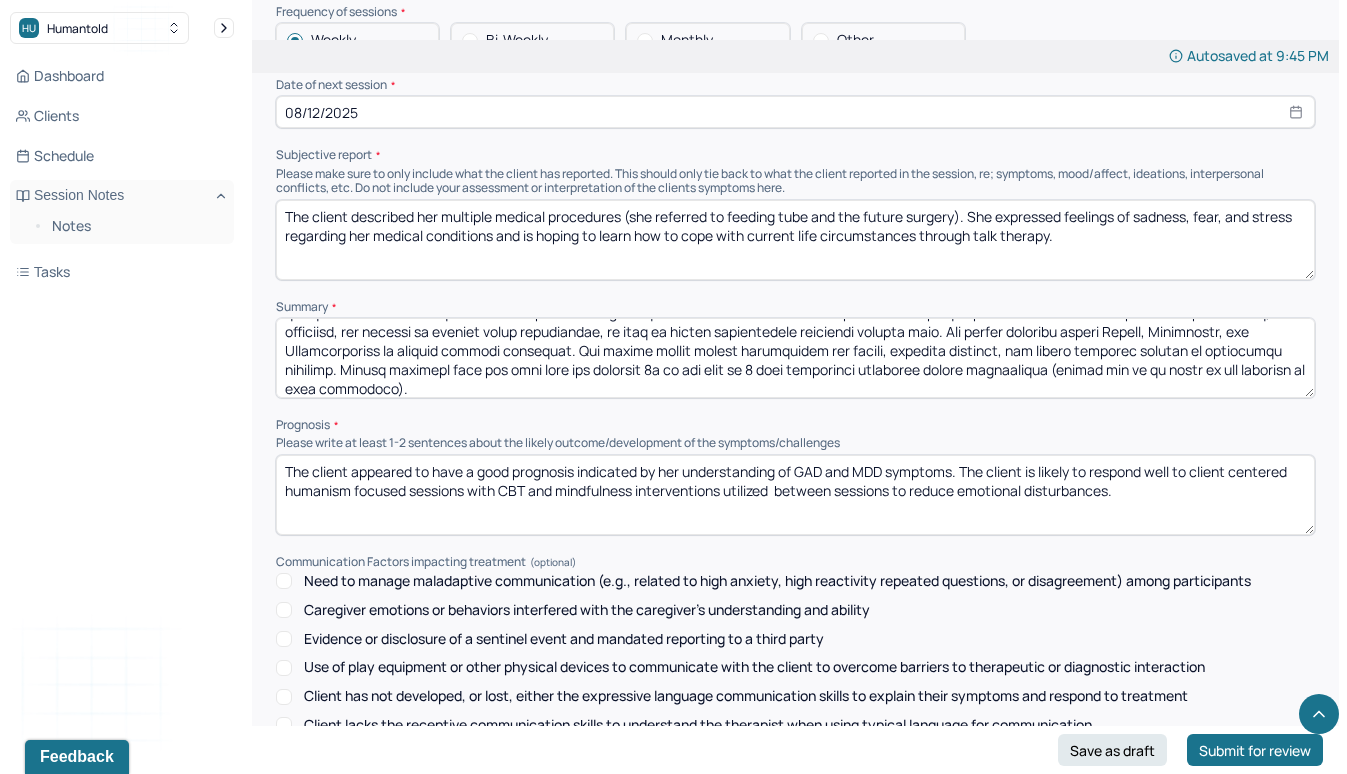 scroll, scrollTop: 8096, scrollLeft: 0, axis: vertical 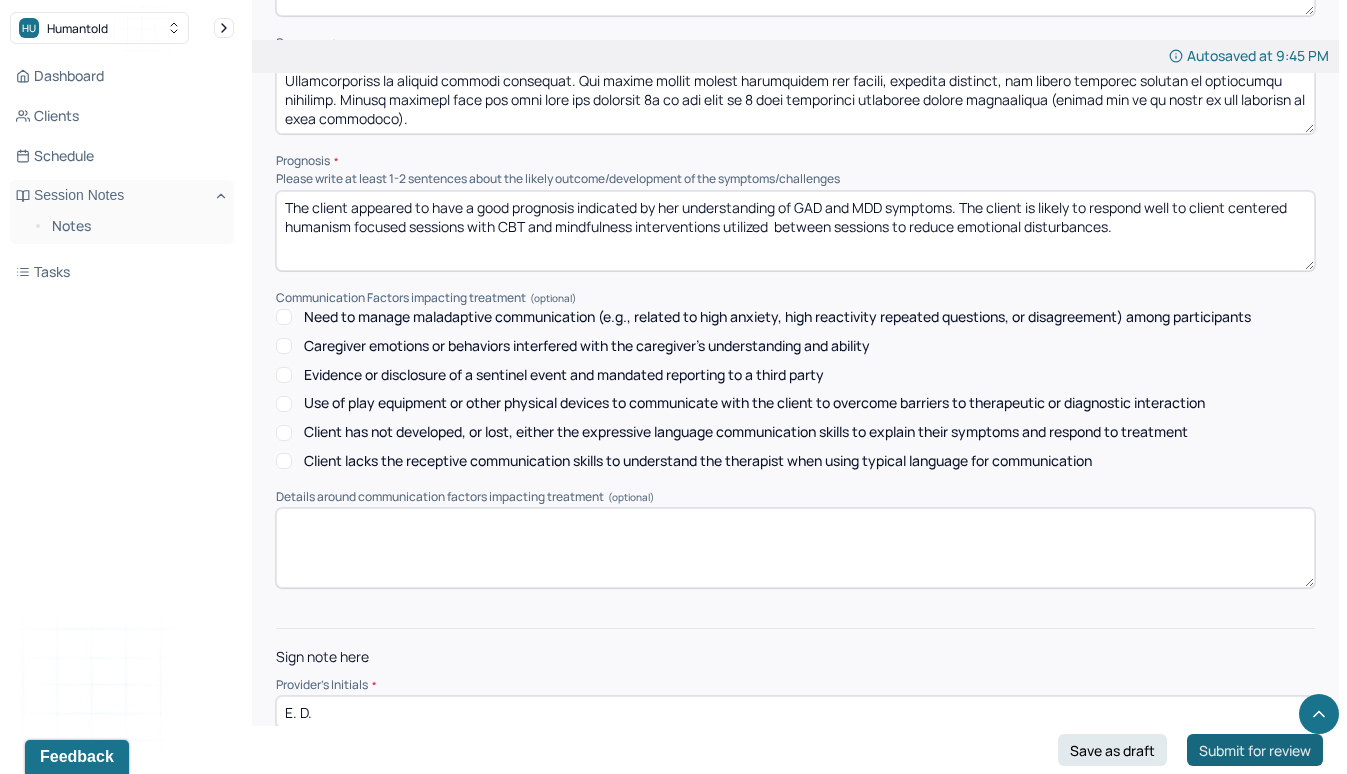 type on "Client is seeking therapy to learn and implement coping mechanisms to reduce her depressive and anxious symptoms regarding her chronic medical condition. She also reported recent medical complications that have led her into a depressive state (such that client sometimes lacks motivation, experiences feelings of sadness, grief, and hopelessness). She has had therapeutic experience in the past; however, client conceded that she did not feel "ready" for those previous therapy experience based on her "wishing the therapists could just take away" her medical condition and symptoms. The client reported having nausea, dizziness, and medical dx causing sleep disruptions, as well as eating difficulties regarding feeding tube. The client reported taking Zofran, Omeprazole, and Spironolactone to address medical condition. The client denied having experienced any trauma, suicidal ideation, and denied previous history of depressive symptoms. Client reported that her feed tube had detached 2x in the span of 1 week ultim..." 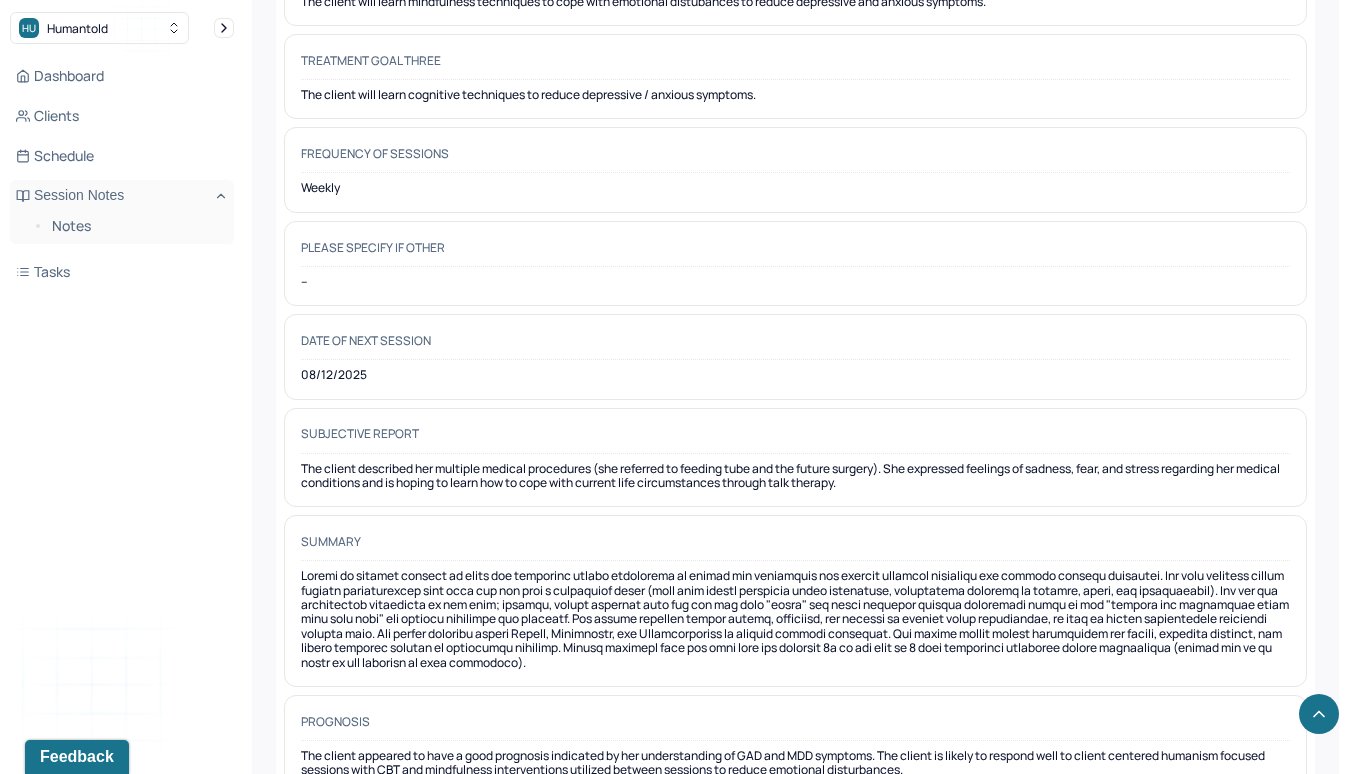 scroll, scrollTop: 10383, scrollLeft: 0, axis: vertical 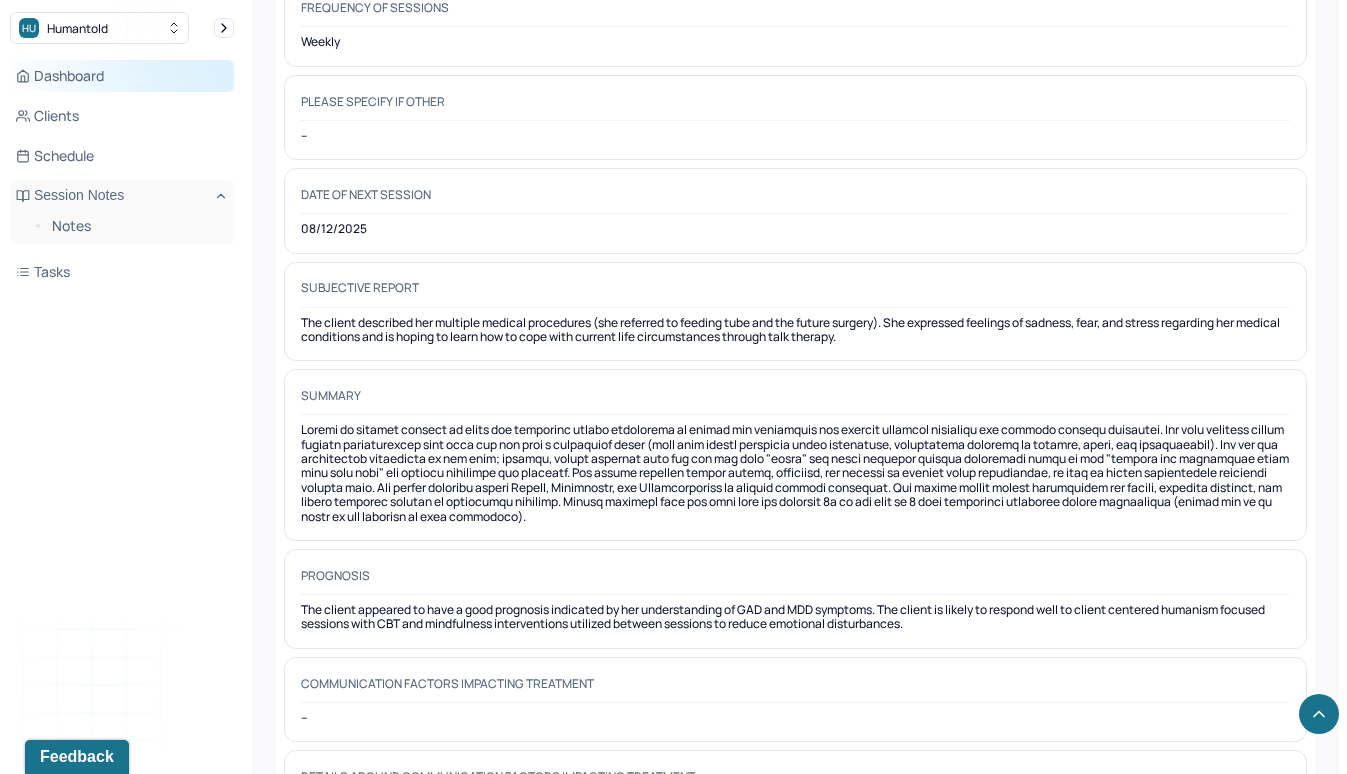 click on "Dashboard" at bounding box center (122, 76) 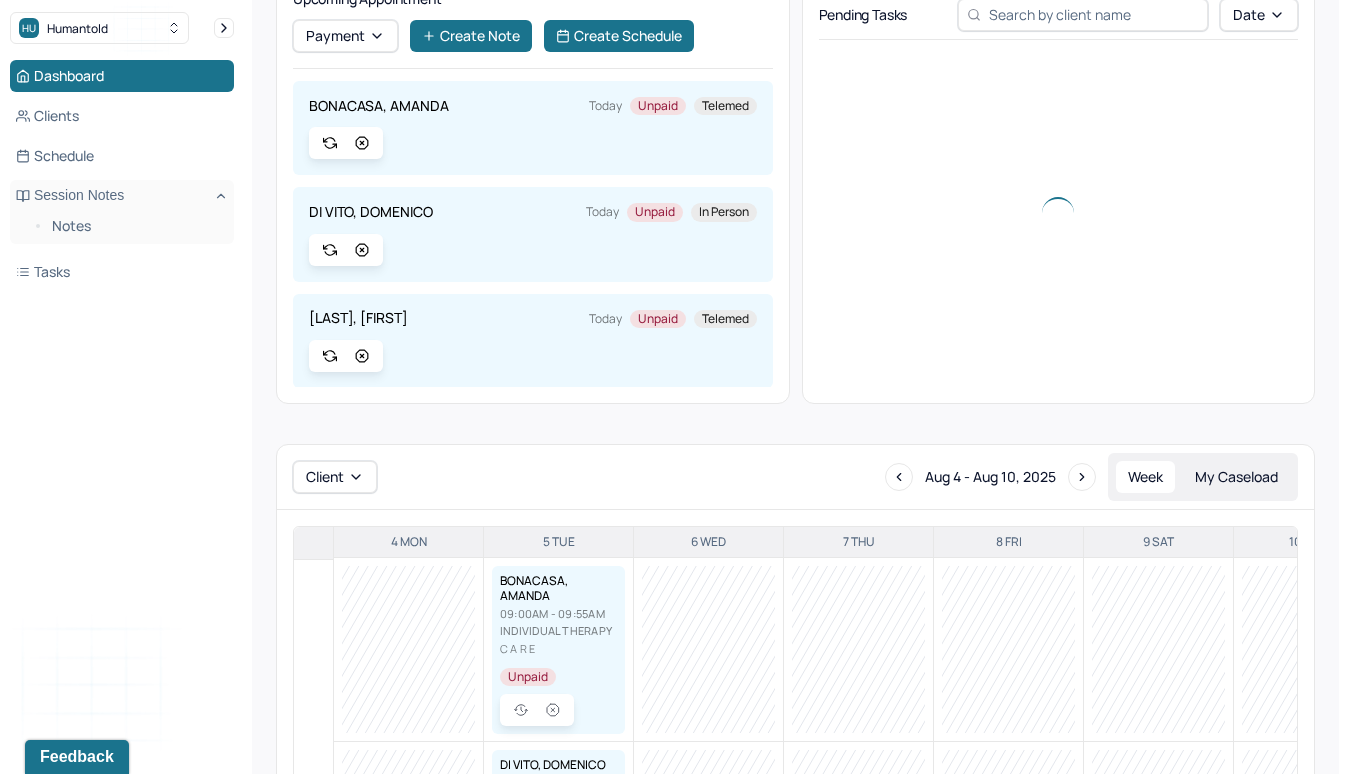 scroll, scrollTop: 552, scrollLeft: 0, axis: vertical 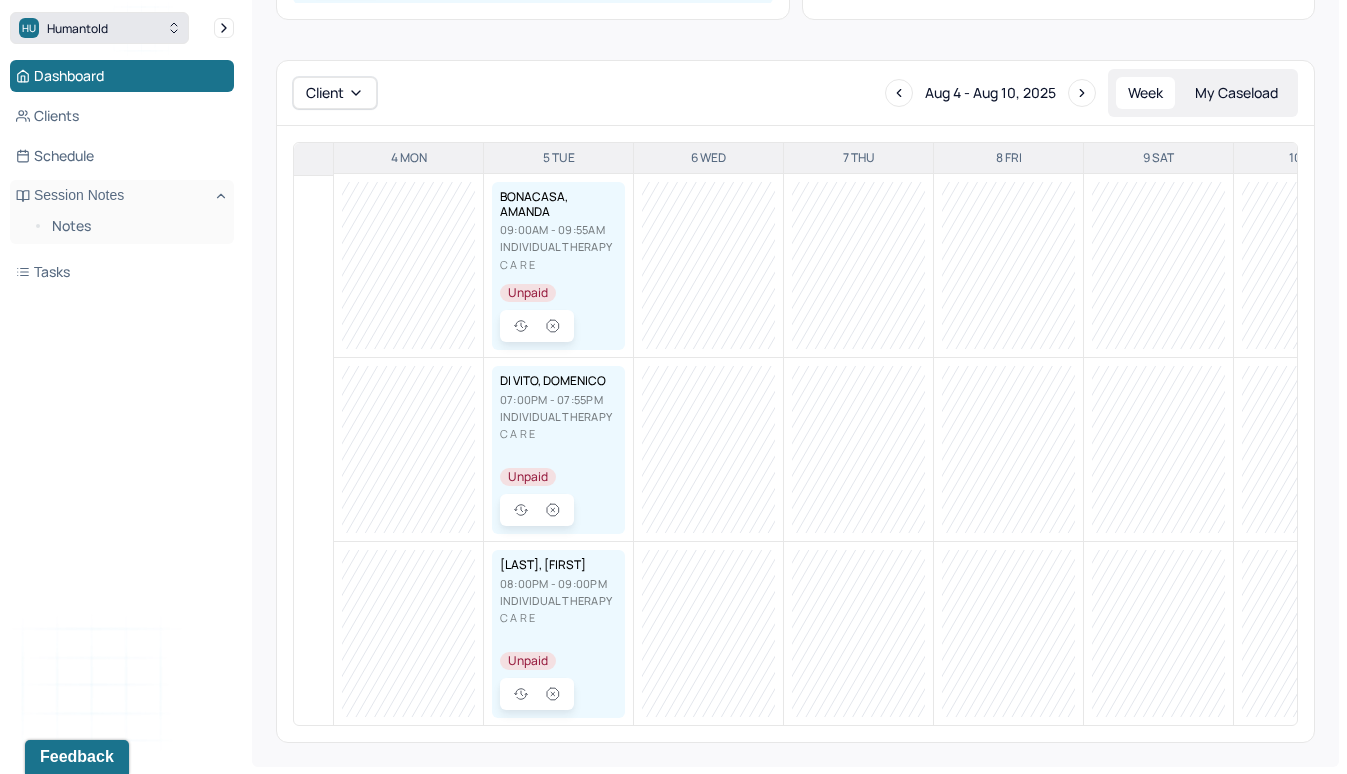 click on "HU Humantold" at bounding box center (99, 28) 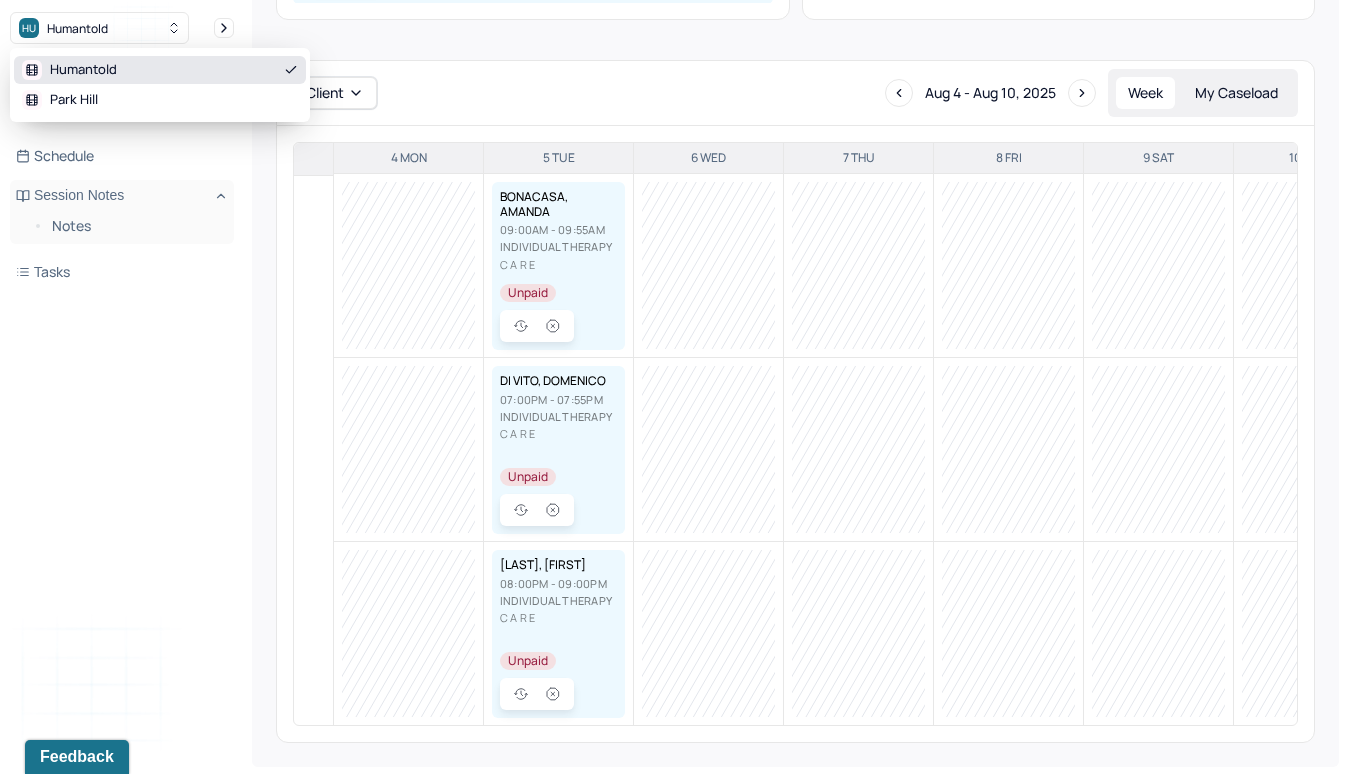 click at bounding box center (313, 450) 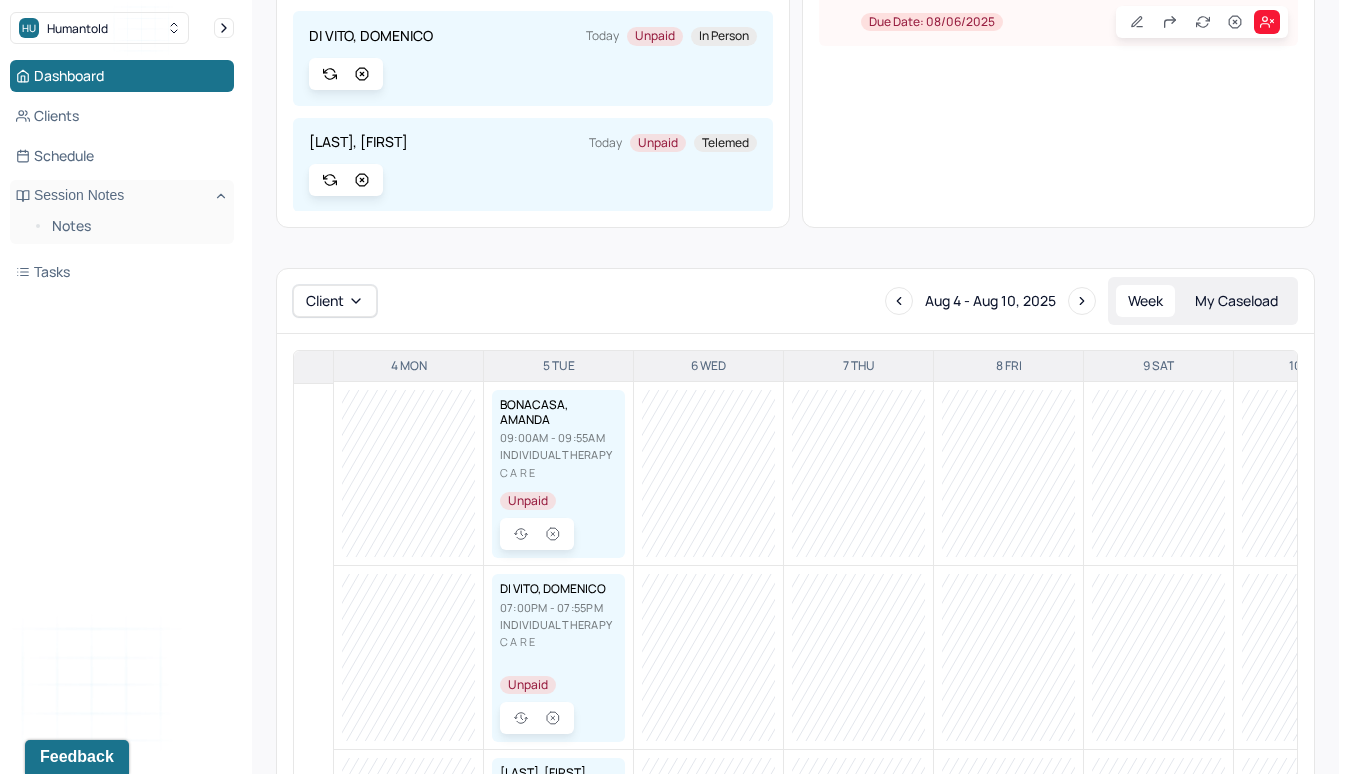 scroll, scrollTop: 0, scrollLeft: 0, axis: both 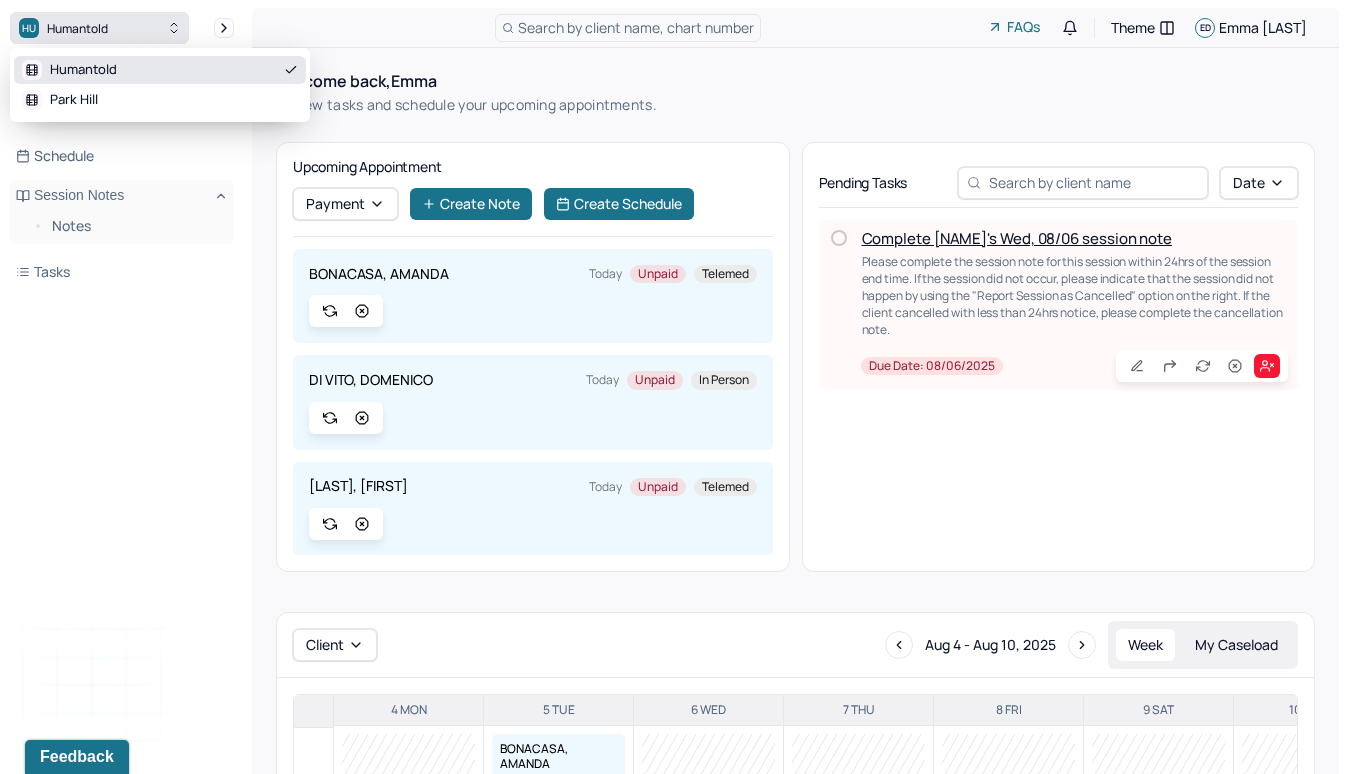 click on "HU Humantold" at bounding box center [99, 28] 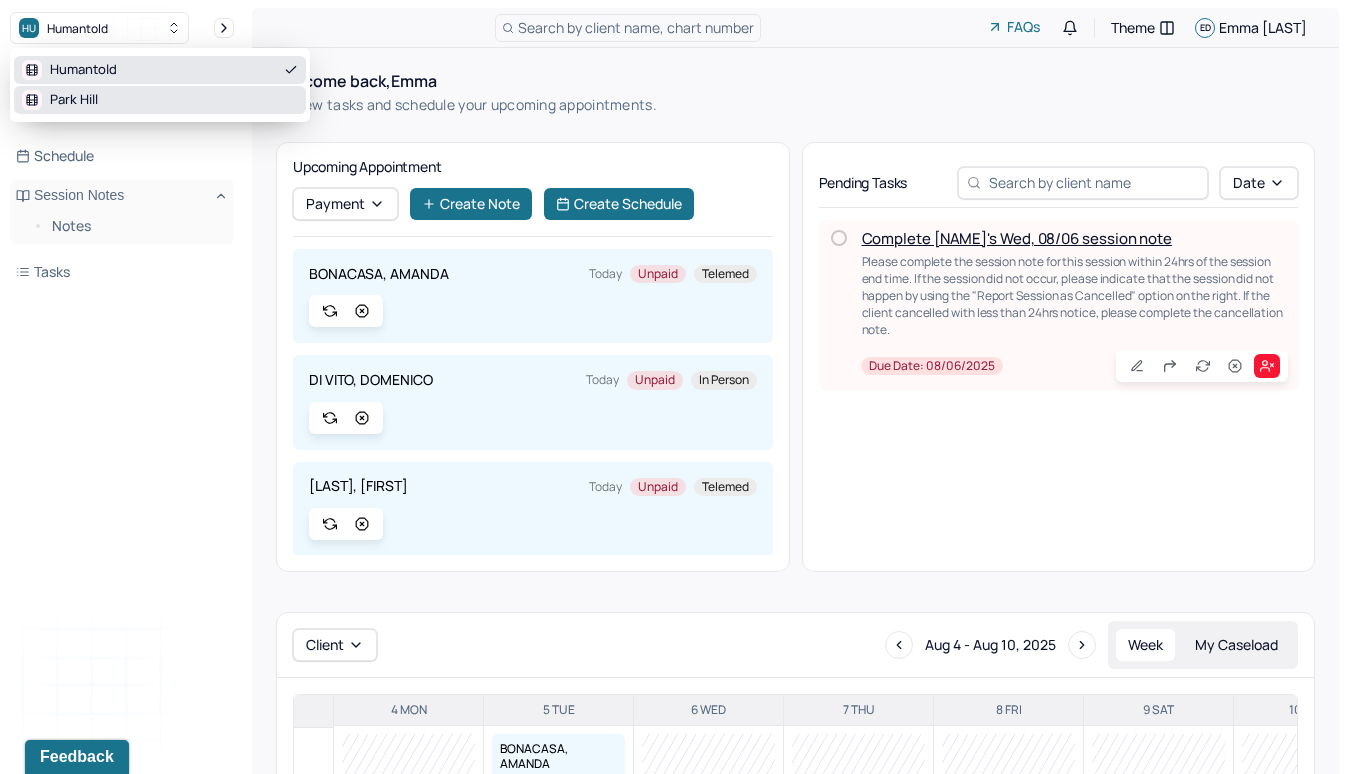 click on "Park Hill" at bounding box center [160, 100] 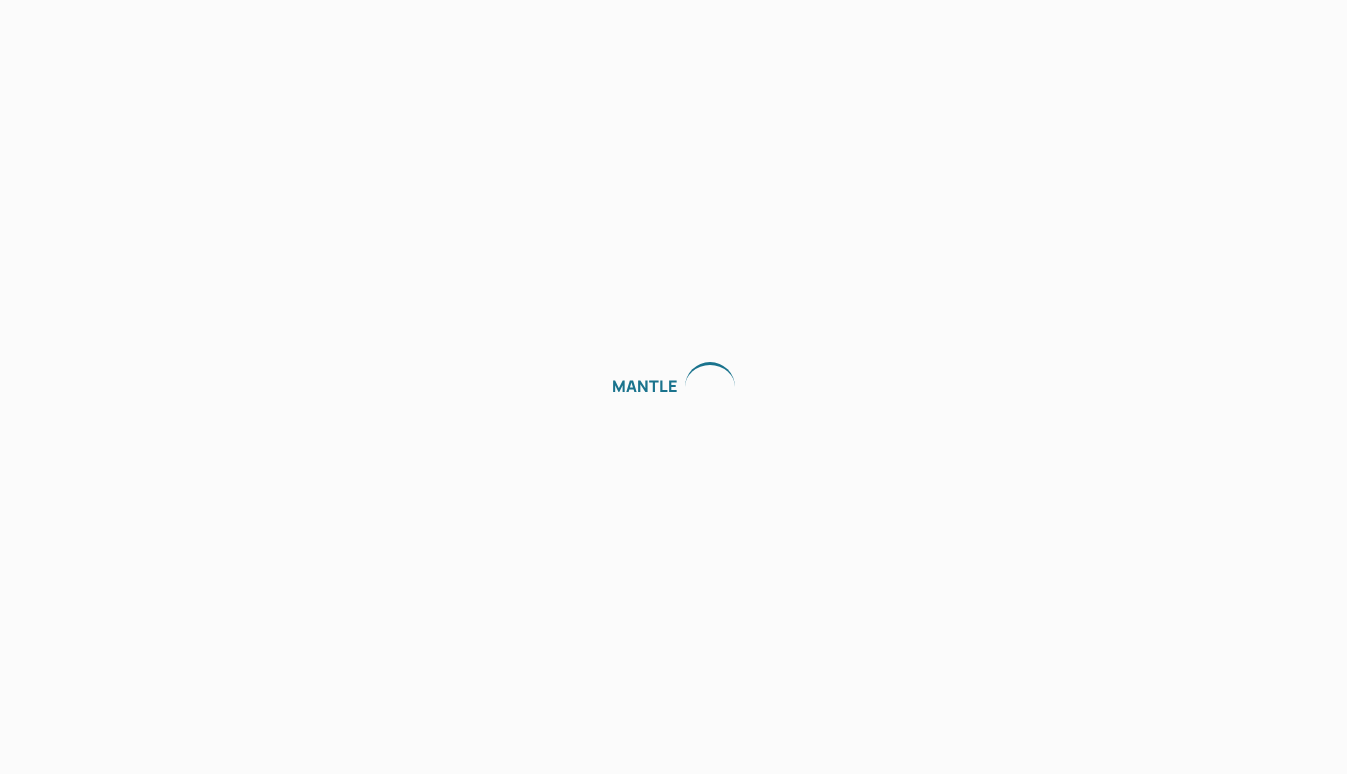 scroll, scrollTop: 0, scrollLeft: 0, axis: both 